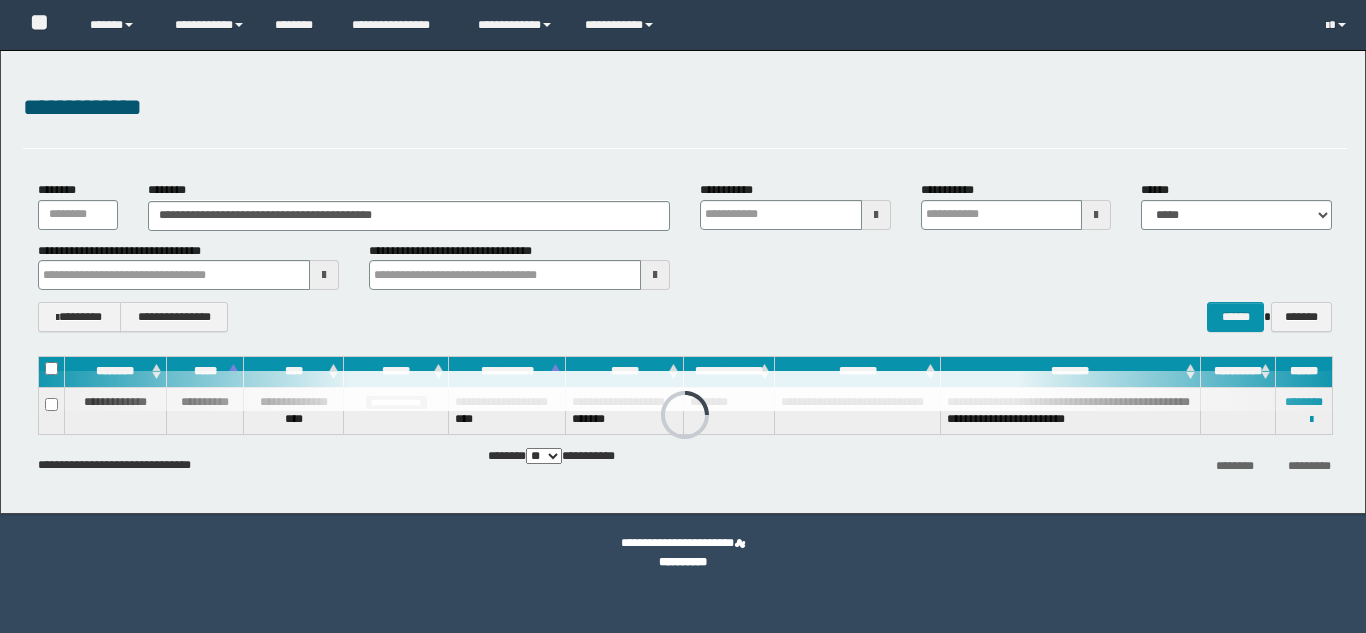 scroll, scrollTop: 0, scrollLeft: 0, axis: both 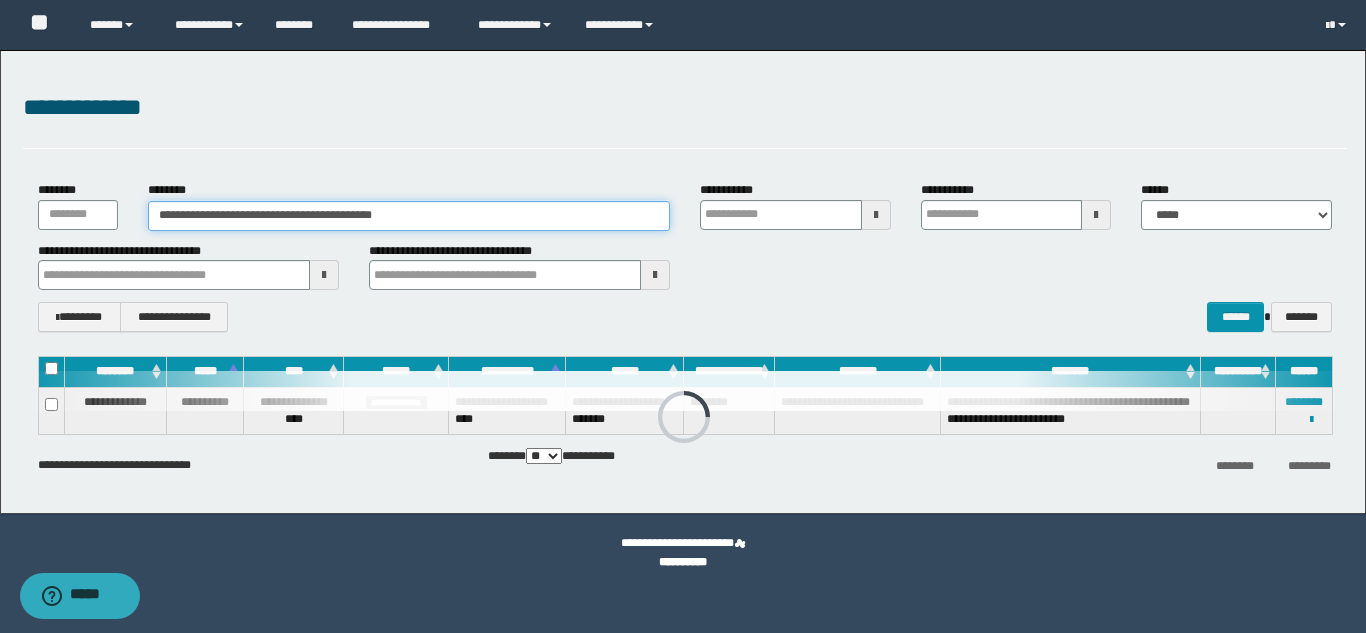 click on "**********" at bounding box center [409, 216] 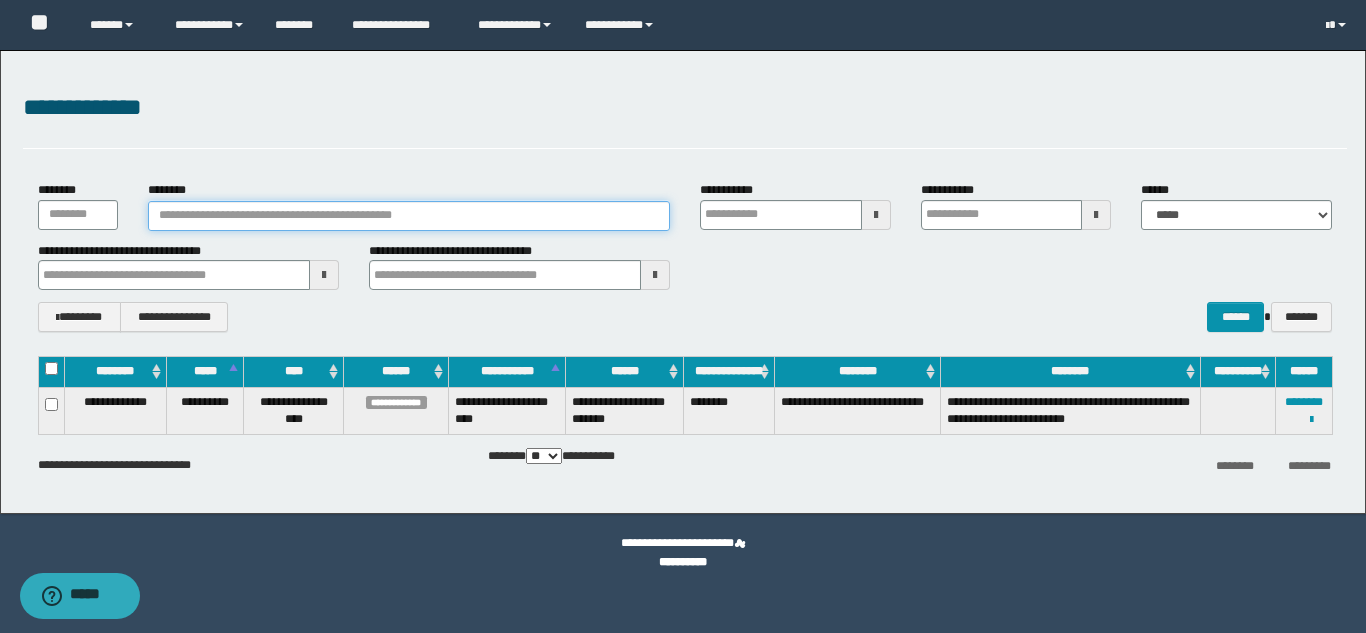 click on "********" at bounding box center [409, 216] 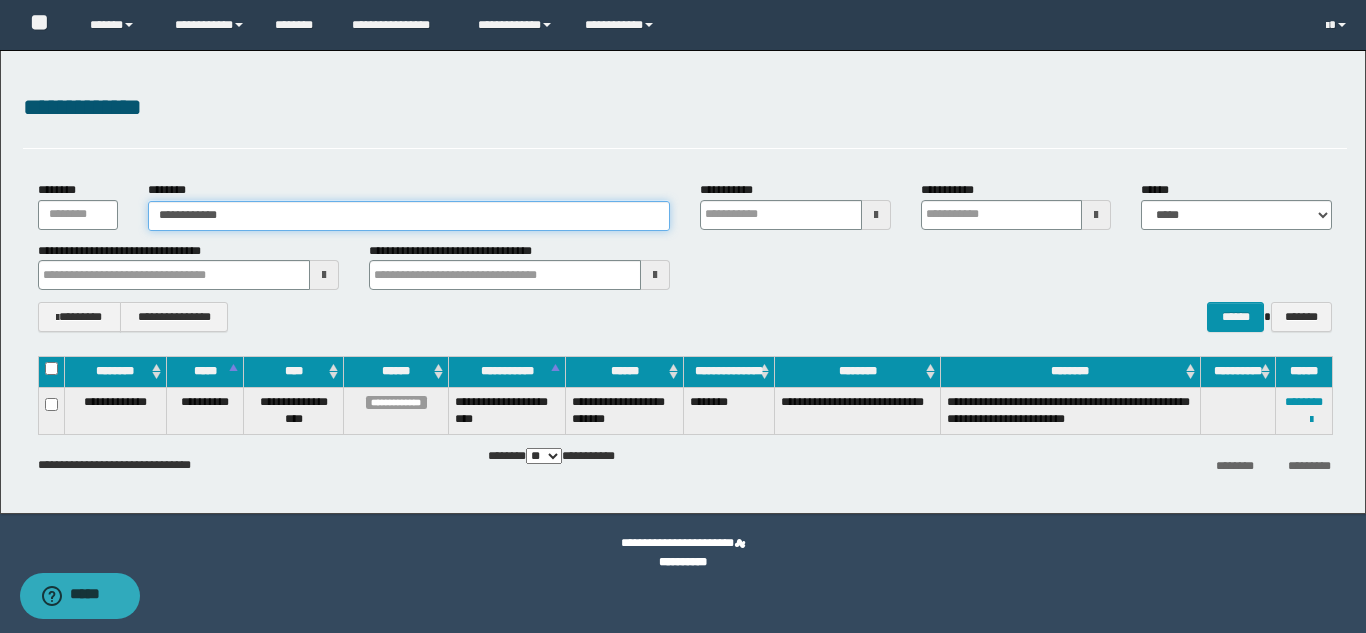 type on "**********" 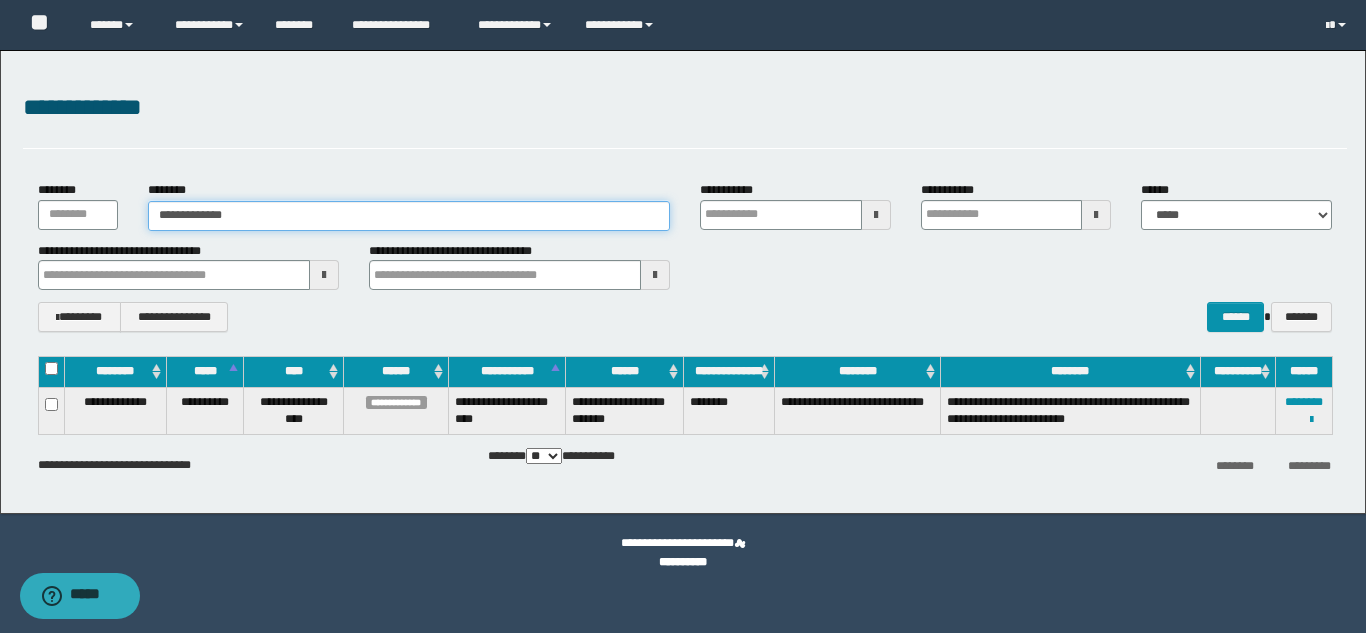 type on "**********" 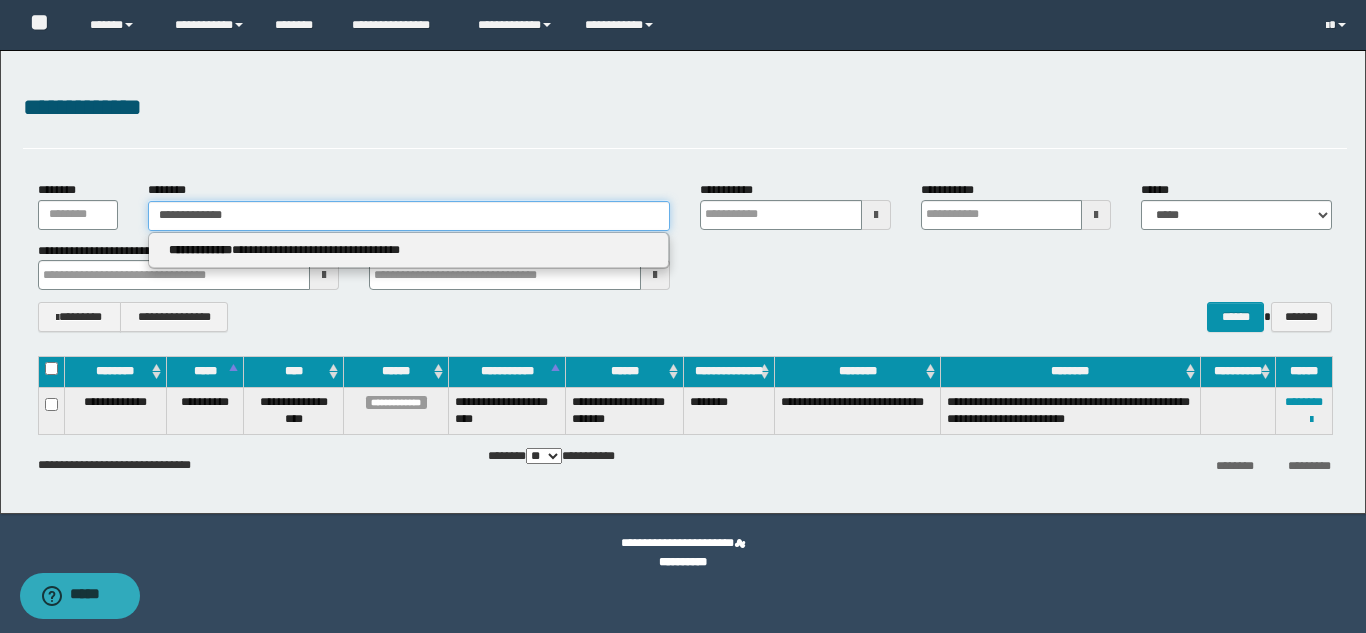 type 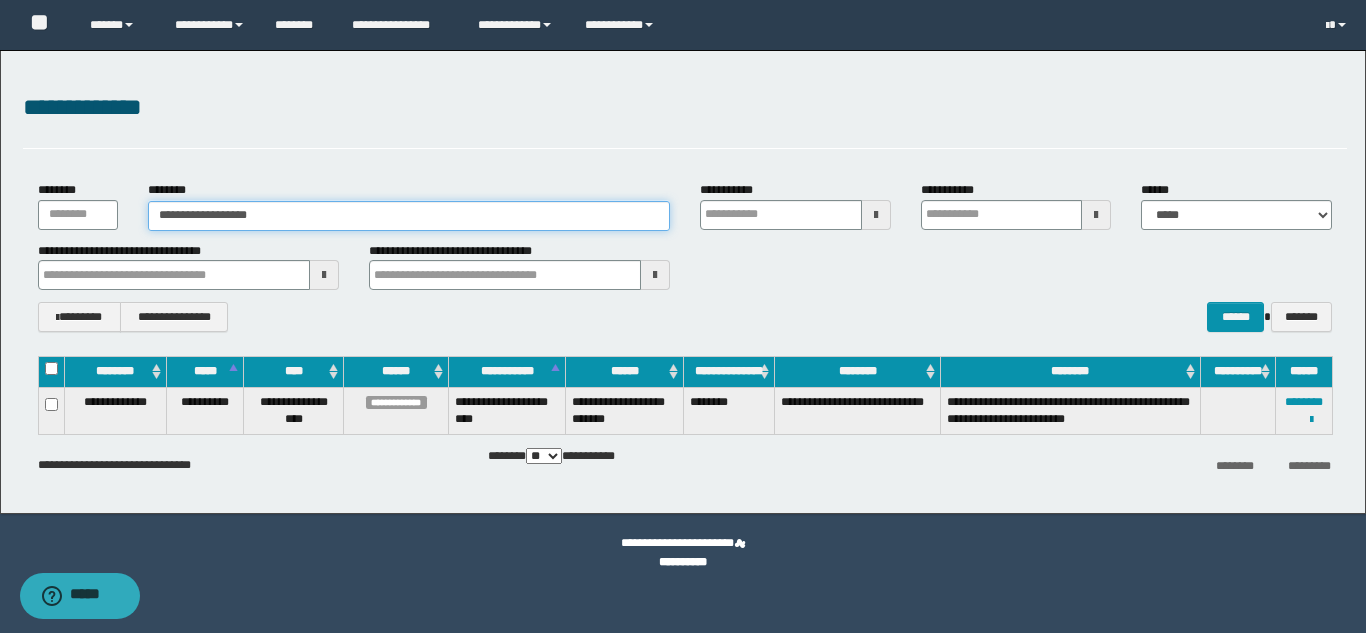 type on "**********" 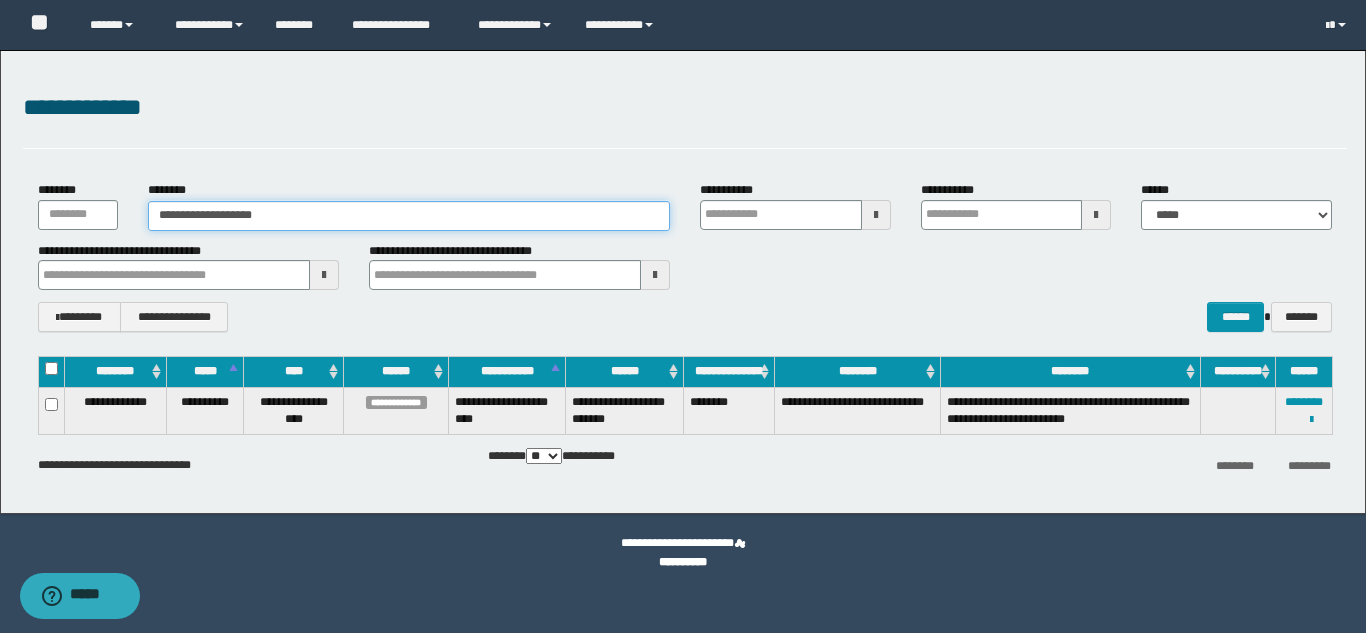 type on "**********" 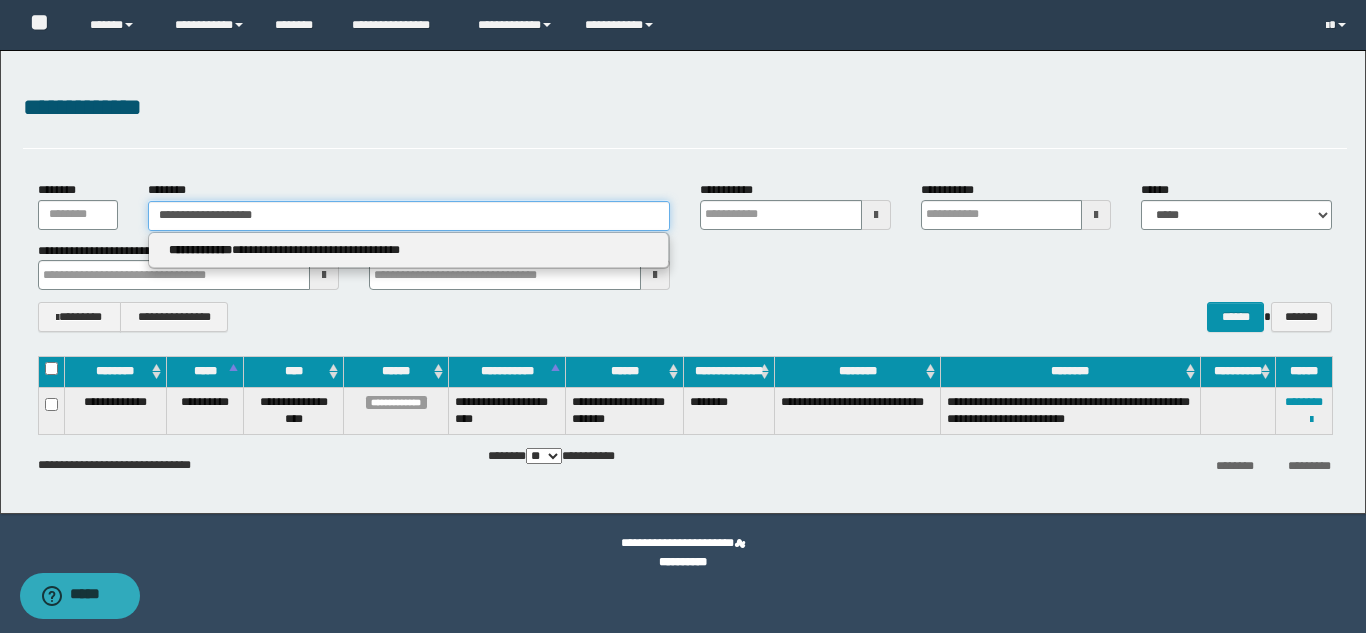 type 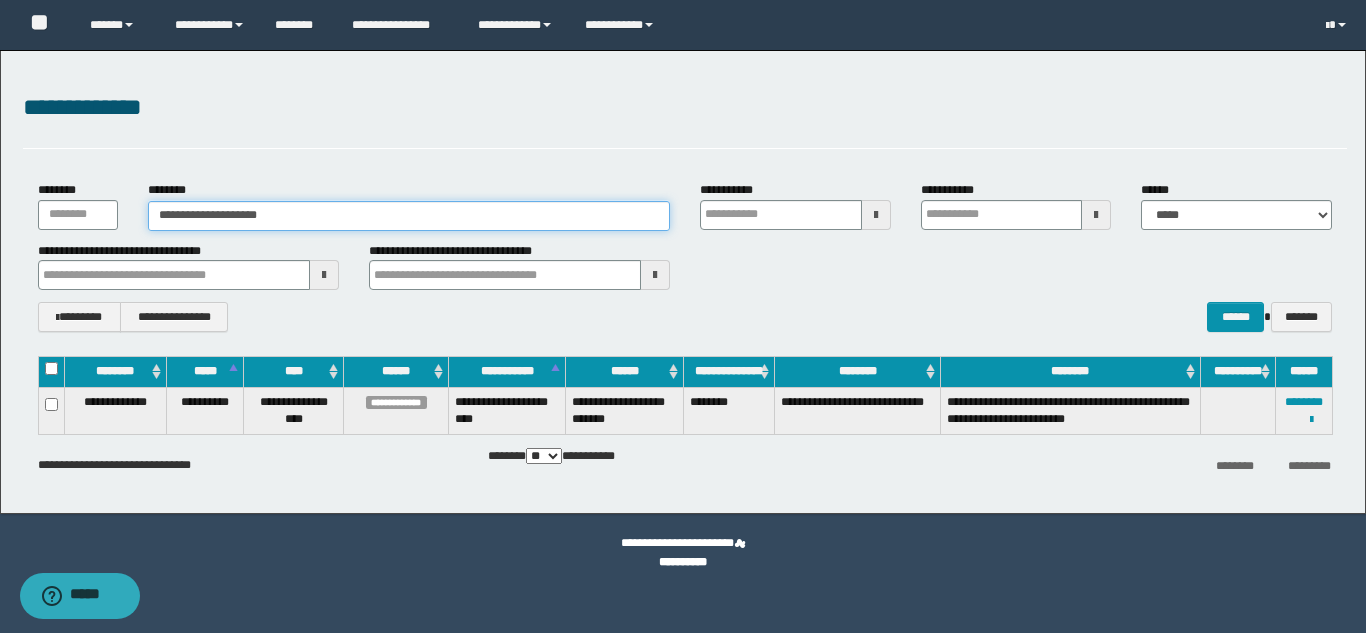 type on "**********" 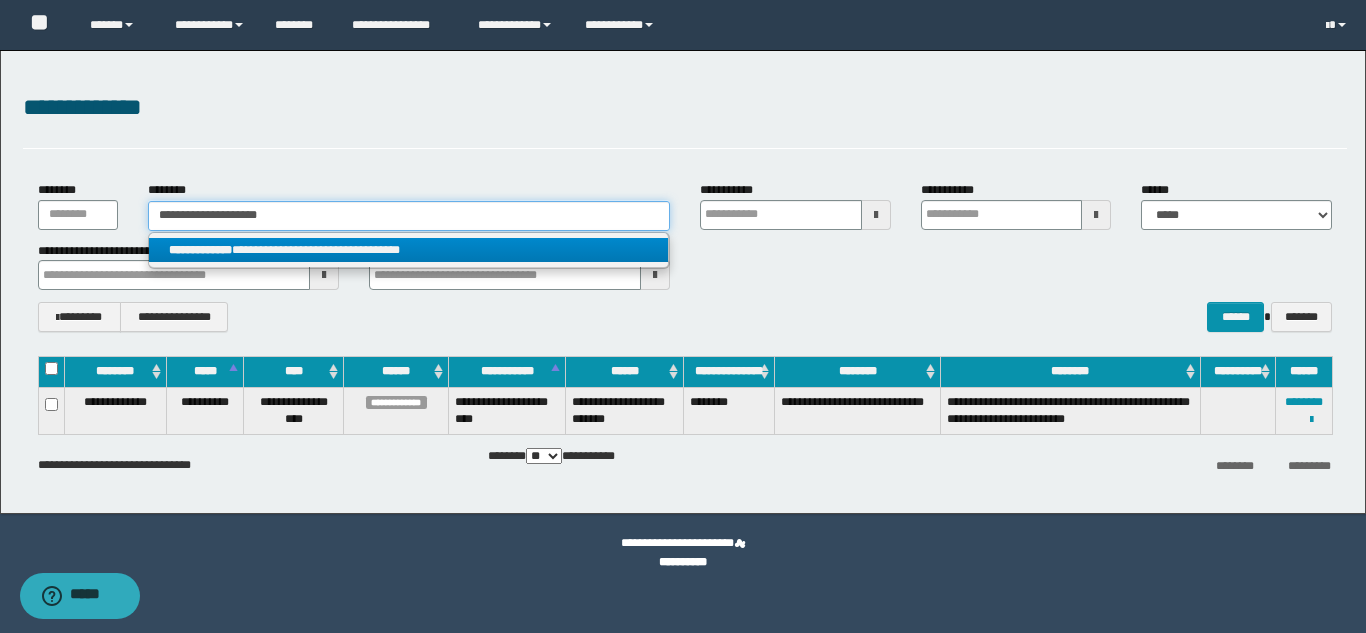 type on "**********" 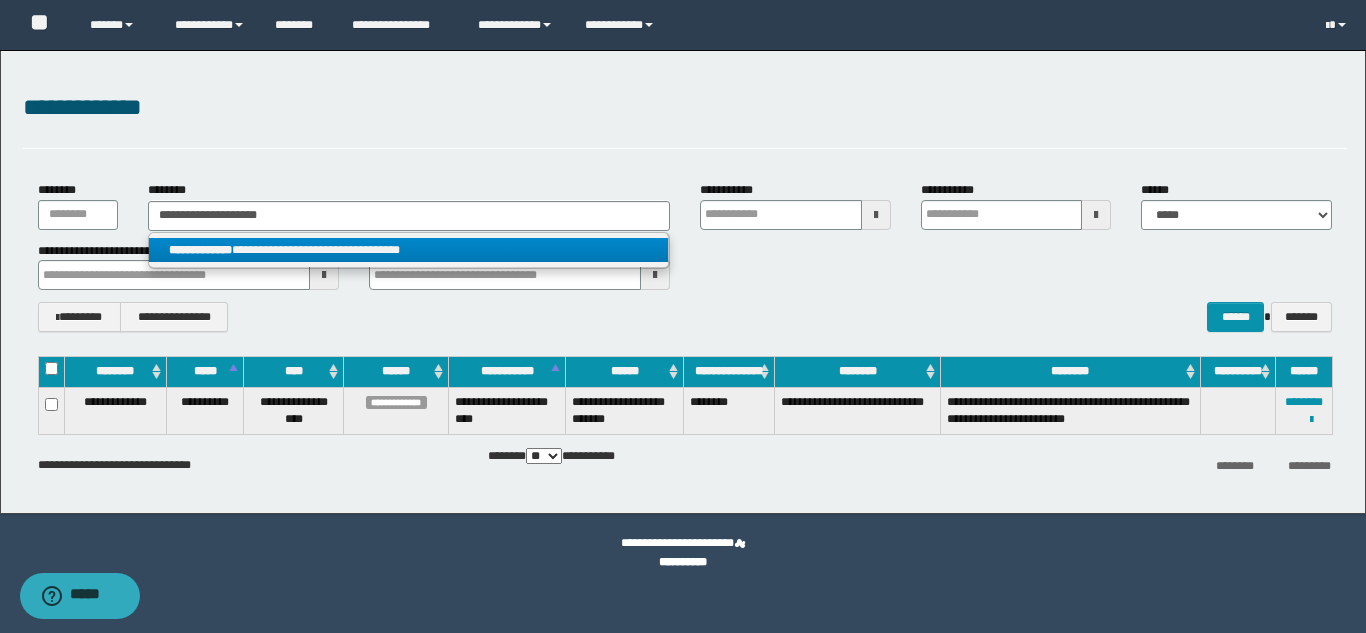 click on "**********" at bounding box center (408, 250) 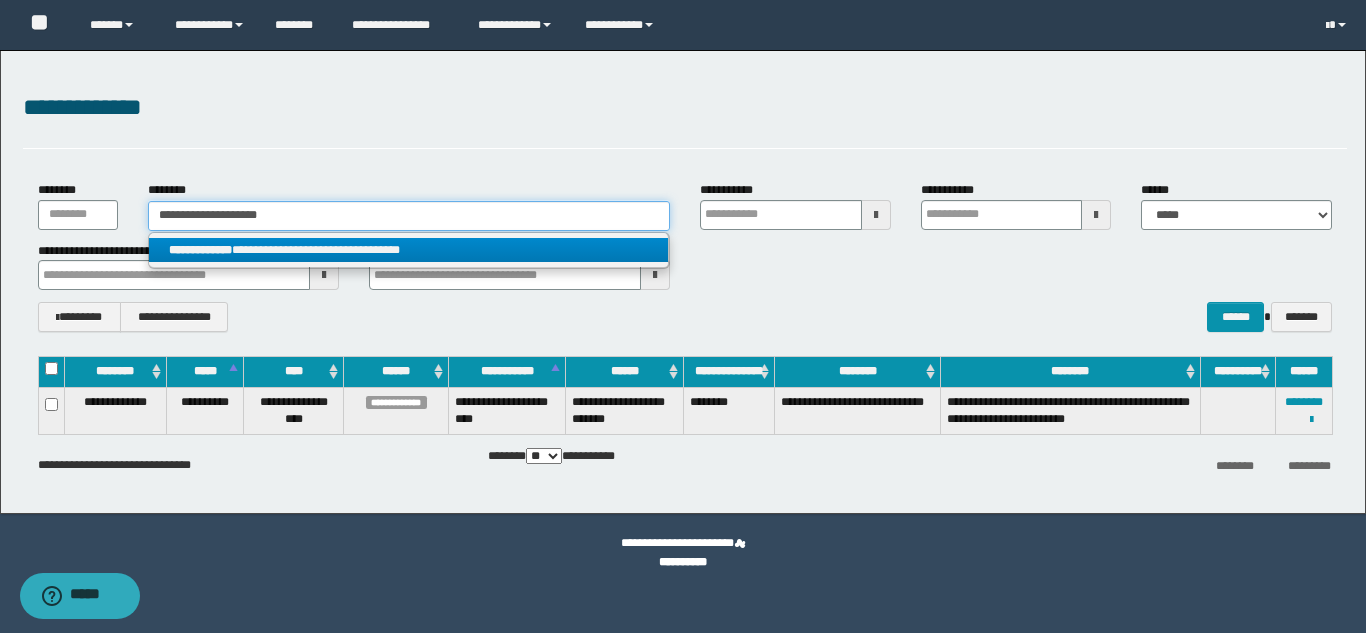 type 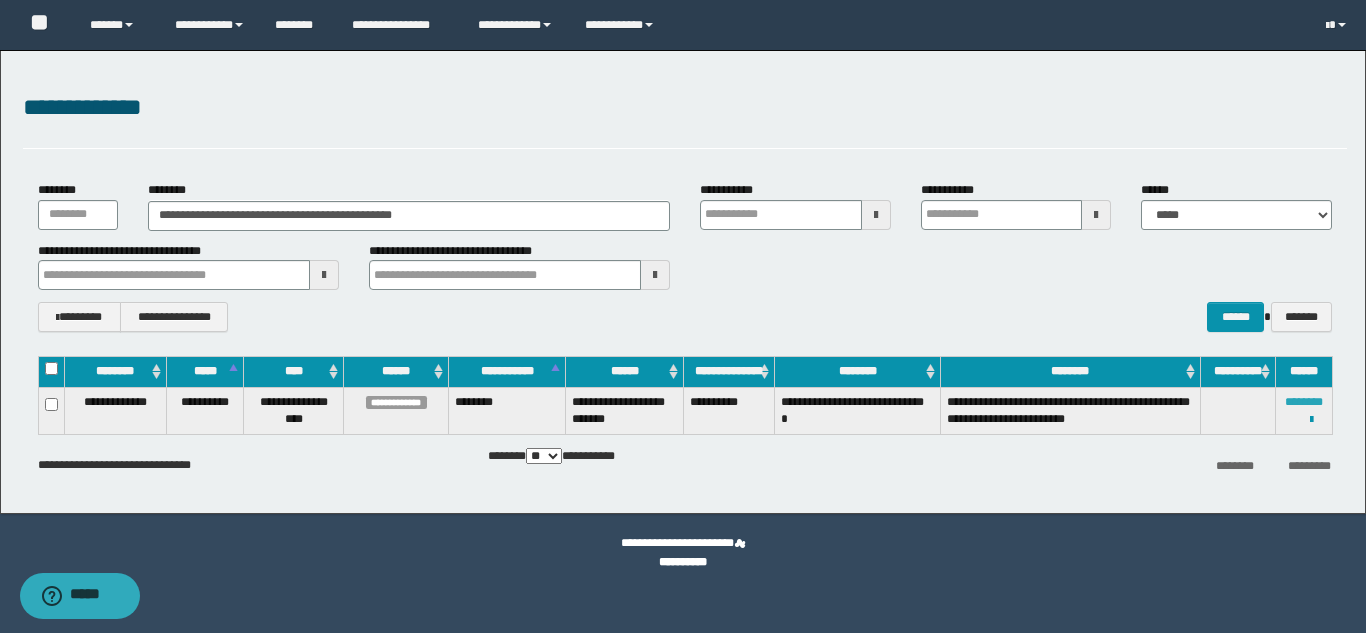 click on "********" at bounding box center (1304, 402) 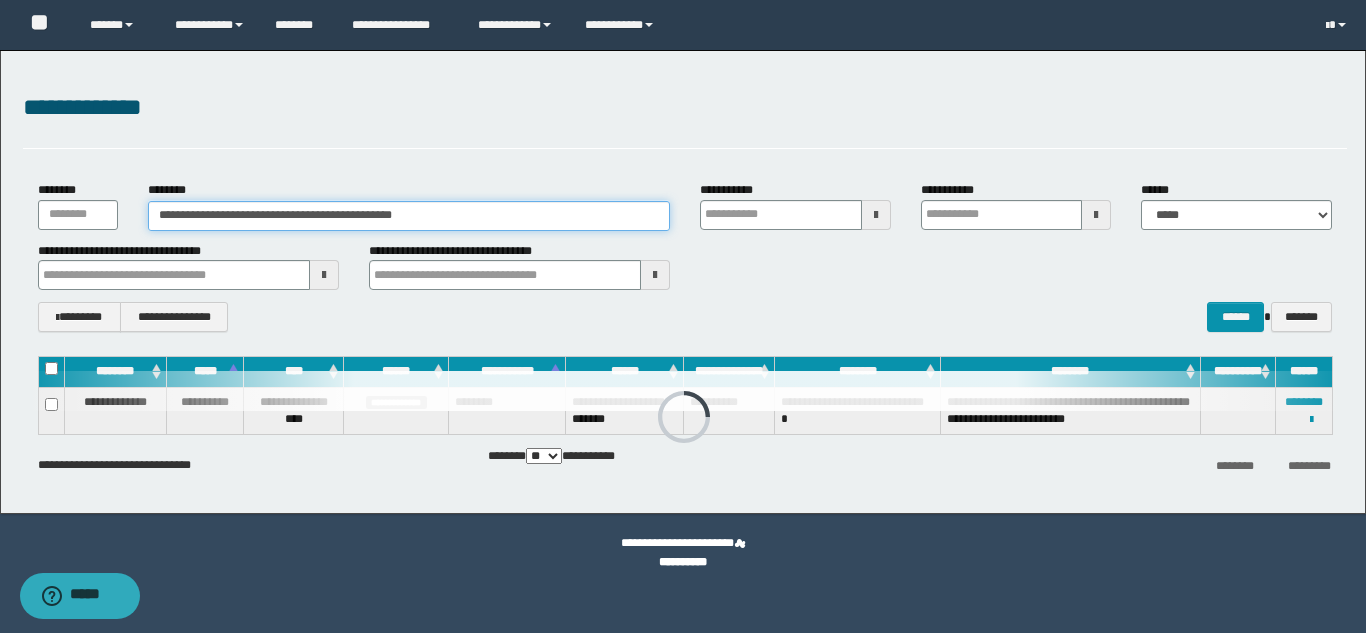 drag, startPoint x: 435, startPoint y: 217, endPoint x: 0, endPoint y: 179, distance: 436.65662 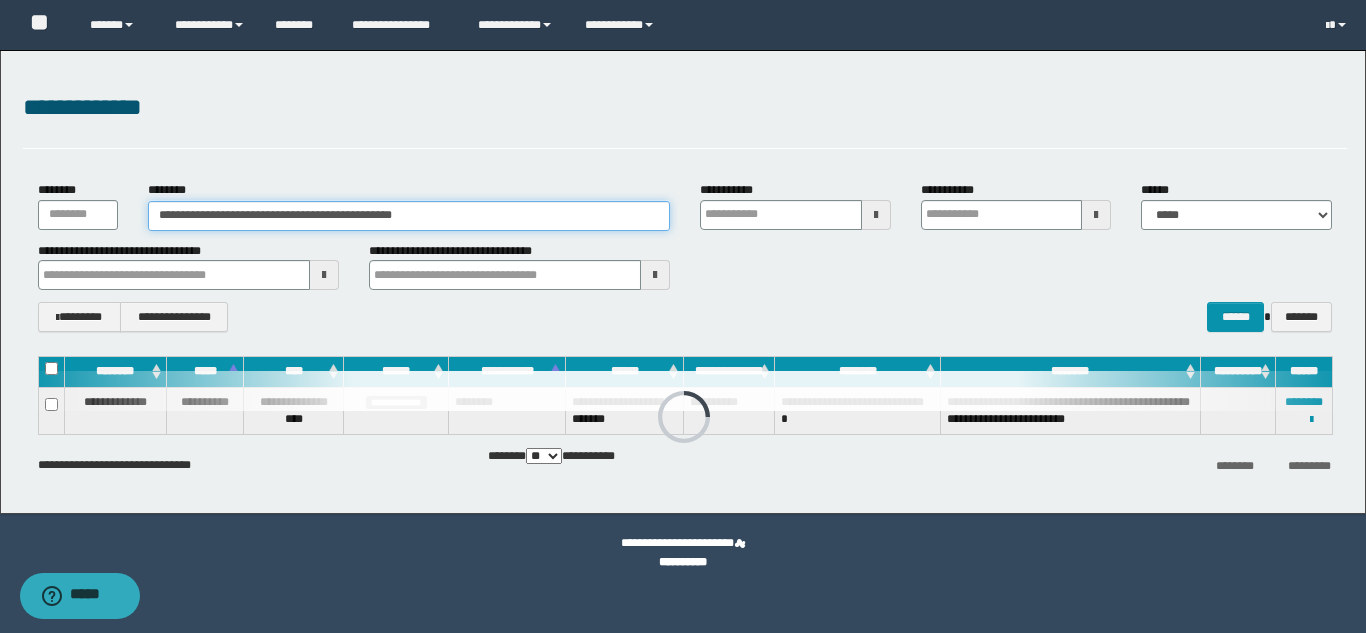 click on "**********" at bounding box center [683, 282] 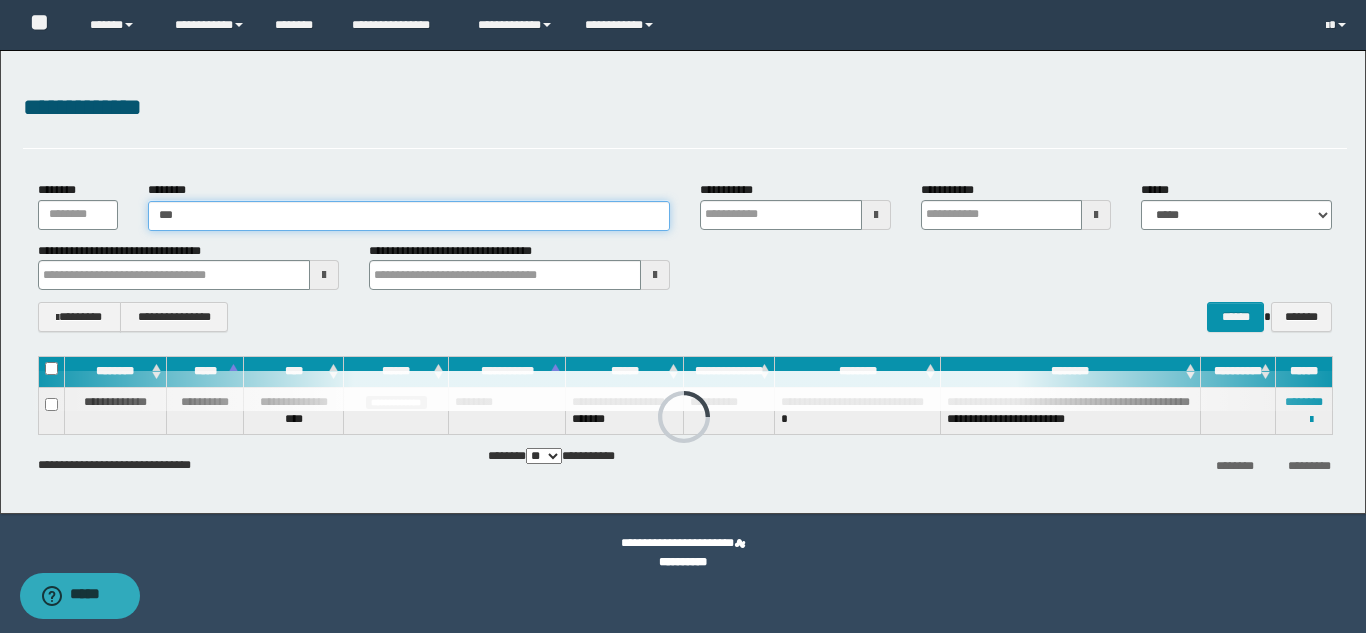 type on "****" 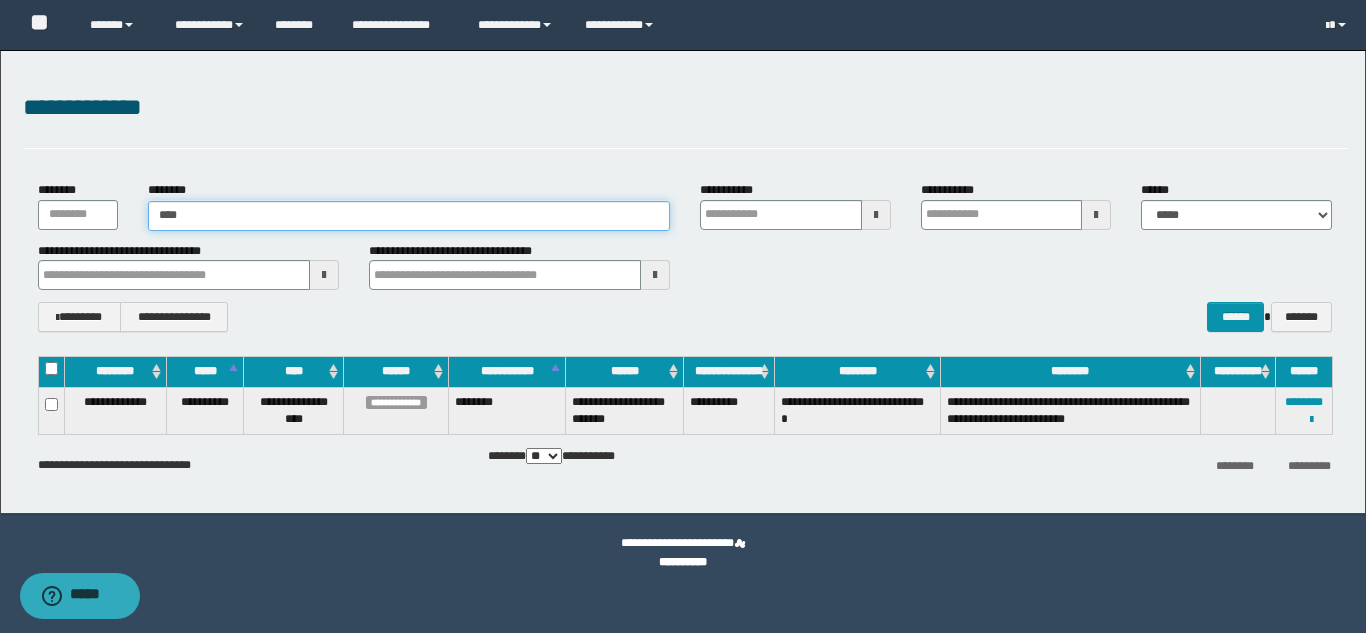 type on "****" 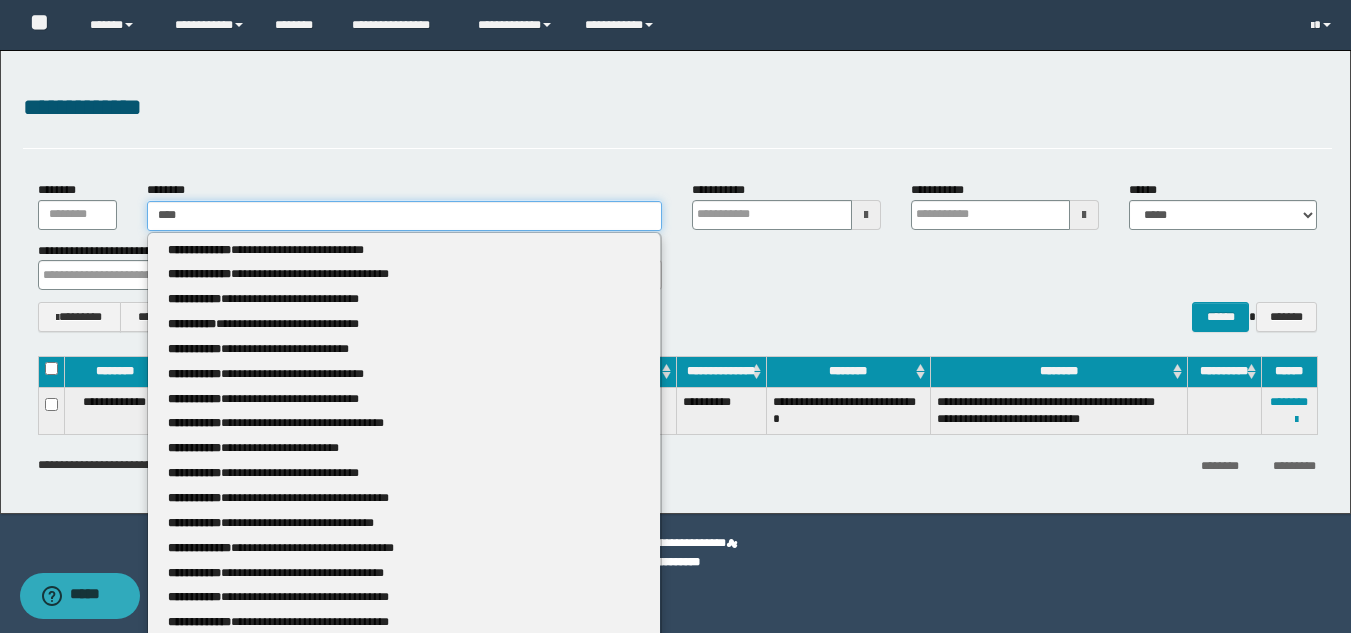 type 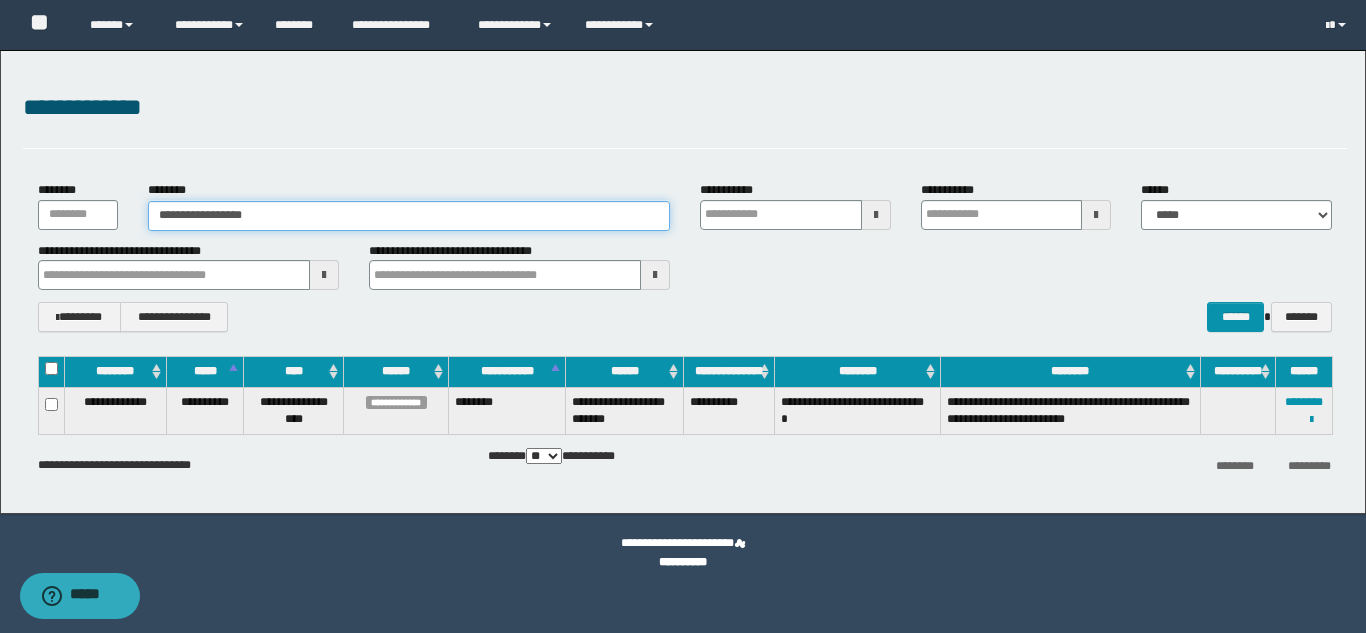 type on "**********" 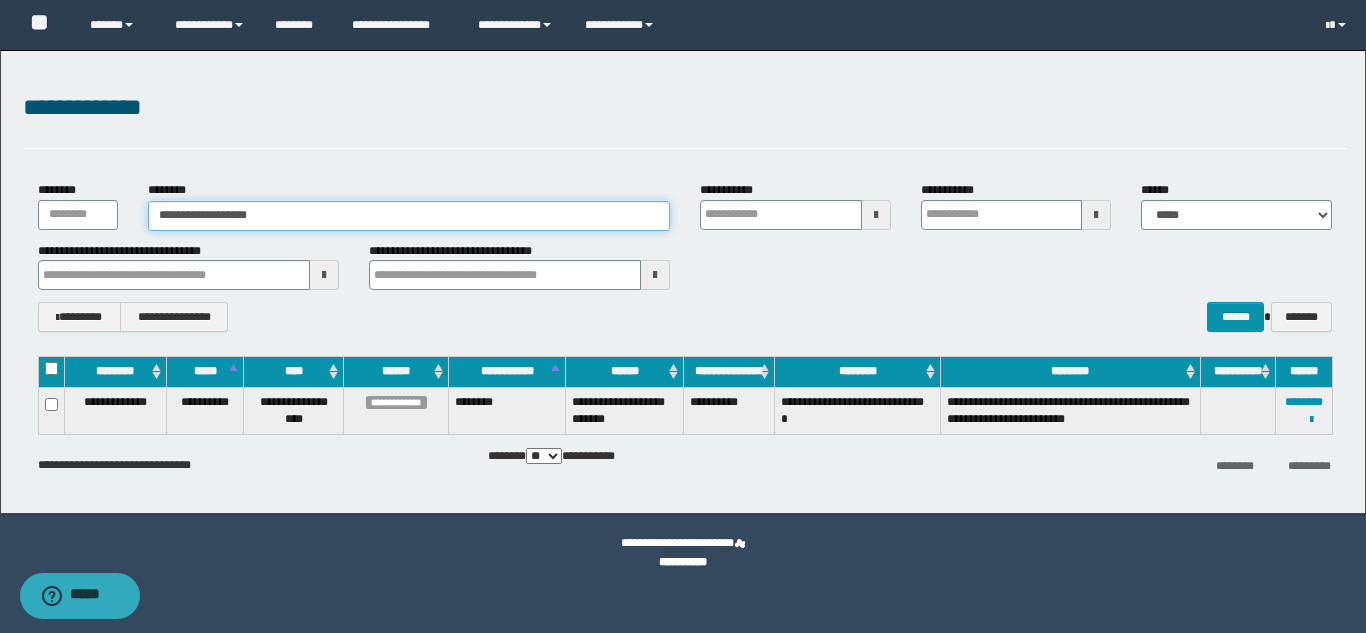 type on "**********" 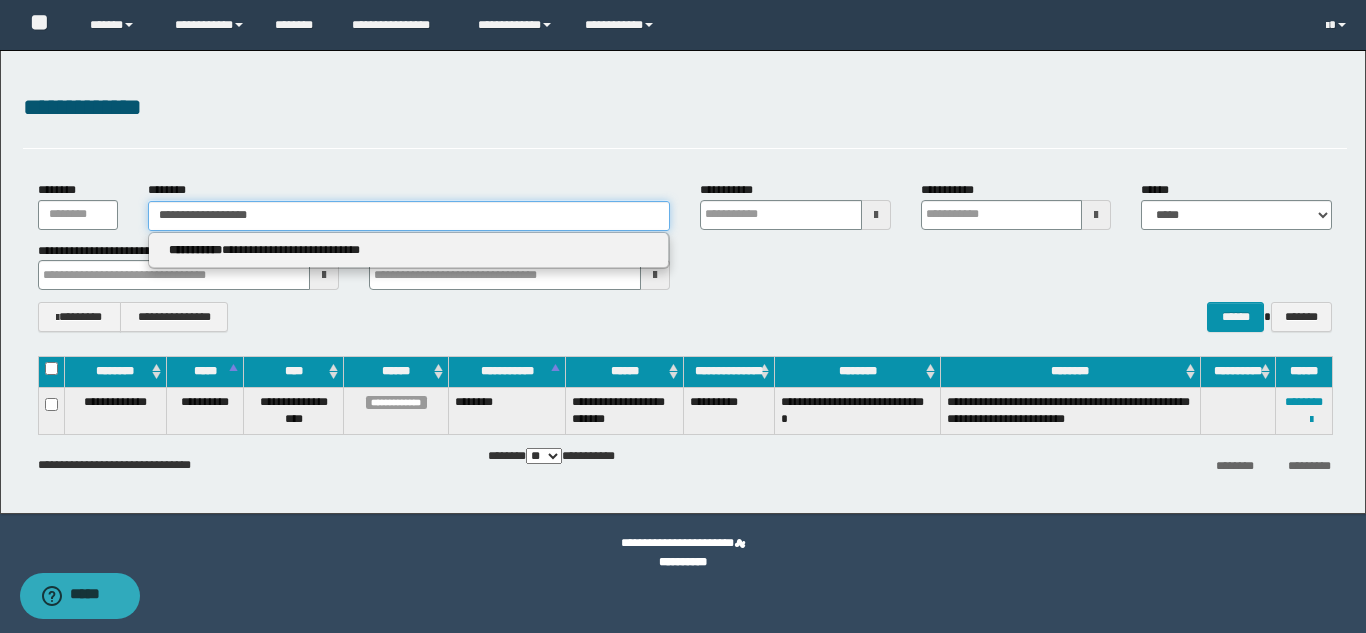 type 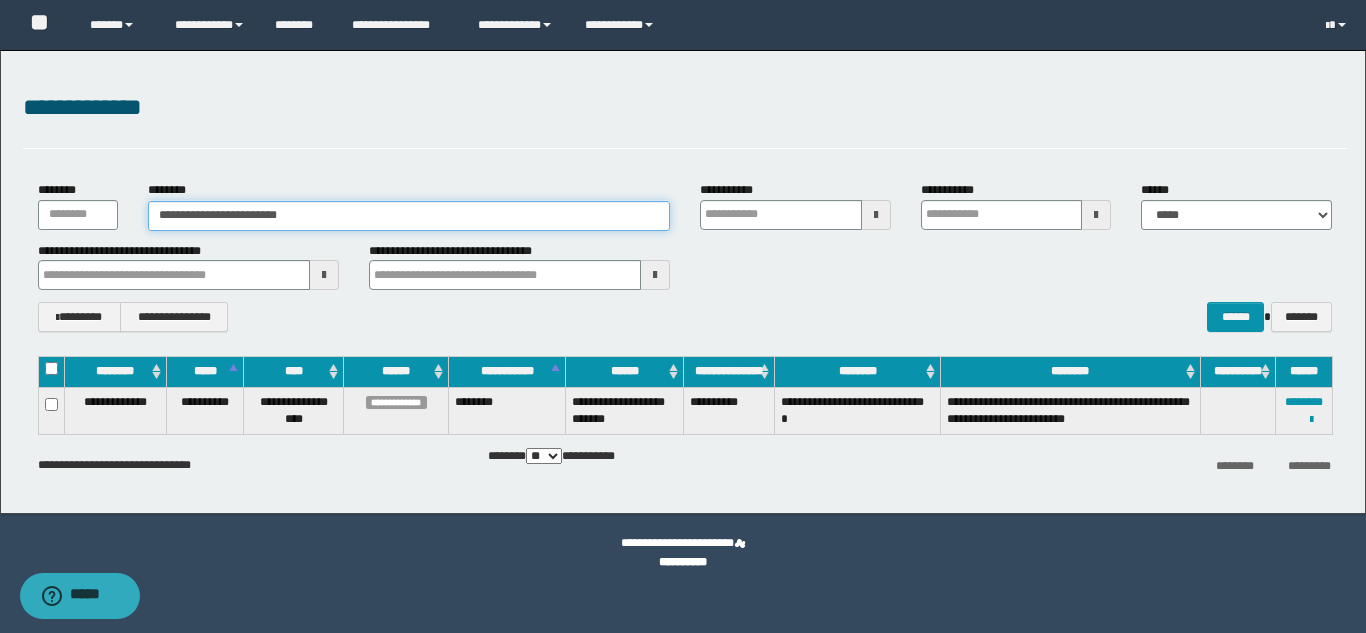type on "**********" 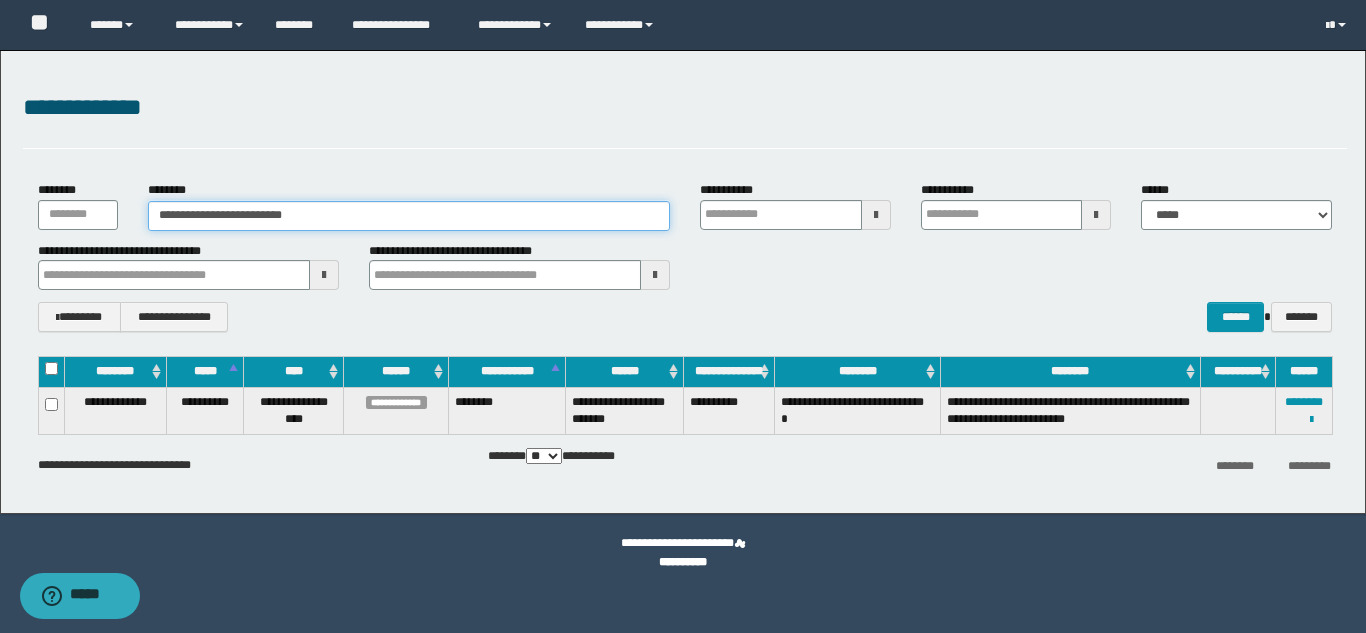 type on "**********" 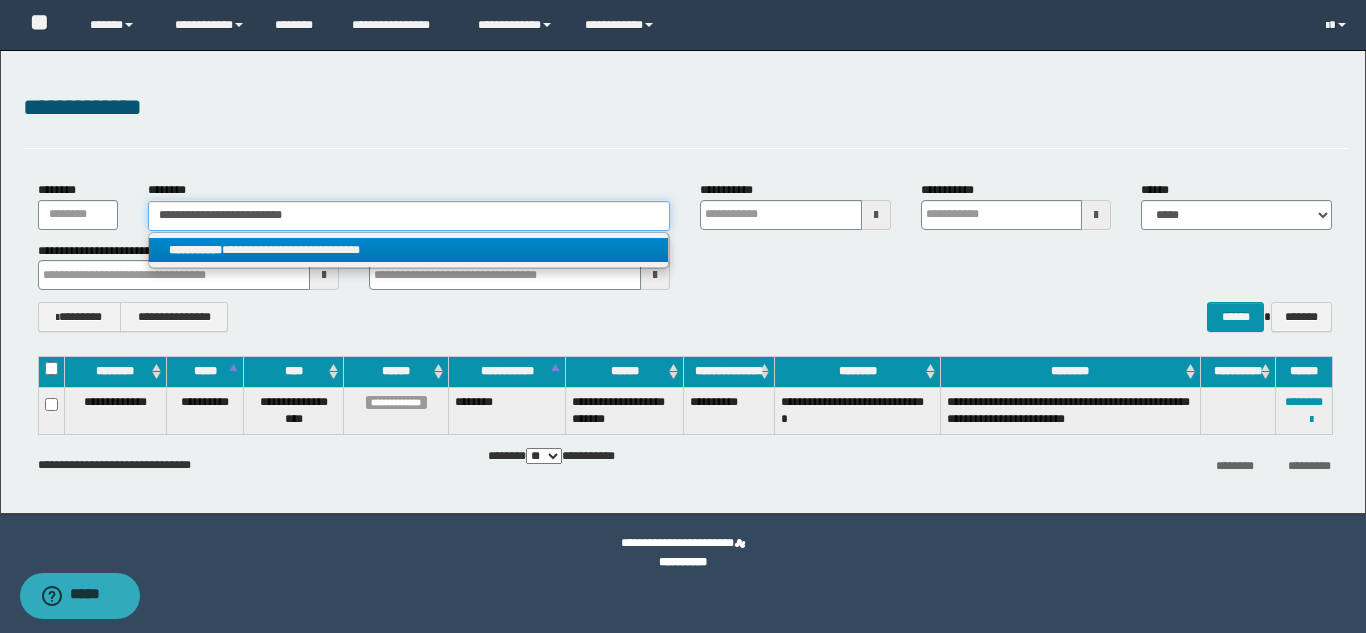 type on "**********" 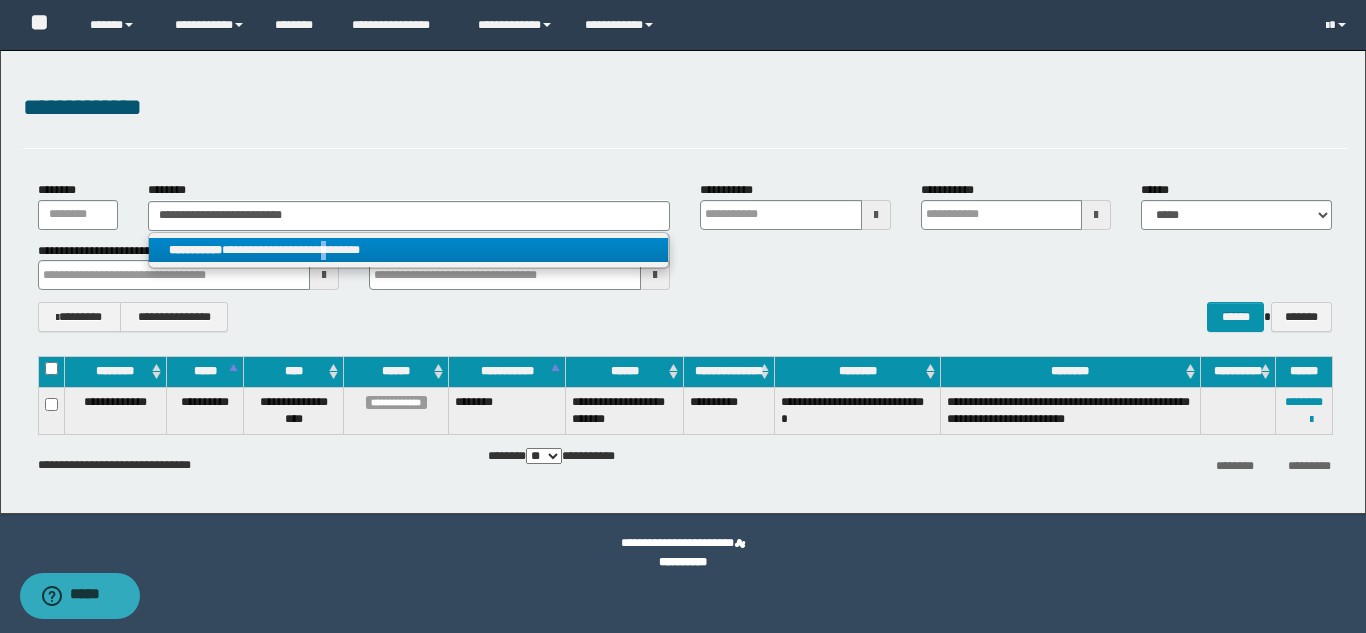 click on "**********" at bounding box center [408, 250] 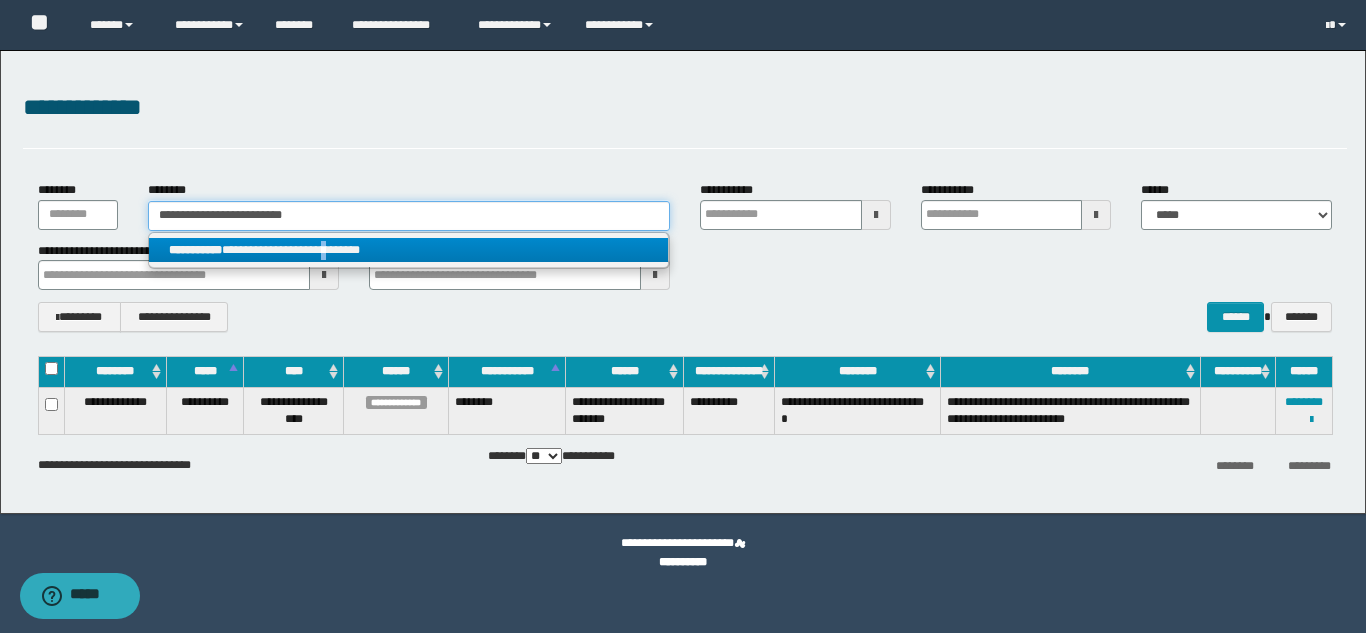 type 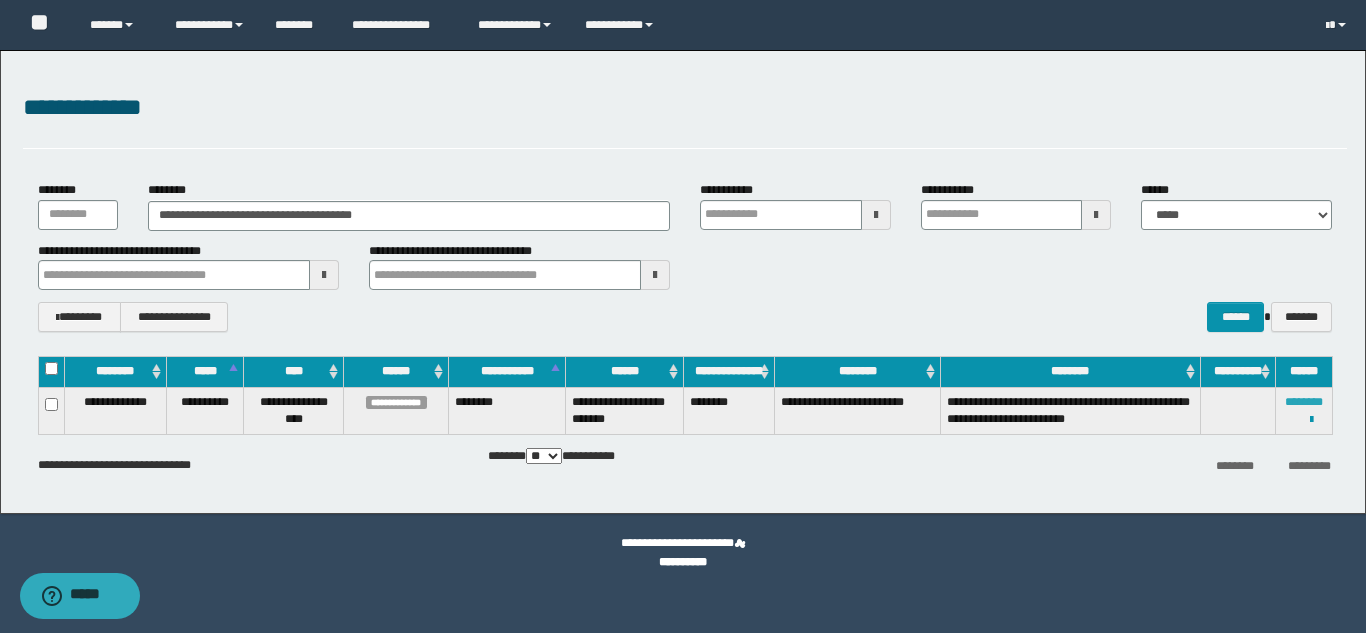 click on "********" at bounding box center [1304, 402] 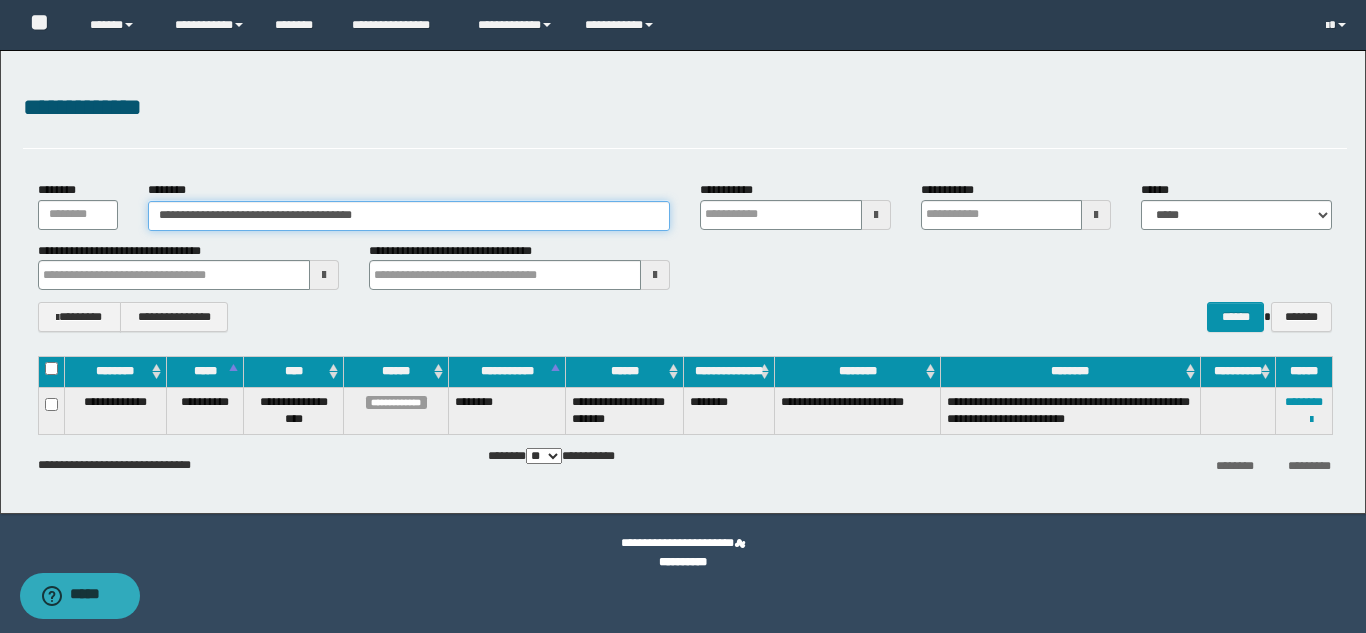 drag, startPoint x: 428, startPoint y: 214, endPoint x: 78, endPoint y: 193, distance: 350.62943 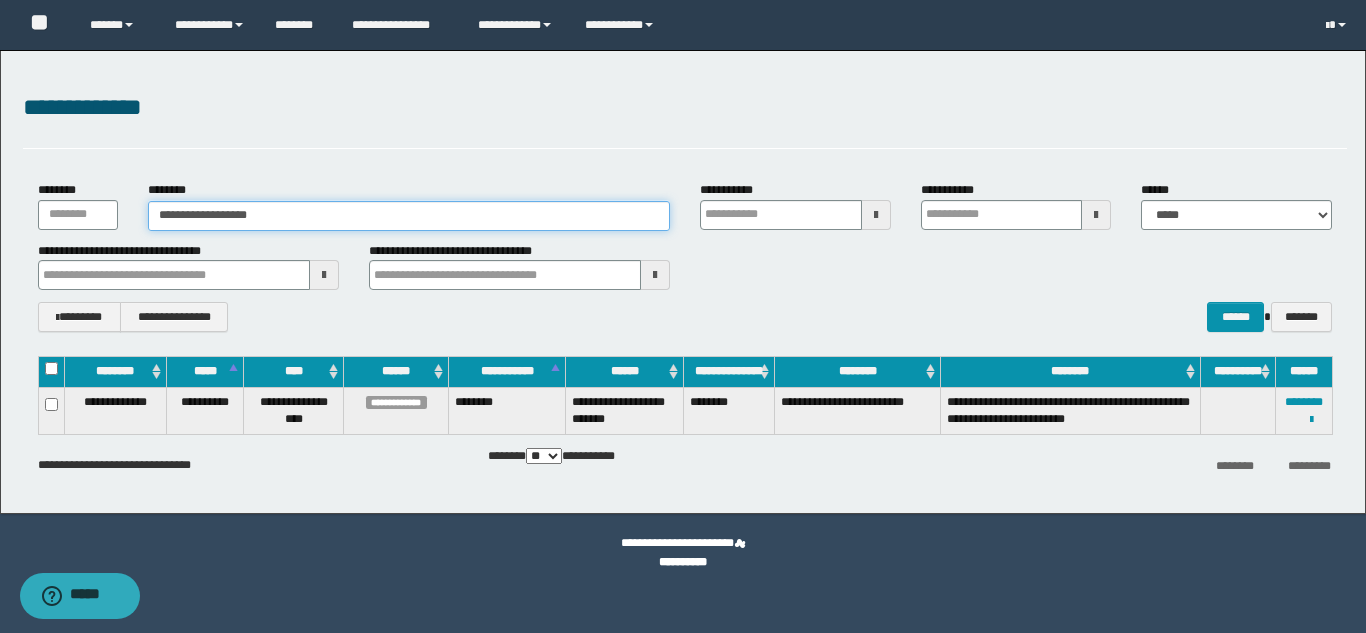 type on "**********" 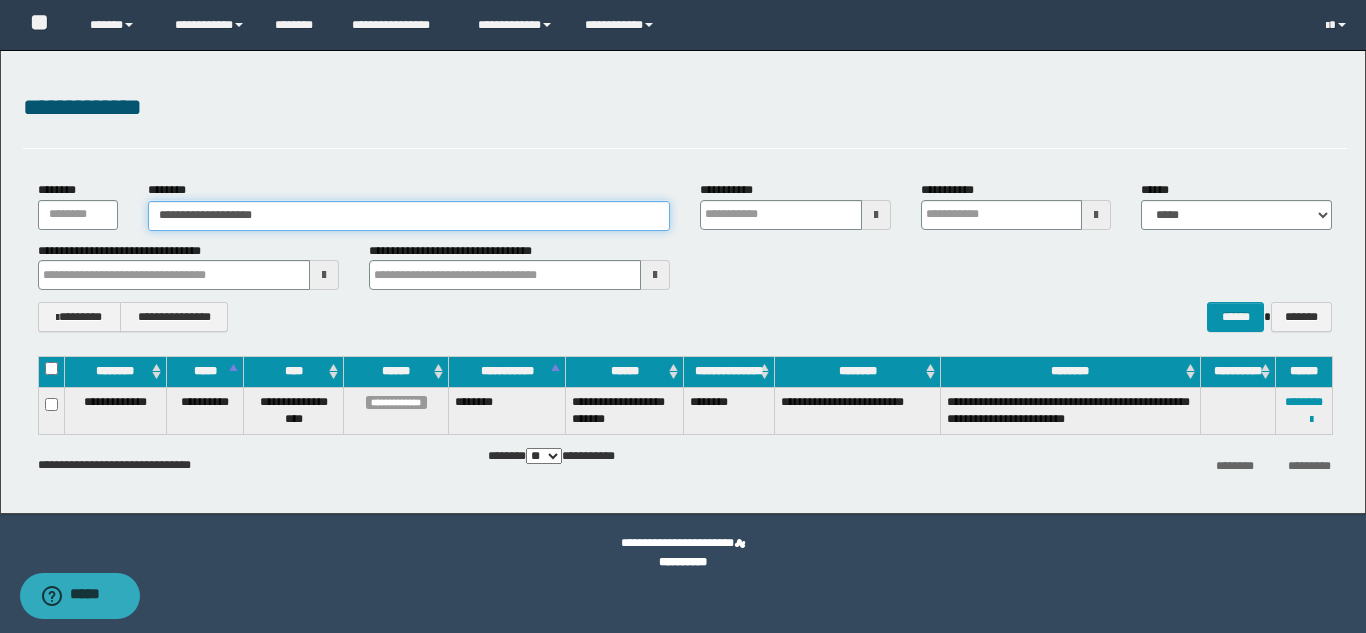 type on "**********" 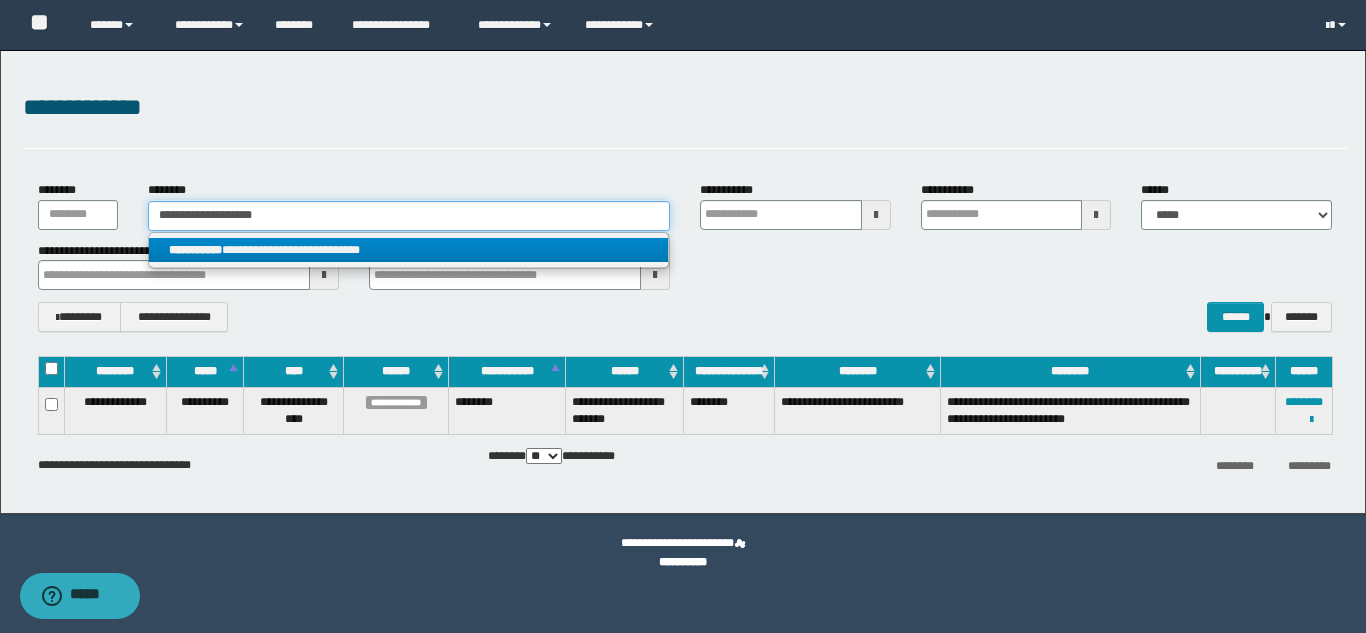type on "**********" 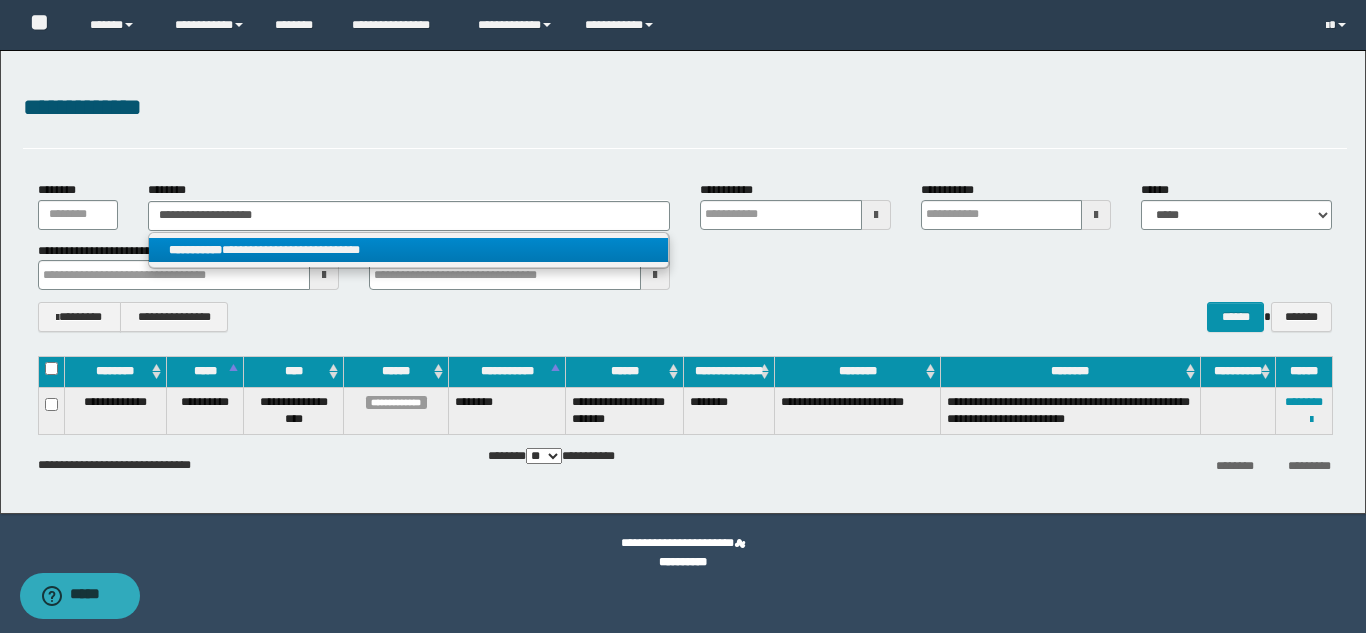 click on "**********" at bounding box center [408, 250] 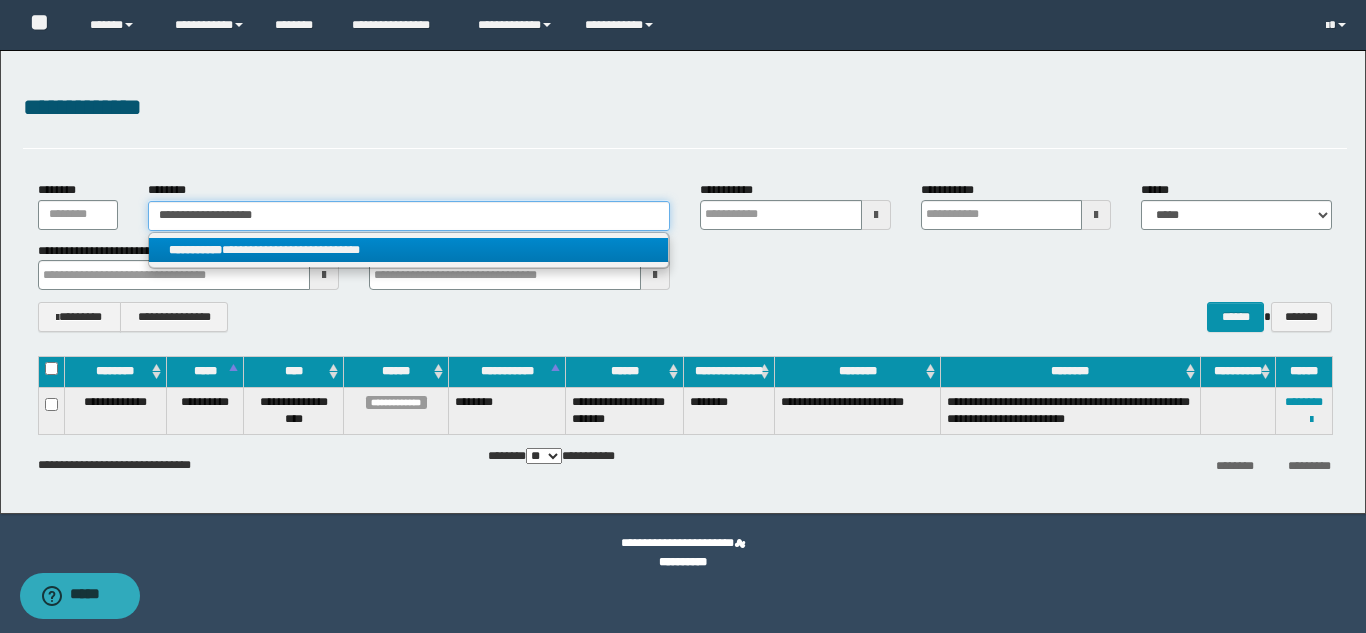 type 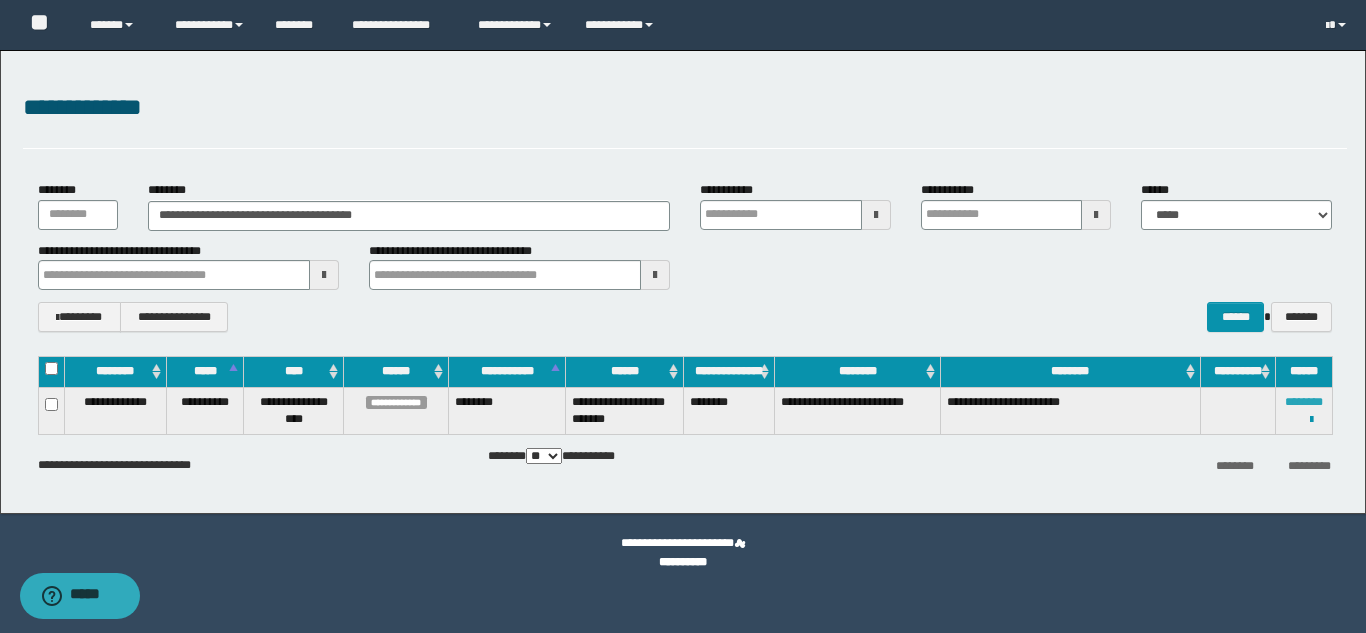 click on "********" at bounding box center [1304, 402] 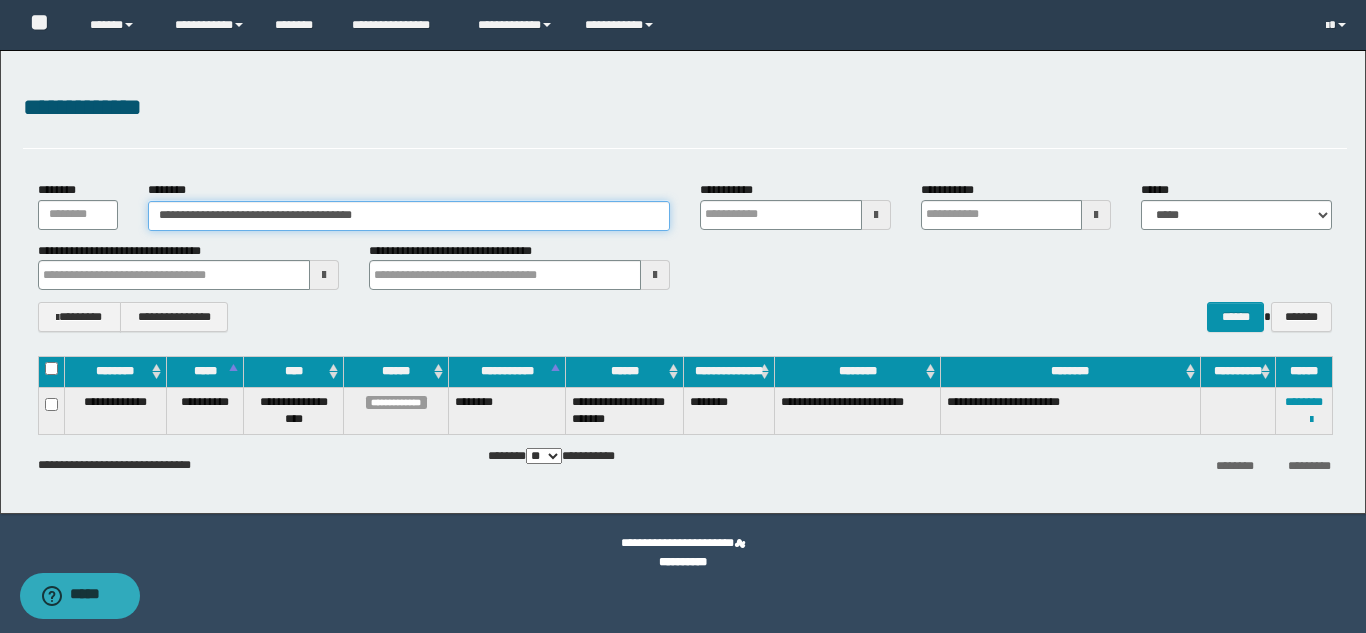 drag, startPoint x: 416, startPoint y: 212, endPoint x: 0, endPoint y: 192, distance: 416.4805 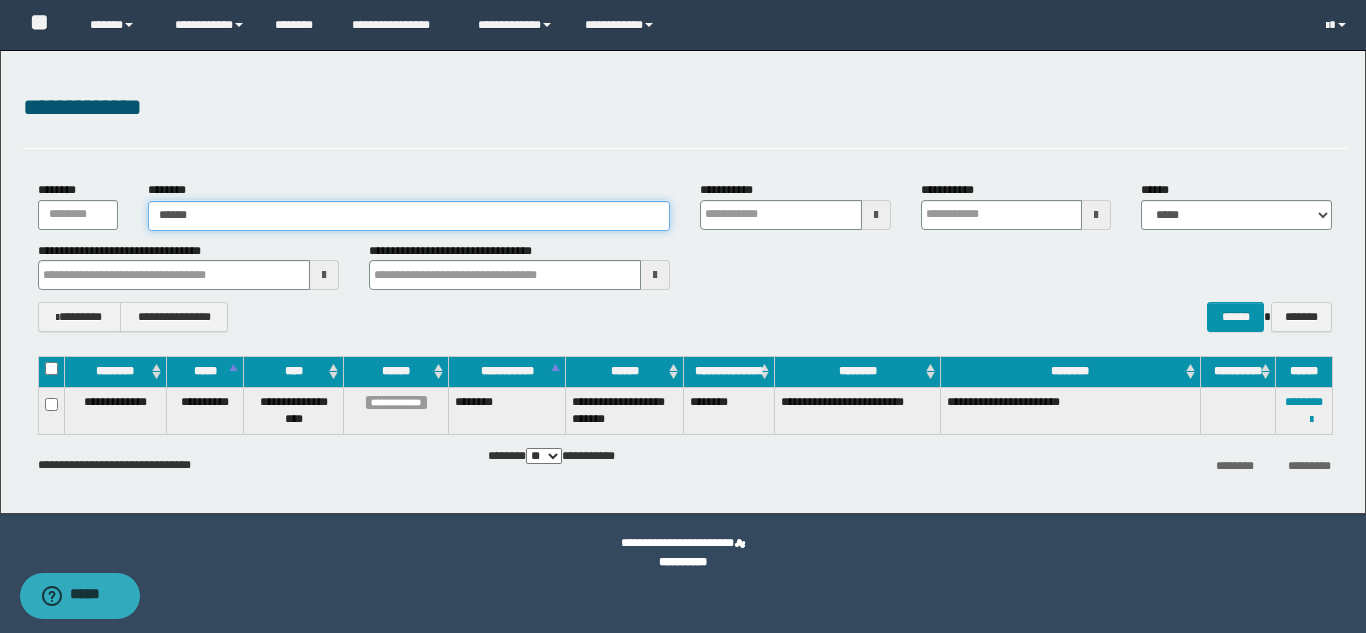 type on "*******" 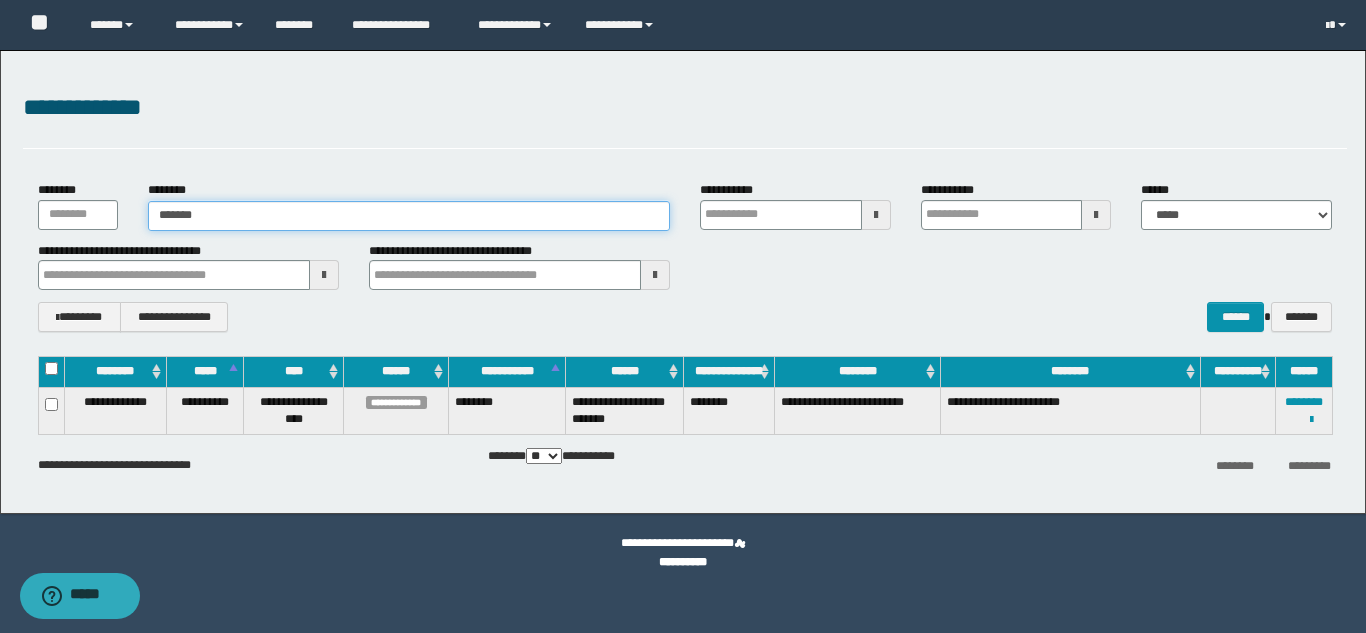 type on "*******" 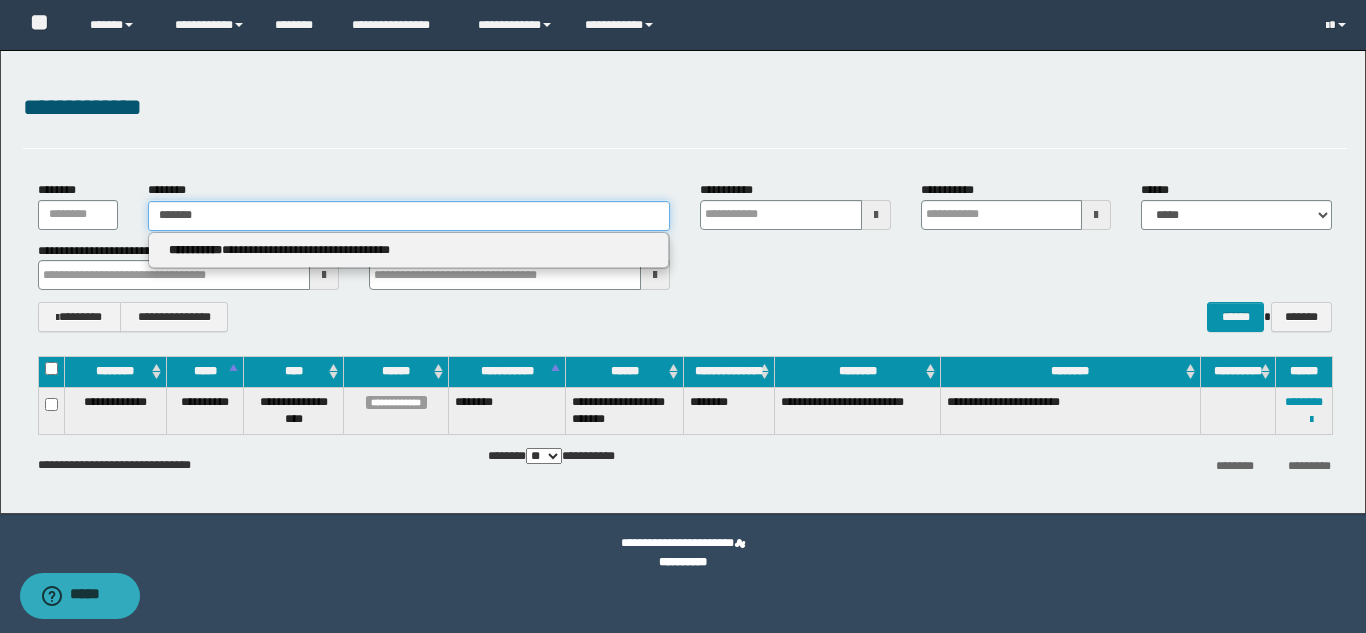 type 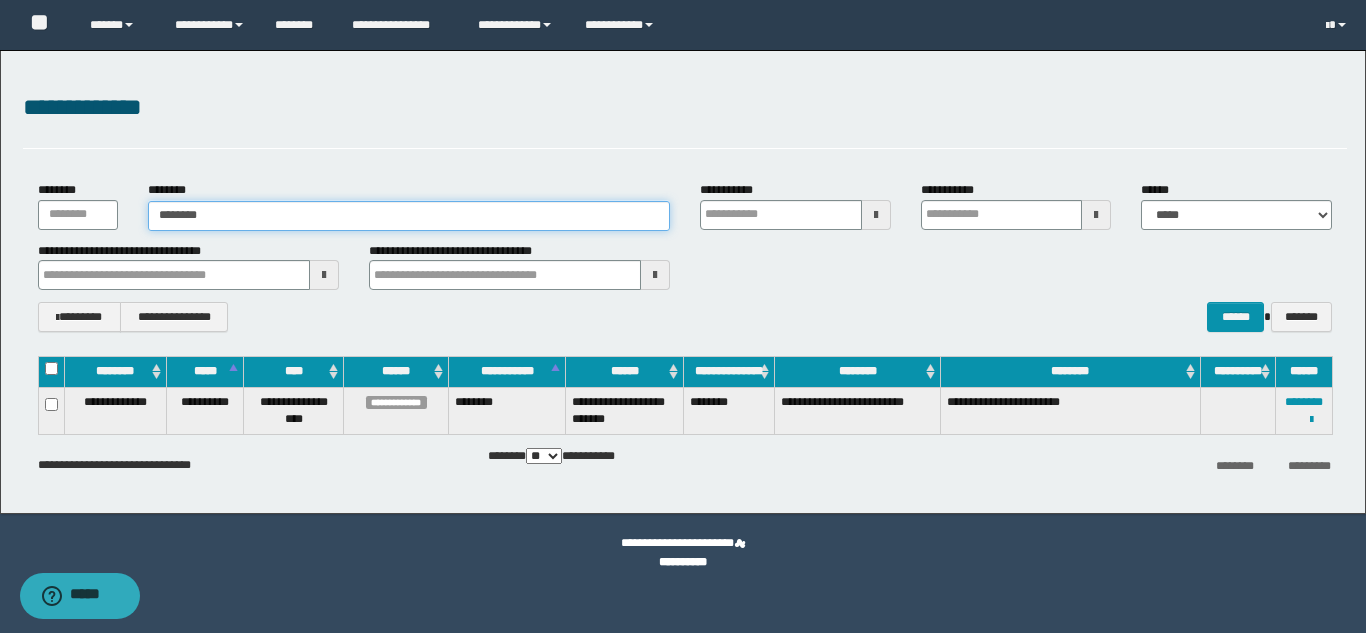 type on "*********" 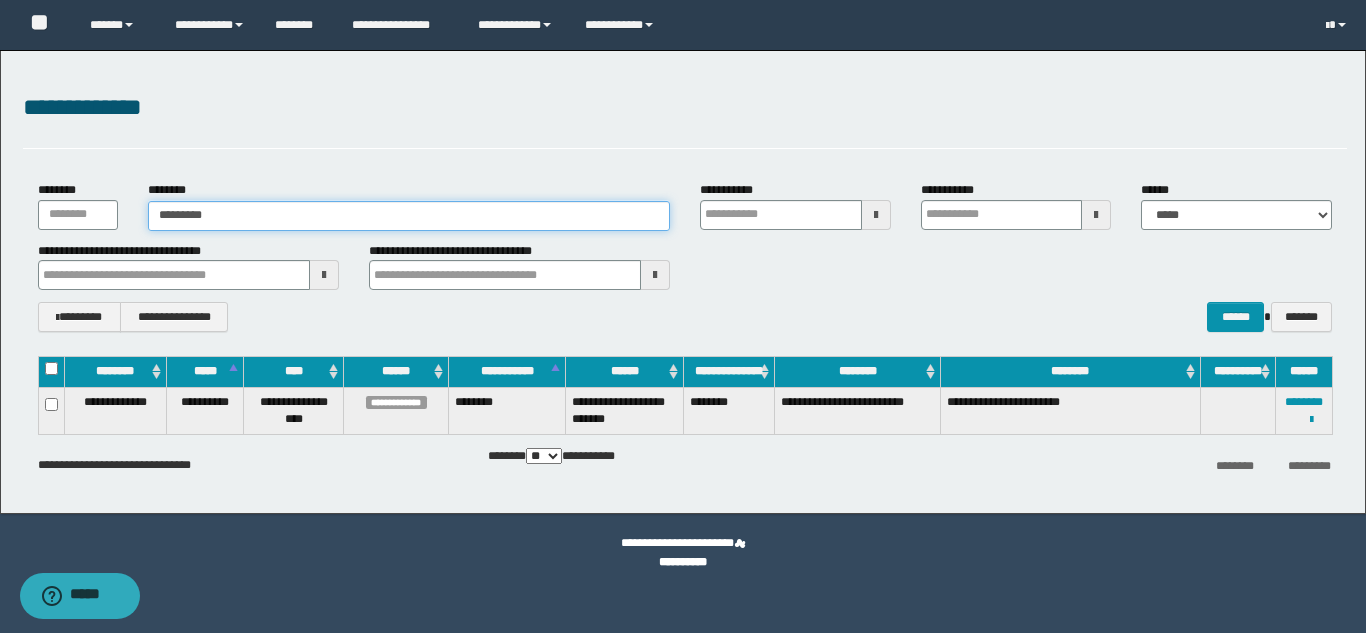 type on "*********" 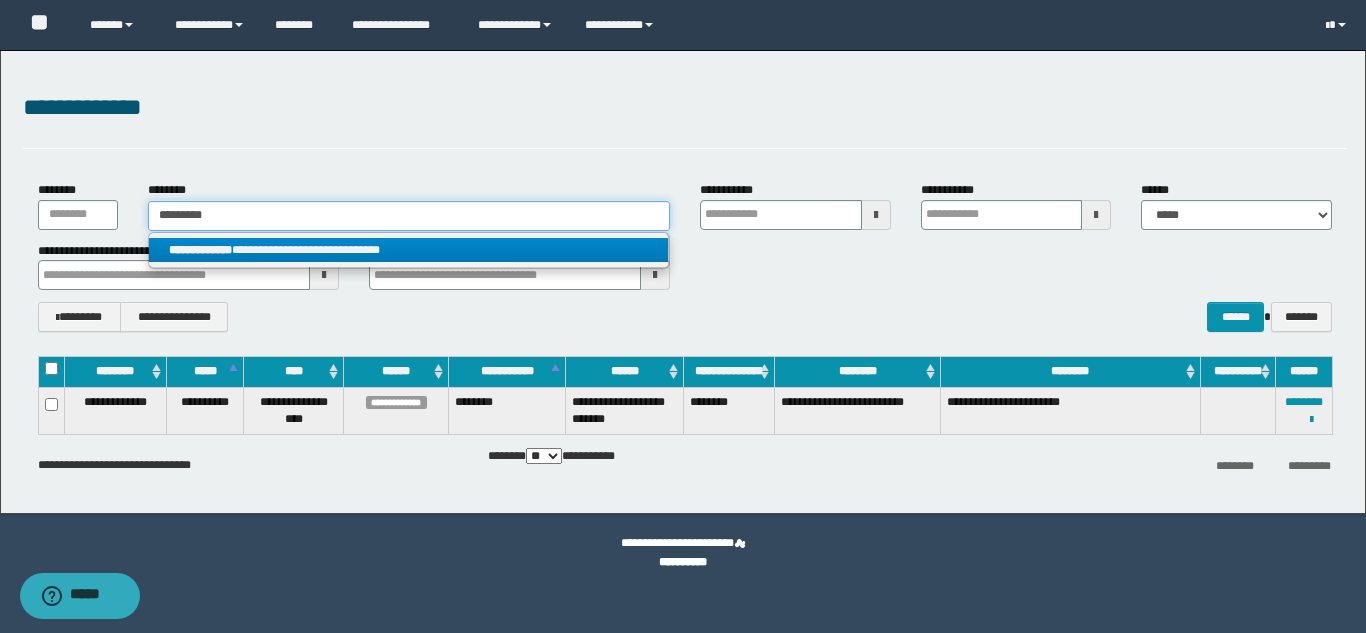 type on "*********" 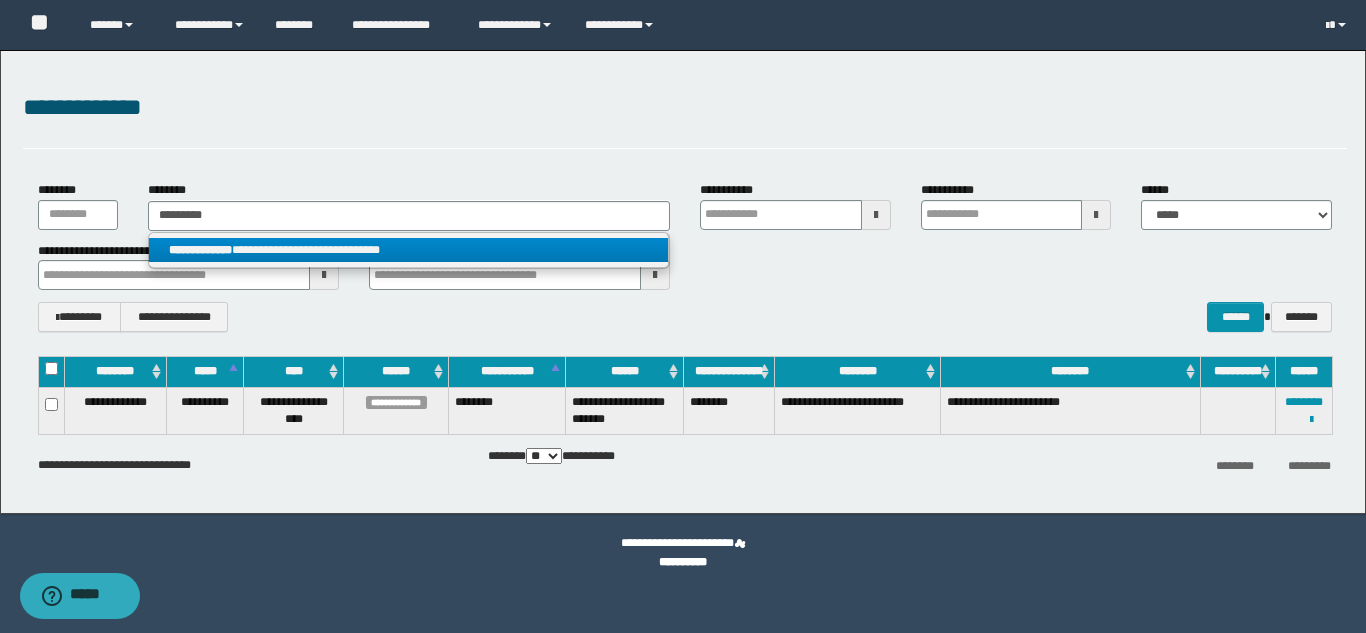 click on "**********" at bounding box center (408, 250) 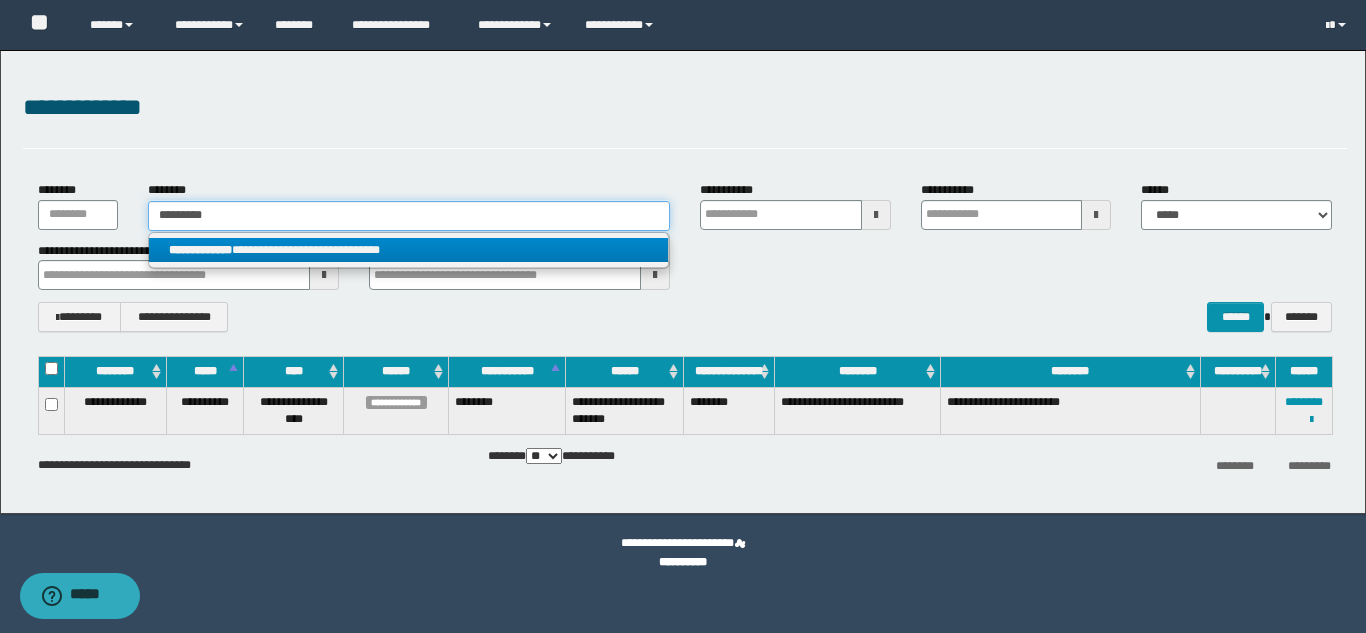 type 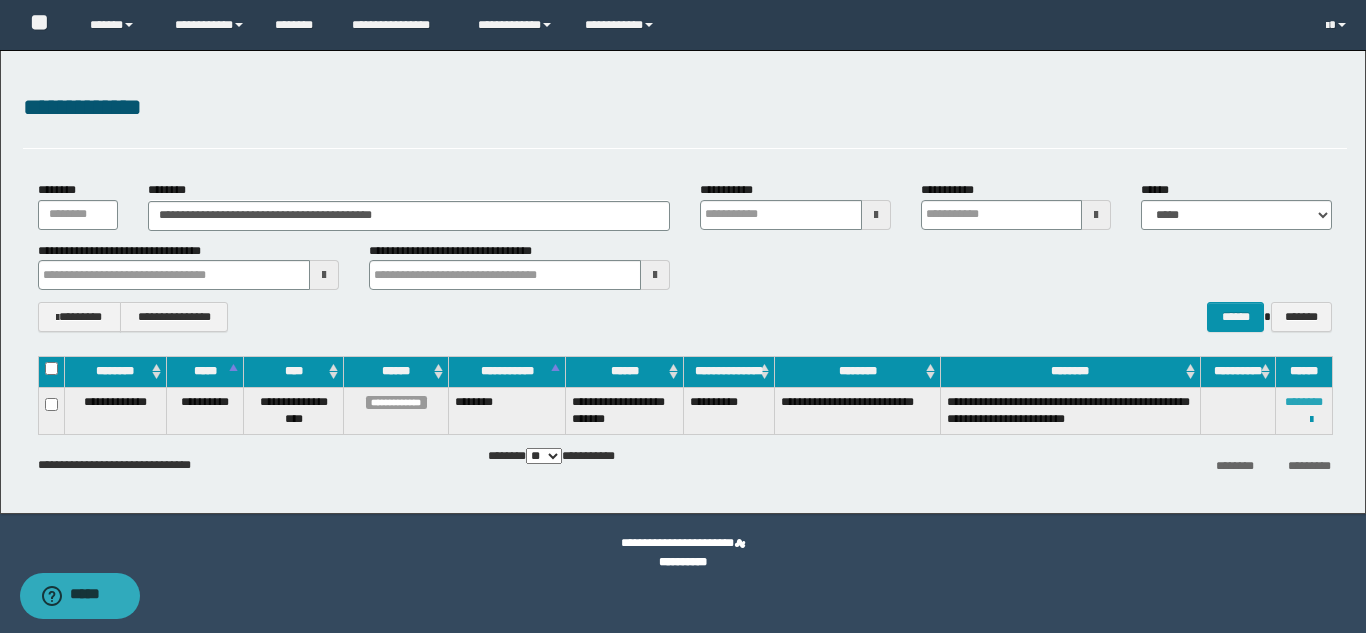 click on "********" at bounding box center (1304, 402) 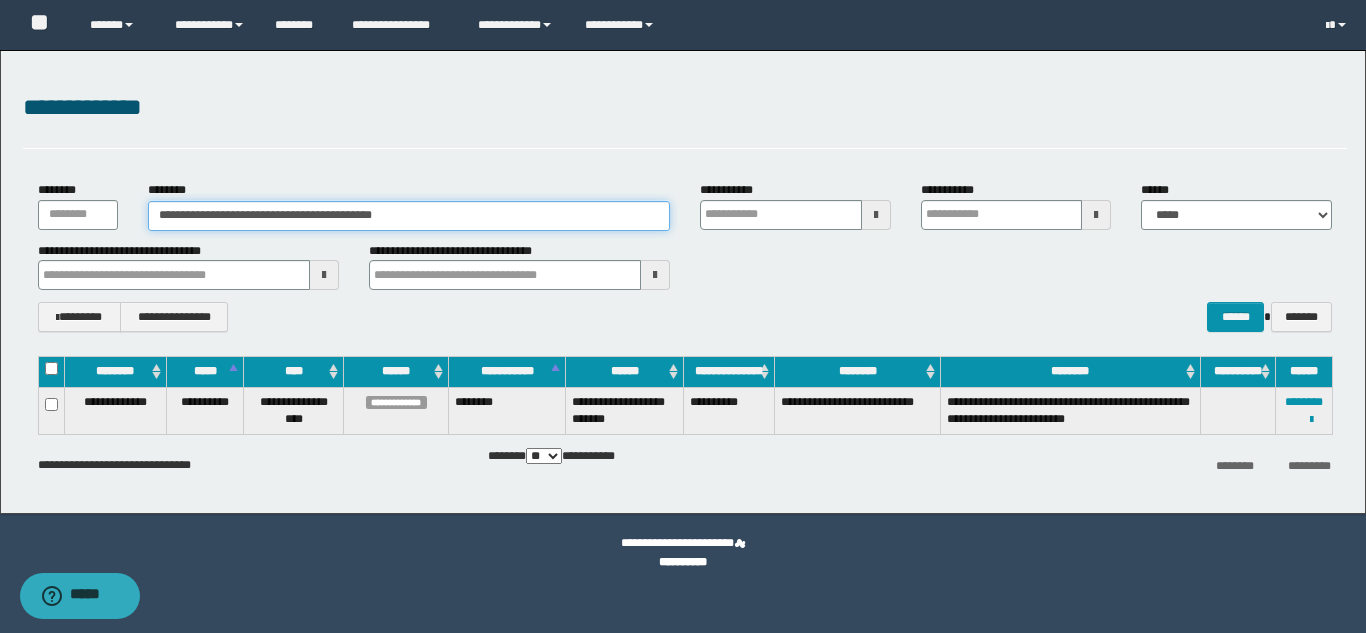 drag, startPoint x: 421, startPoint y: 217, endPoint x: 59, endPoint y: 208, distance: 362.11185 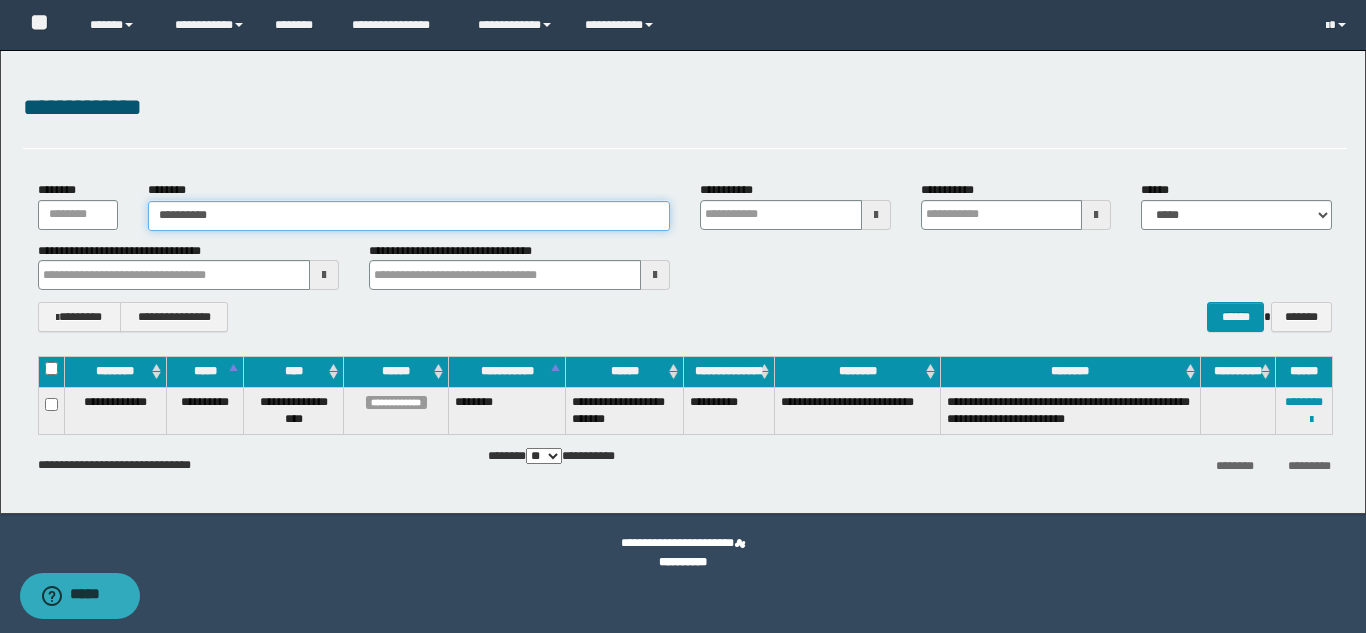 type on "**********" 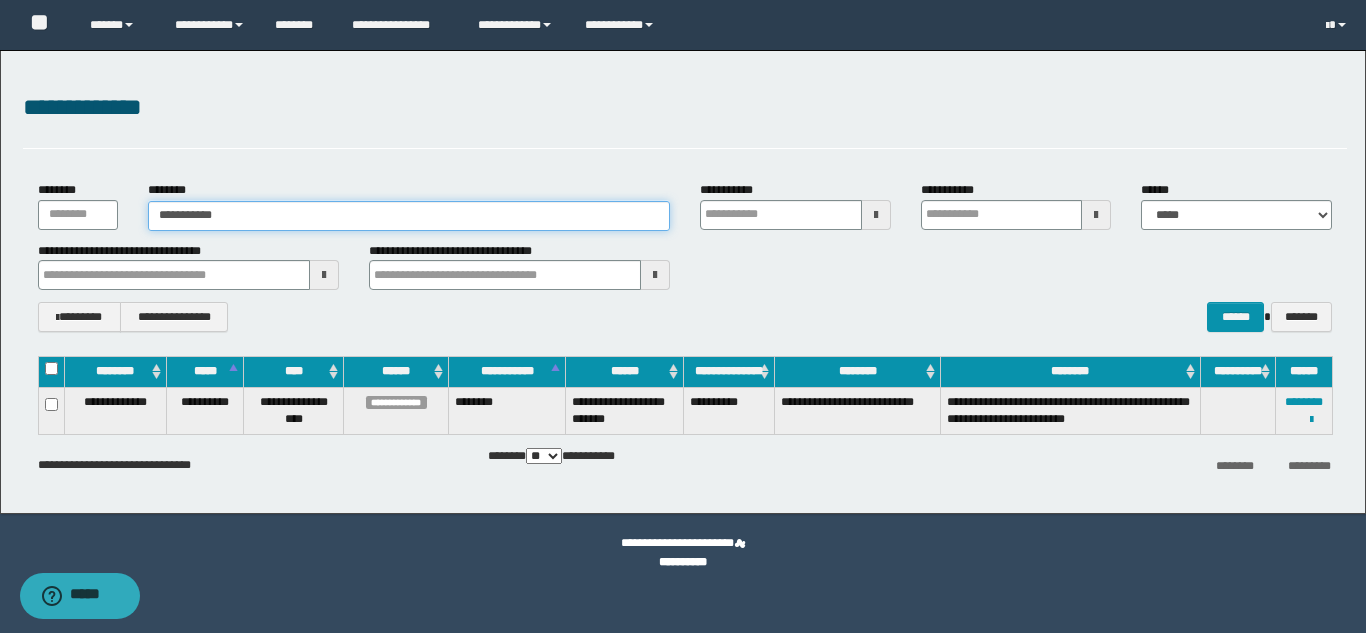 type on "**********" 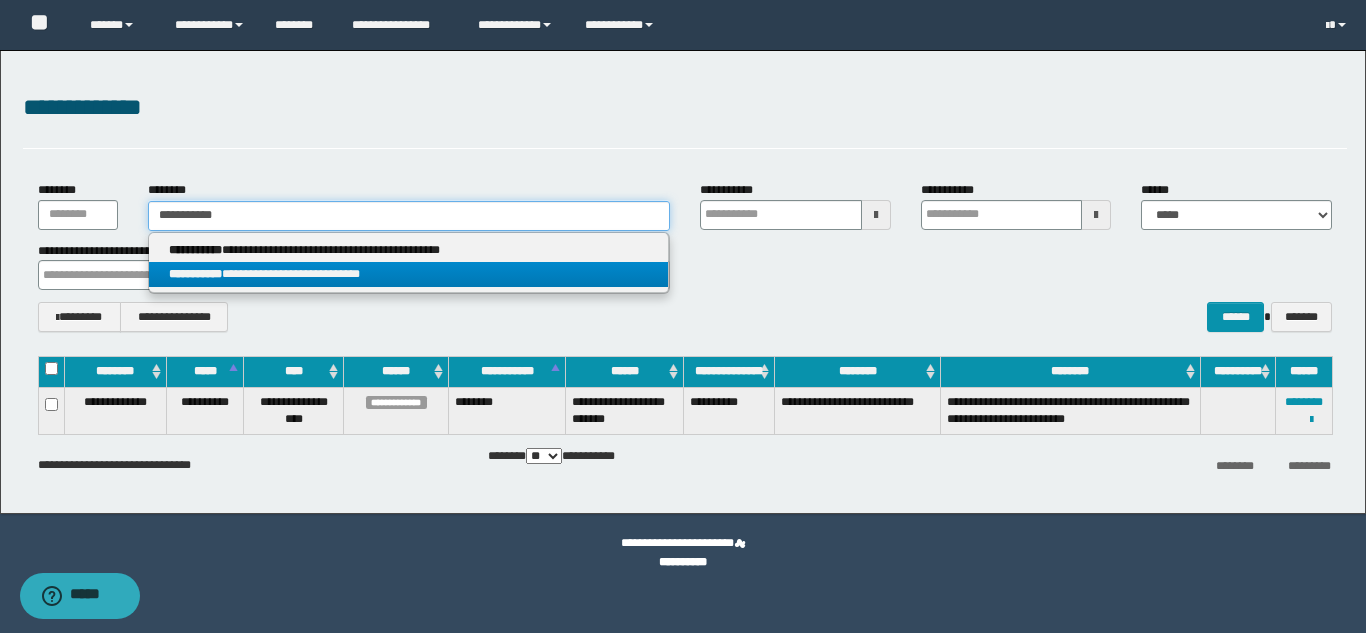 type on "**********" 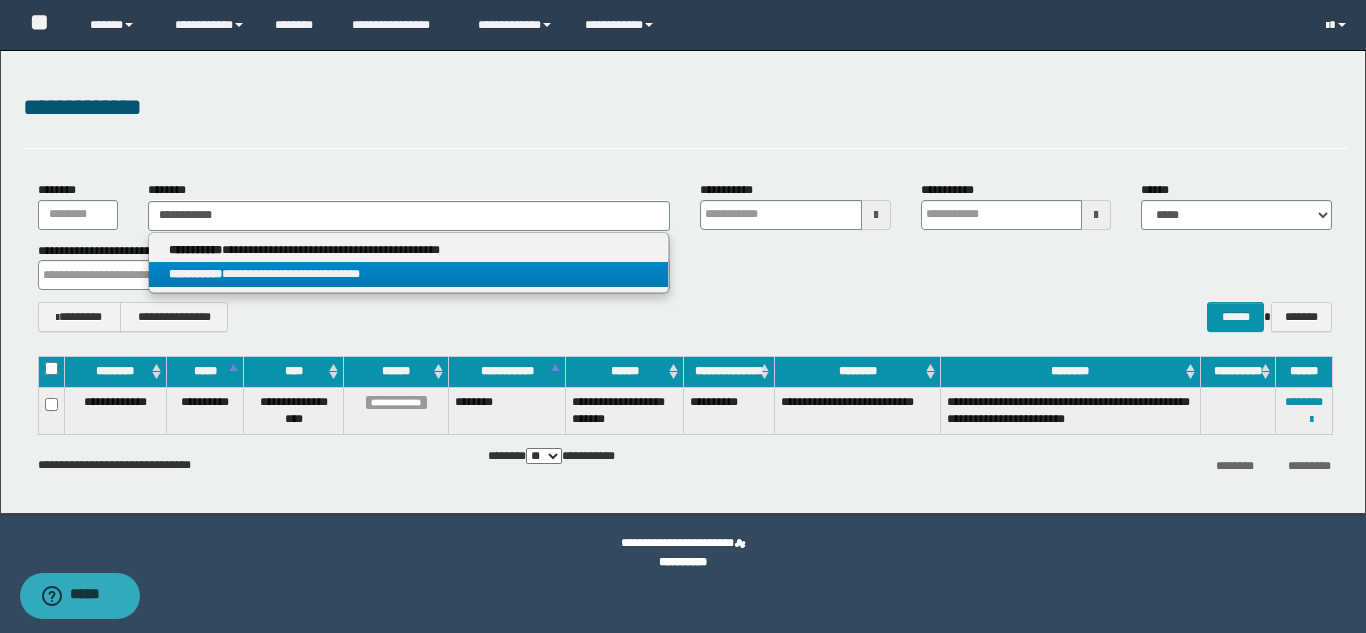 click on "**********" at bounding box center [408, 274] 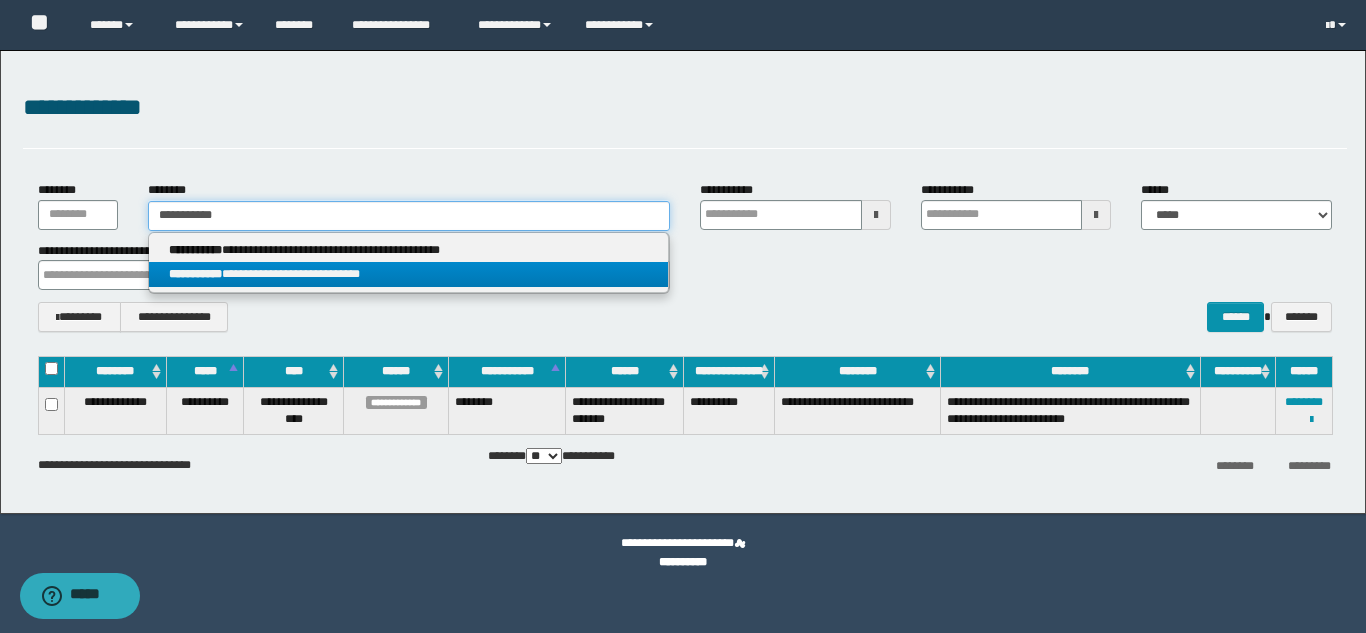 type 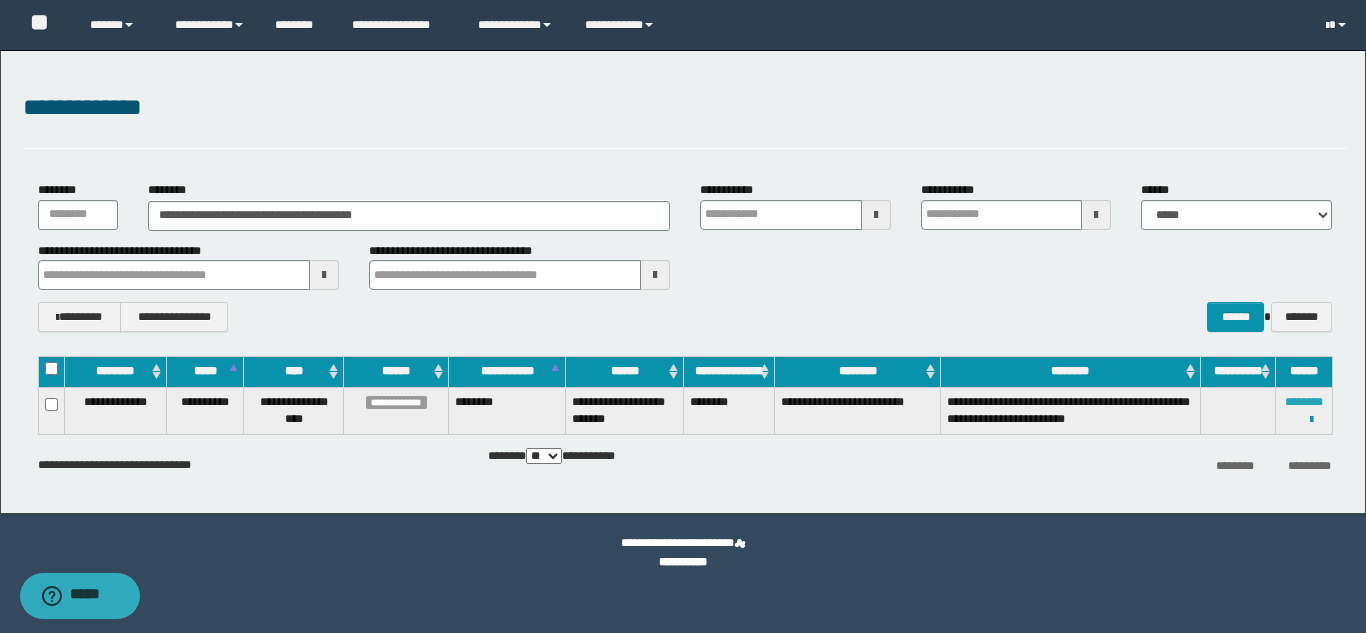 click on "********" at bounding box center (1304, 402) 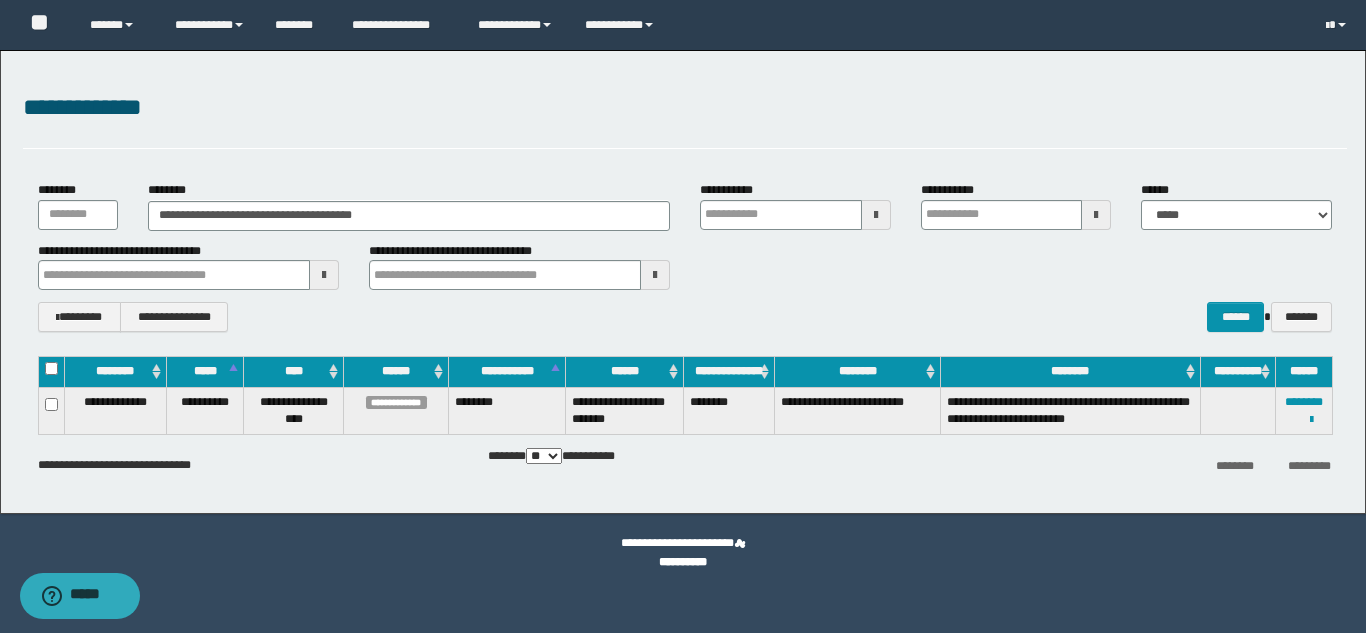 click on "**********" at bounding box center [683, 282] 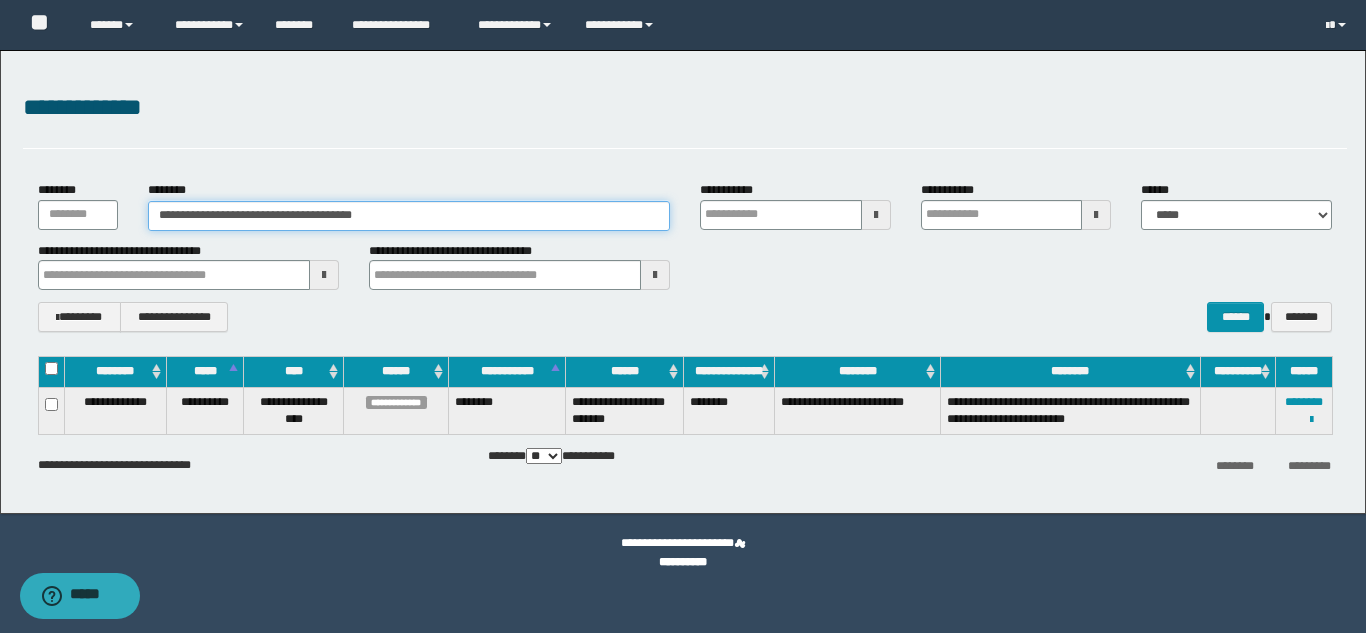 drag, startPoint x: 407, startPoint y: 217, endPoint x: 0, endPoint y: 178, distance: 408.8643 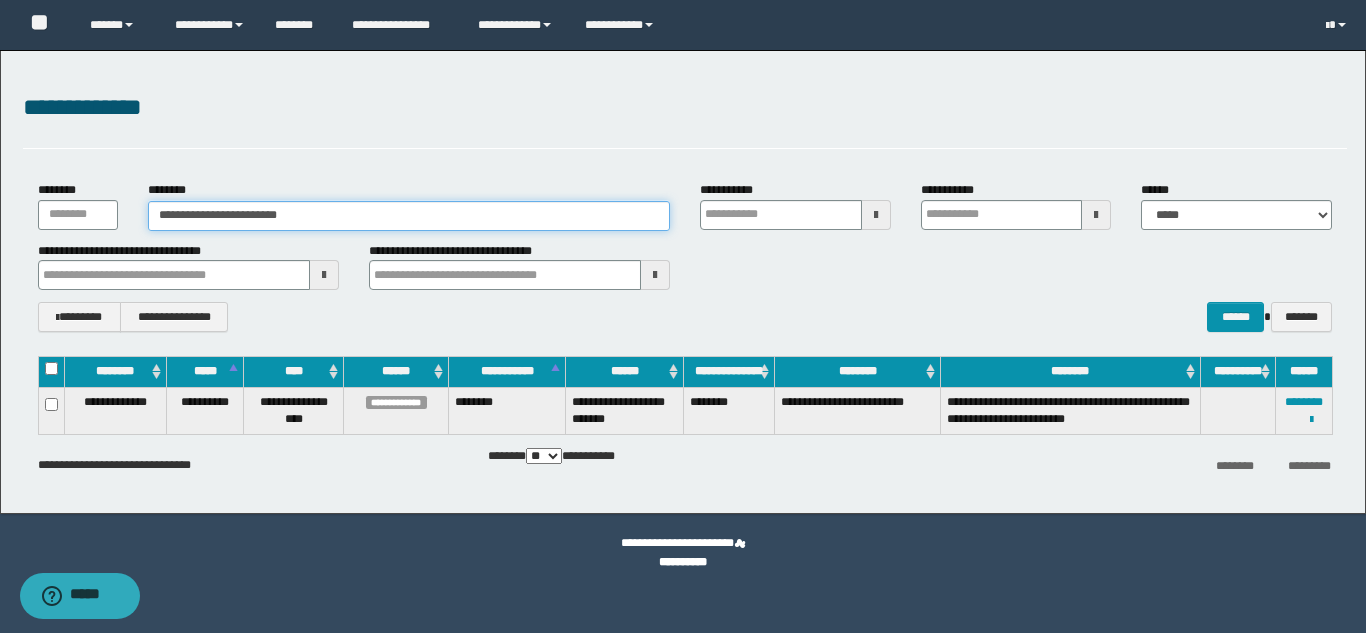 type on "**********" 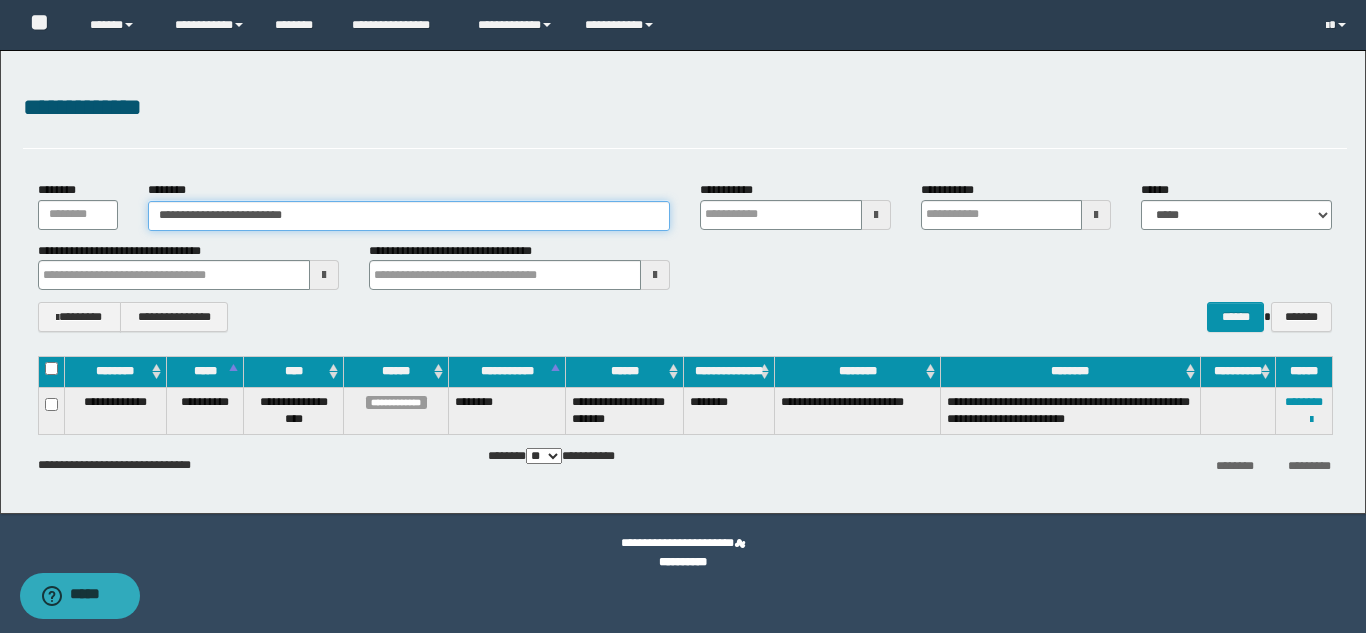 click on "**********" at bounding box center [409, 216] 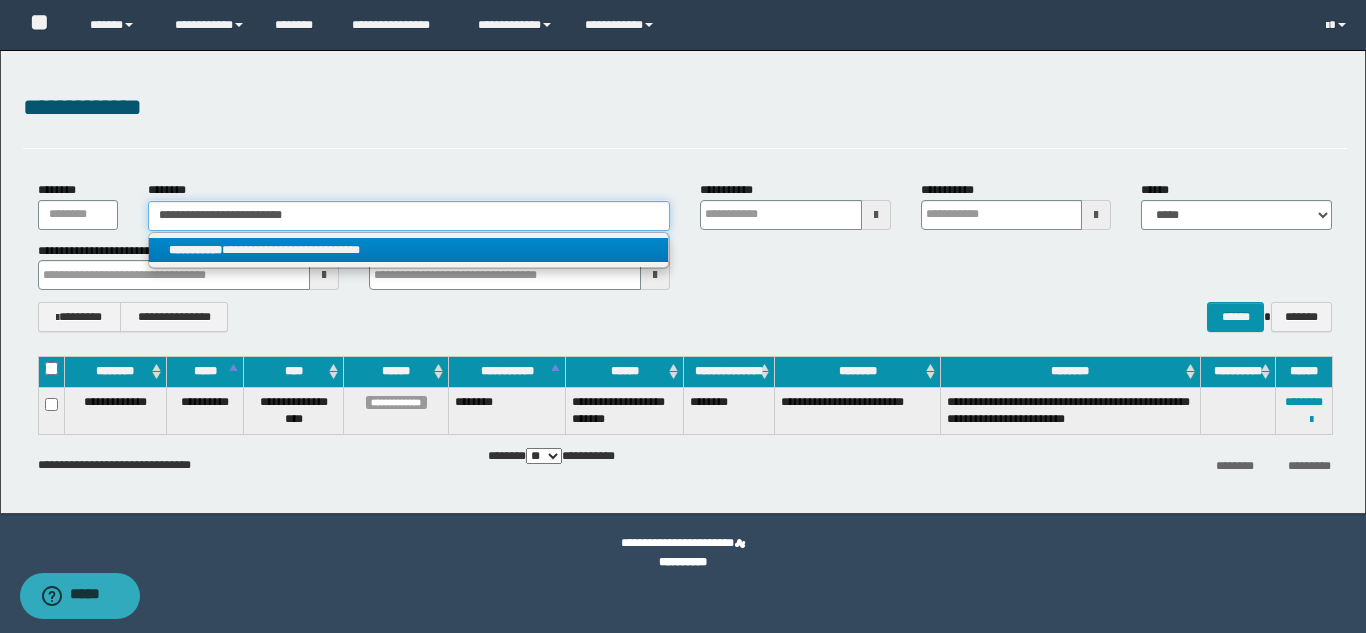 type on "**********" 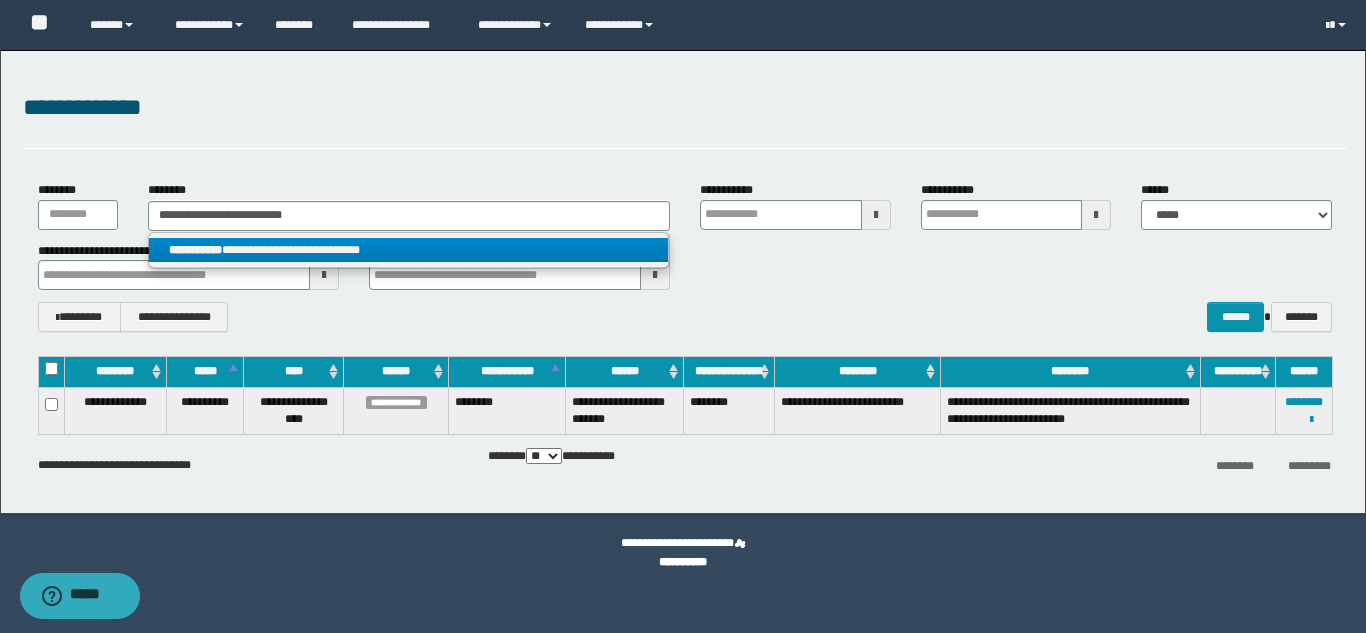 click on "**********" at bounding box center [408, 250] 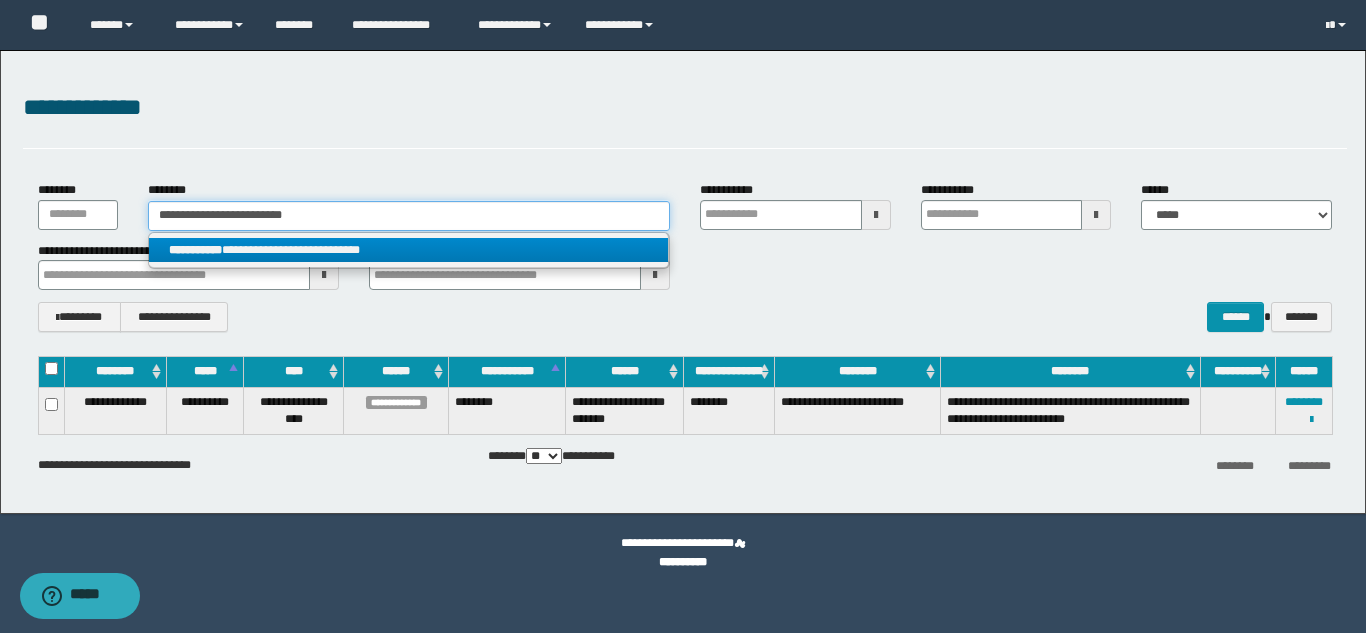 type 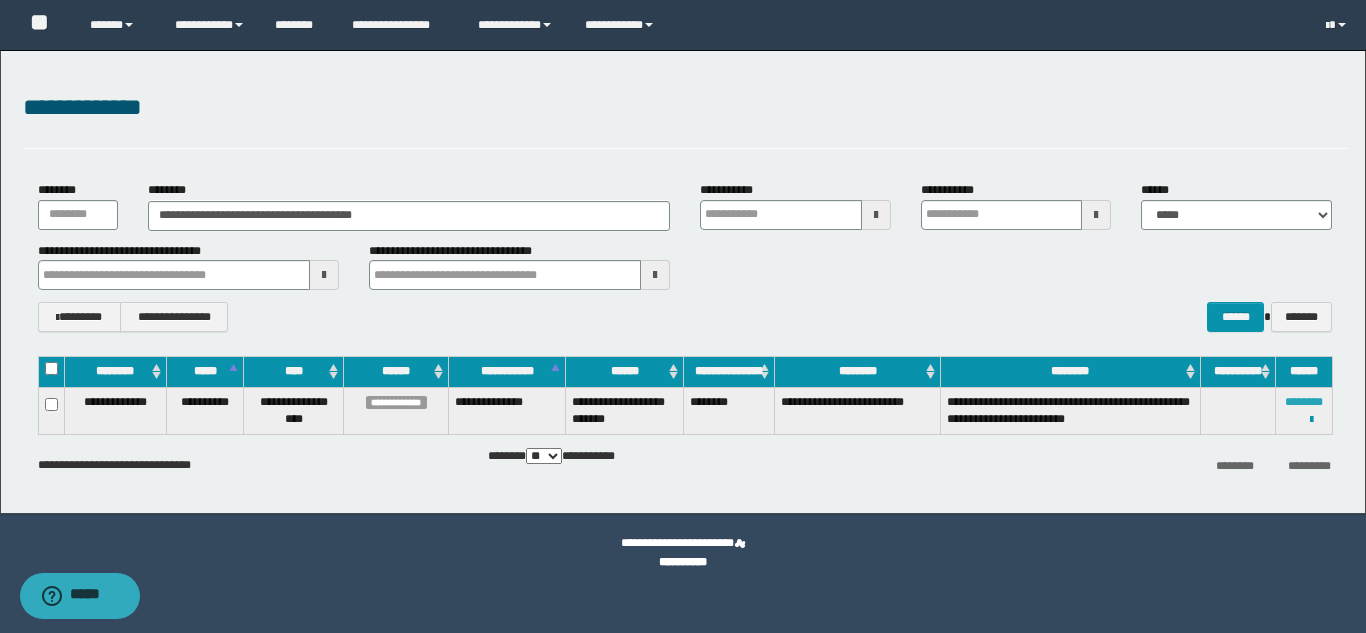 click on "********" at bounding box center [1304, 402] 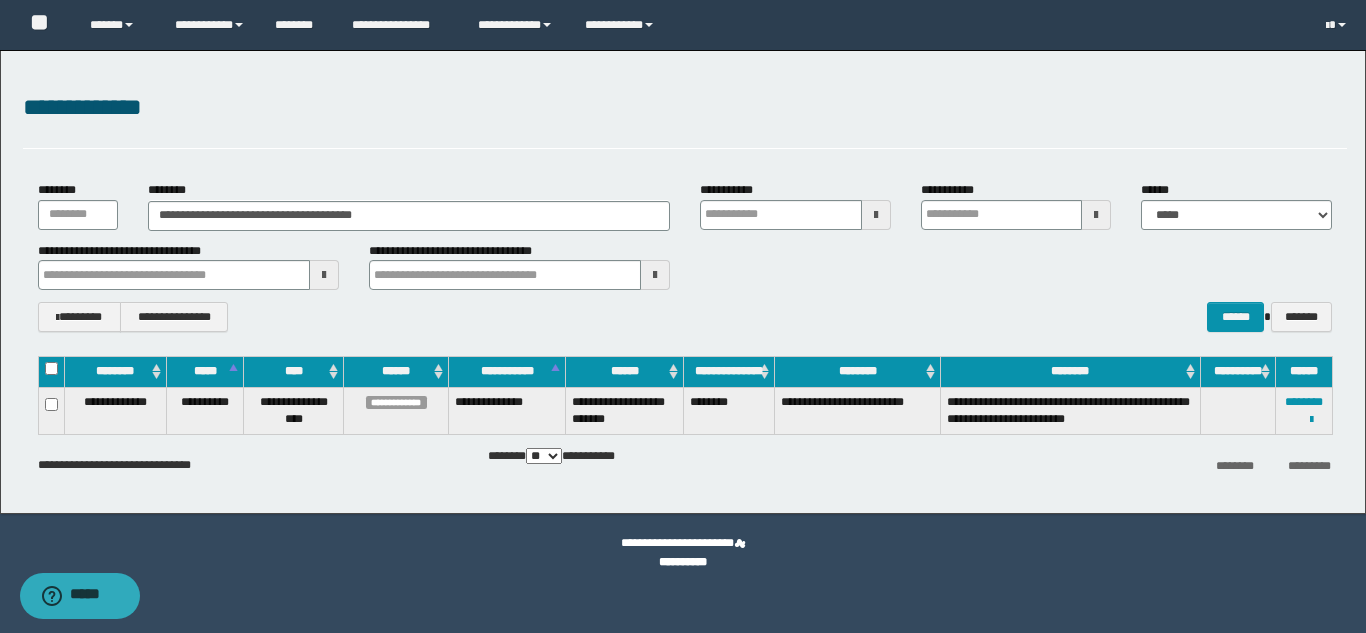 drag, startPoint x: 361, startPoint y: 148, endPoint x: 374, endPoint y: 163, distance: 19.849434 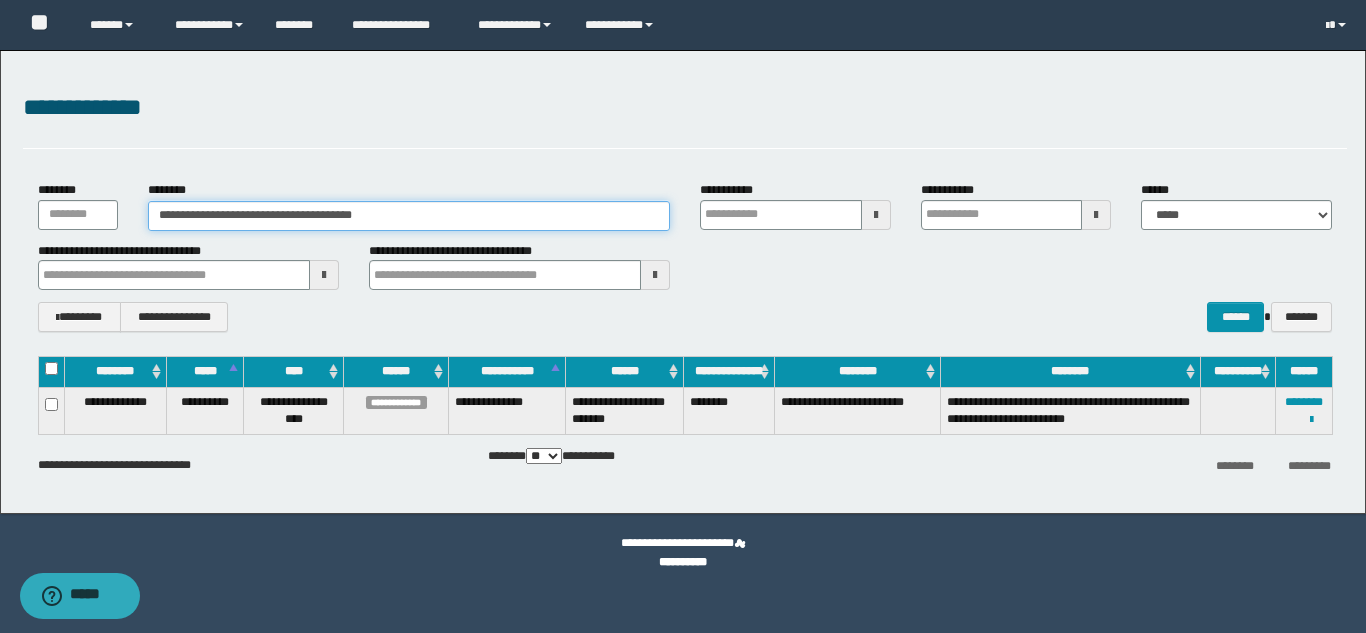 drag, startPoint x: 409, startPoint y: 219, endPoint x: 63, endPoint y: 236, distance: 346.4174 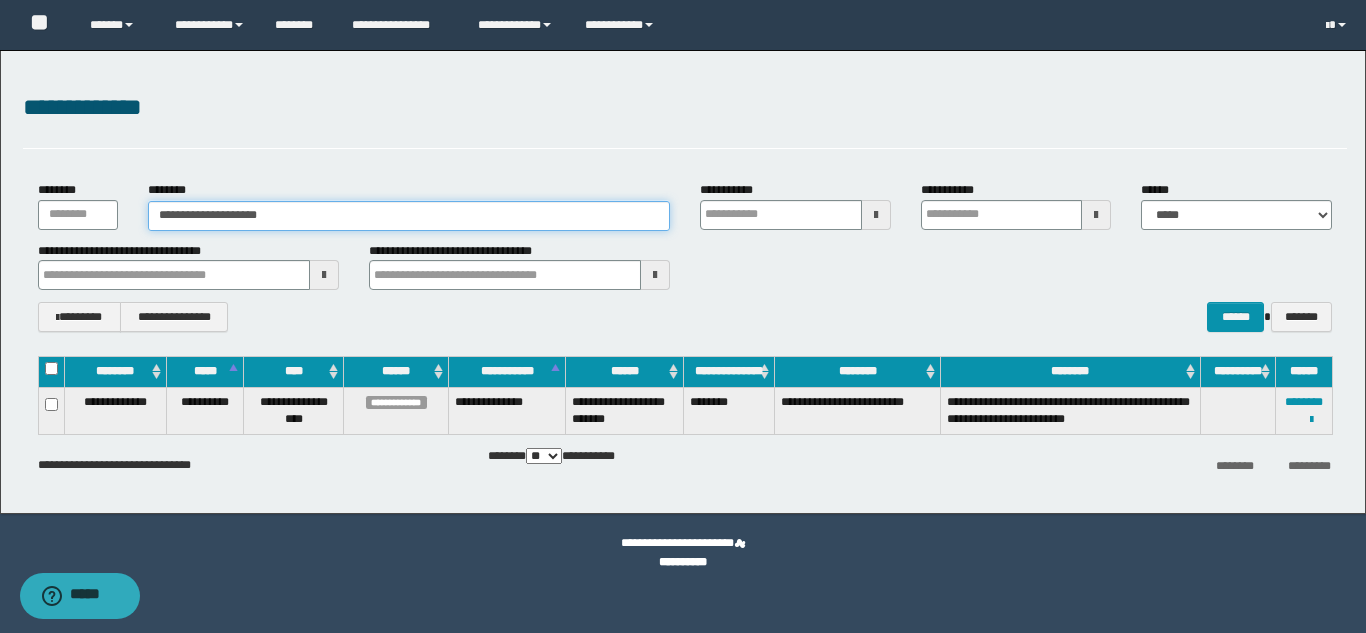 type on "**********" 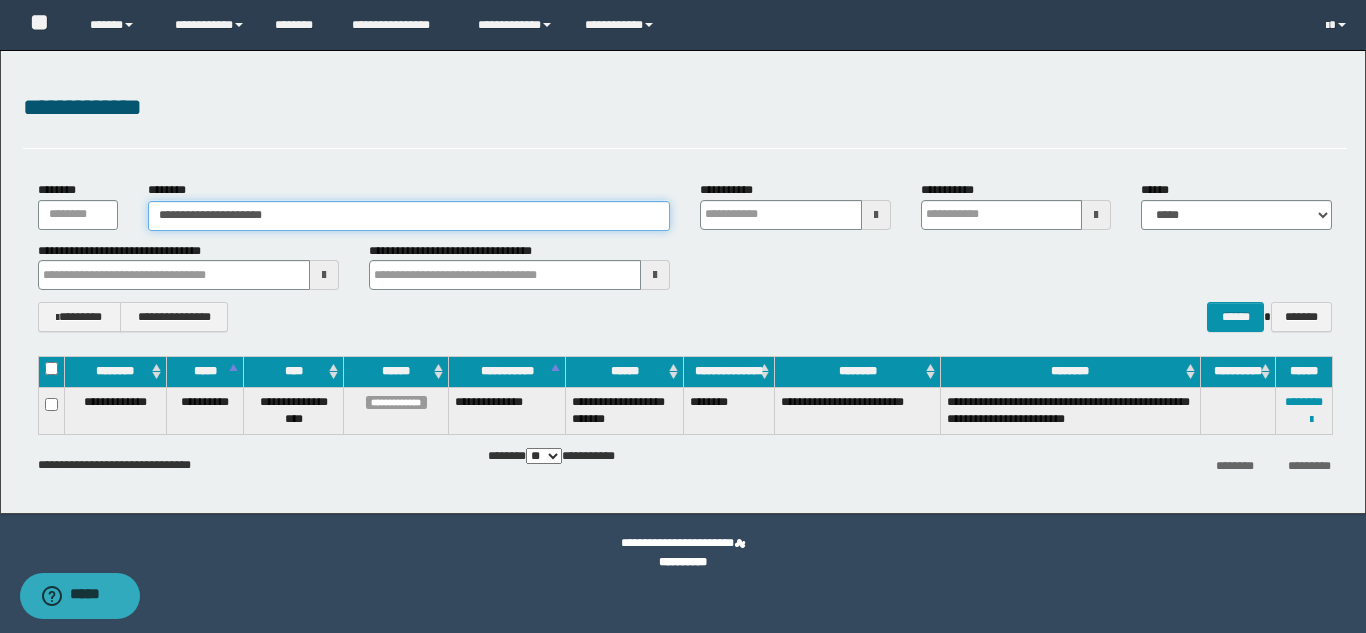 type on "**********" 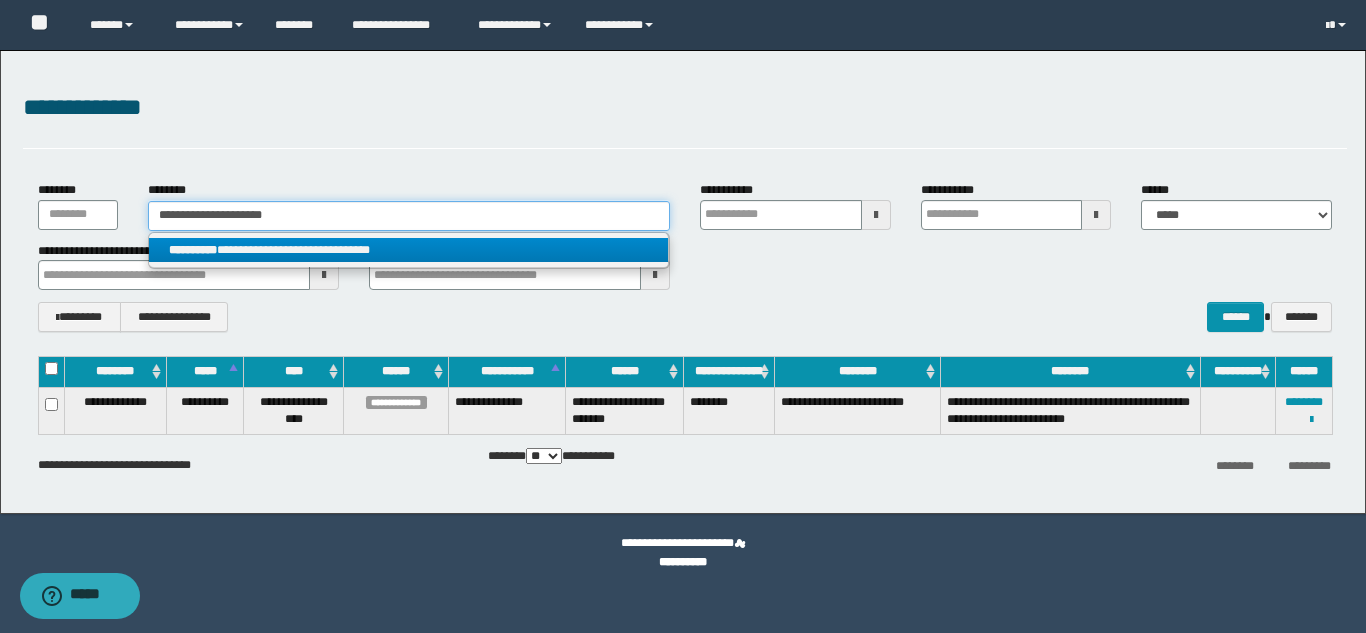 type on "**********" 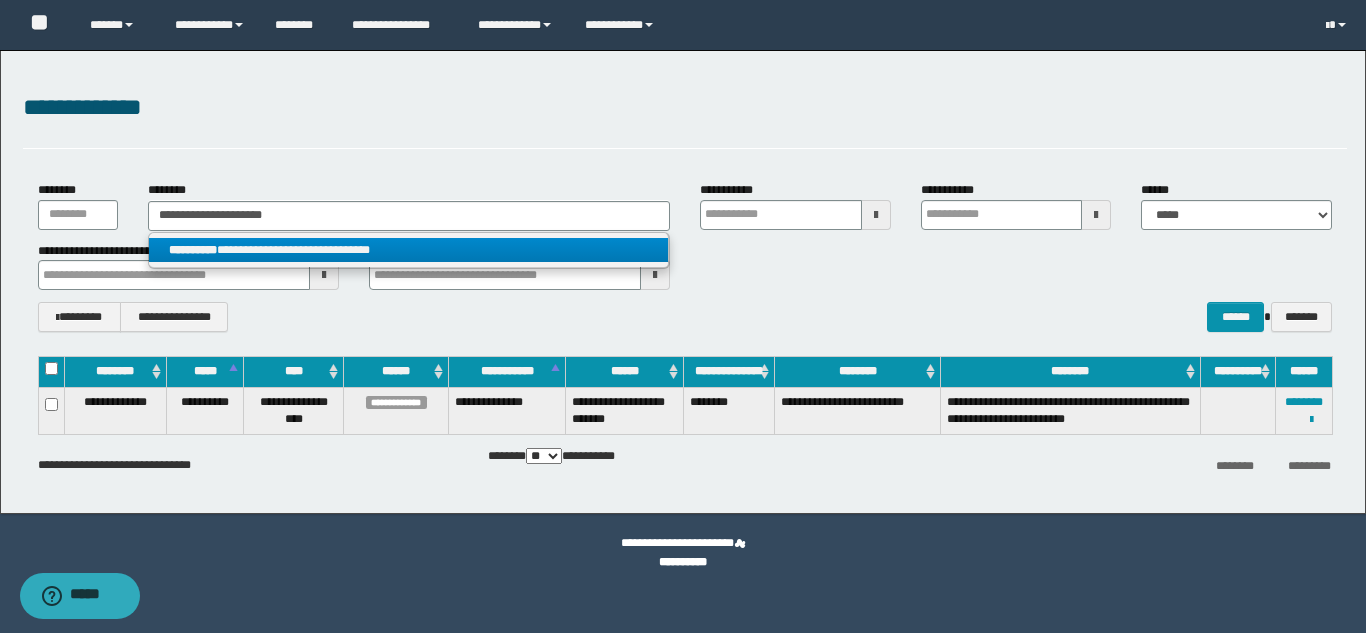 click on "**********" at bounding box center (408, 250) 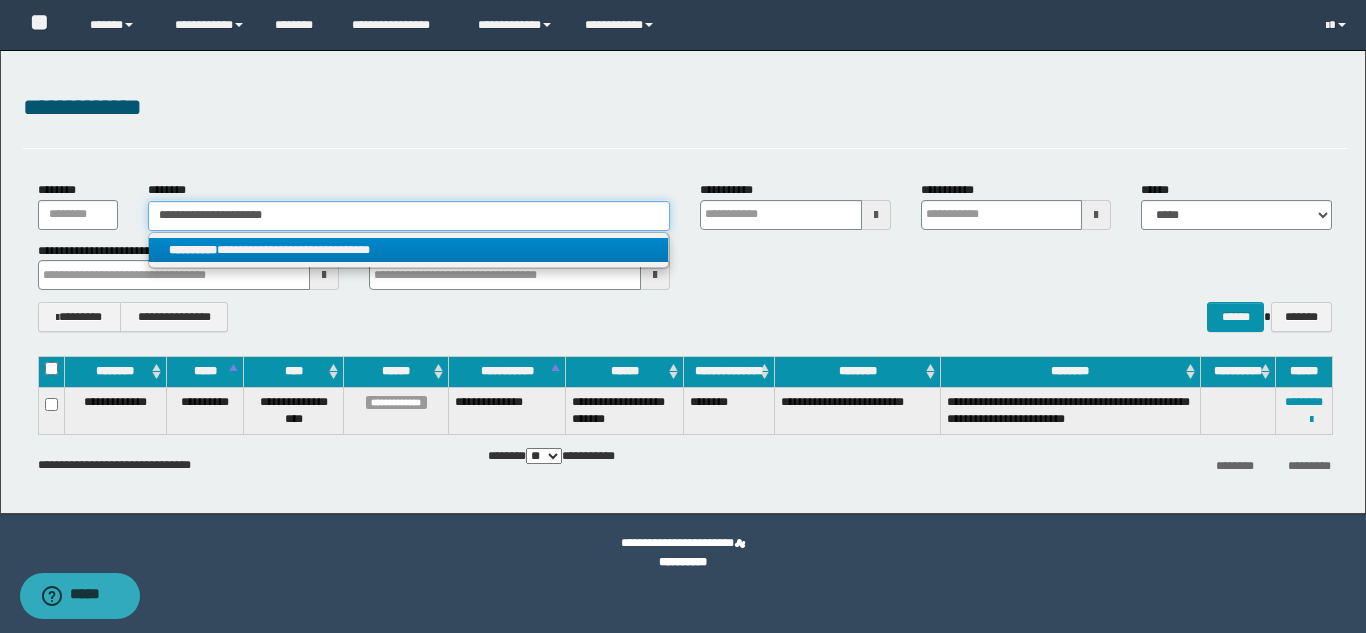 type 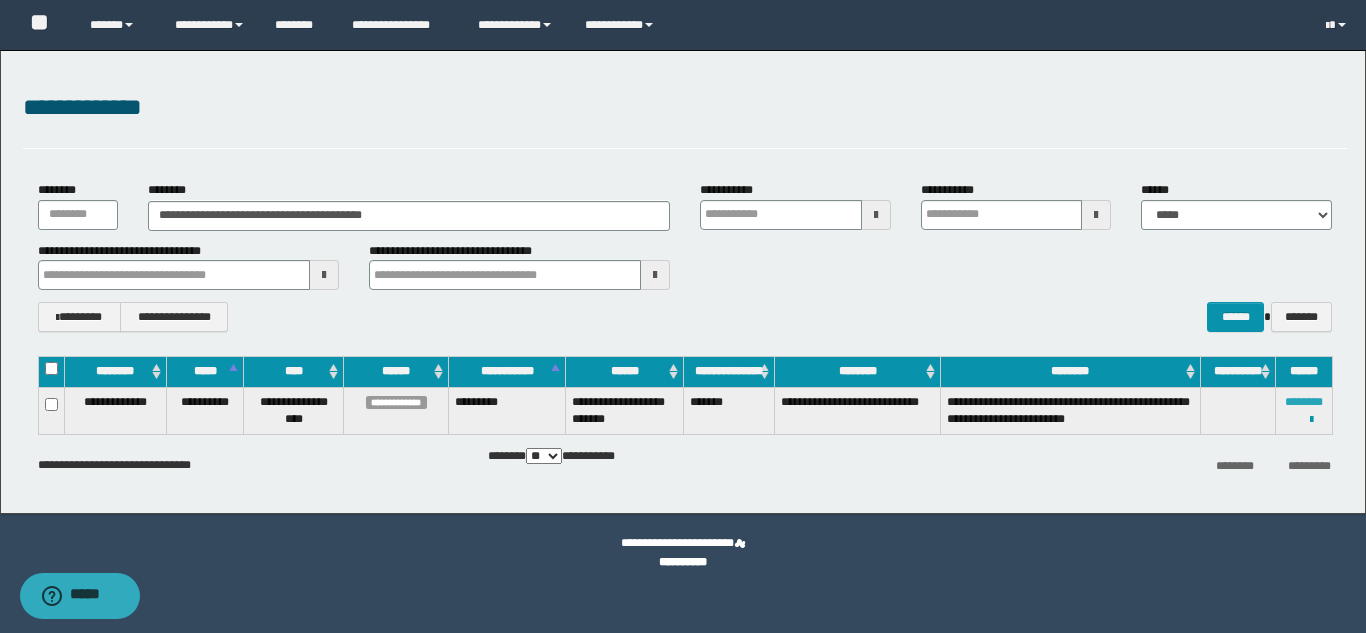 click on "********" at bounding box center (1304, 402) 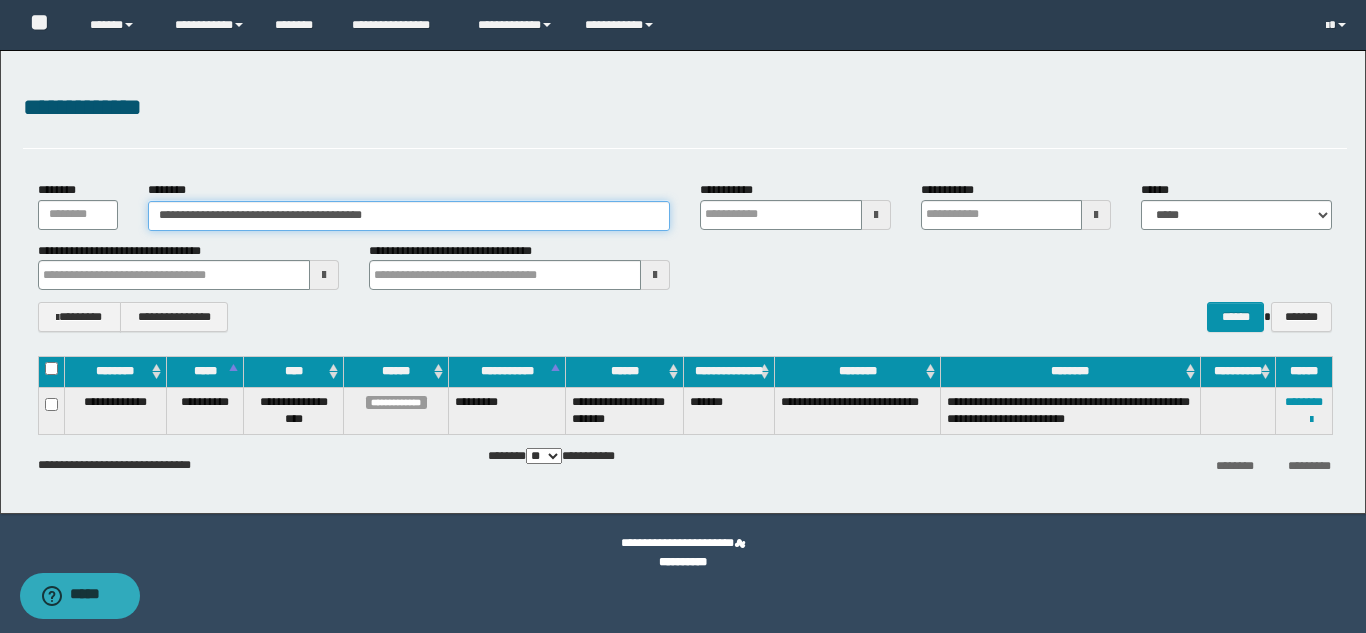 drag, startPoint x: 432, startPoint y: 211, endPoint x: 23, endPoint y: 210, distance: 409.00122 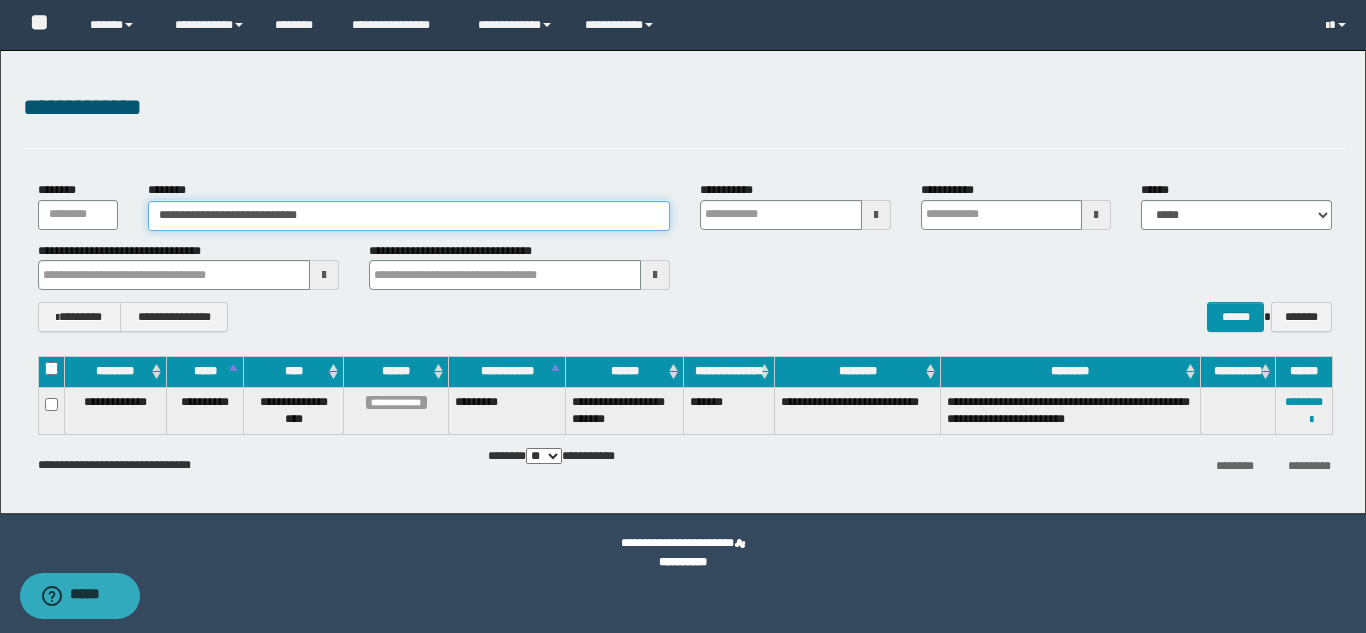 type on "**********" 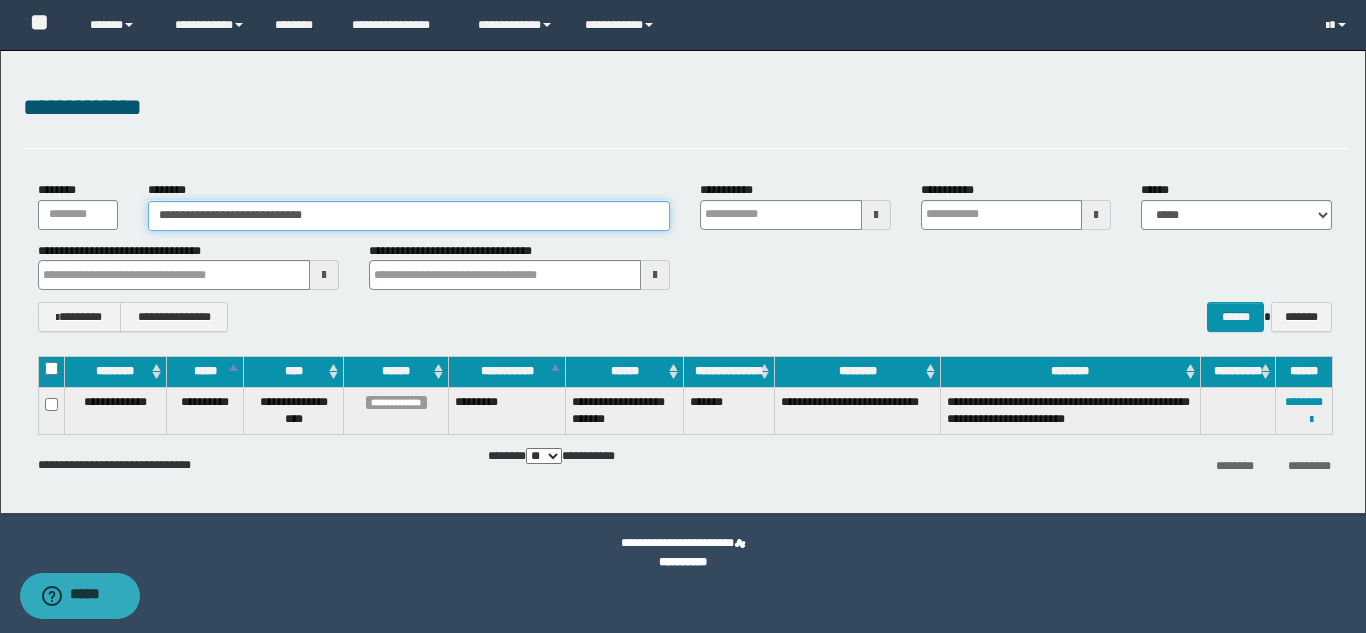 type on "**********" 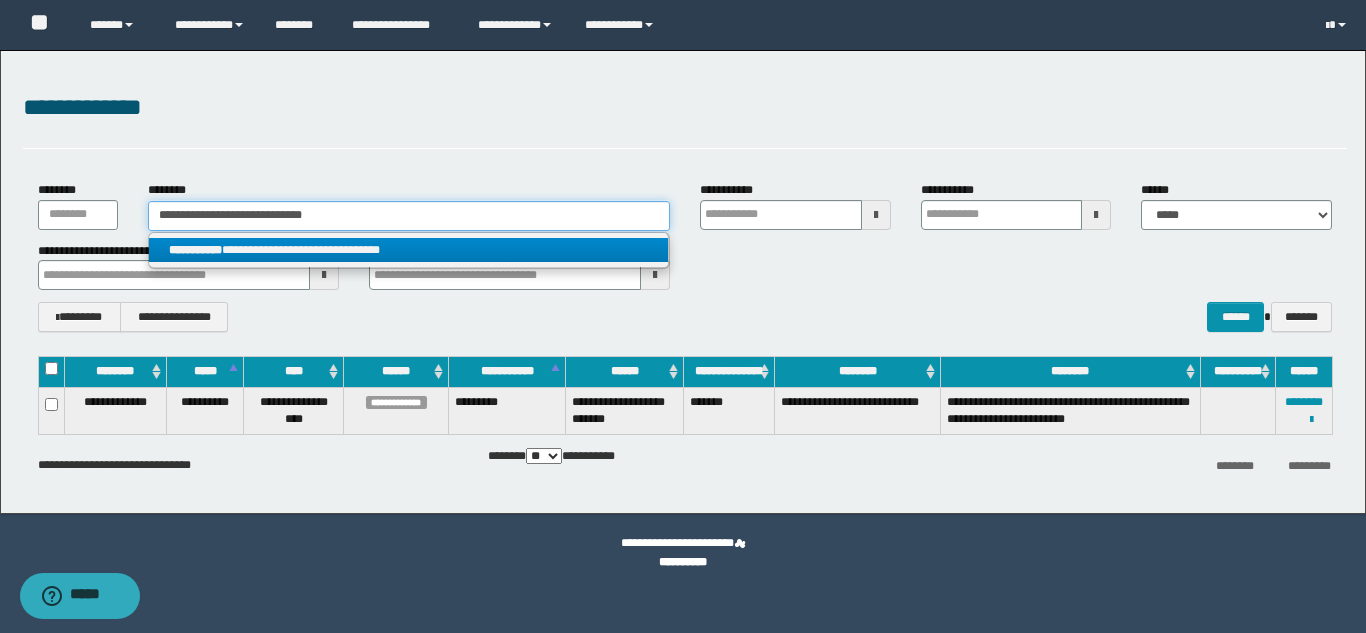 type on "**********" 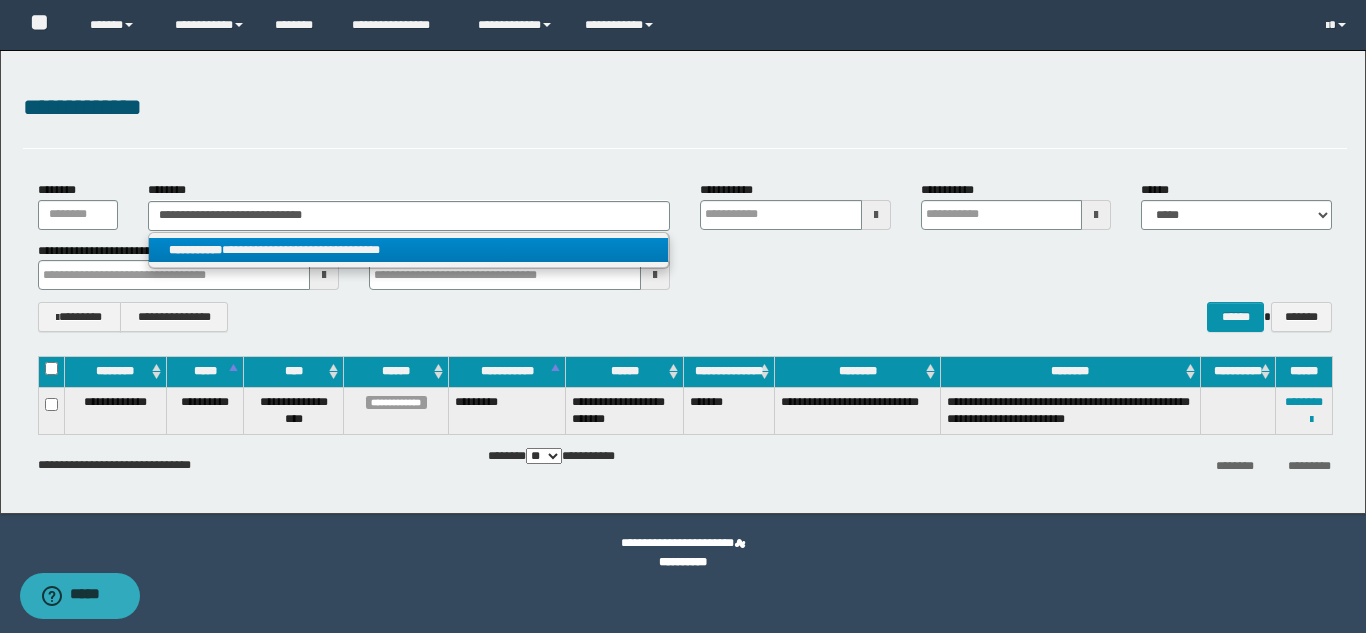 click on "**********" at bounding box center (408, 250) 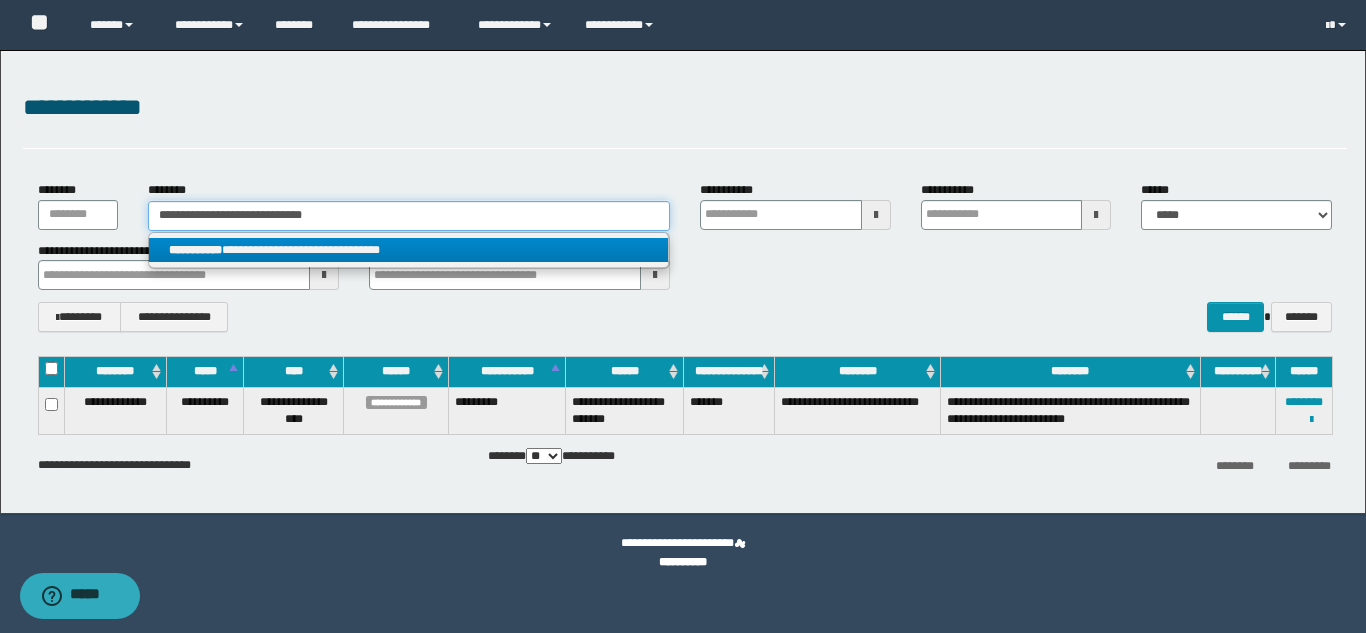type 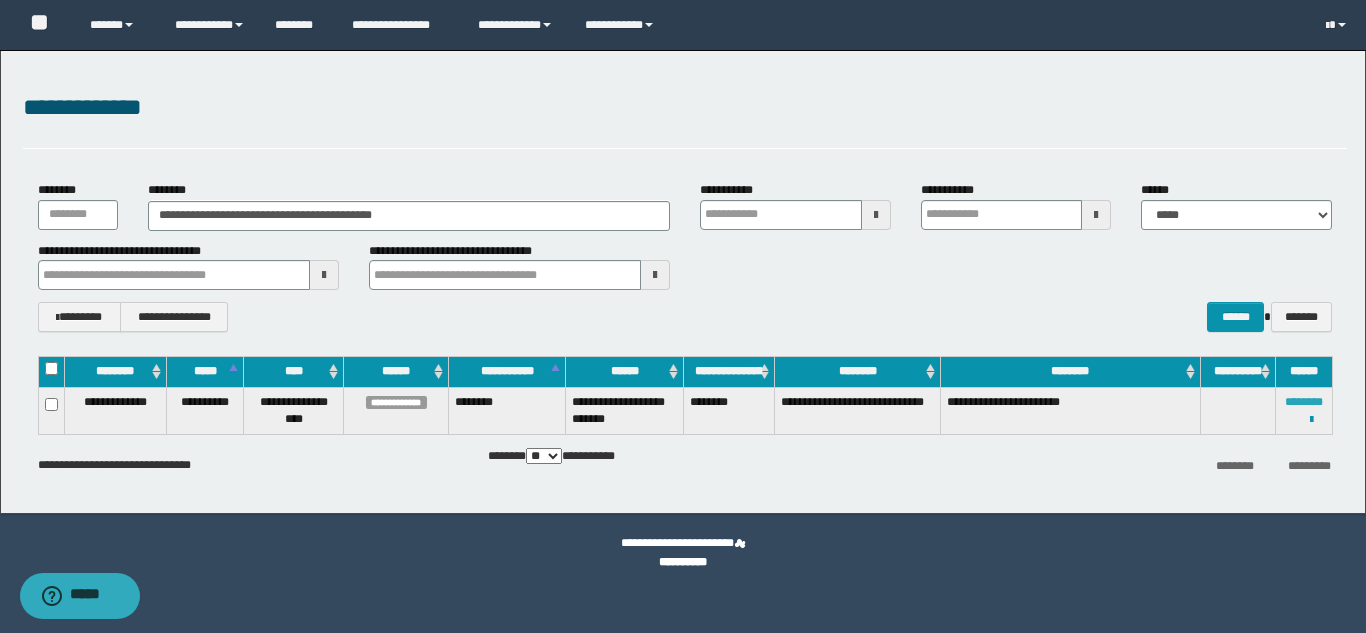 click on "********" at bounding box center (1304, 402) 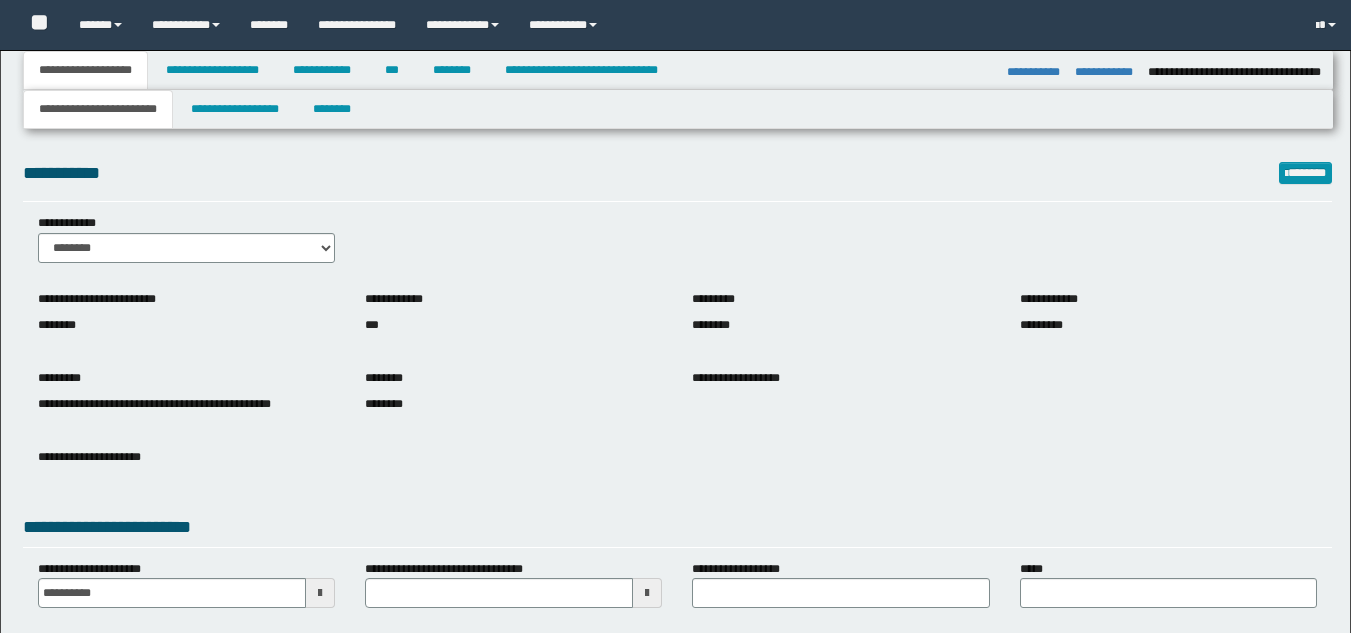 select on "*" 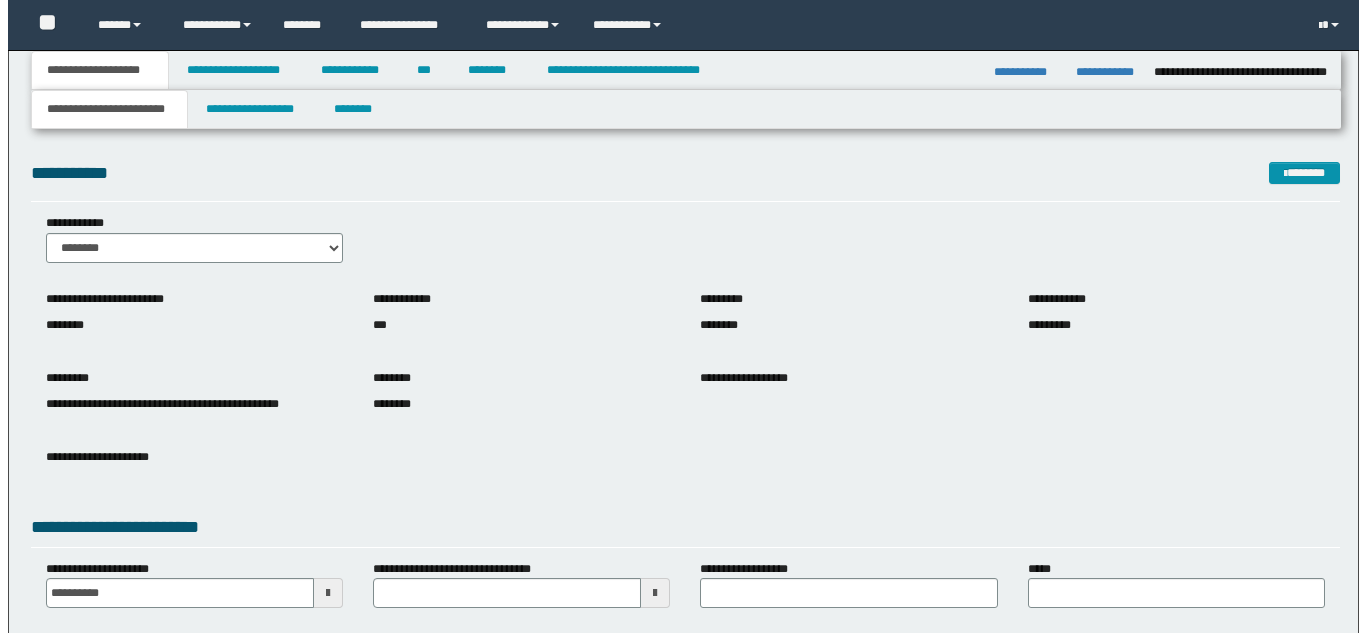 scroll, scrollTop: 0, scrollLeft: 0, axis: both 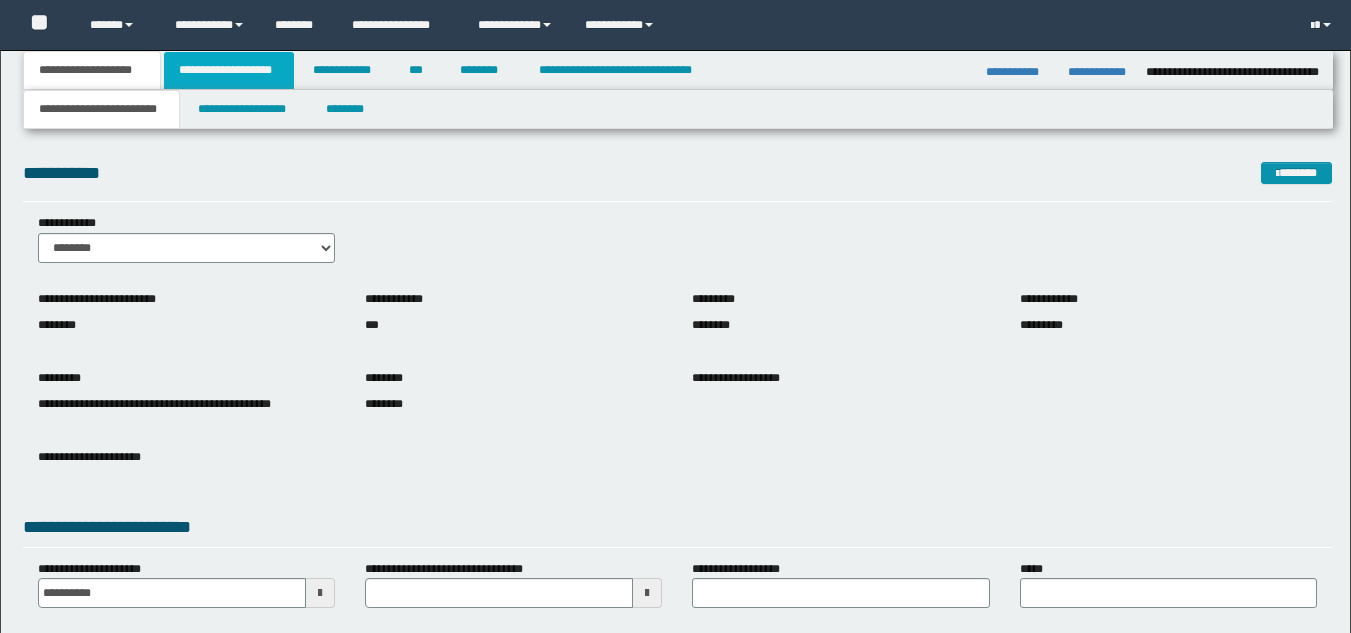 click on "**********" at bounding box center (229, 70) 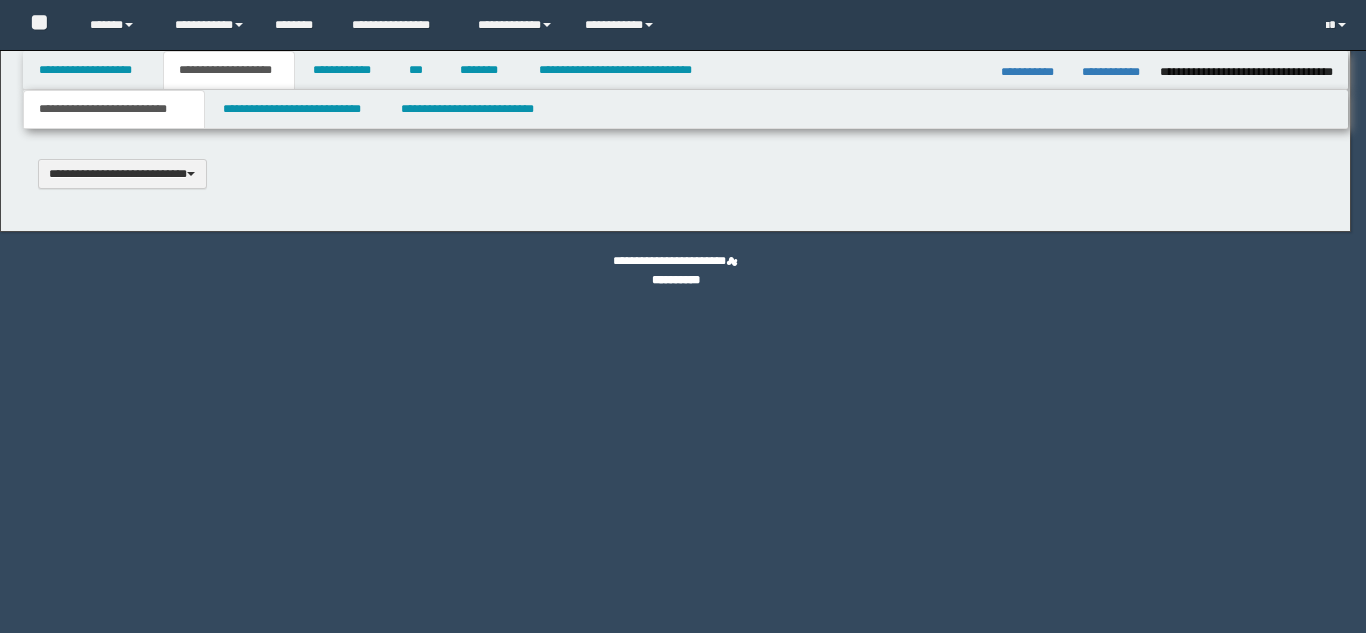 scroll, scrollTop: 0, scrollLeft: 0, axis: both 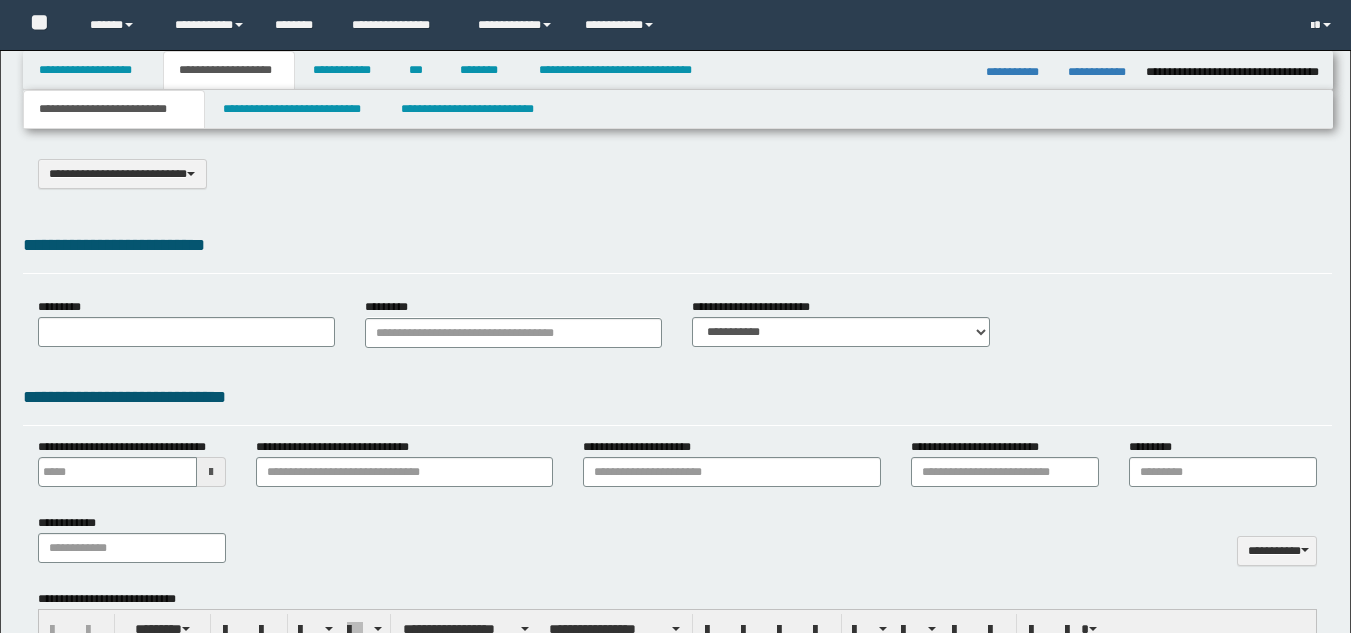 select on "*" 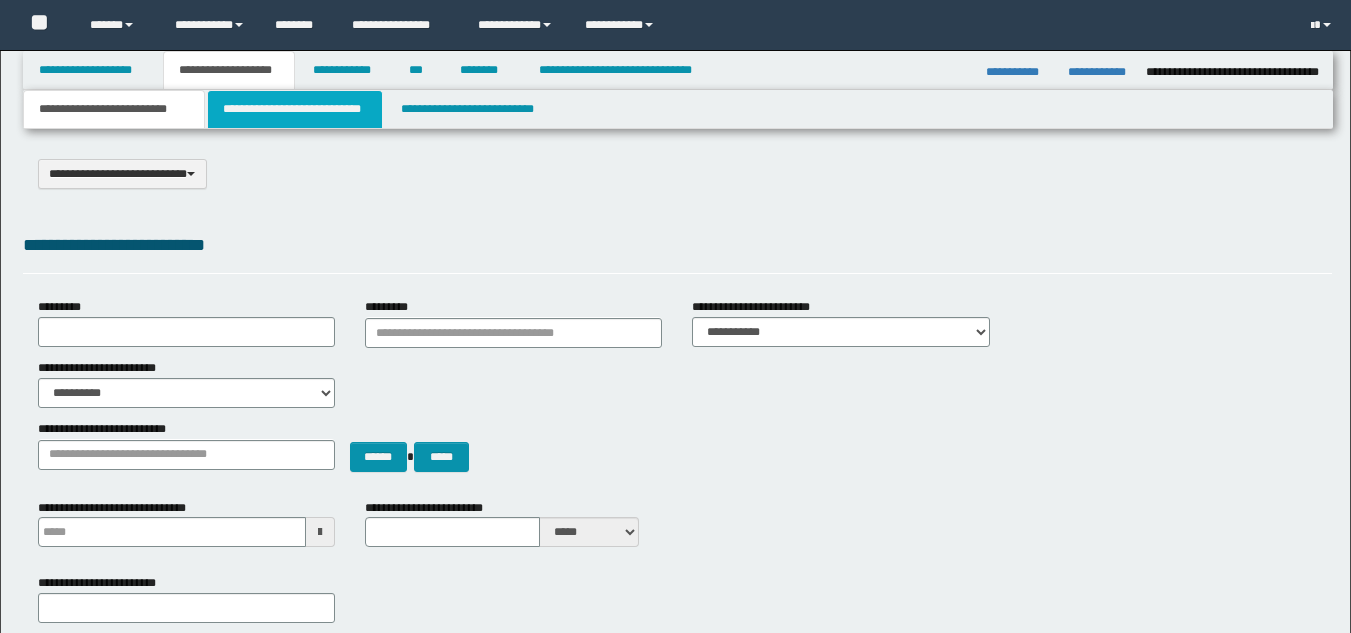 click on "**********" at bounding box center (295, 109) 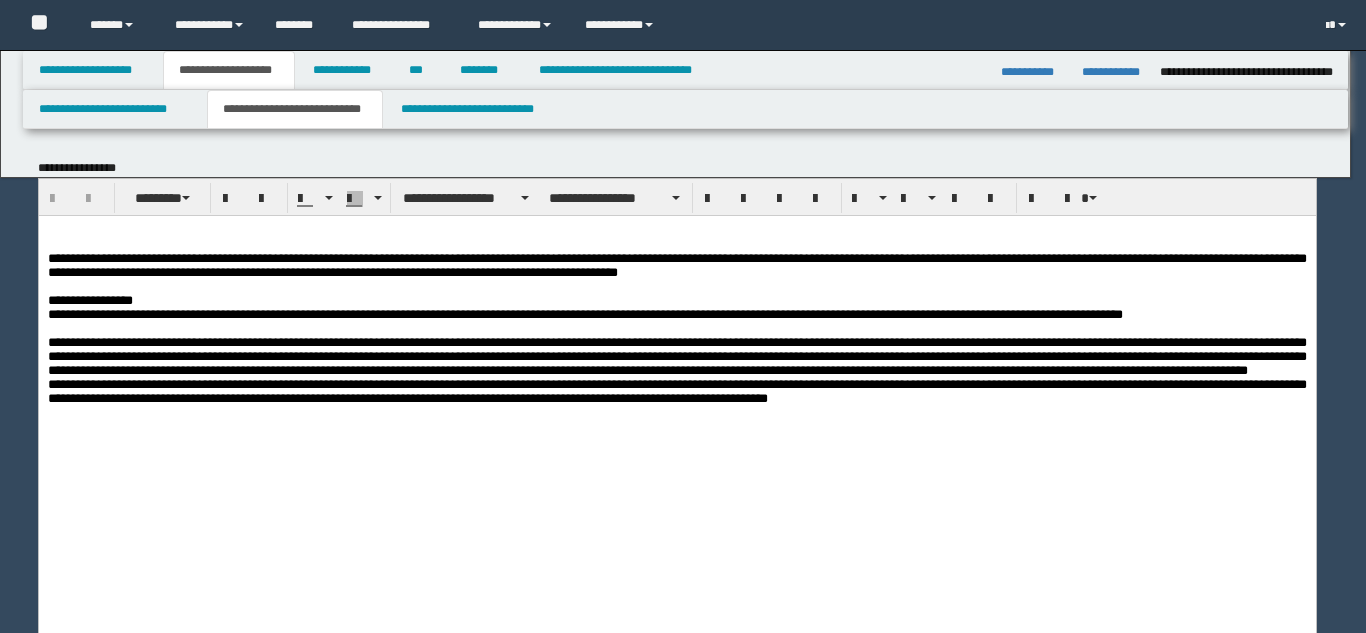scroll, scrollTop: 0, scrollLeft: 0, axis: both 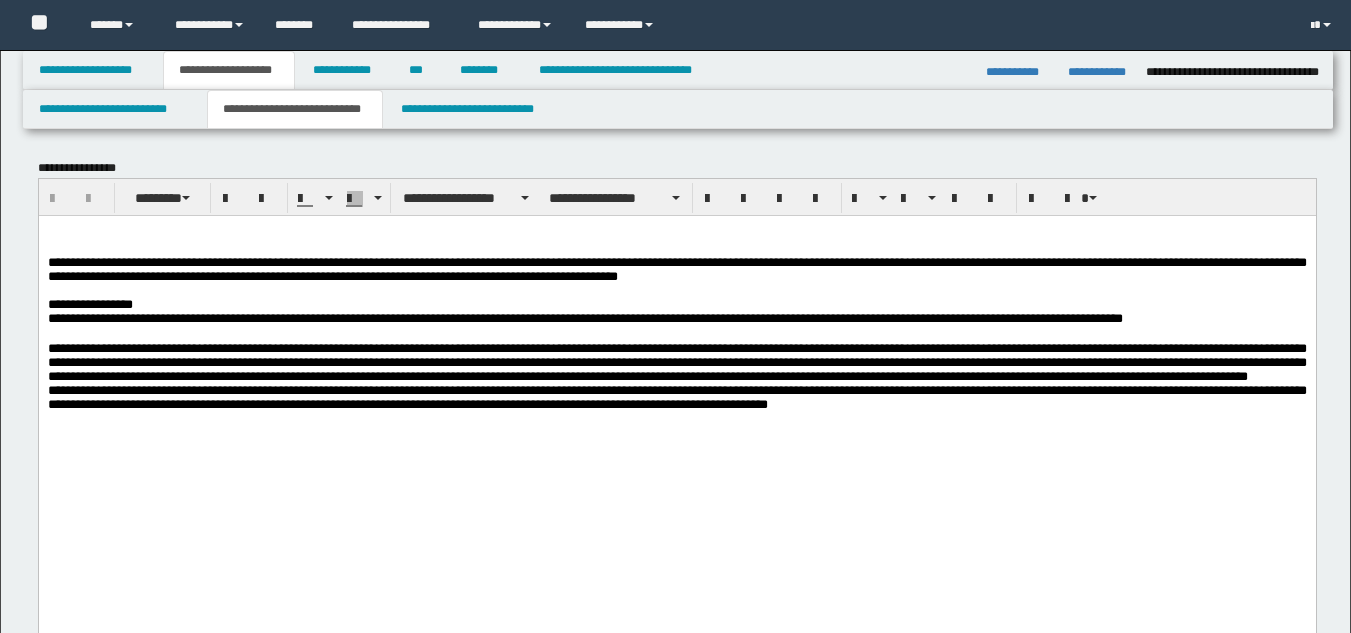 click on "**********" at bounding box center [676, 304] 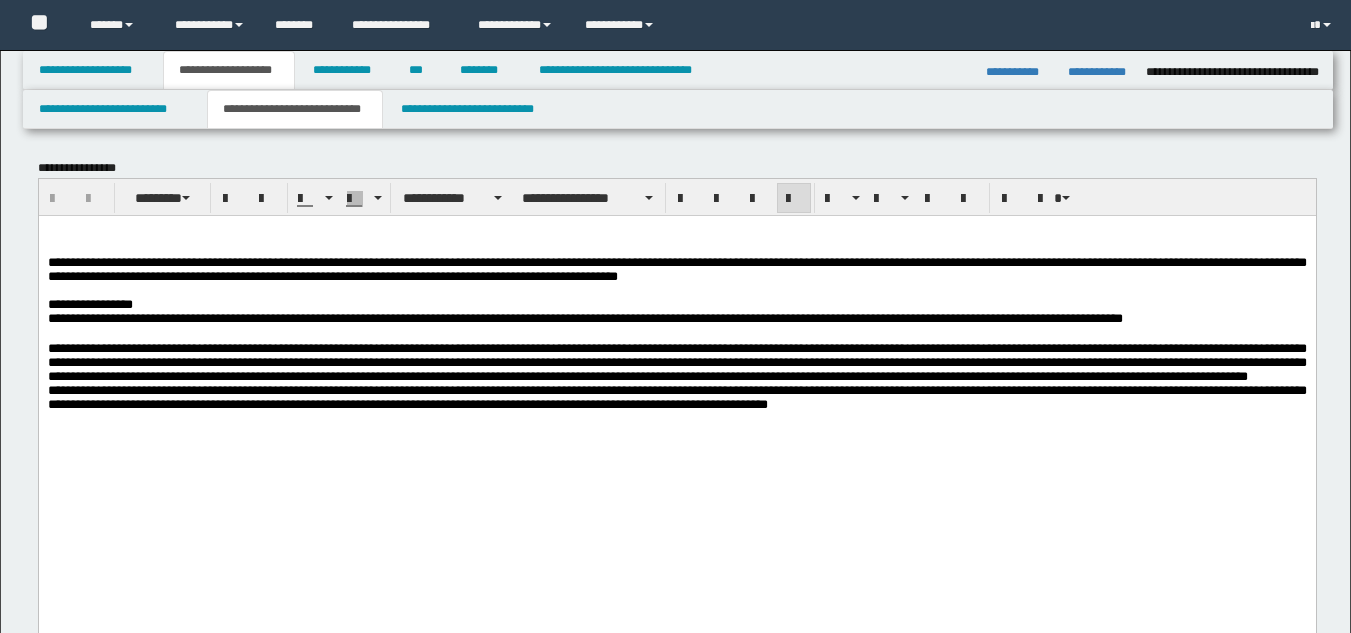 click on "**********" at bounding box center (676, 304) 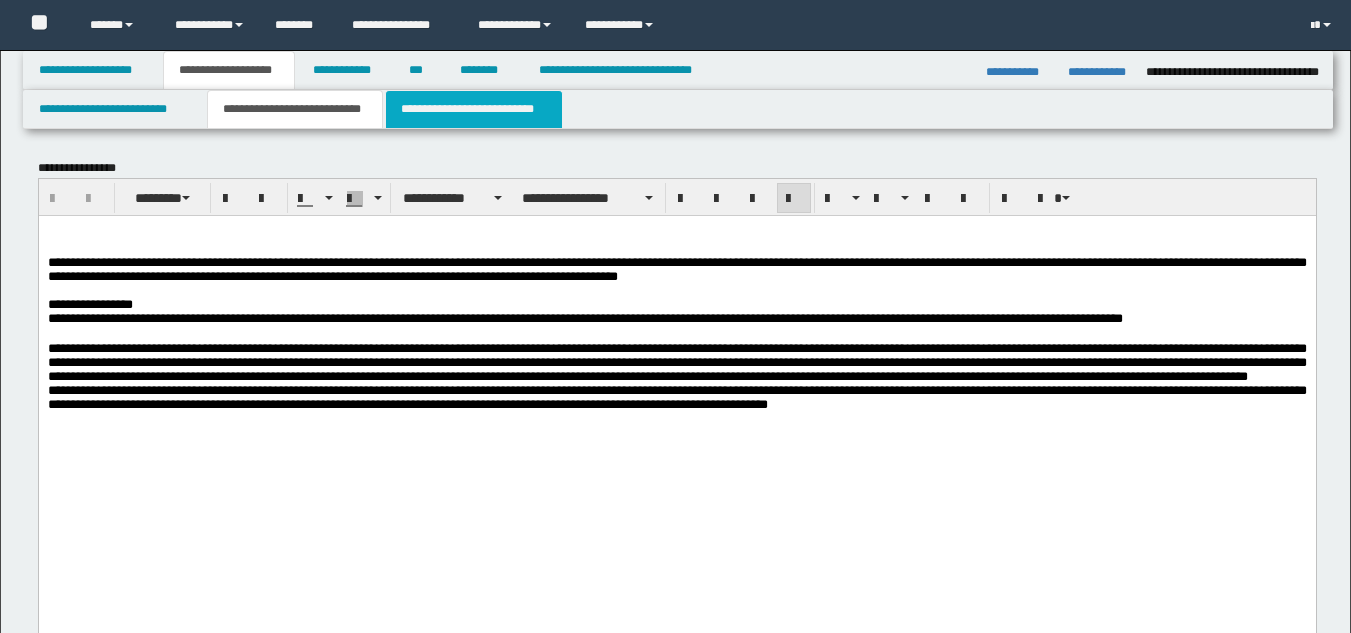 click on "**********" at bounding box center (474, 109) 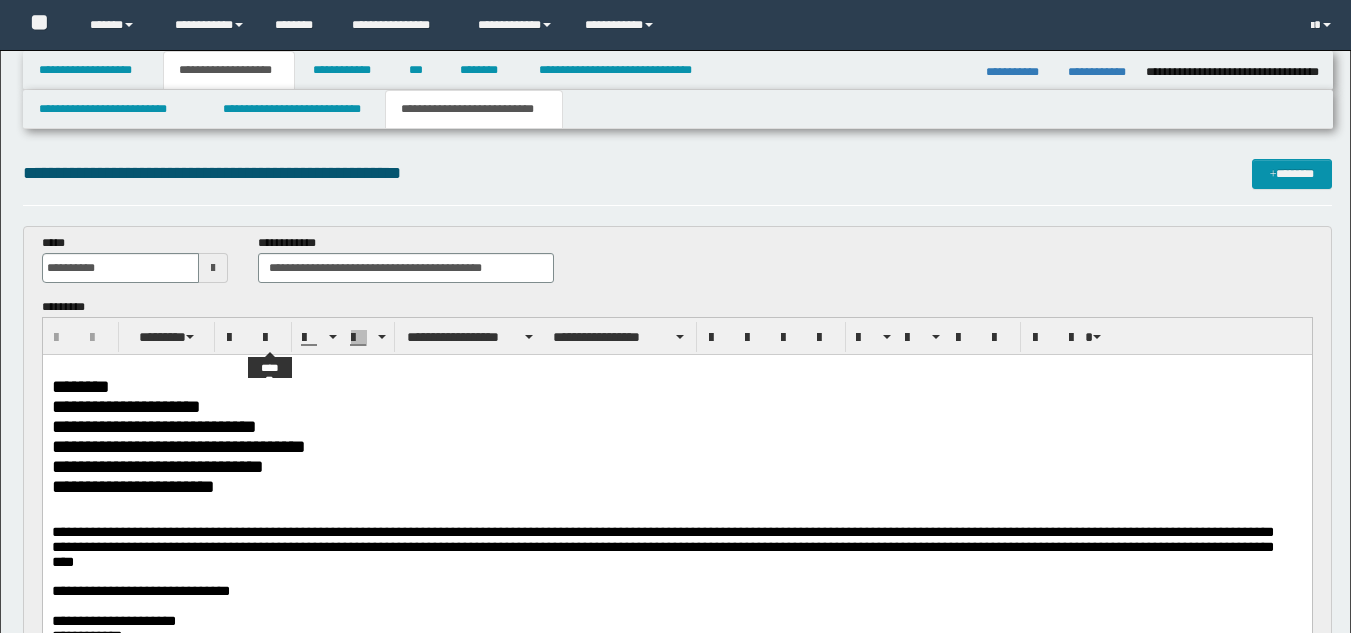 scroll, scrollTop: 0, scrollLeft: 0, axis: both 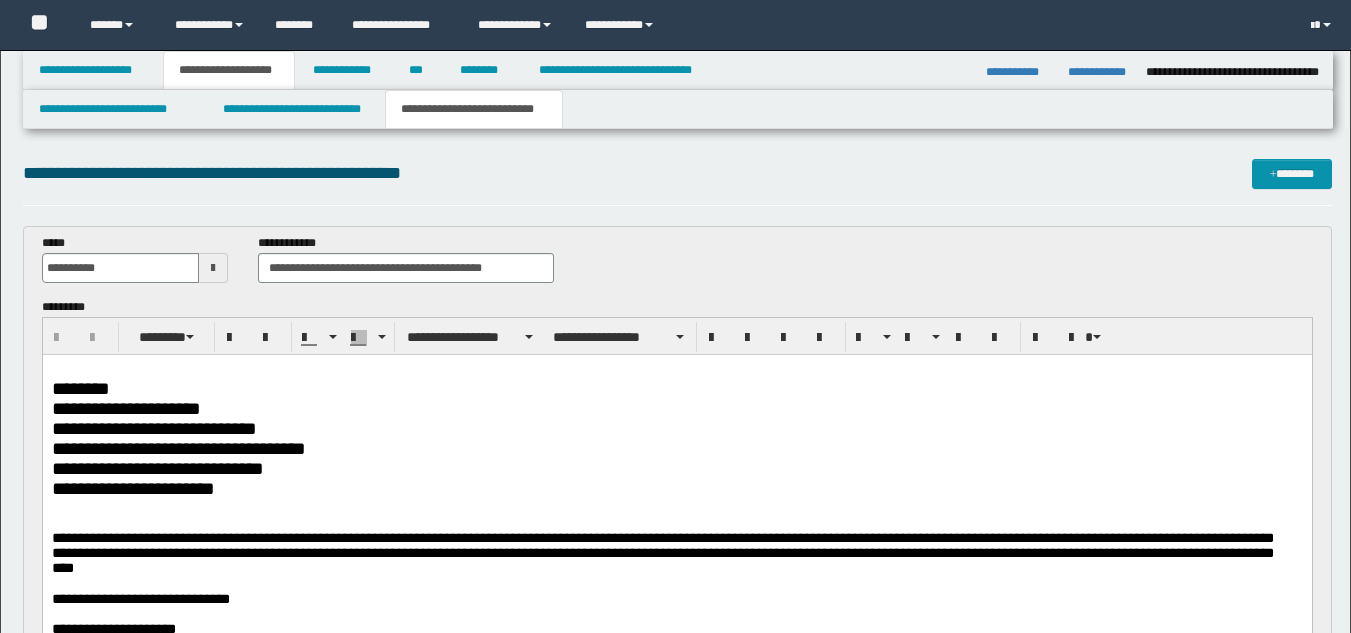 click on "**********" at bounding box center (676, 489) 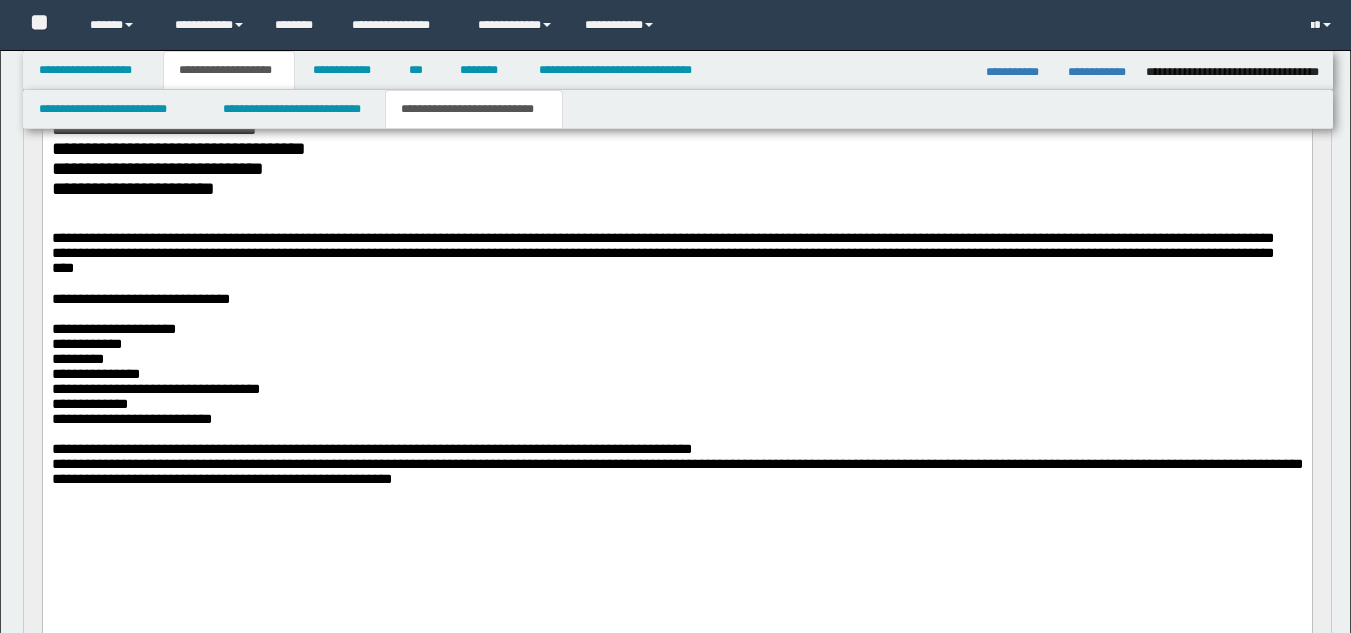 scroll, scrollTop: 200, scrollLeft: 0, axis: vertical 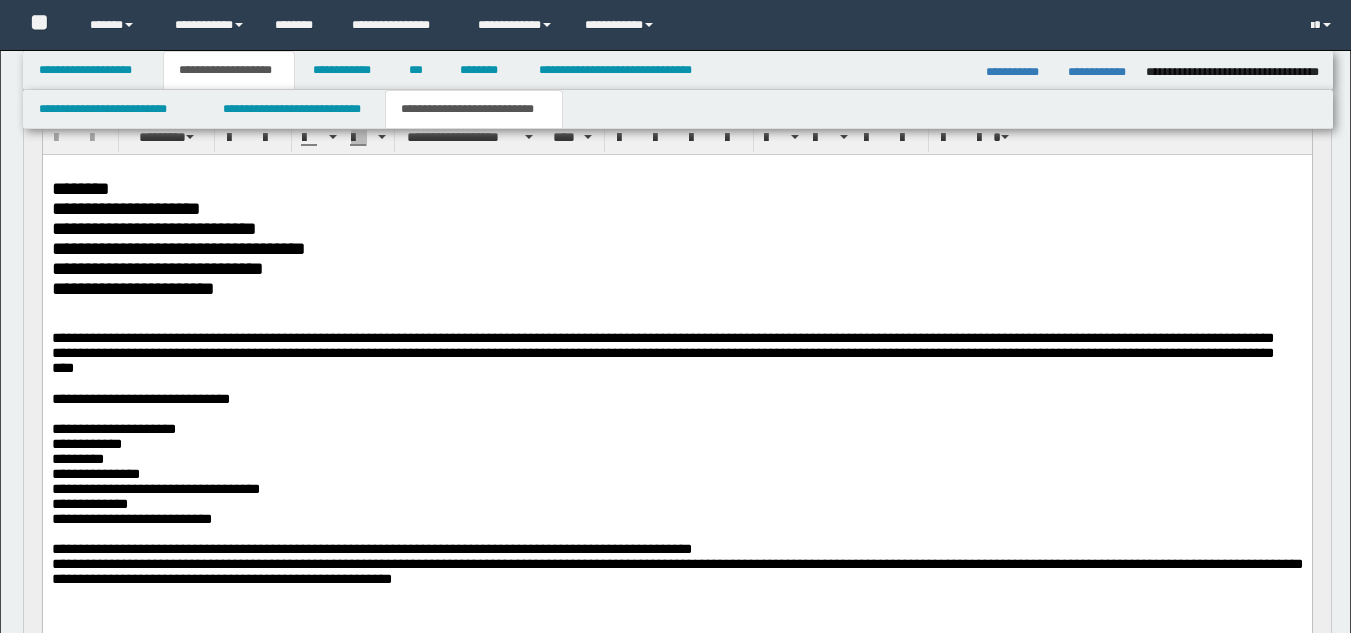 click on "**********" at bounding box center [676, 353] 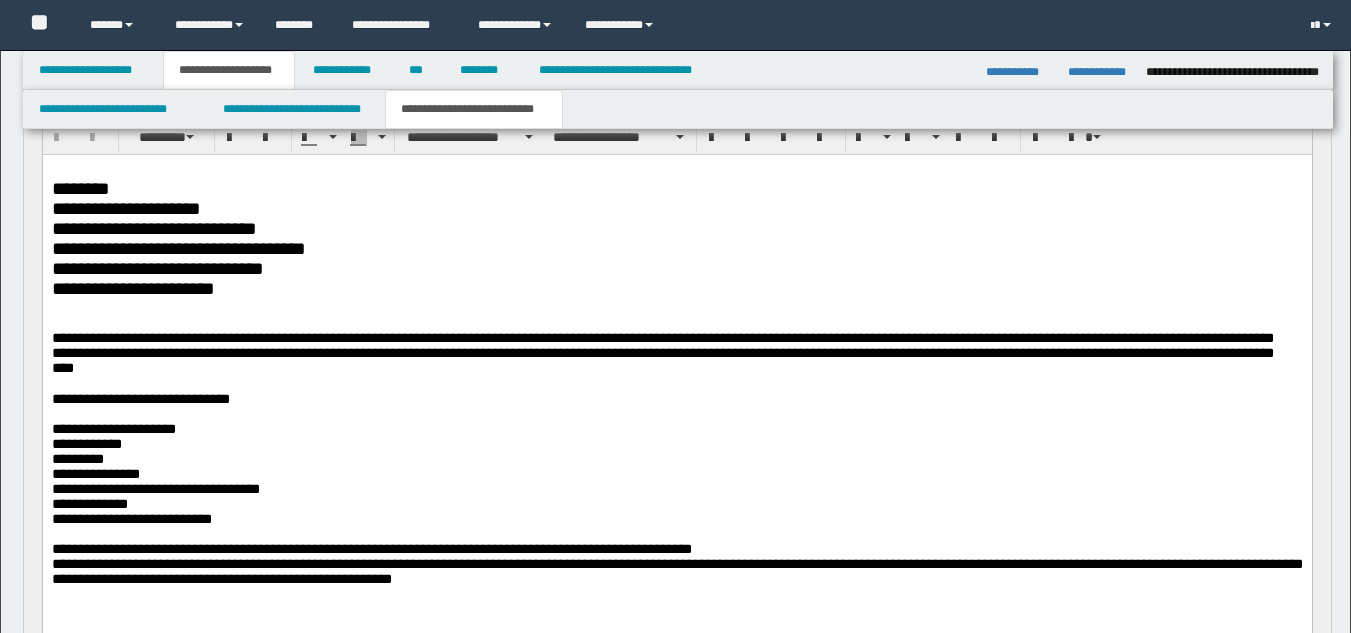 scroll, scrollTop: 0, scrollLeft: 0, axis: both 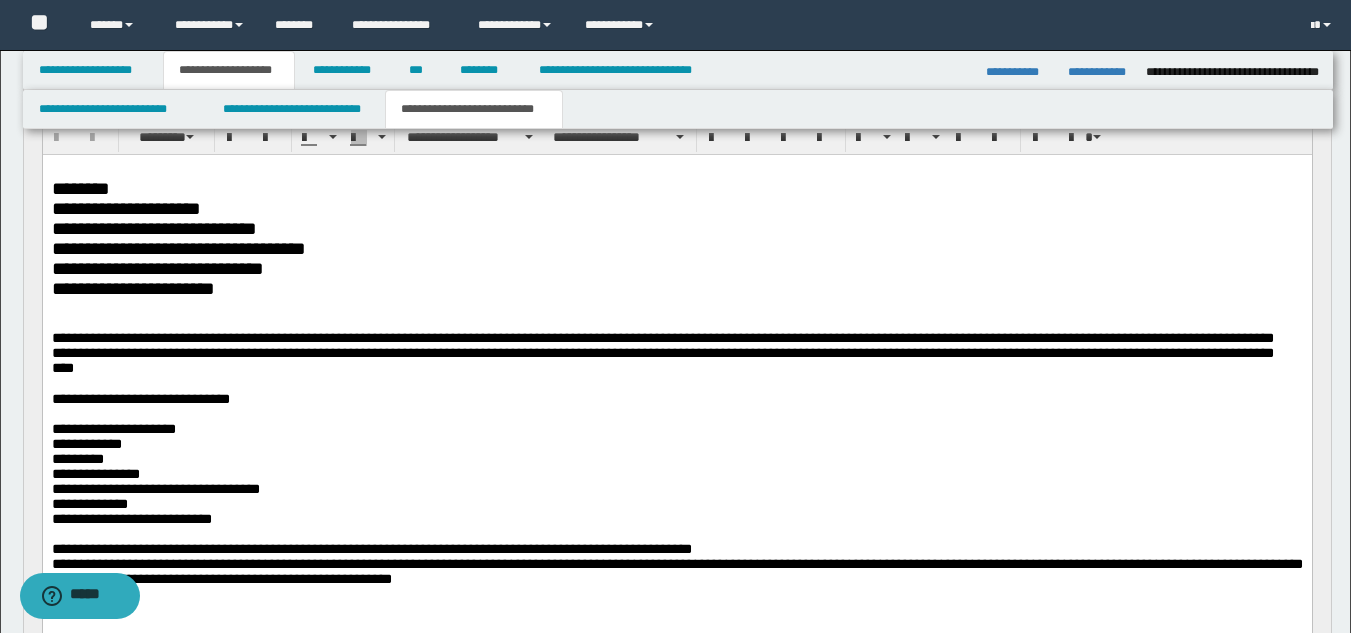 click on "**********" at bounding box center (676, 399) 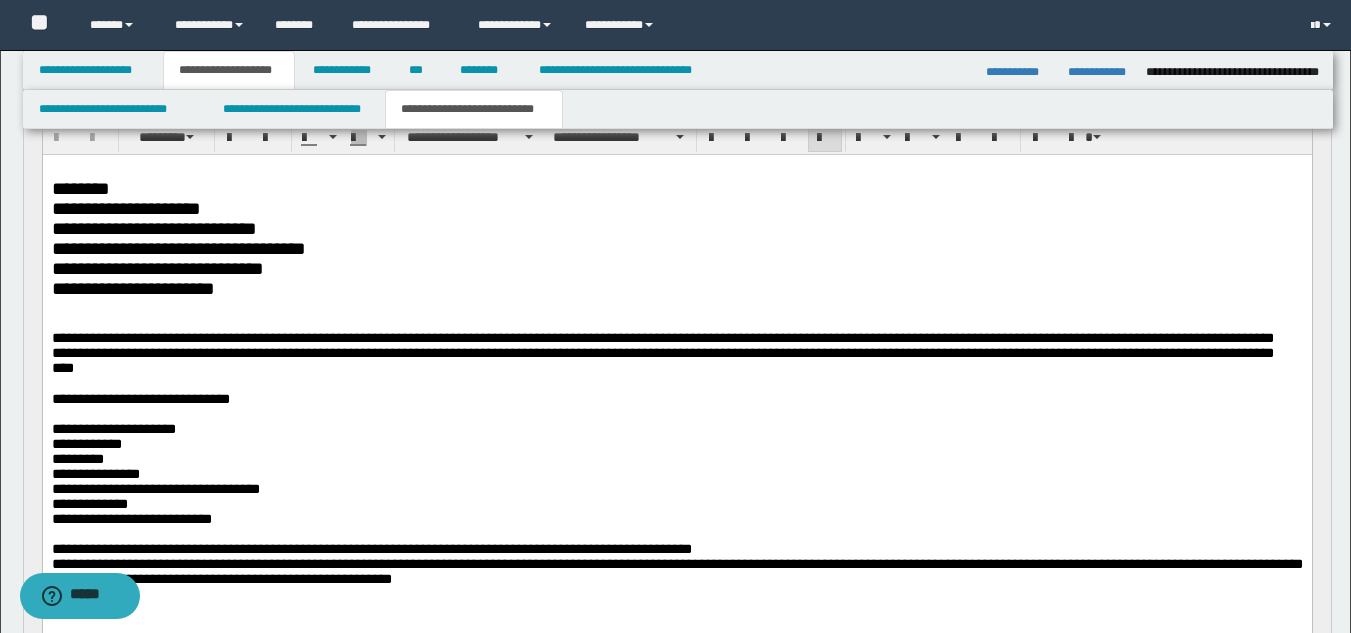 type 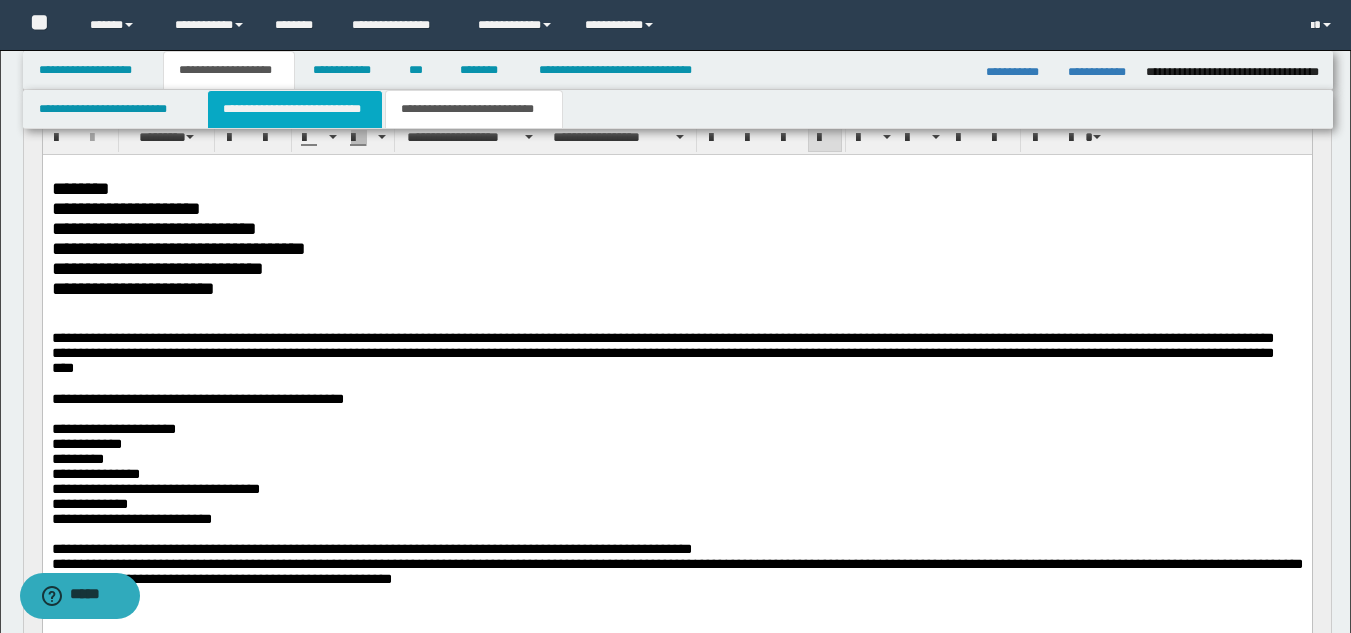 click on "**********" at bounding box center (295, 109) 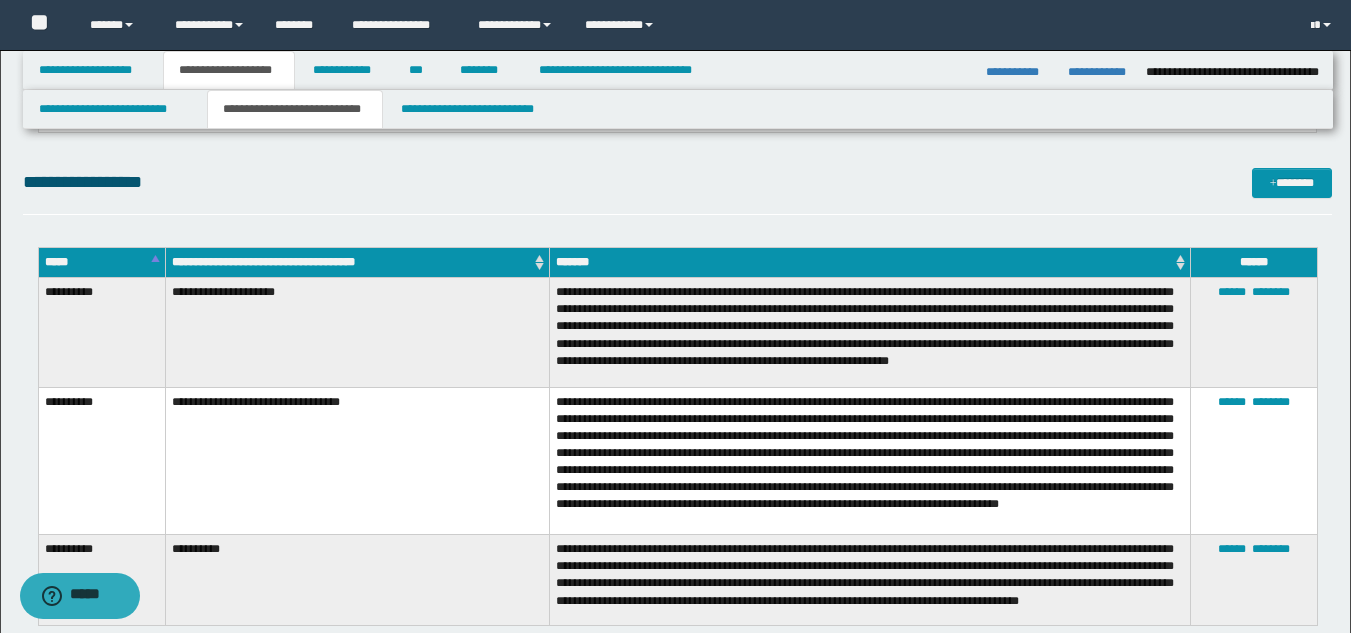 scroll, scrollTop: 300, scrollLeft: 0, axis: vertical 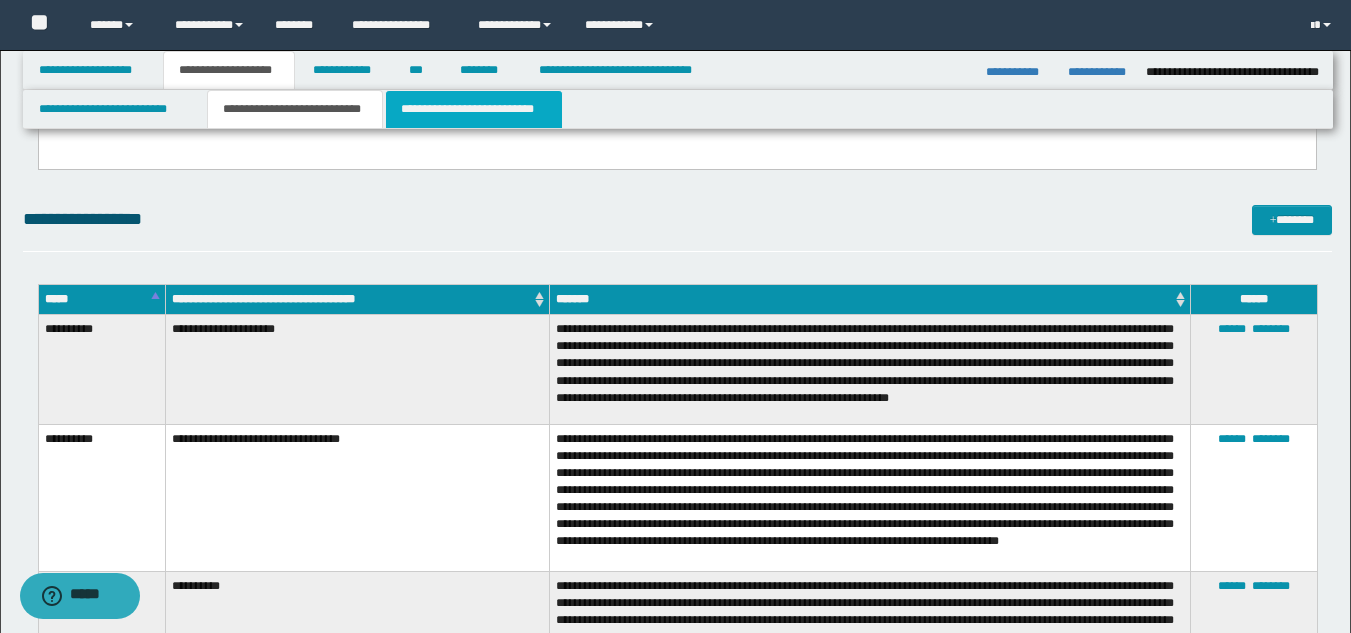 click on "**********" at bounding box center [474, 109] 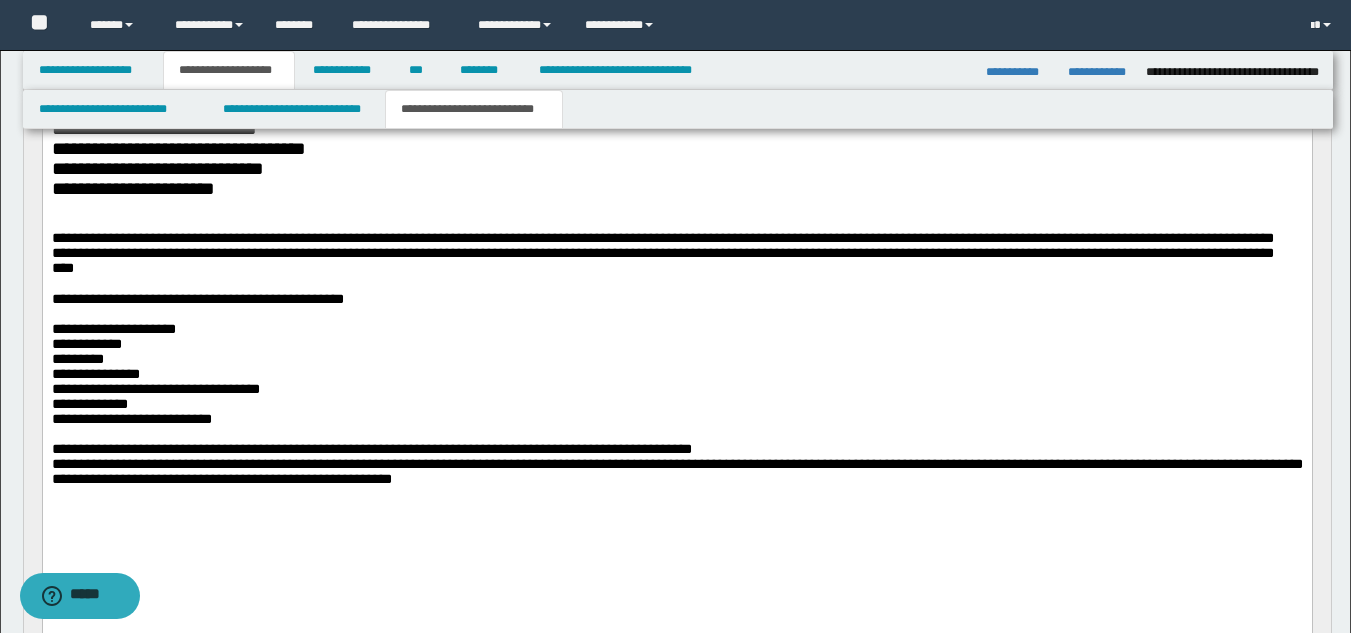 click at bounding box center [676, 314] 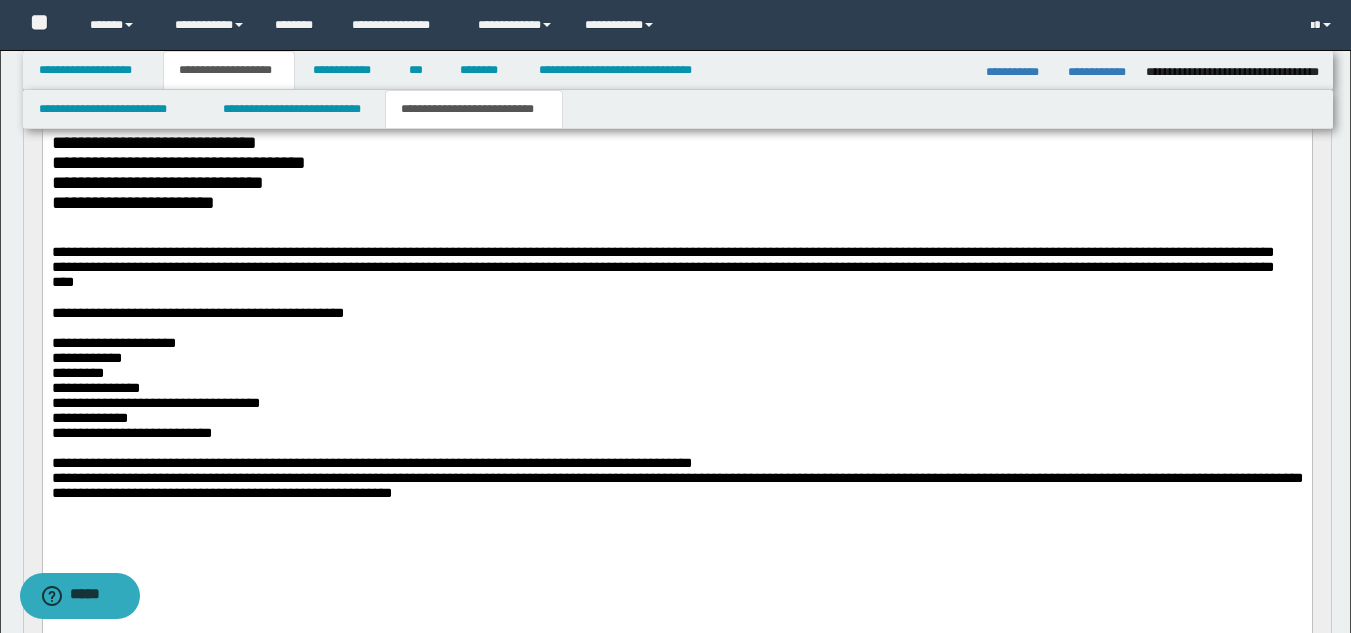 scroll, scrollTop: 200, scrollLeft: 0, axis: vertical 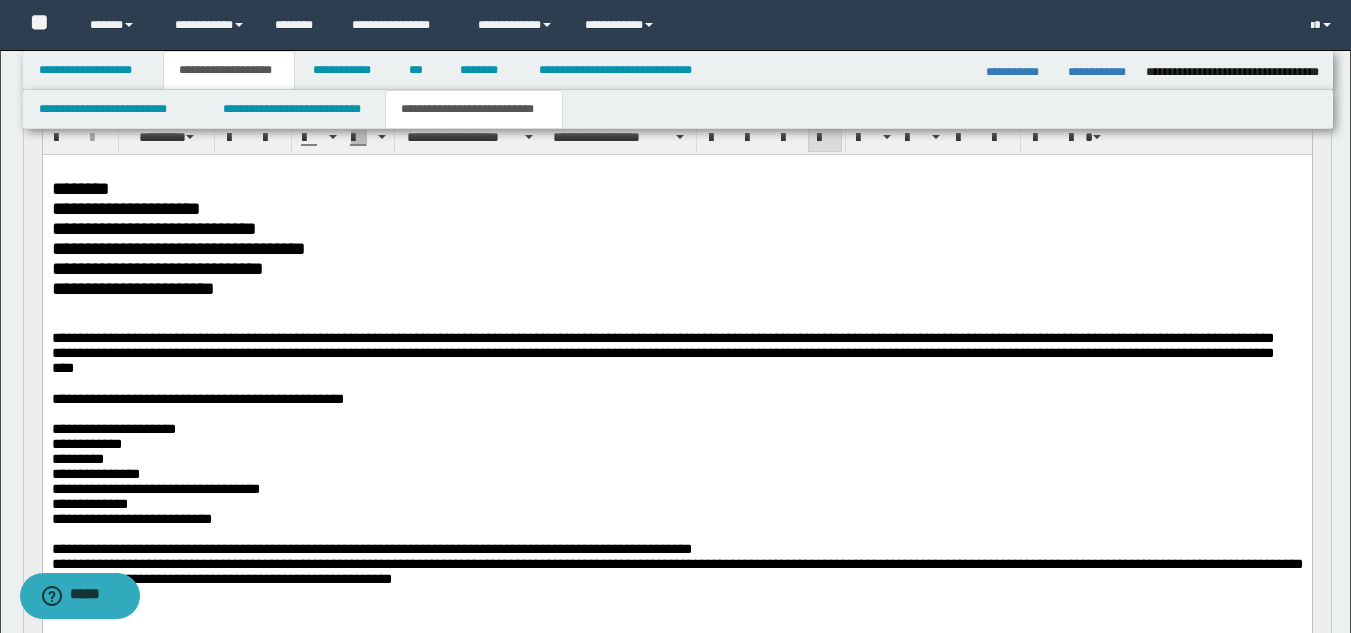 click on "**********" at bounding box center [676, 399] 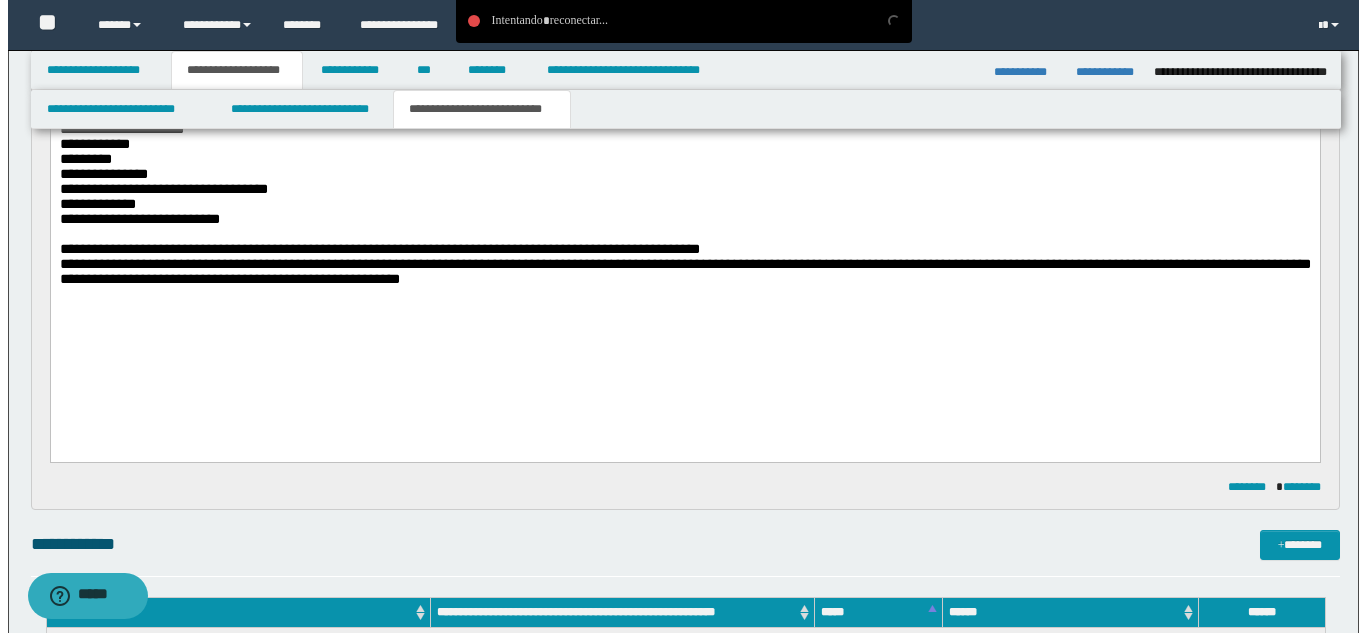 scroll, scrollTop: 300, scrollLeft: 0, axis: vertical 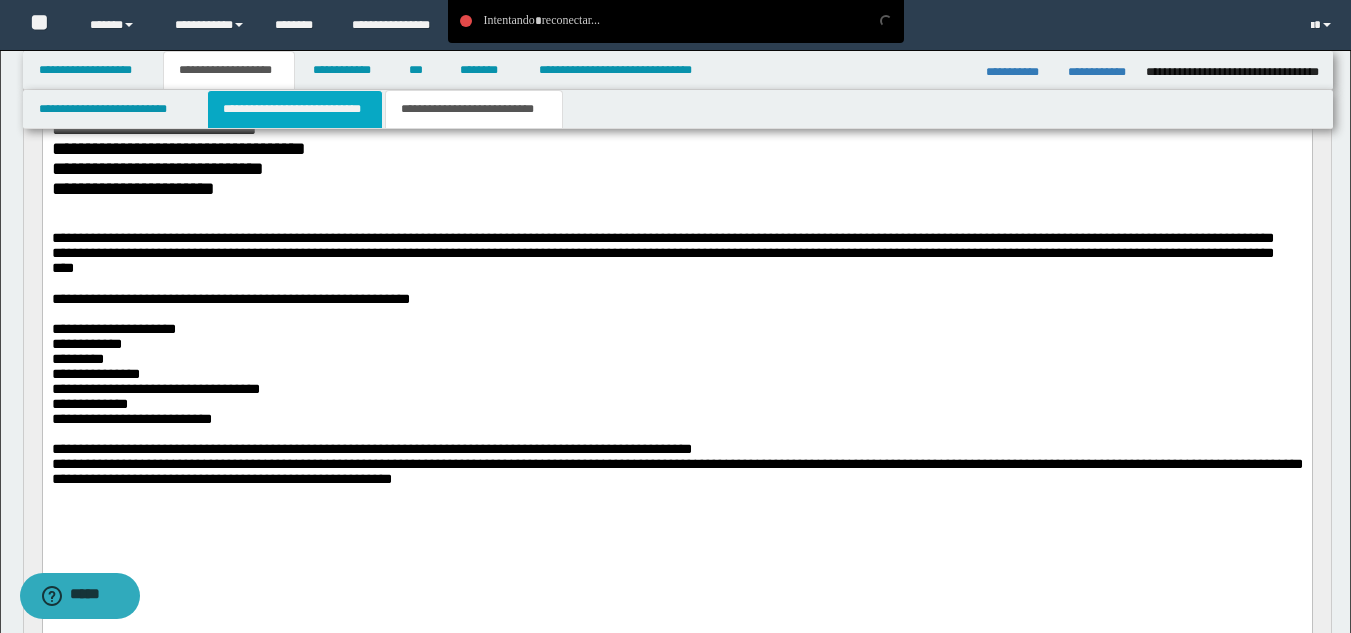 click on "**********" at bounding box center (295, 109) 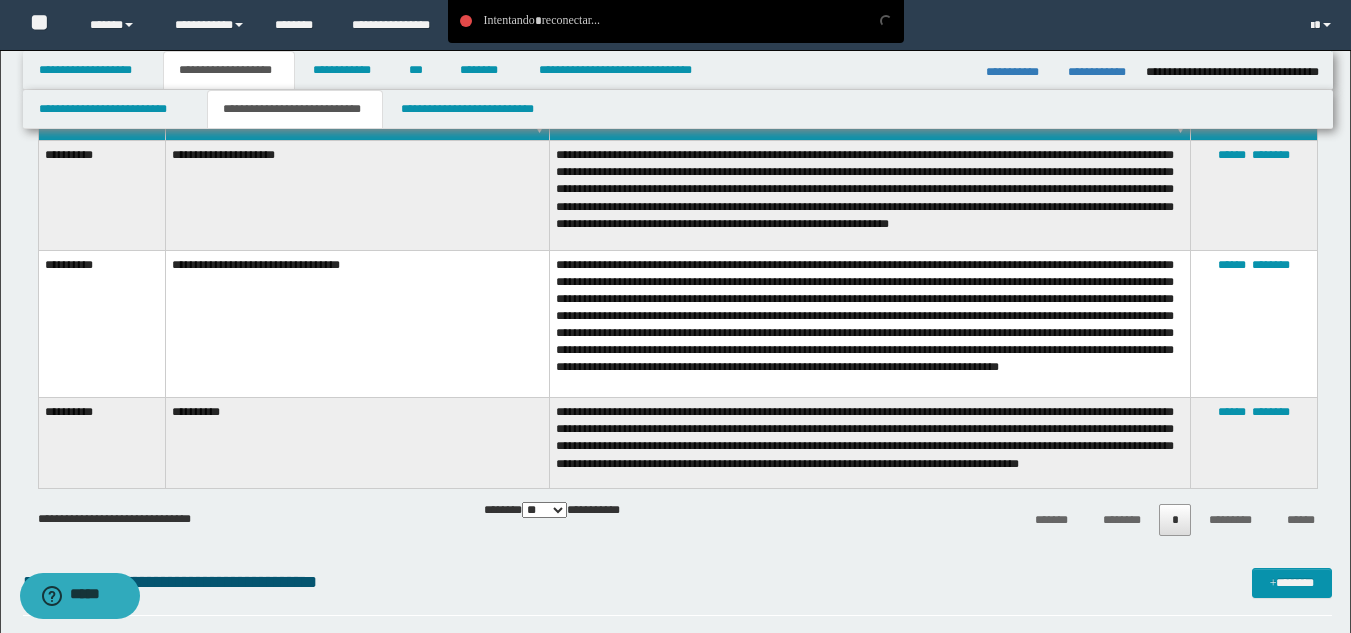 scroll, scrollTop: 500, scrollLeft: 0, axis: vertical 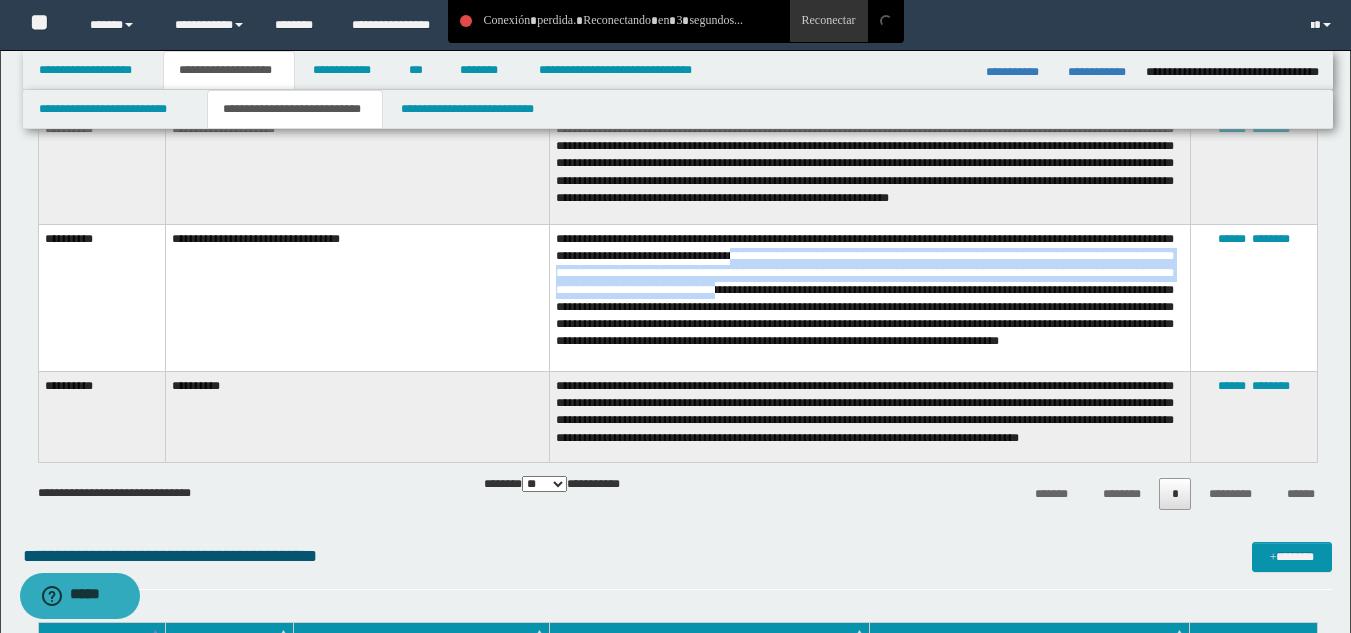 drag, startPoint x: 765, startPoint y: 250, endPoint x: 854, endPoint y: 287, distance: 96.38464 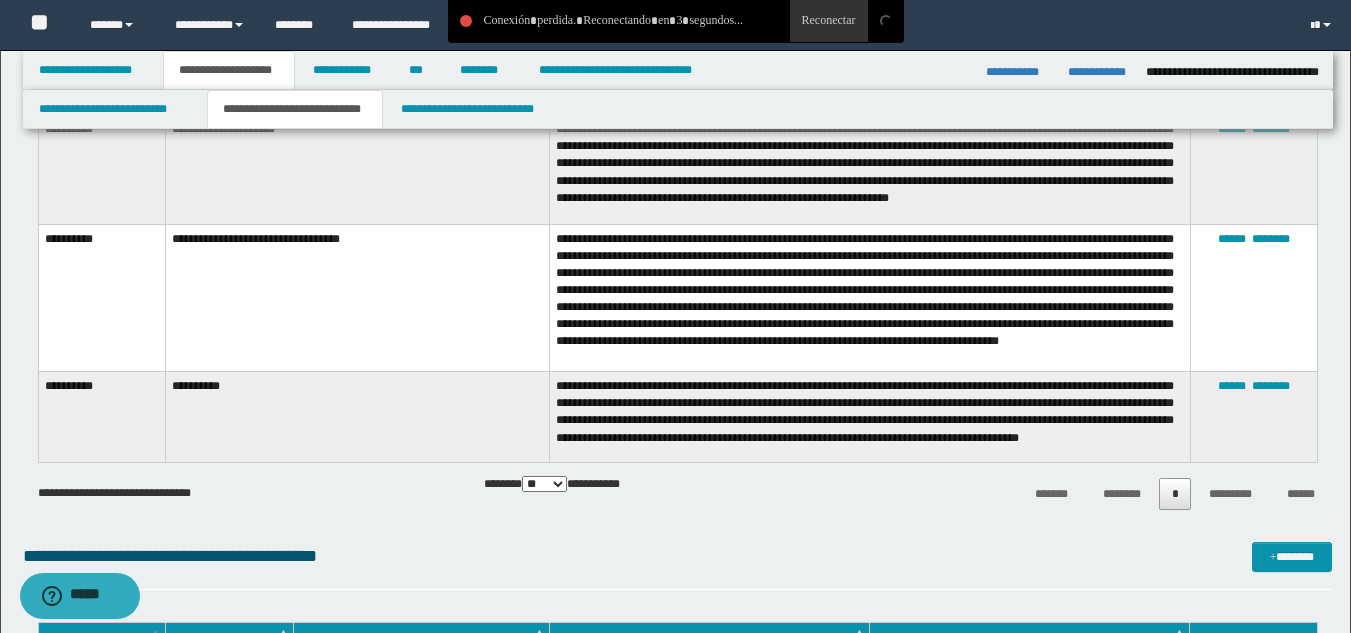 click on "**********" at bounding box center [869, 298] 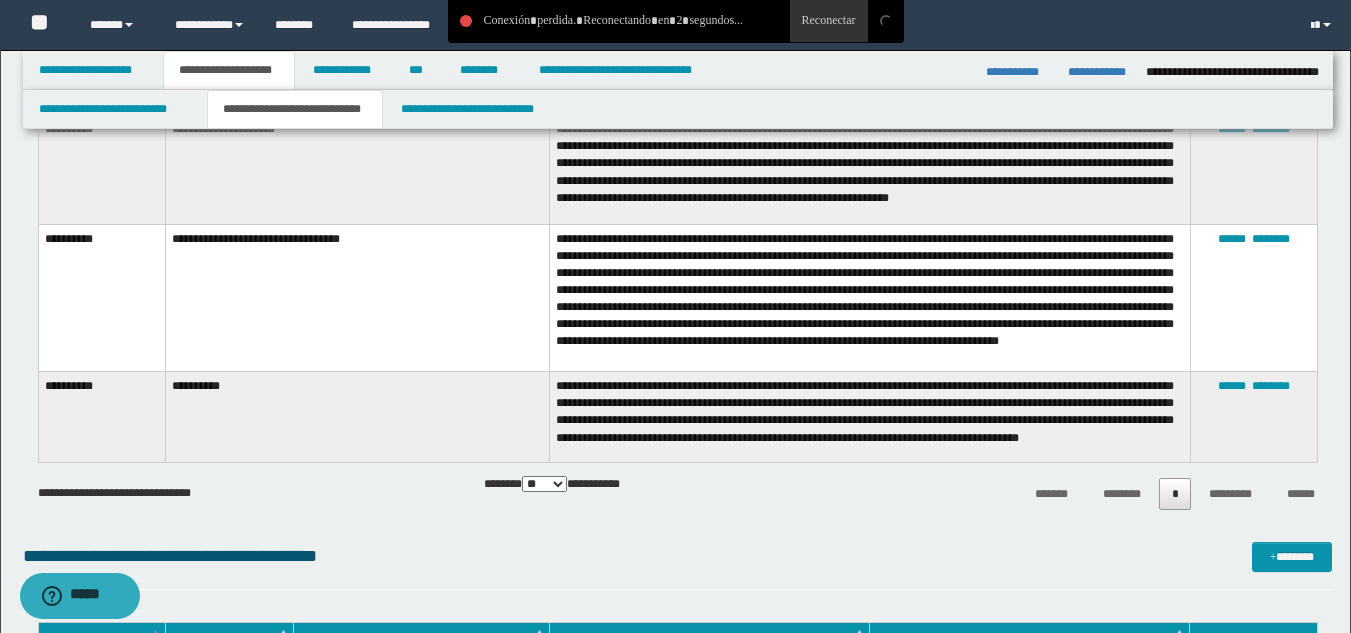 click on "**********" at bounding box center [869, 298] 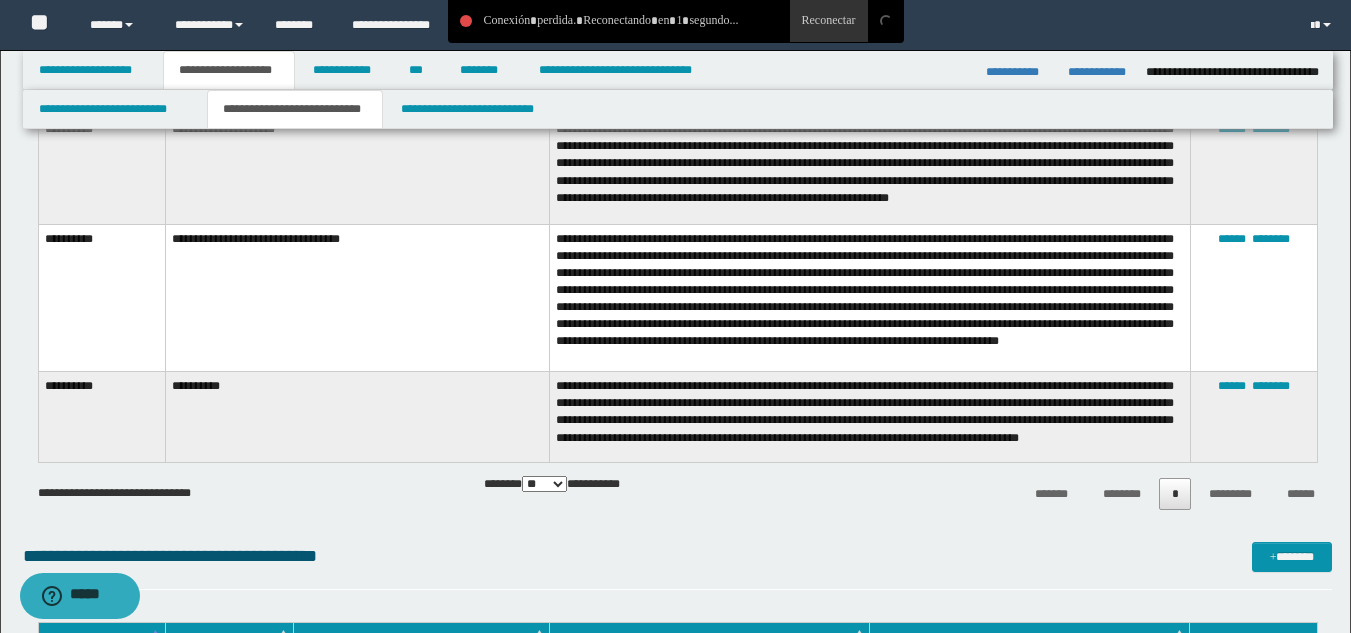 click on "**********" at bounding box center (869, 298) 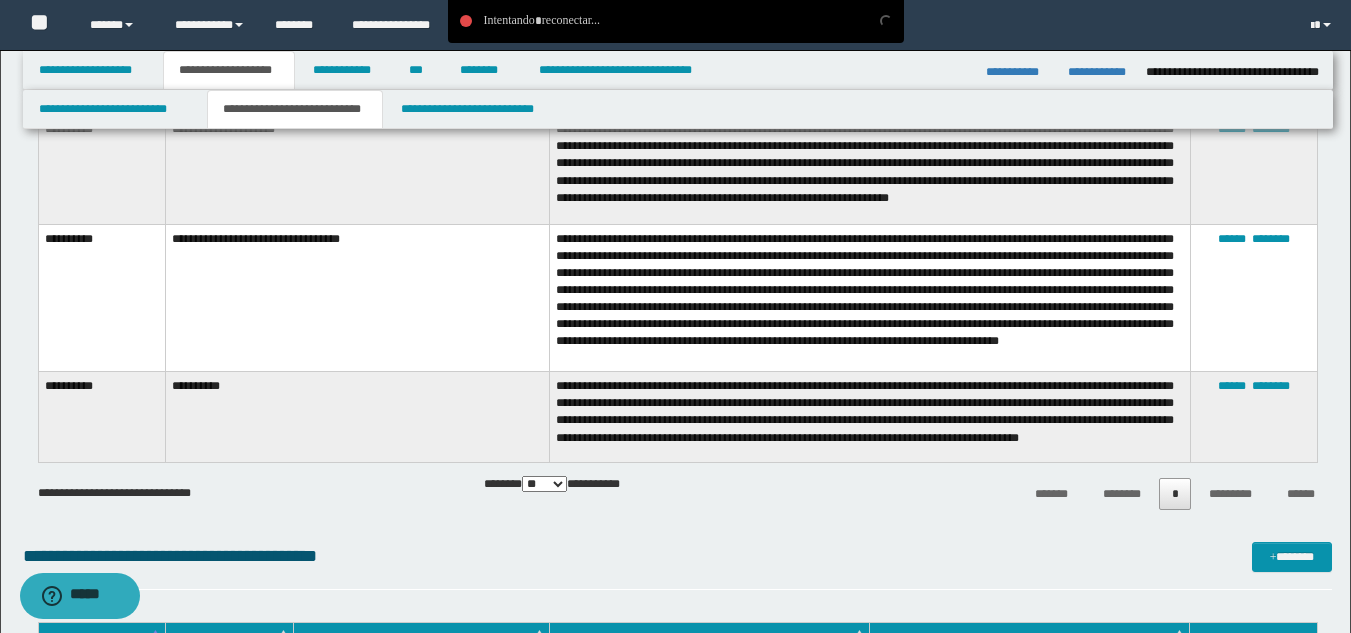 click on "**********" at bounding box center [869, 298] 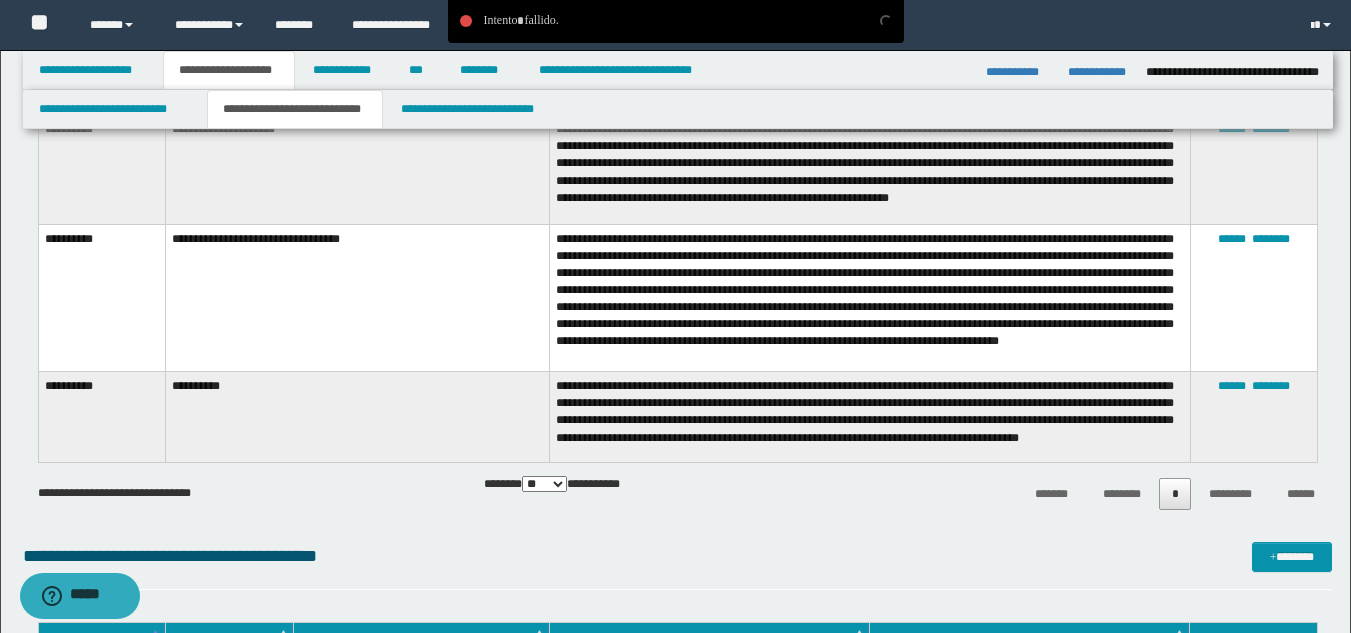 click on "**********" at bounding box center [869, 298] 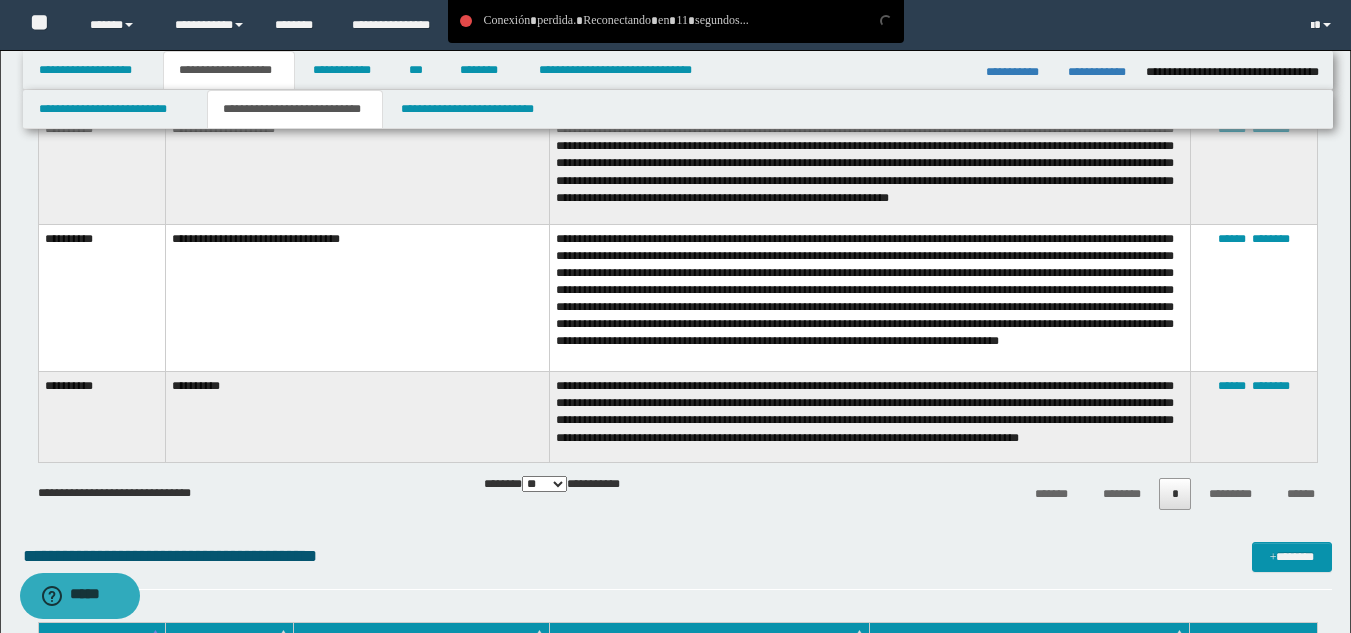 scroll, scrollTop: 600, scrollLeft: 0, axis: vertical 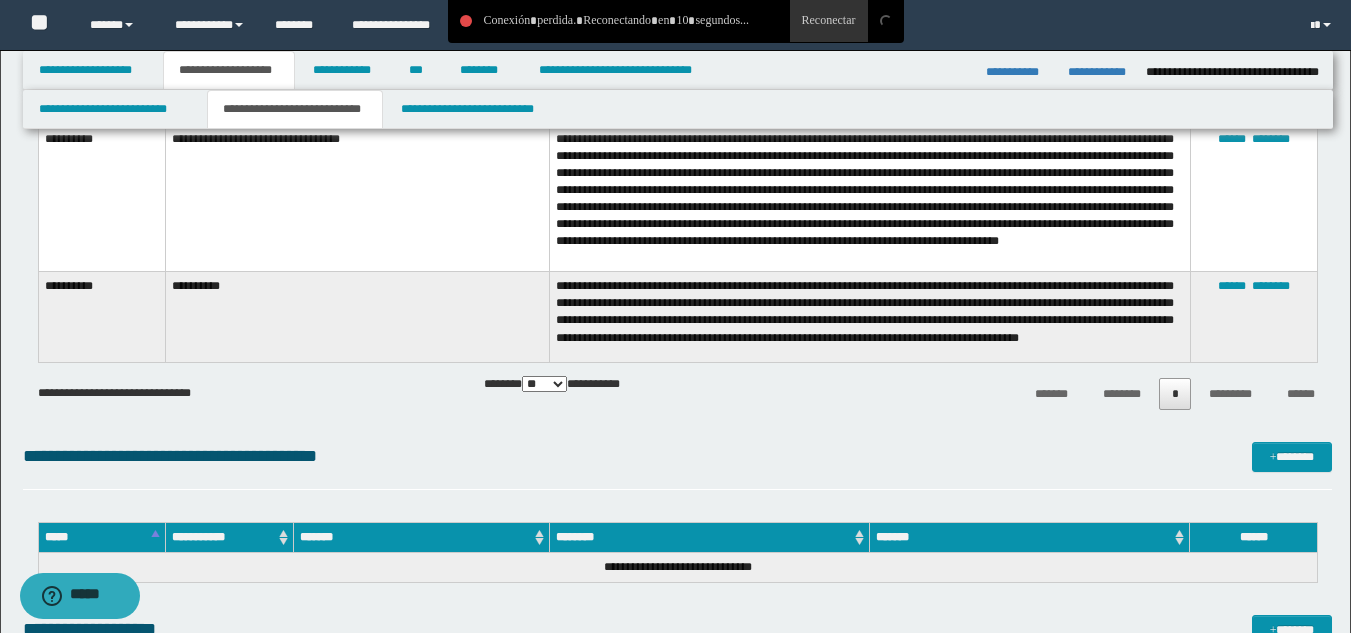 click on "**********" at bounding box center (869, 317) 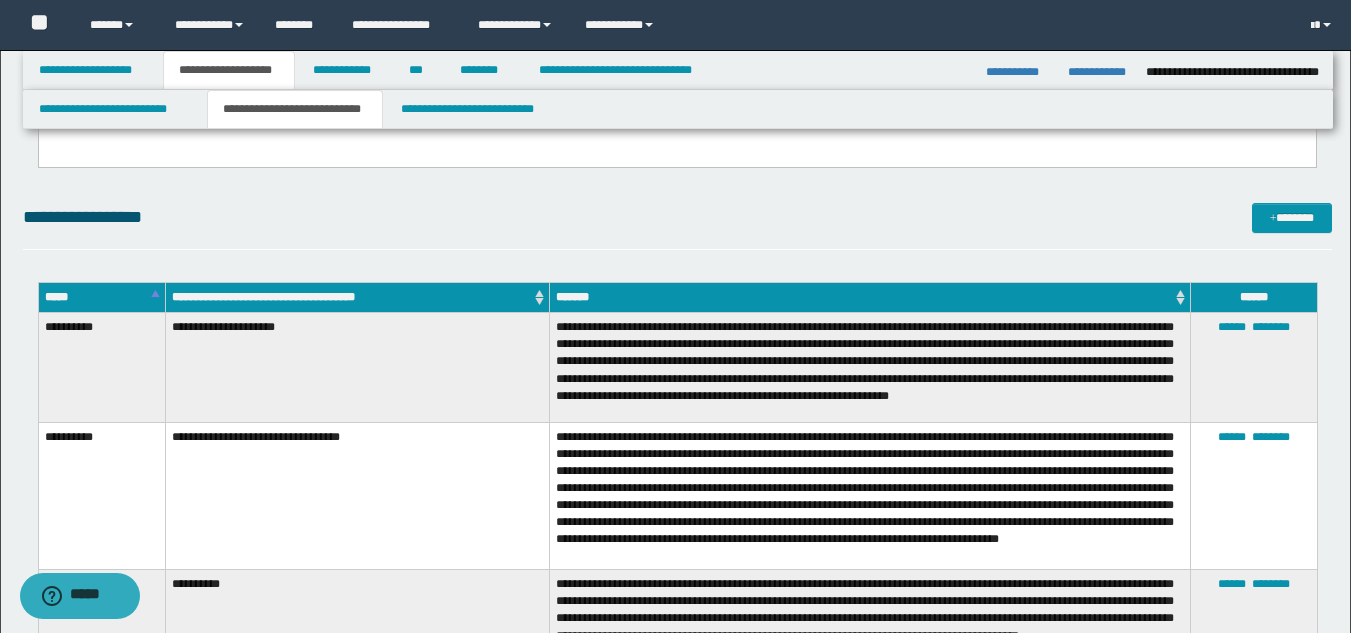 scroll, scrollTop: 300, scrollLeft: 0, axis: vertical 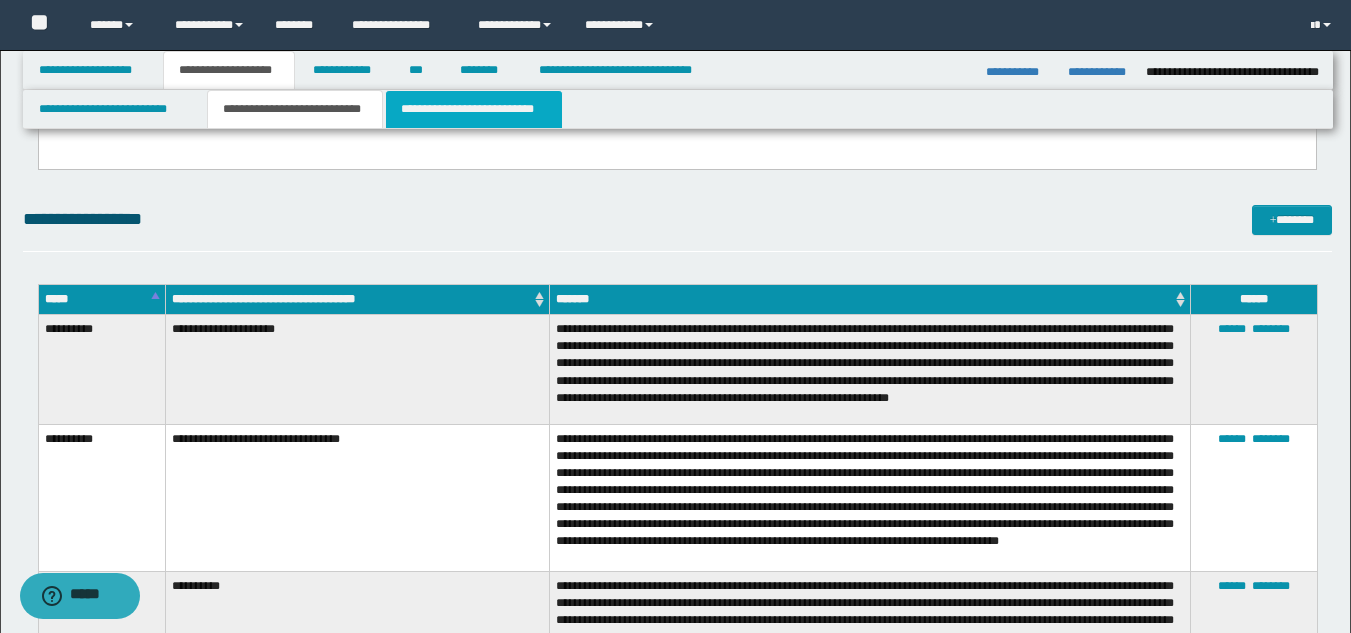 click on "**********" at bounding box center (474, 109) 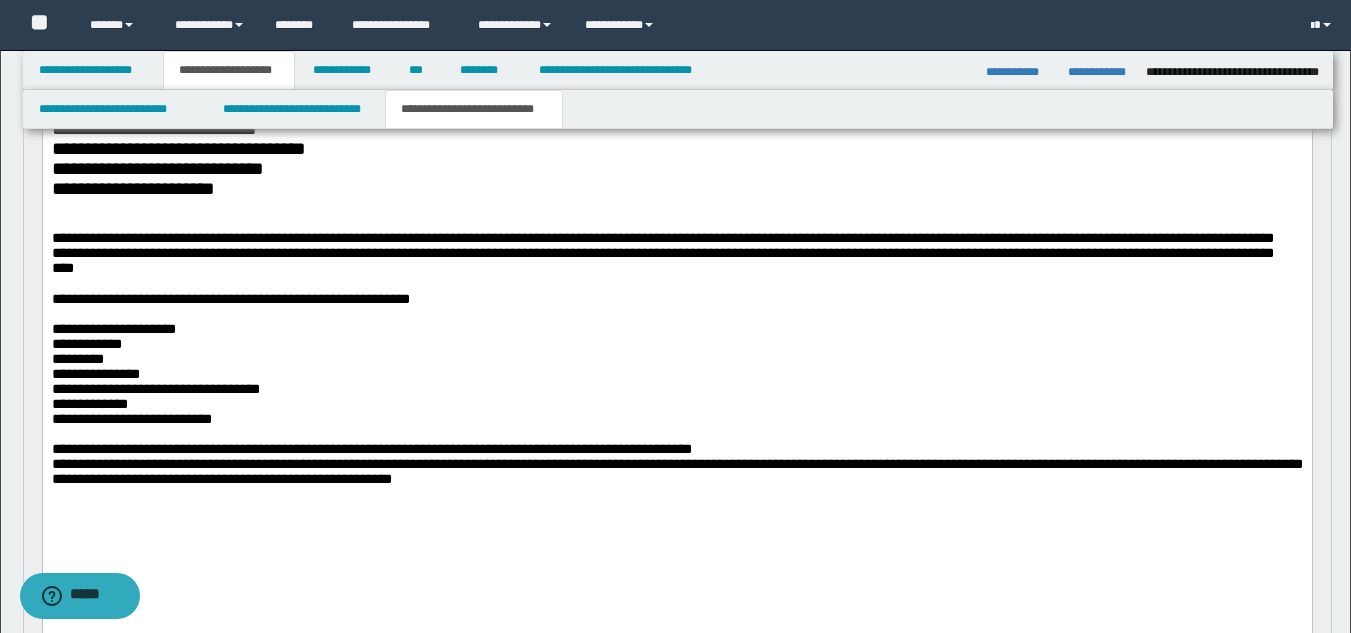 click on "**********" at bounding box center [230, 299] 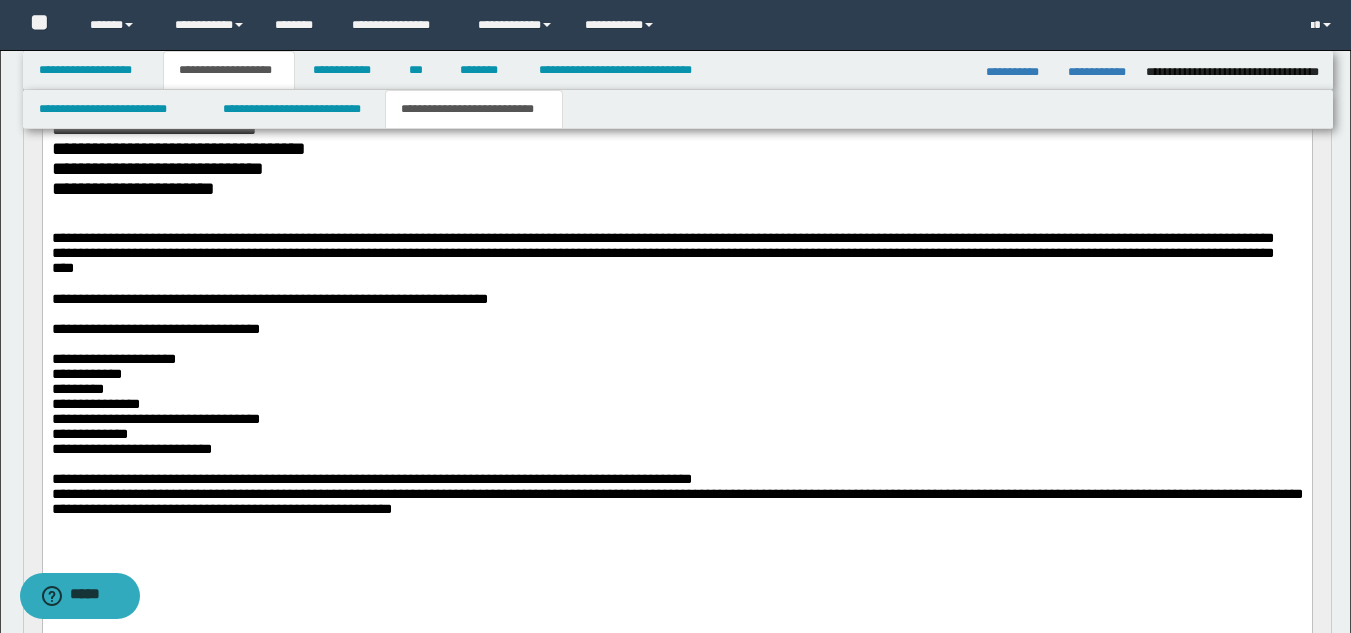 drag, startPoint x: 323, startPoint y: 108, endPoint x: 312, endPoint y: 129, distance: 23.70654 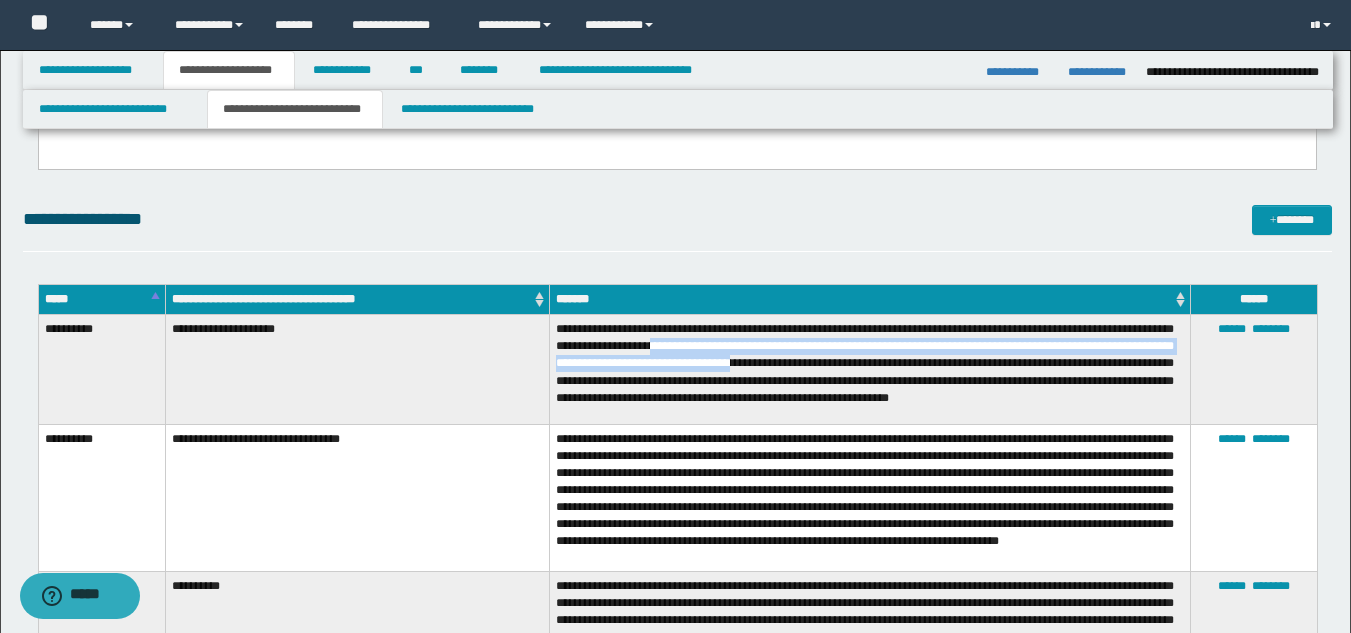 drag, startPoint x: 719, startPoint y: 344, endPoint x: 856, endPoint y: 371, distance: 139.63524 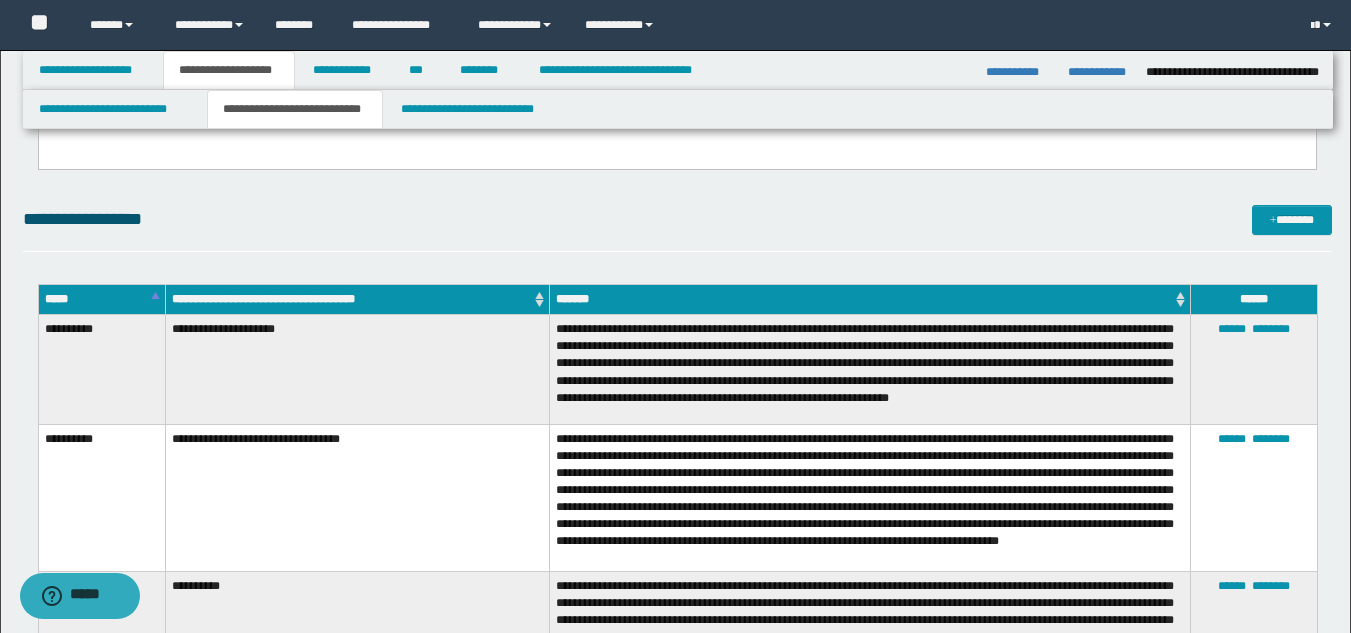 click on "**********" at bounding box center (869, 370) 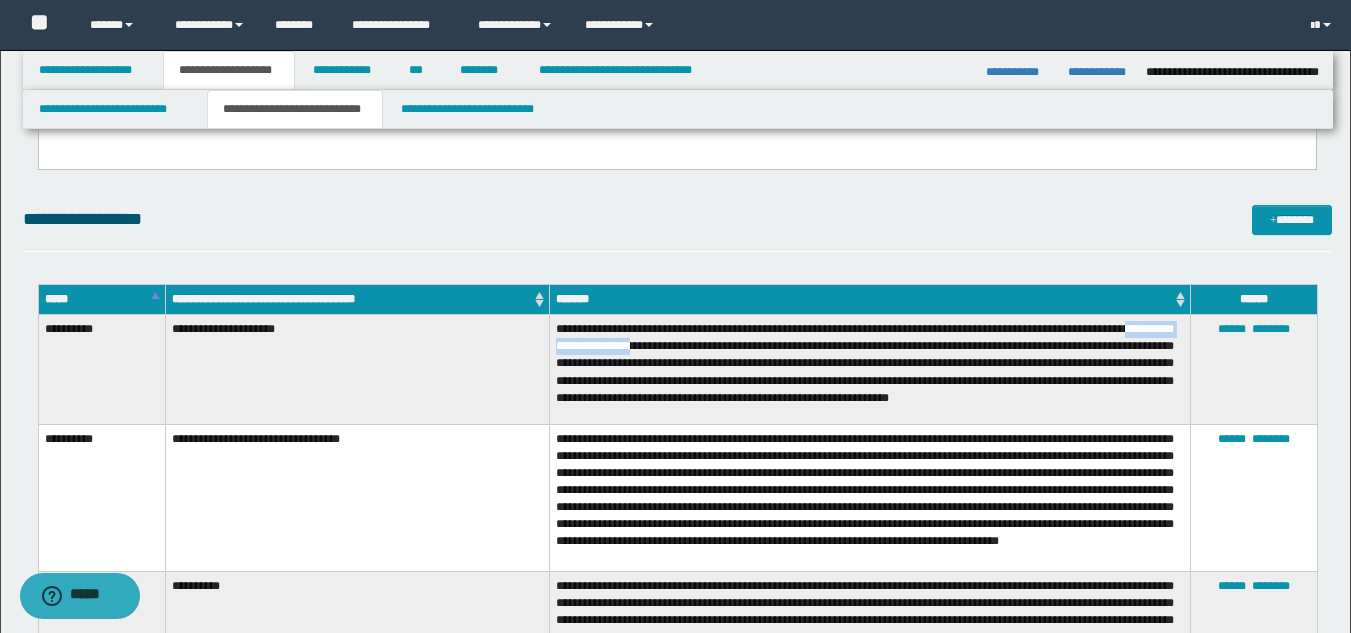 drag, startPoint x: 561, startPoint y: 347, endPoint x: 634, endPoint y: 351, distance: 73.109505 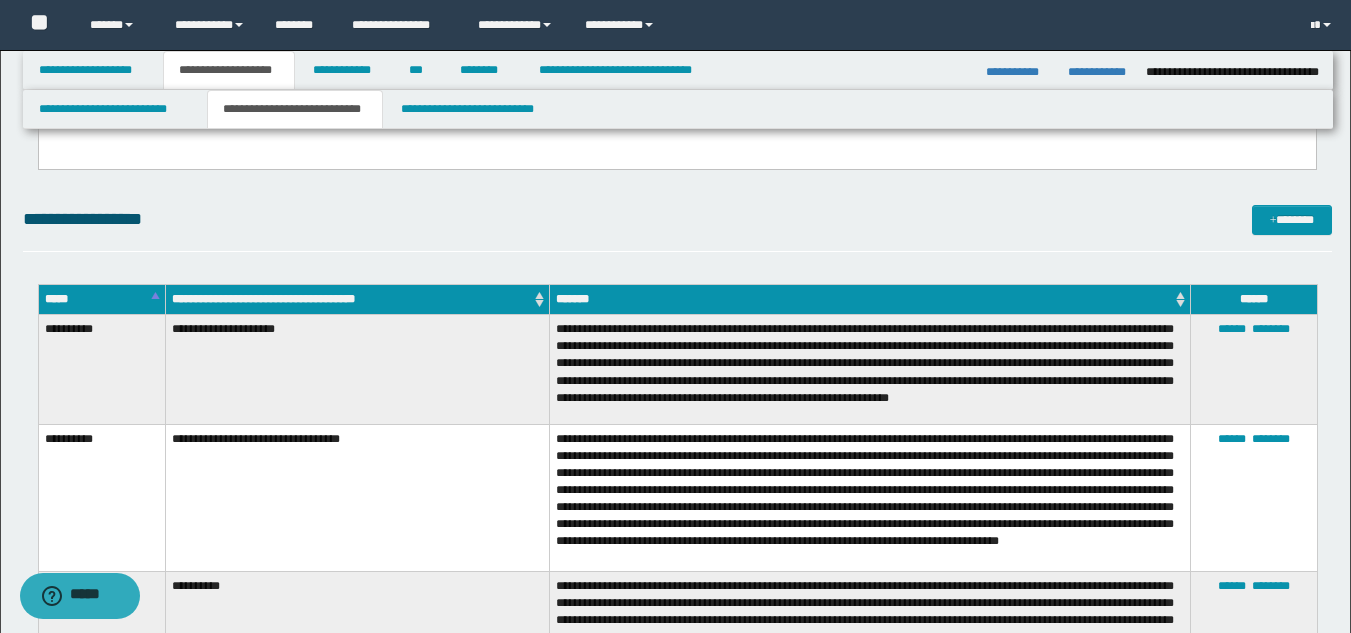 click on "**********" at bounding box center [869, 370] 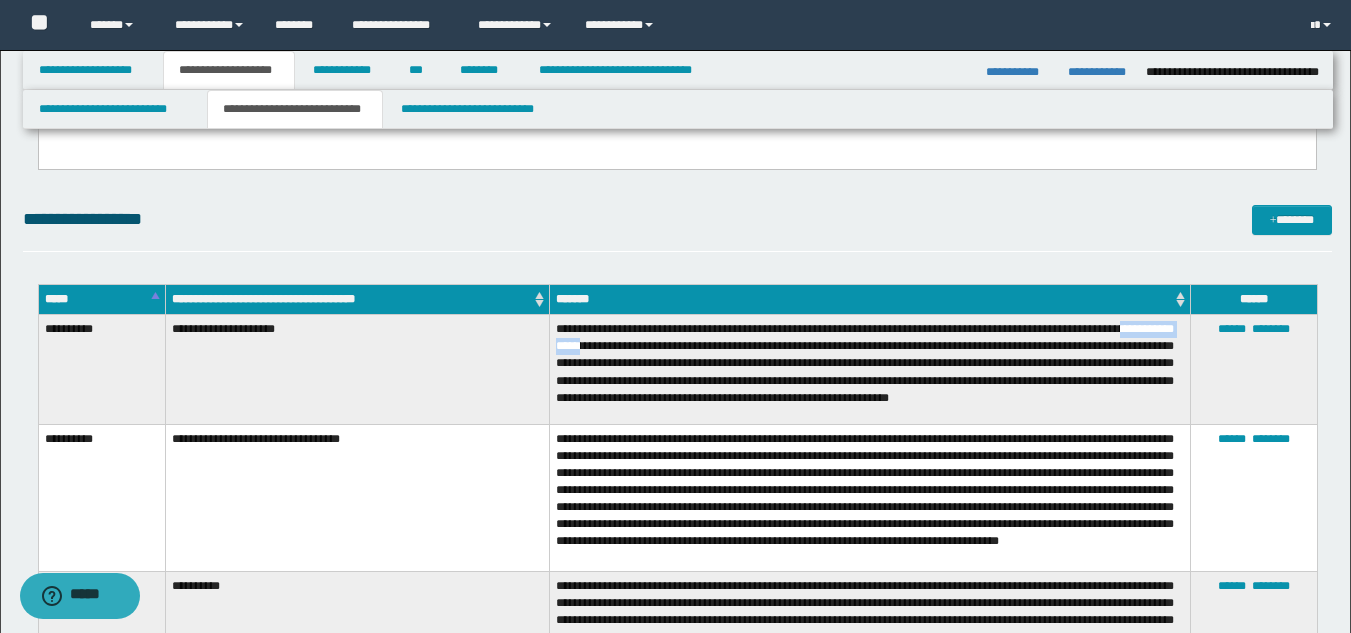 drag, startPoint x: 556, startPoint y: 343, endPoint x: 651, endPoint y: 343, distance: 95 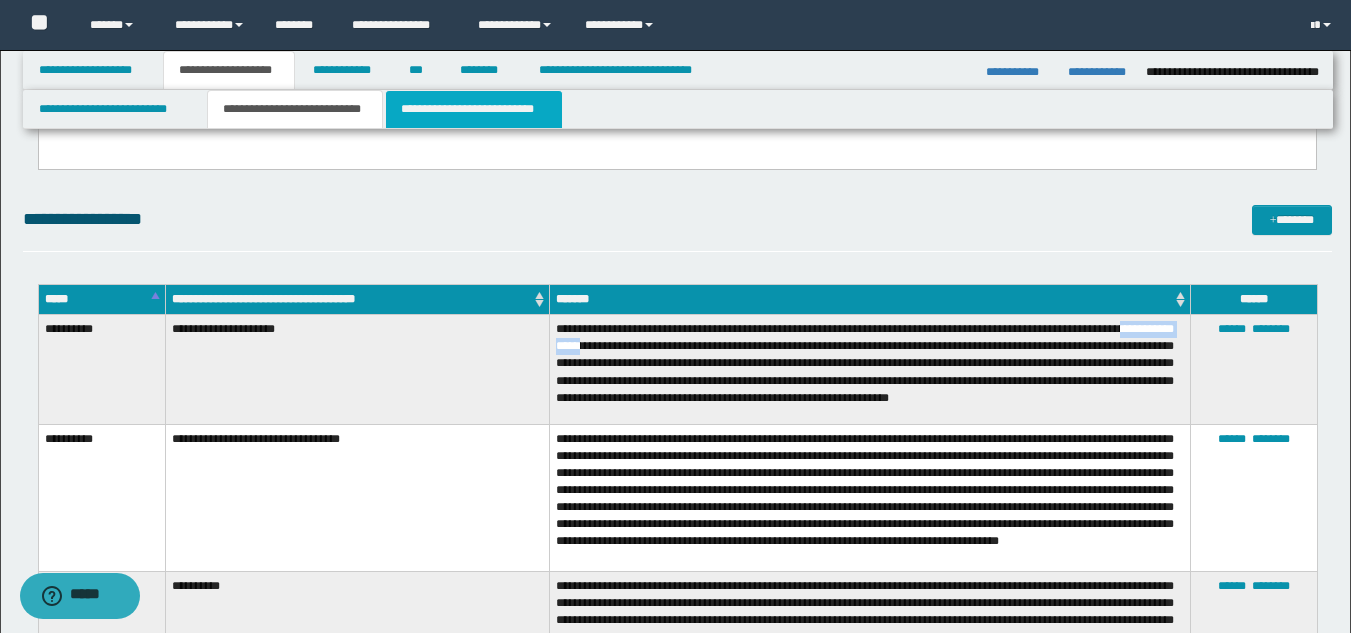 click on "**********" at bounding box center [474, 109] 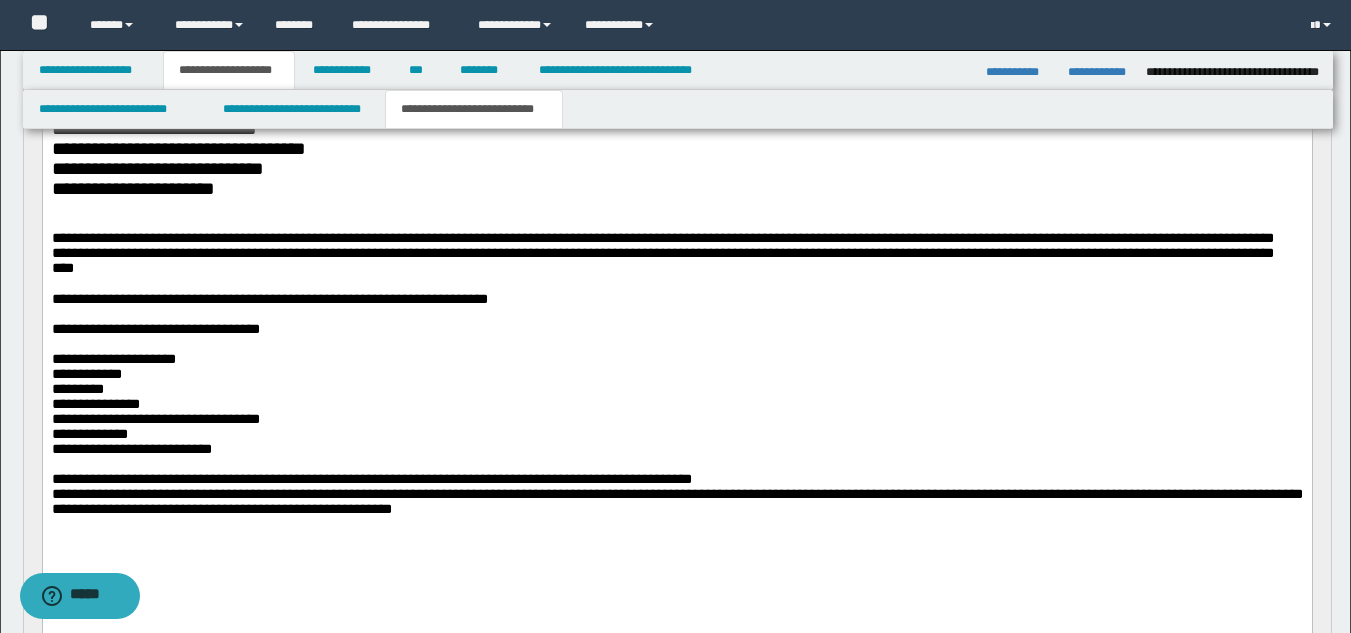 click on "**********" at bounding box center [676, 404] 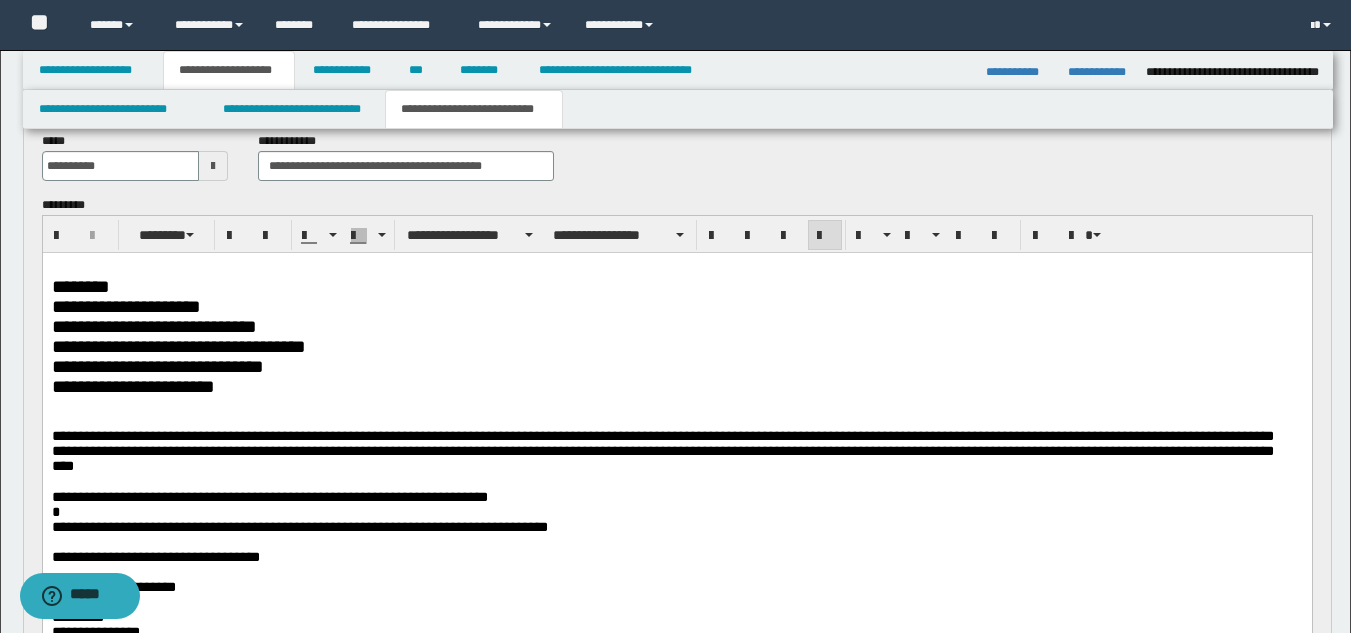scroll, scrollTop: 200, scrollLeft: 0, axis: vertical 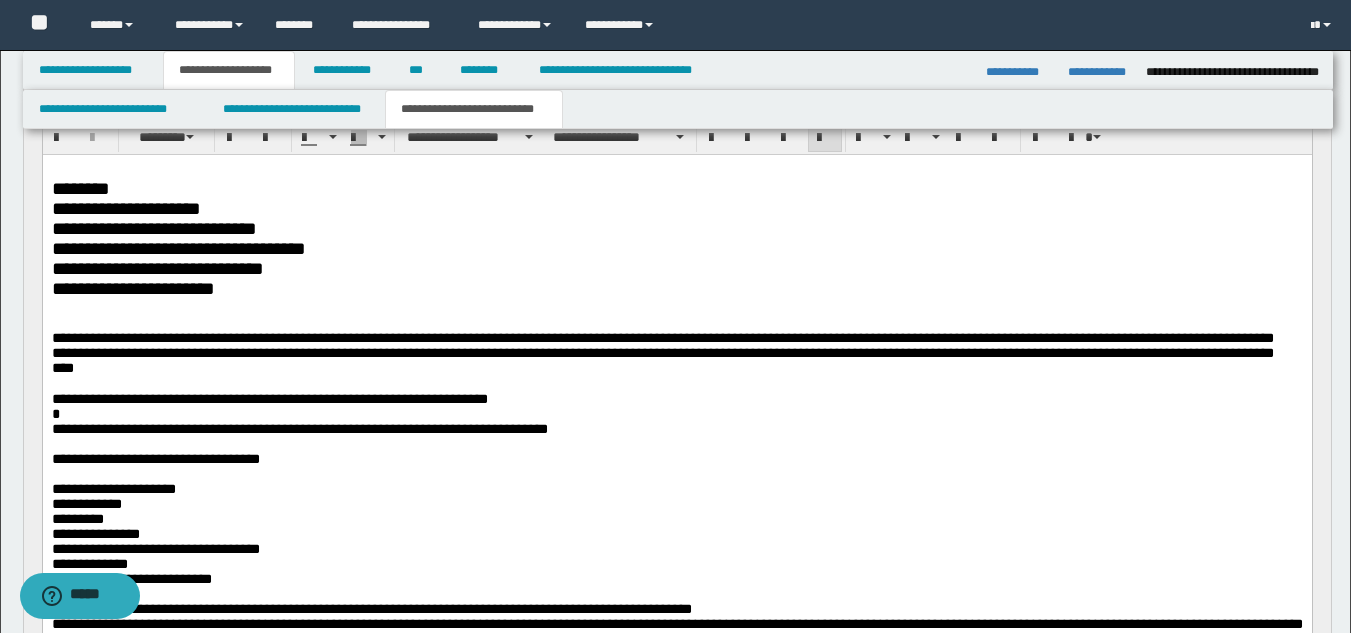 click on "**********" at bounding box center (676, 269) 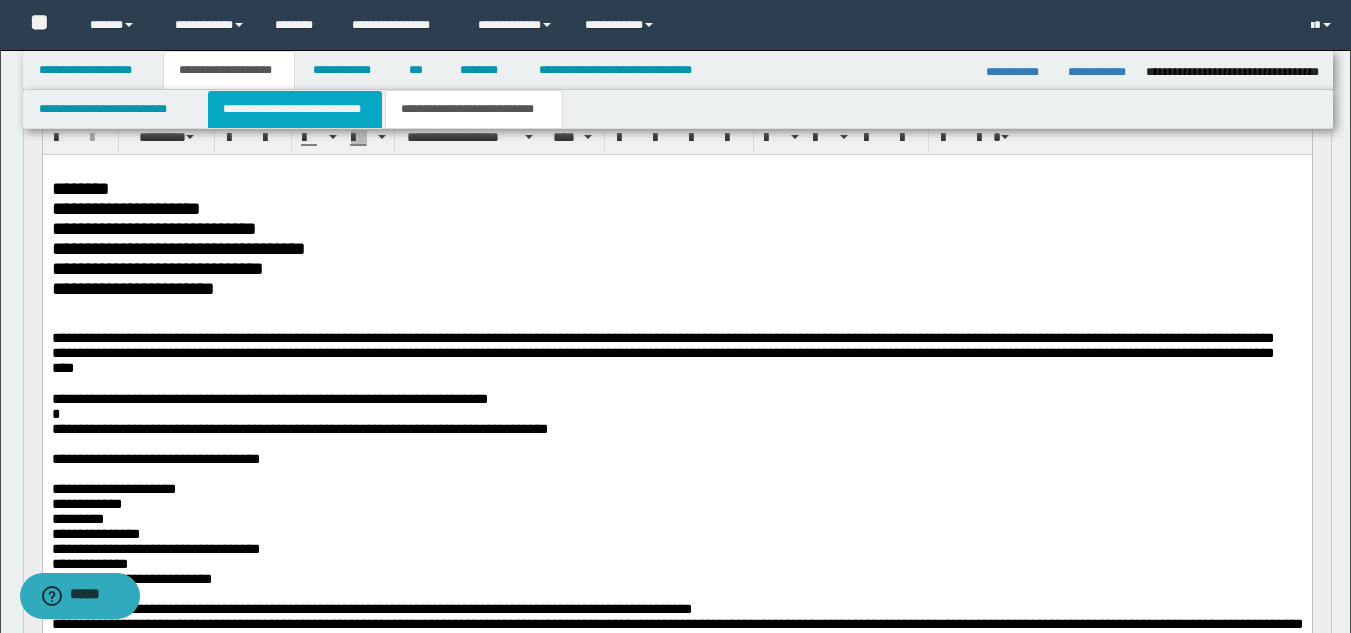 click on "**********" at bounding box center [295, 109] 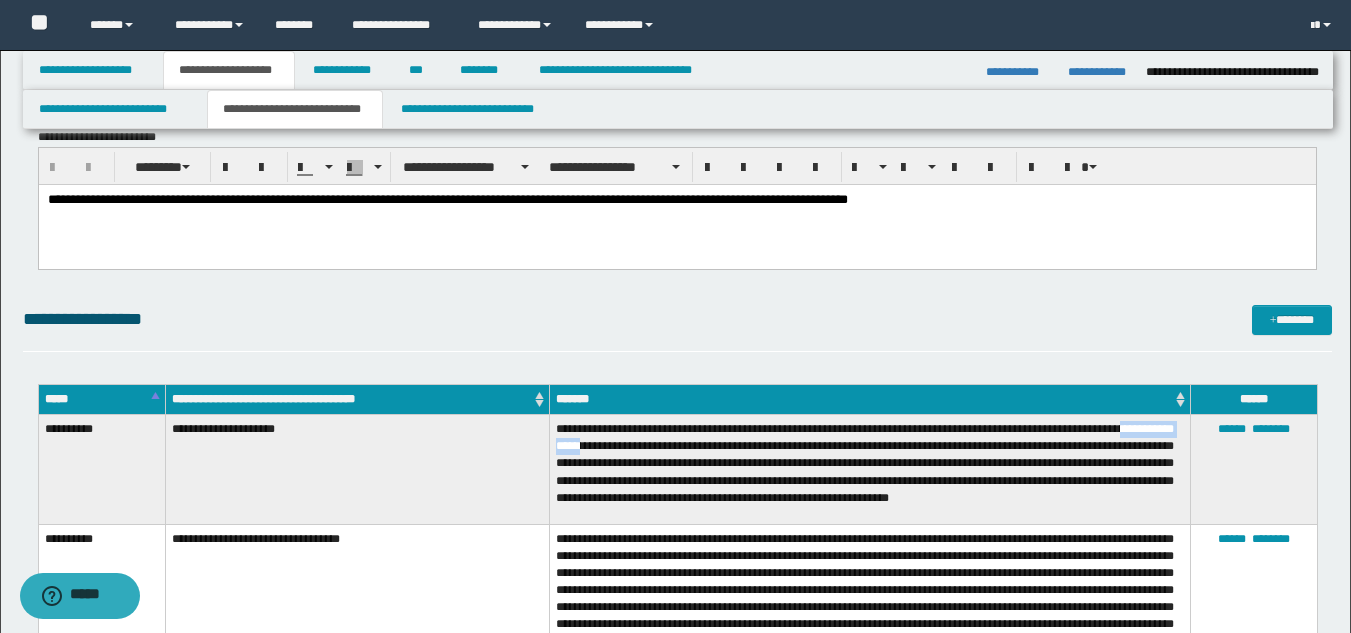 scroll, scrollTop: 0, scrollLeft: 0, axis: both 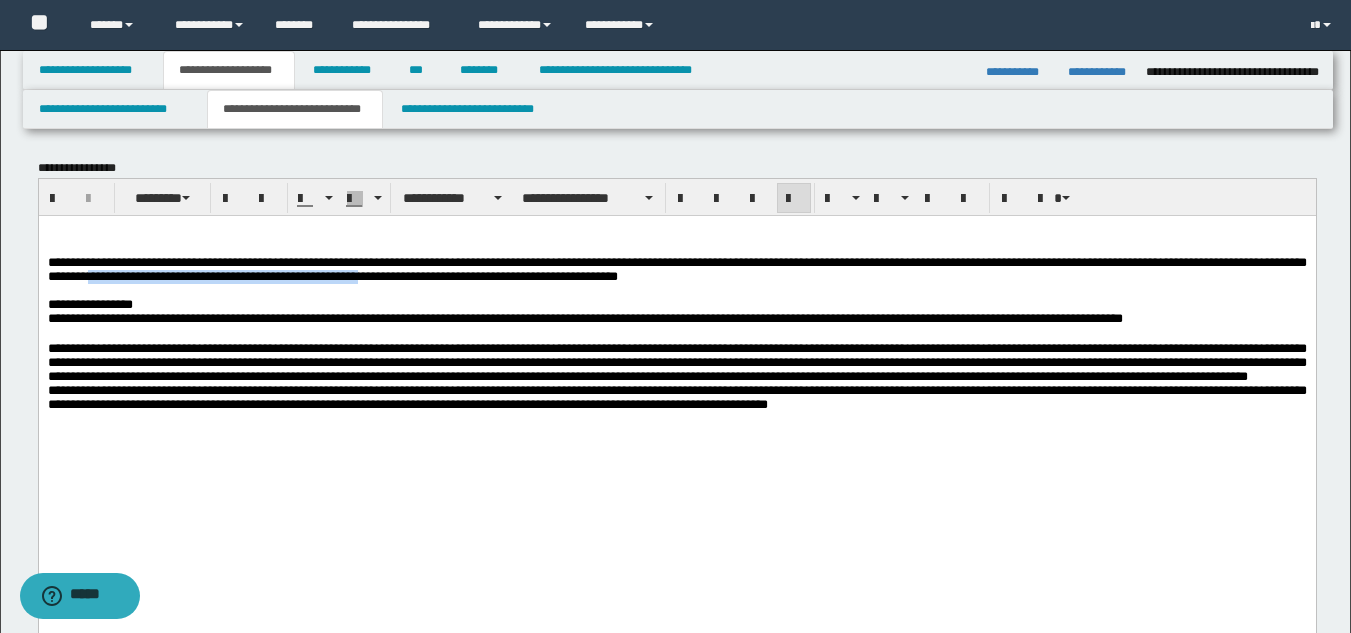 drag, startPoint x: 410, startPoint y: 276, endPoint x: 769, endPoint y: 280, distance: 359.02228 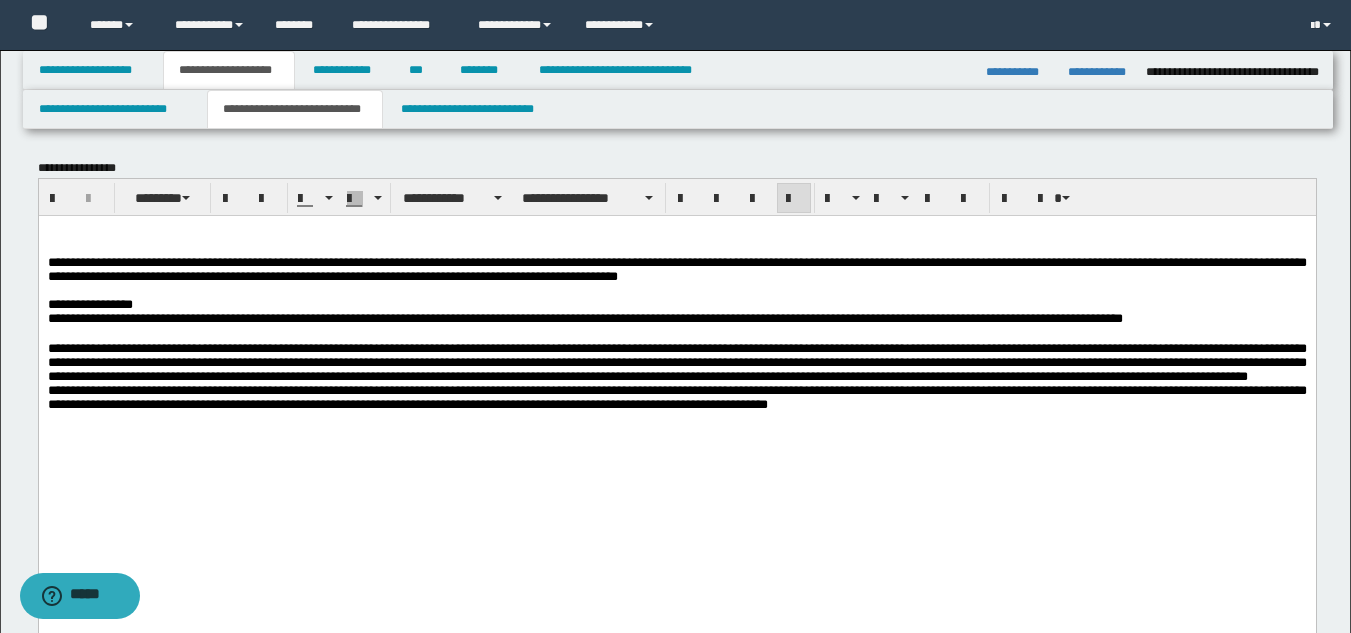 click on "**********" at bounding box center [676, 304] 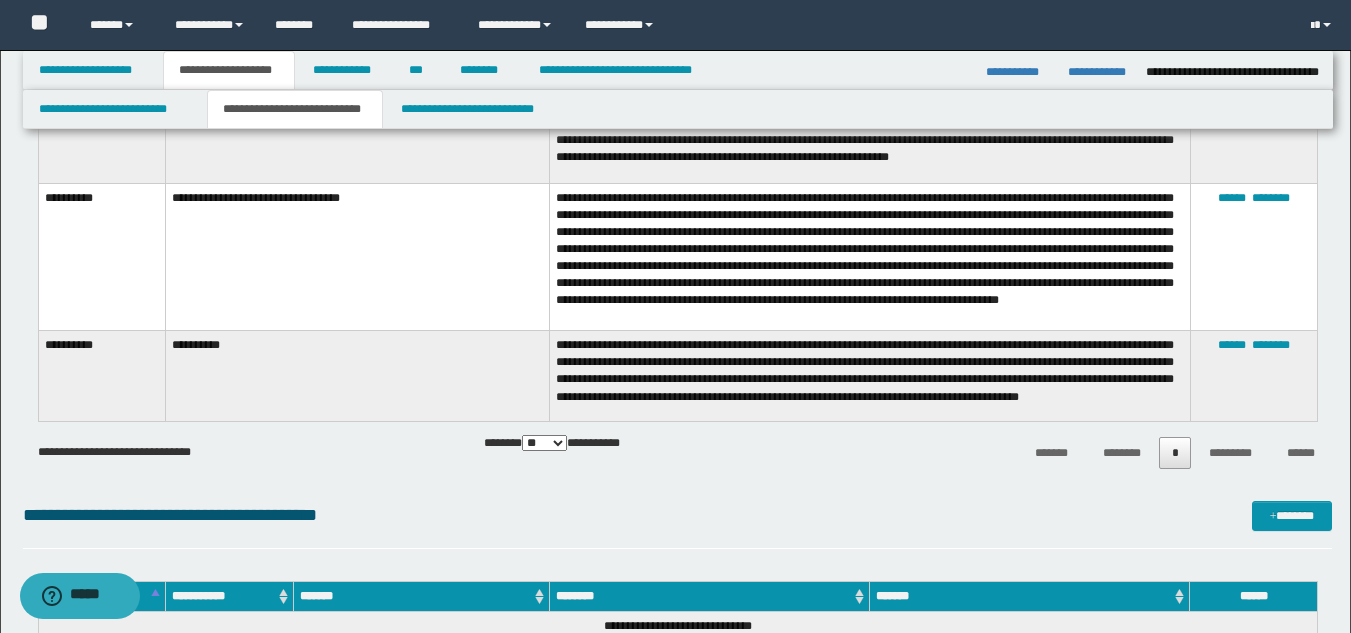 scroll, scrollTop: 900, scrollLeft: 0, axis: vertical 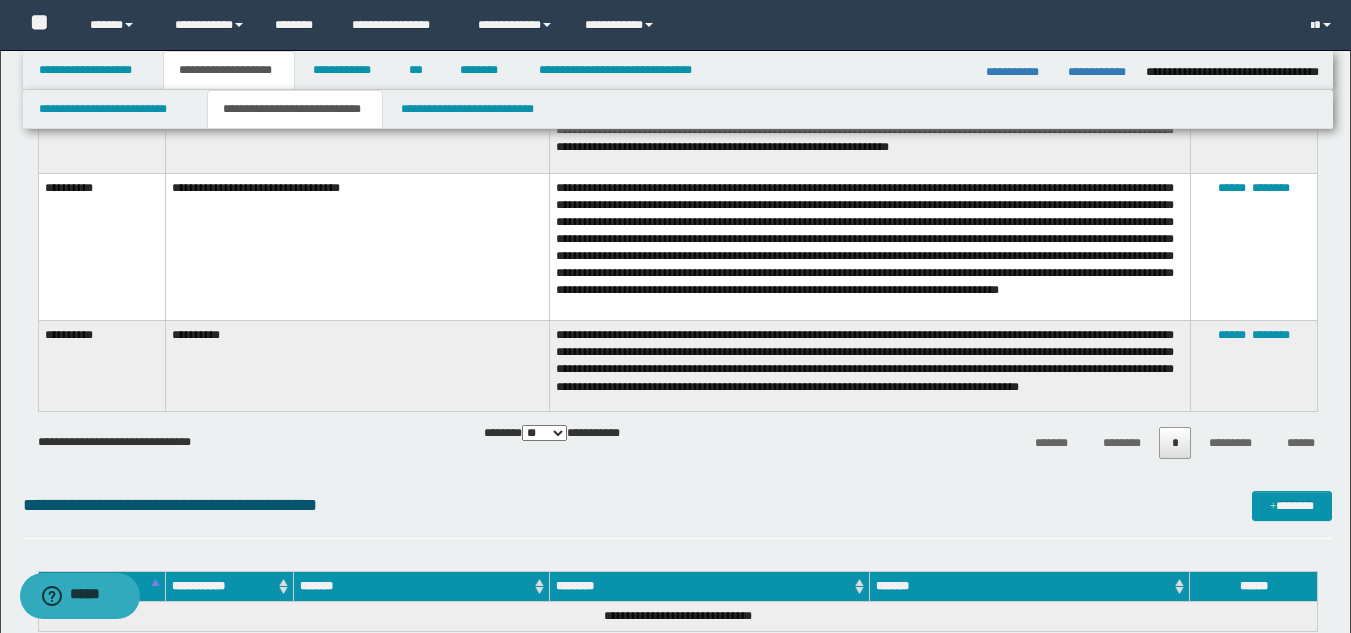 click on "**********" at bounding box center (869, 366) 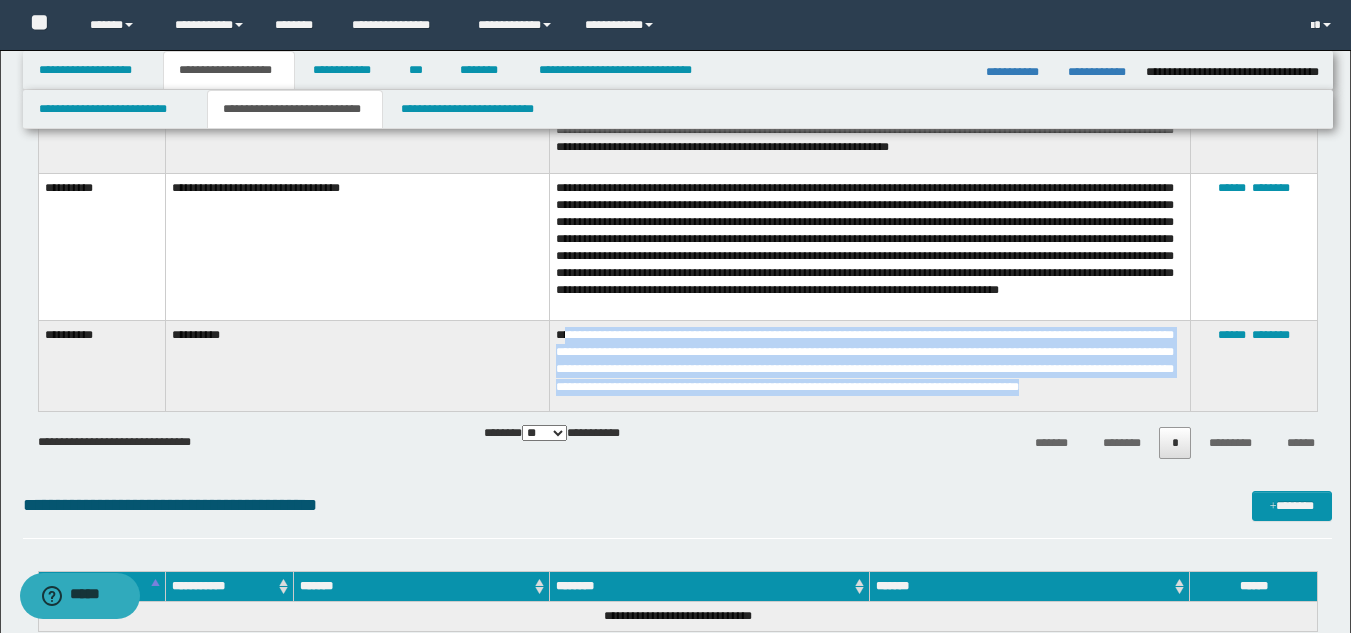 drag, startPoint x: 566, startPoint y: 327, endPoint x: 642, endPoint y: 392, distance: 100.005 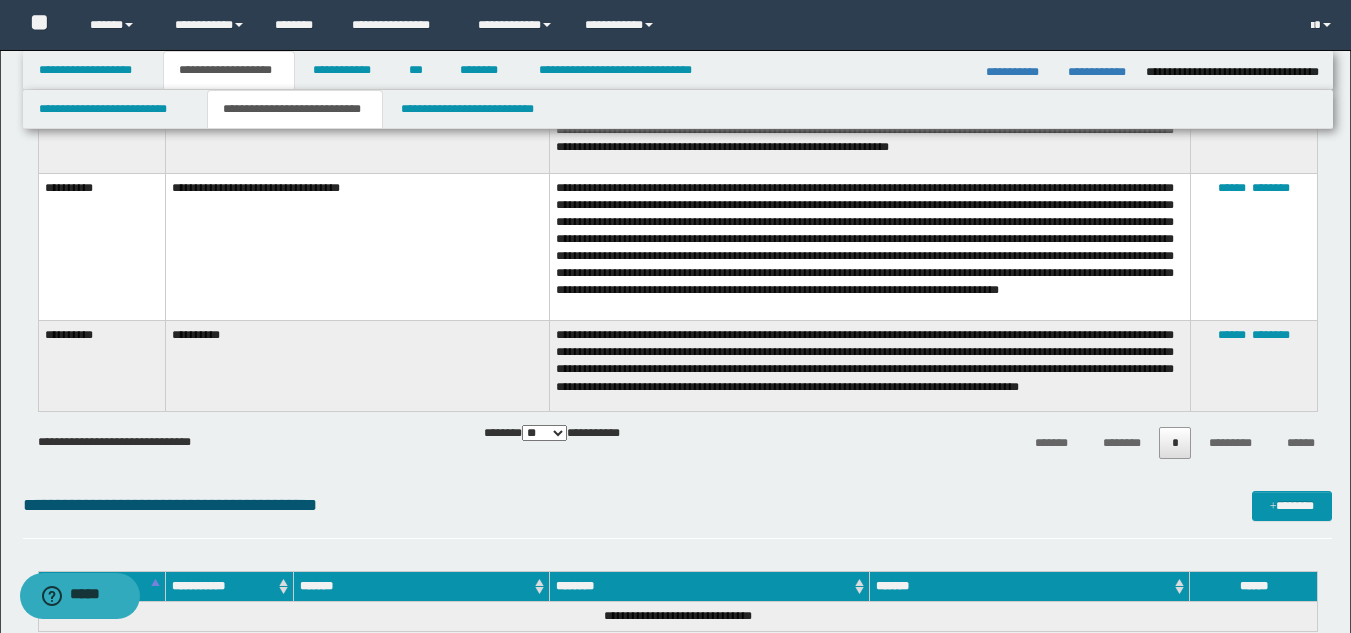 click on "**********" at bounding box center (869, 366) 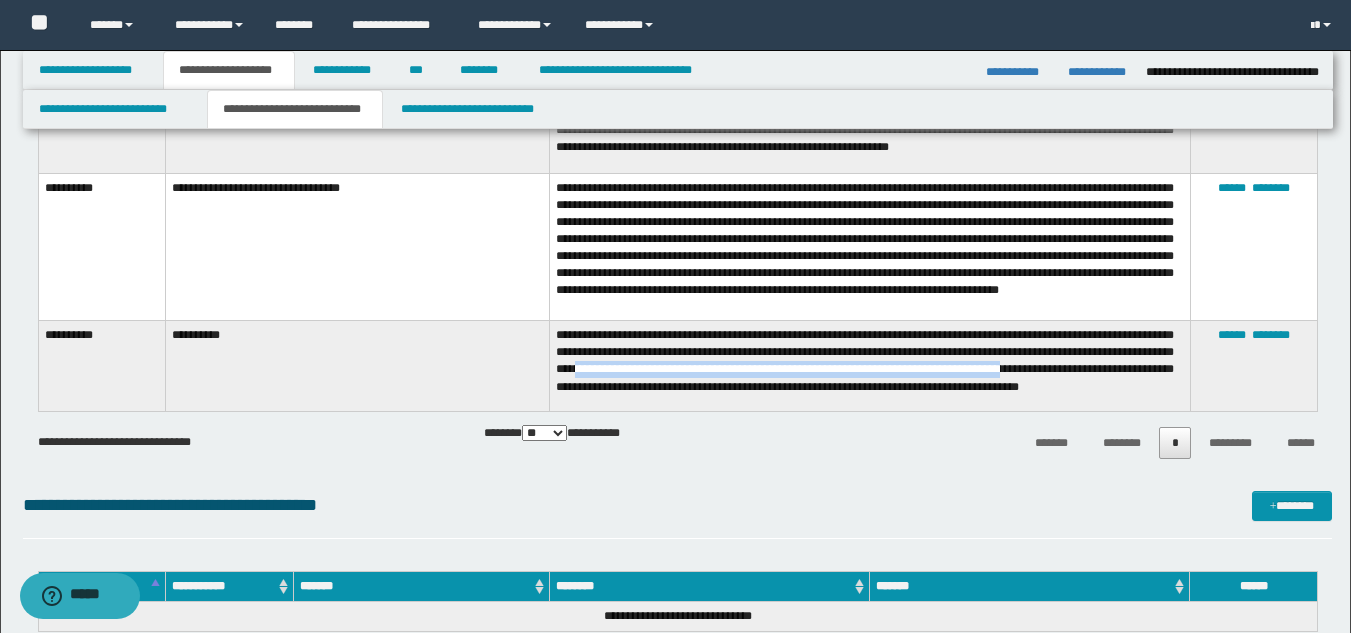 drag, startPoint x: 691, startPoint y: 358, endPoint x: 1150, endPoint y: 360, distance: 459.00436 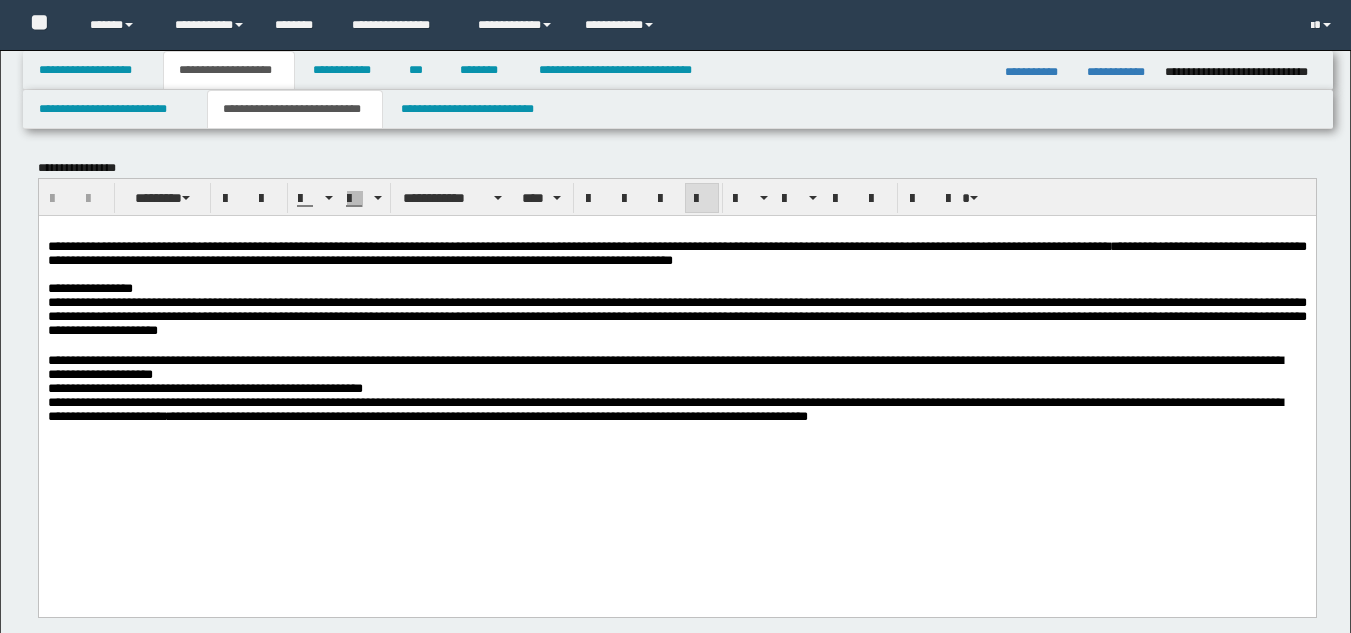 scroll, scrollTop: 0, scrollLeft: 0, axis: both 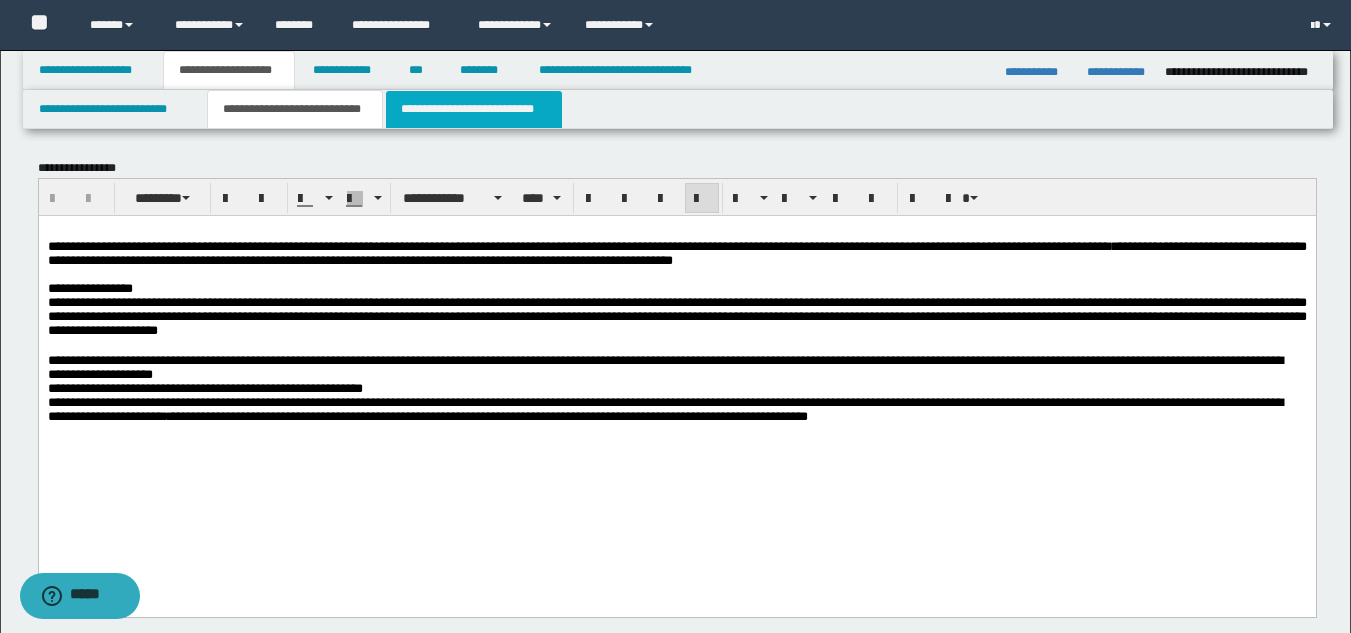 click on "**********" at bounding box center (474, 109) 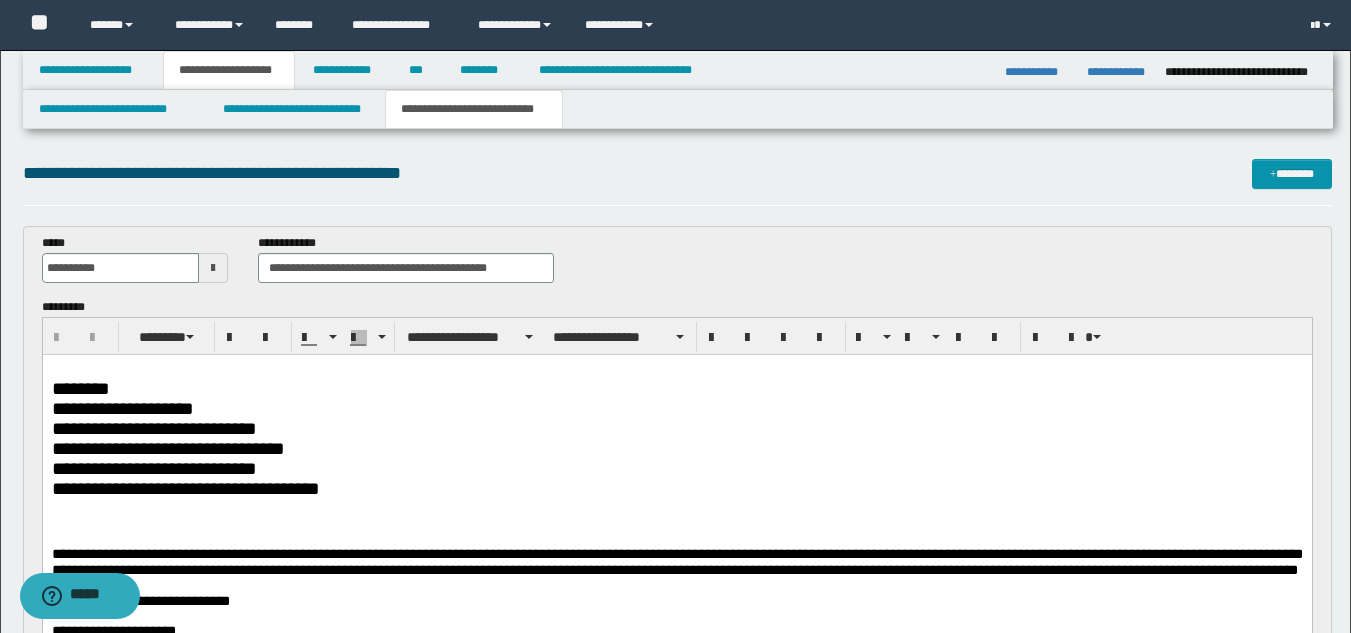 scroll, scrollTop: 100, scrollLeft: 0, axis: vertical 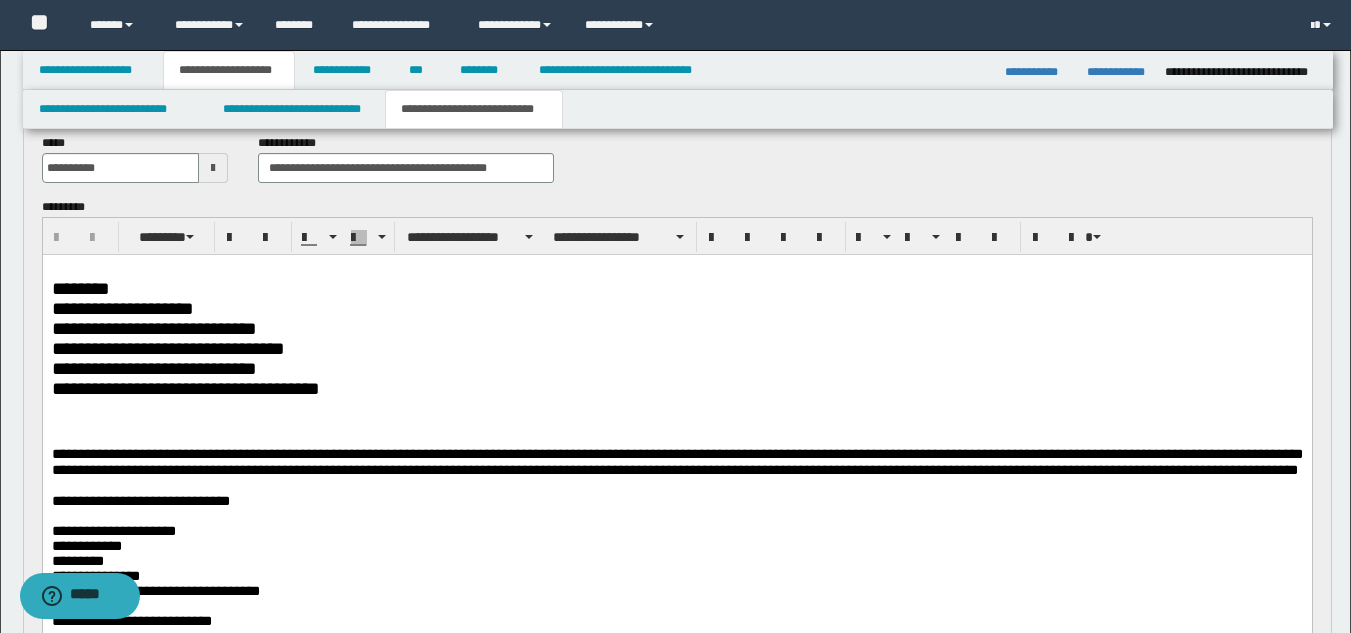 click on "**********" at bounding box center (676, 462) 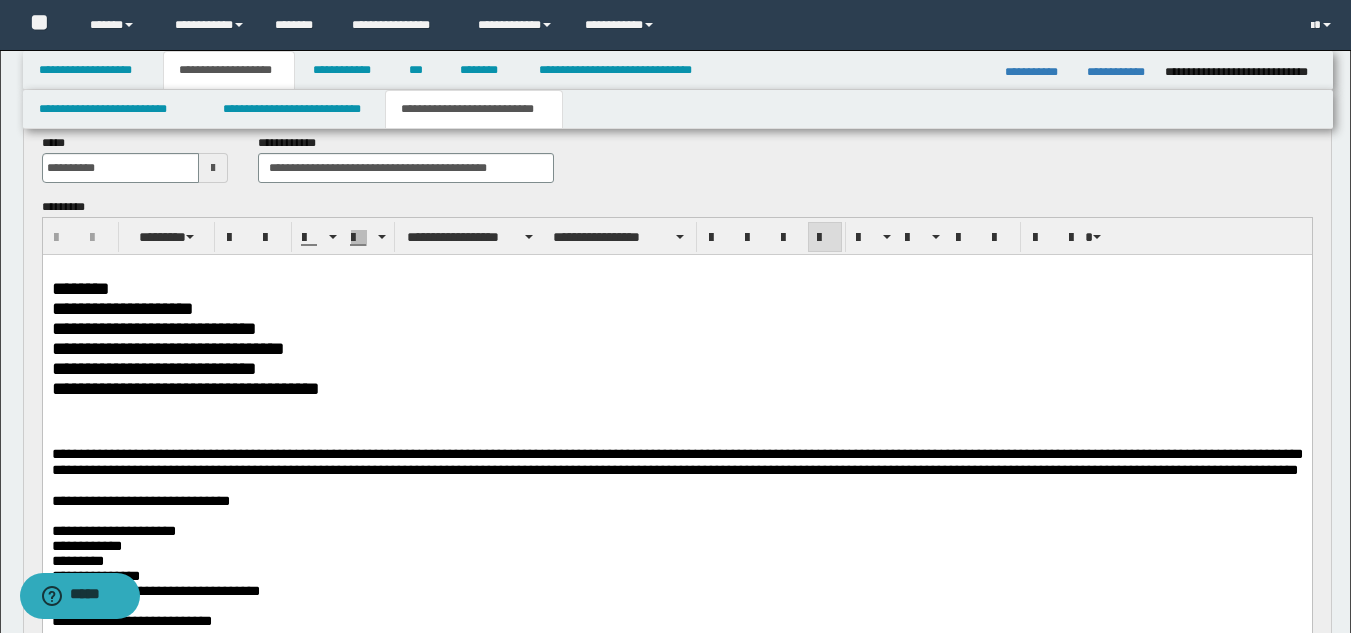 drag, startPoint x: 271, startPoint y: 525, endPoint x: 291, endPoint y: 525, distance: 20 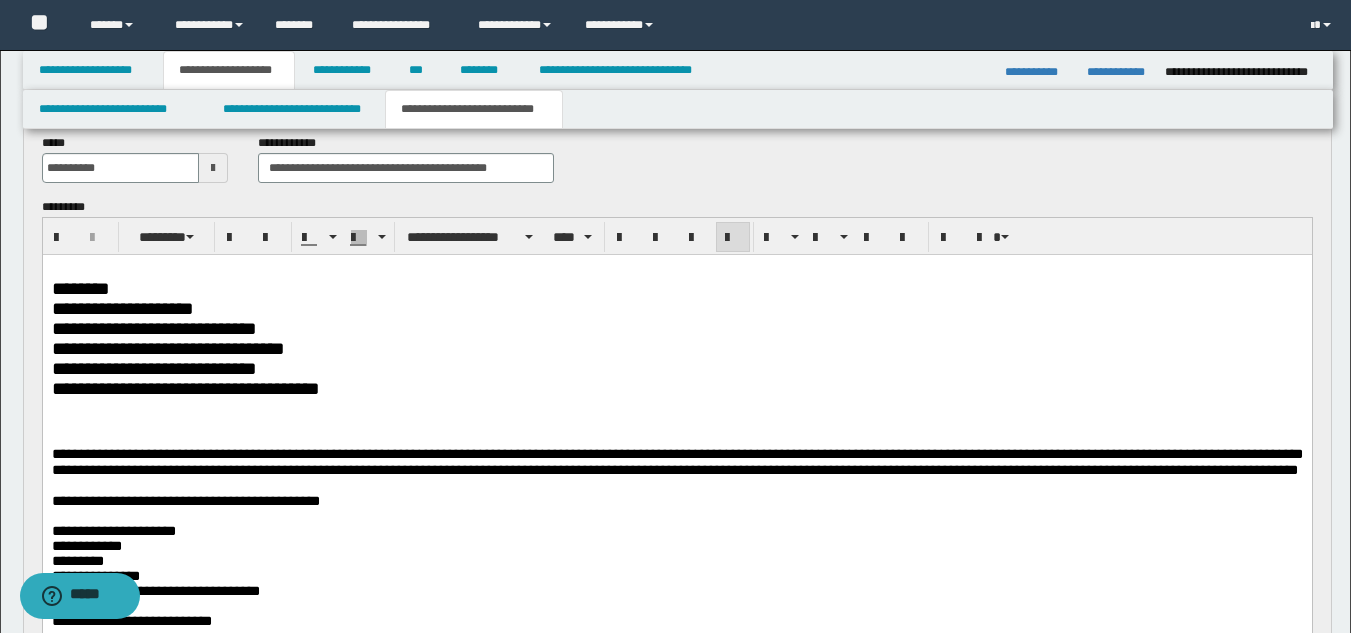 click on "**********" at bounding box center (676, 389) 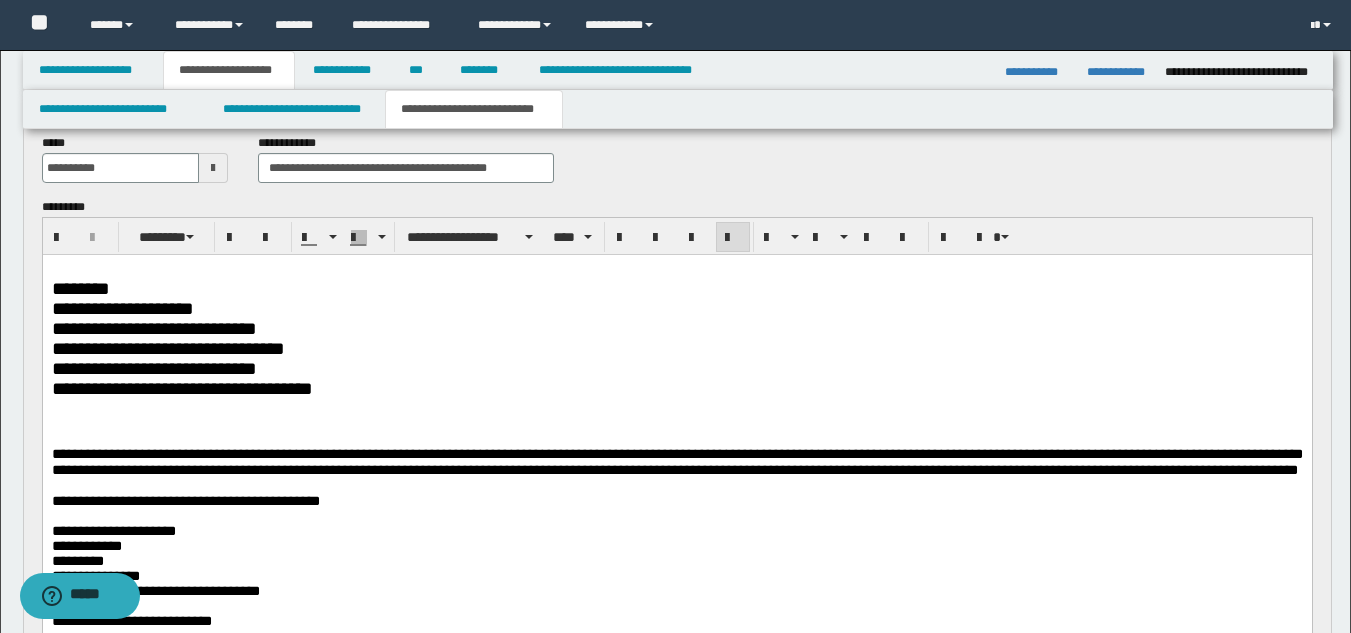 click on "**********" at bounding box center (181, 388) 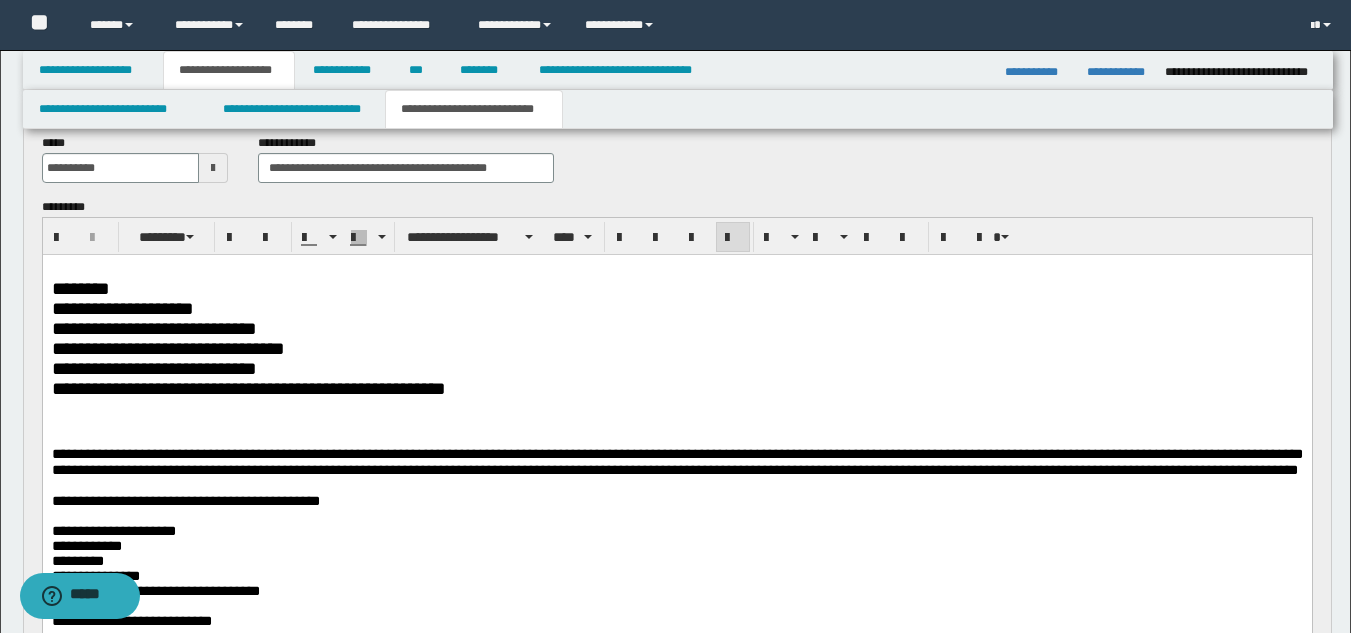 click on "**********" at bounding box center [676, 501] 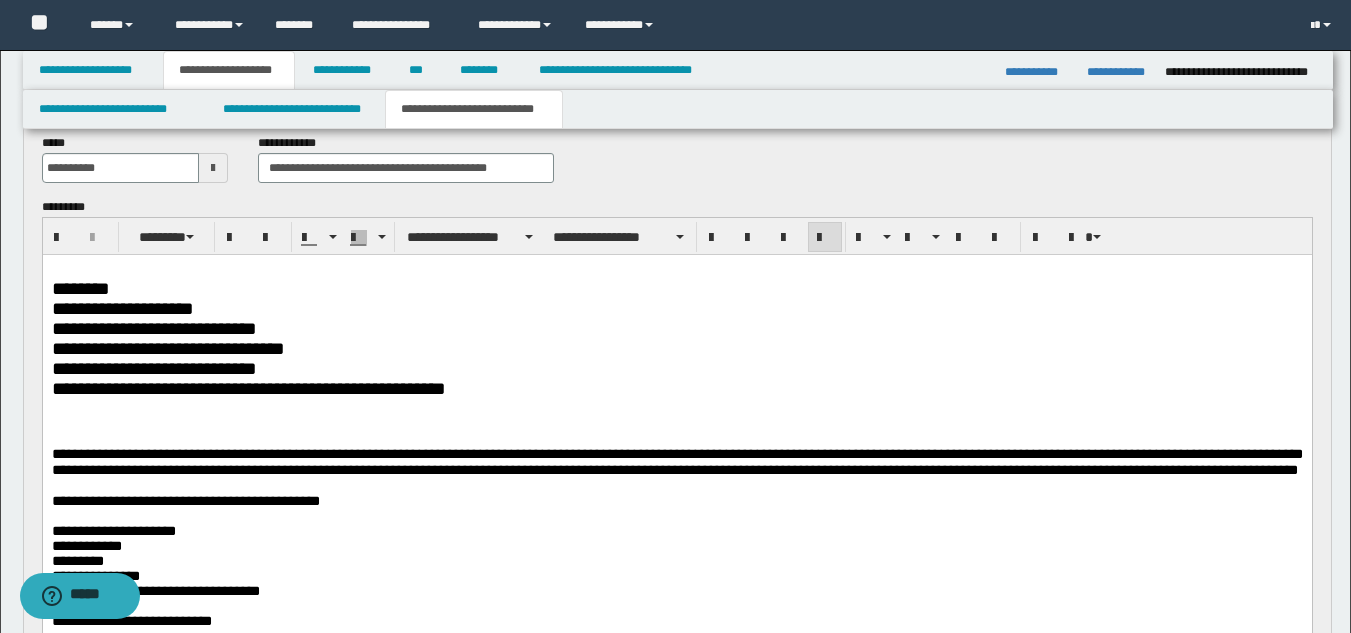 click on "**********" at bounding box center [676, 501] 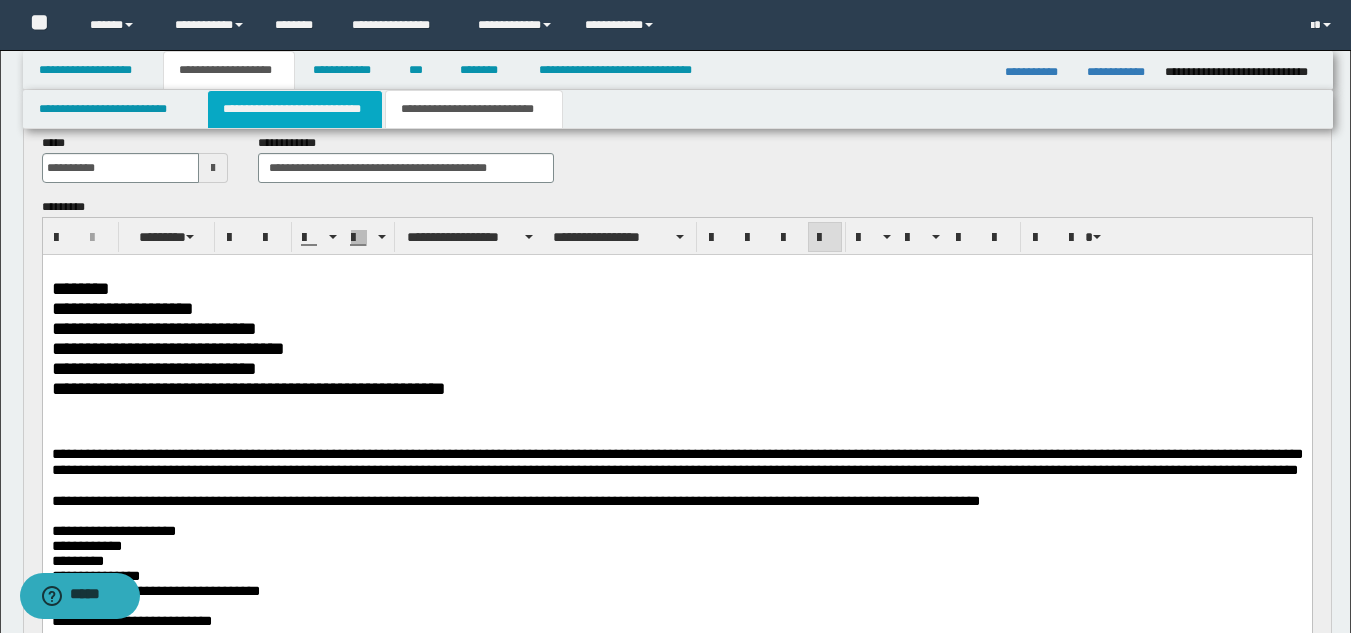drag, startPoint x: 269, startPoint y: 108, endPoint x: 260, endPoint y: 119, distance: 14.21267 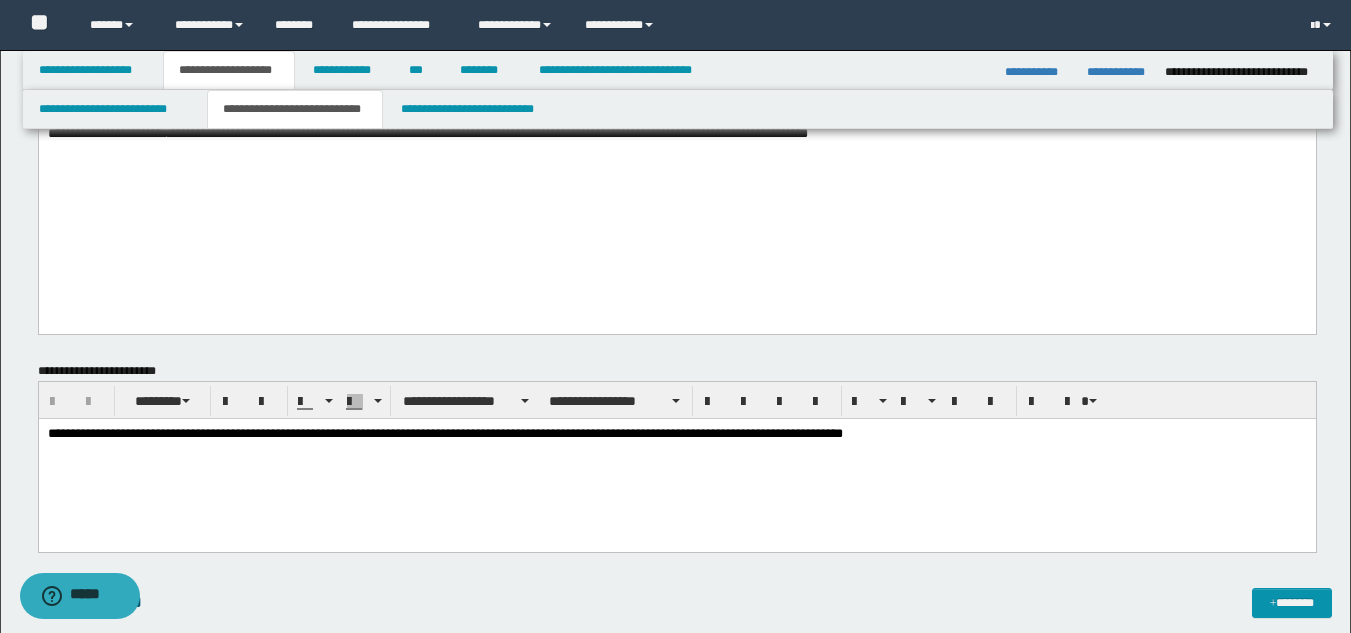 scroll, scrollTop: 0, scrollLeft: 0, axis: both 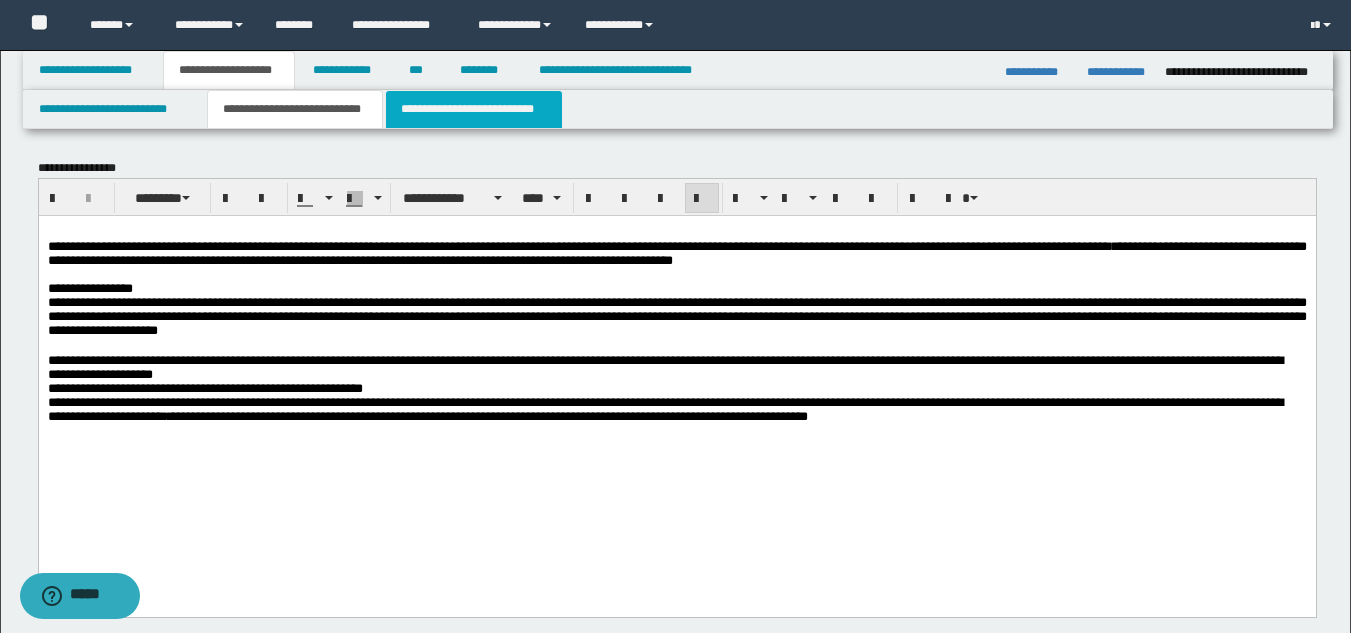 click on "**********" at bounding box center (474, 109) 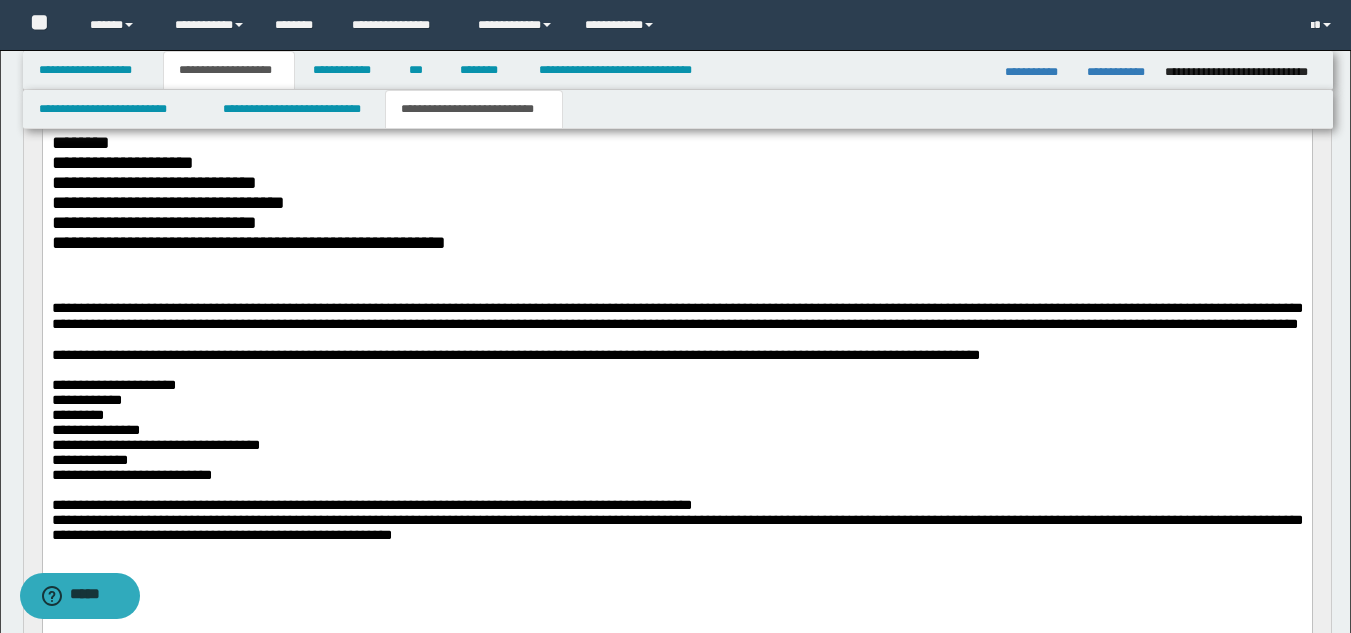 scroll, scrollTop: 300, scrollLeft: 0, axis: vertical 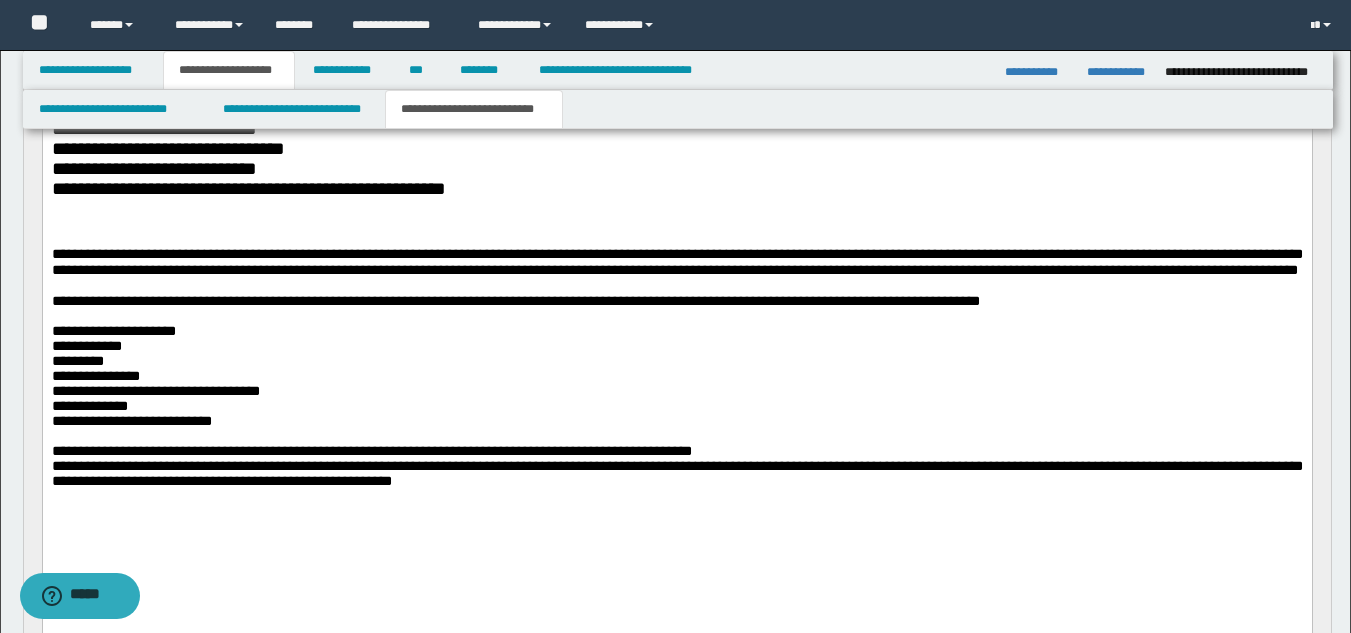 click at bounding box center (676, 316) 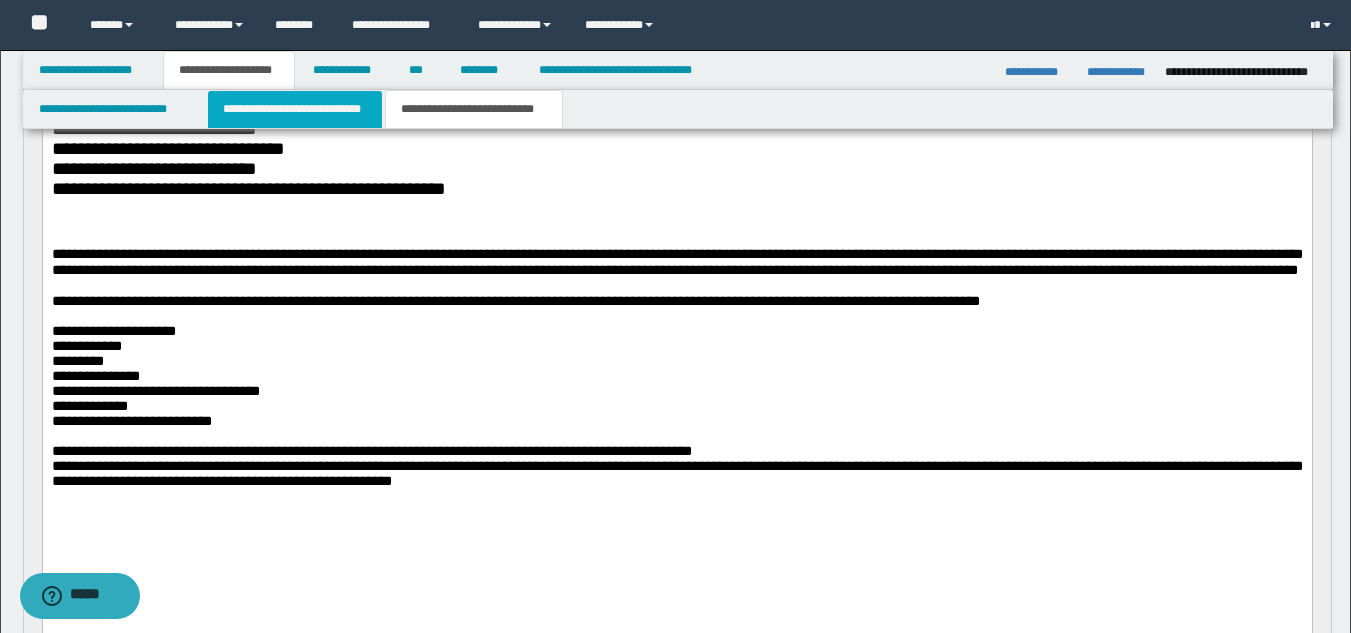 click on "**********" at bounding box center (295, 109) 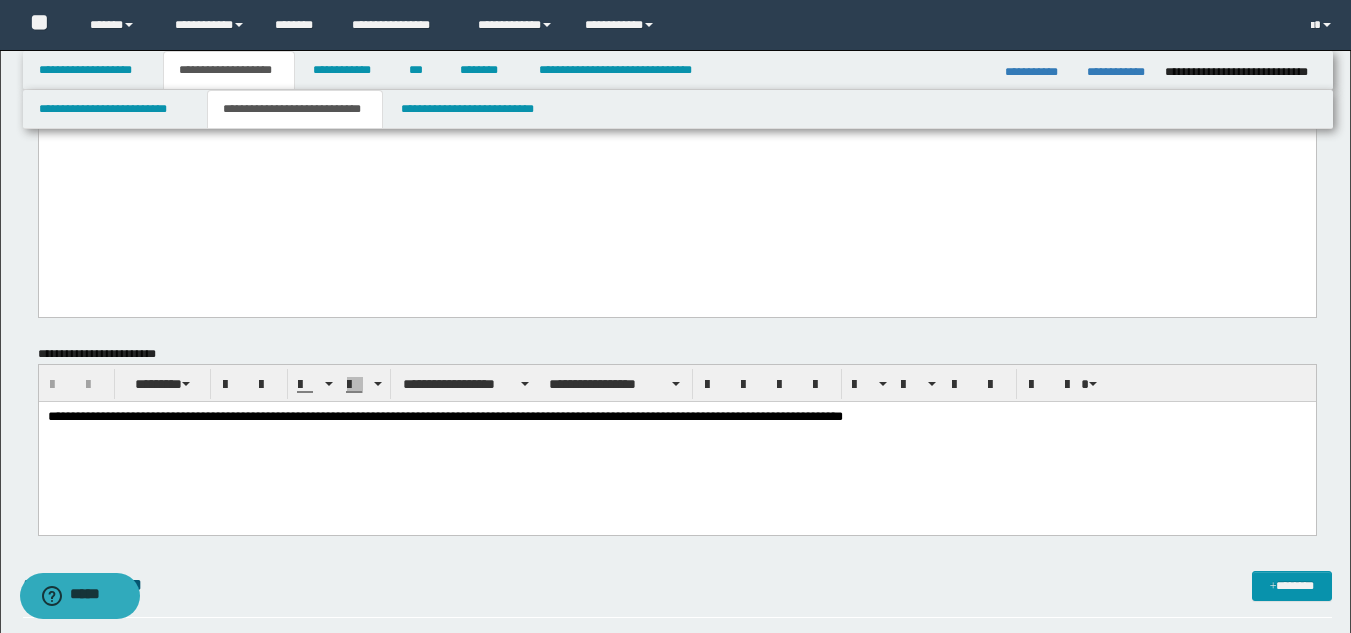 click at bounding box center [676, 162] 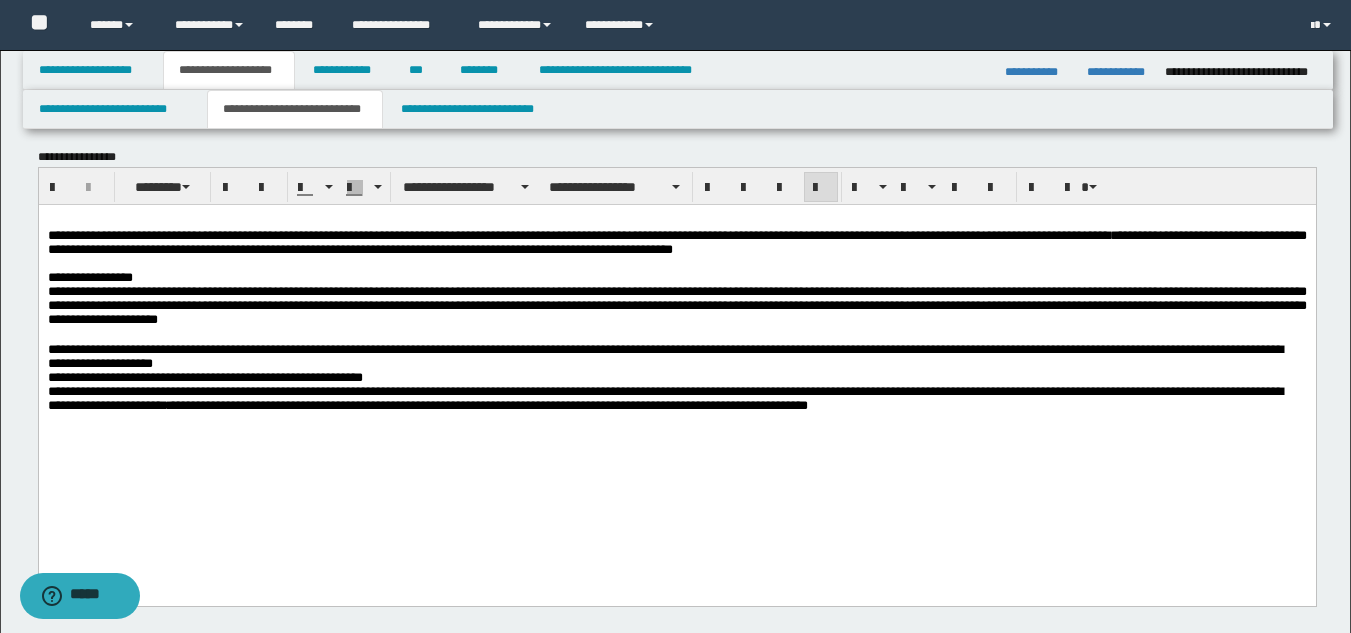 scroll, scrollTop: 0, scrollLeft: 0, axis: both 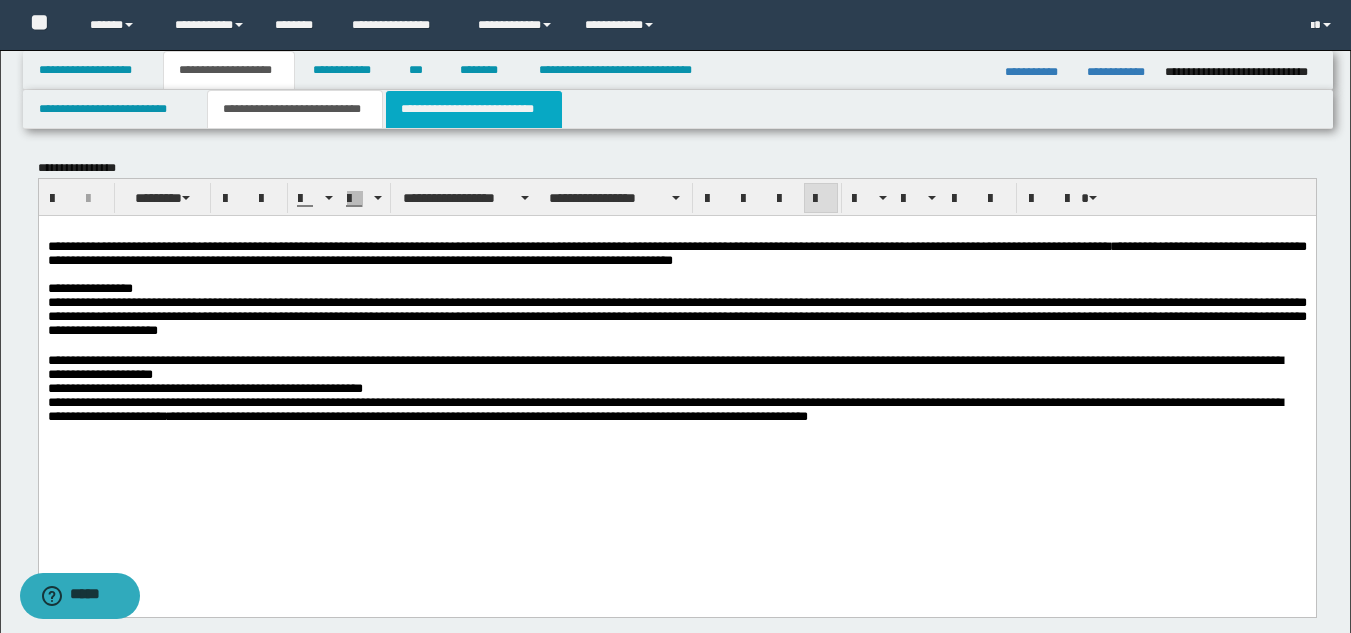 click on "**********" at bounding box center (474, 109) 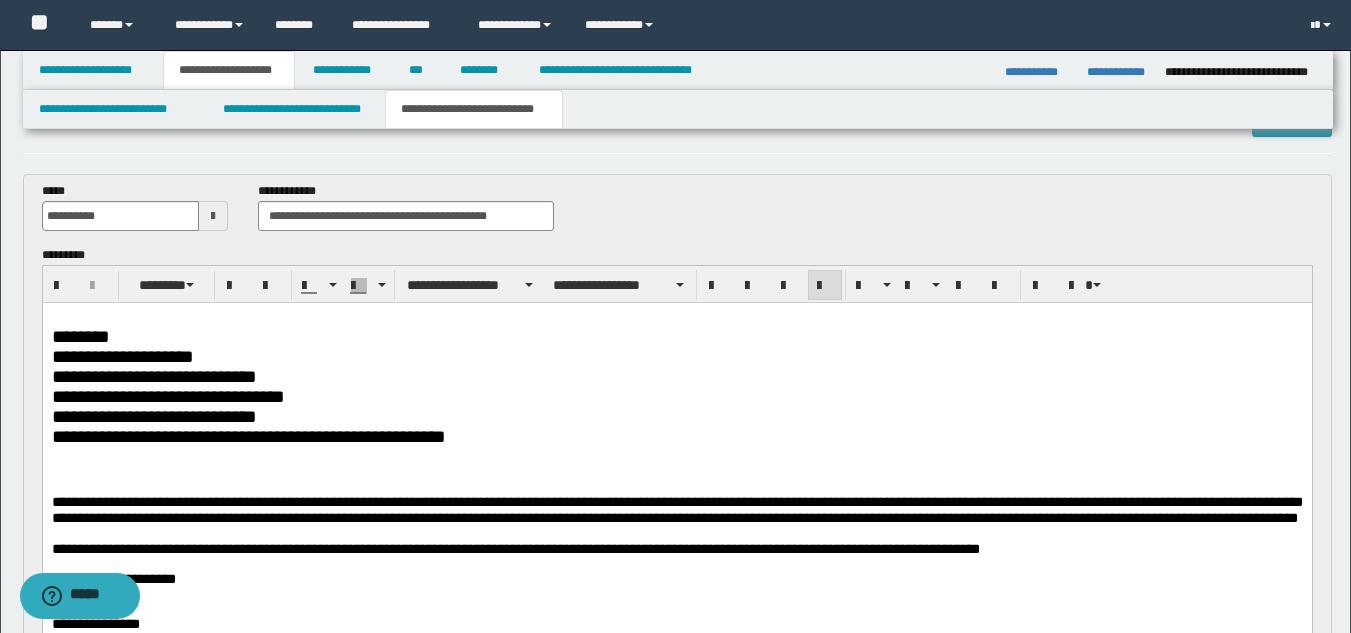 scroll, scrollTop: 100, scrollLeft: 0, axis: vertical 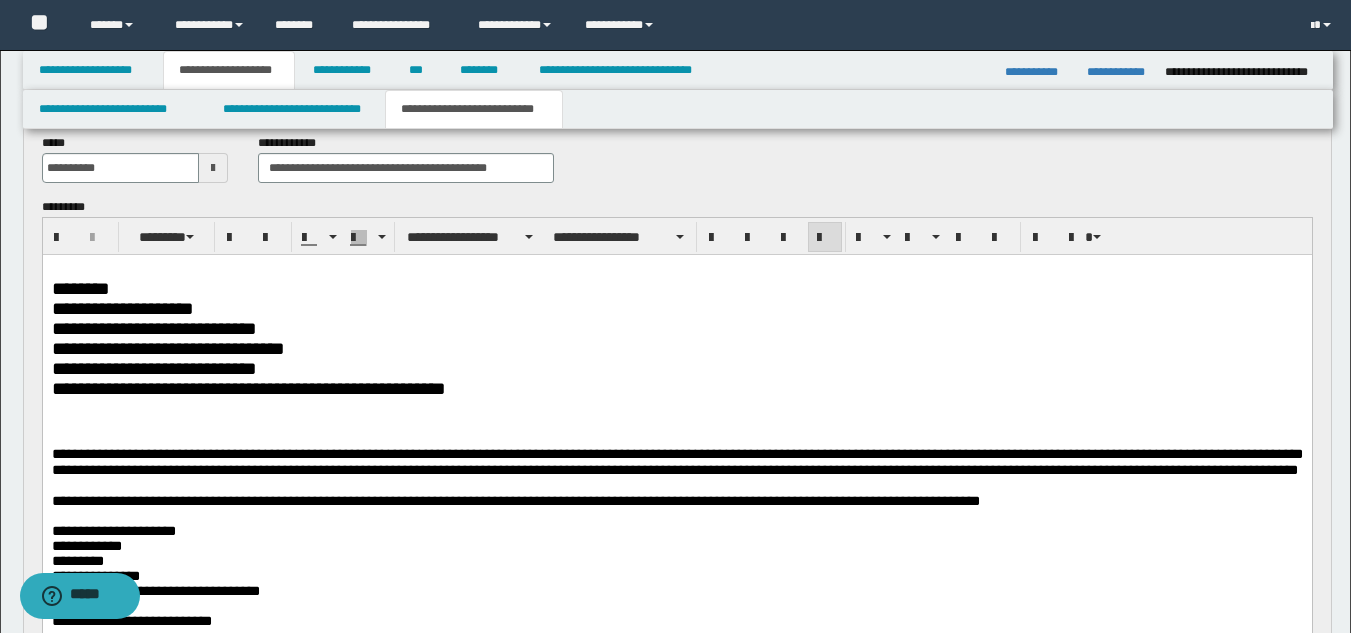 click at bounding box center [676, 423] 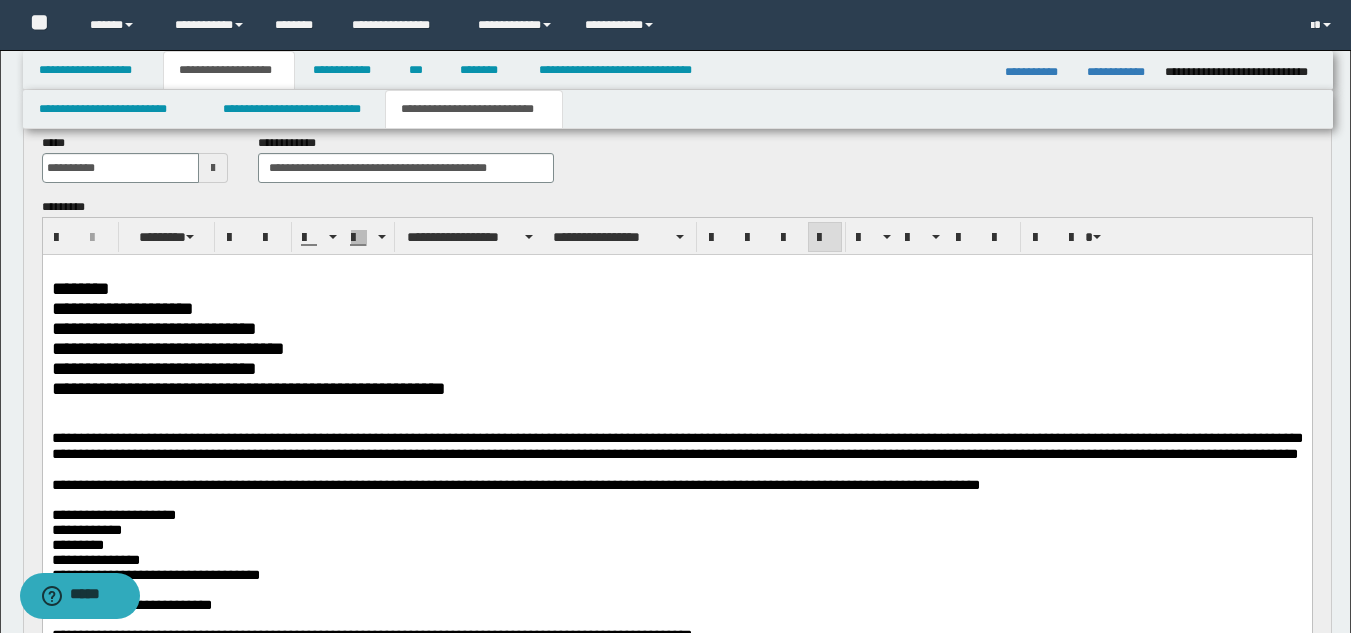 drag, startPoint x: 293, startPoint y: 481, endPoint x: 303, endPoint y: 485, distance: 10.770329 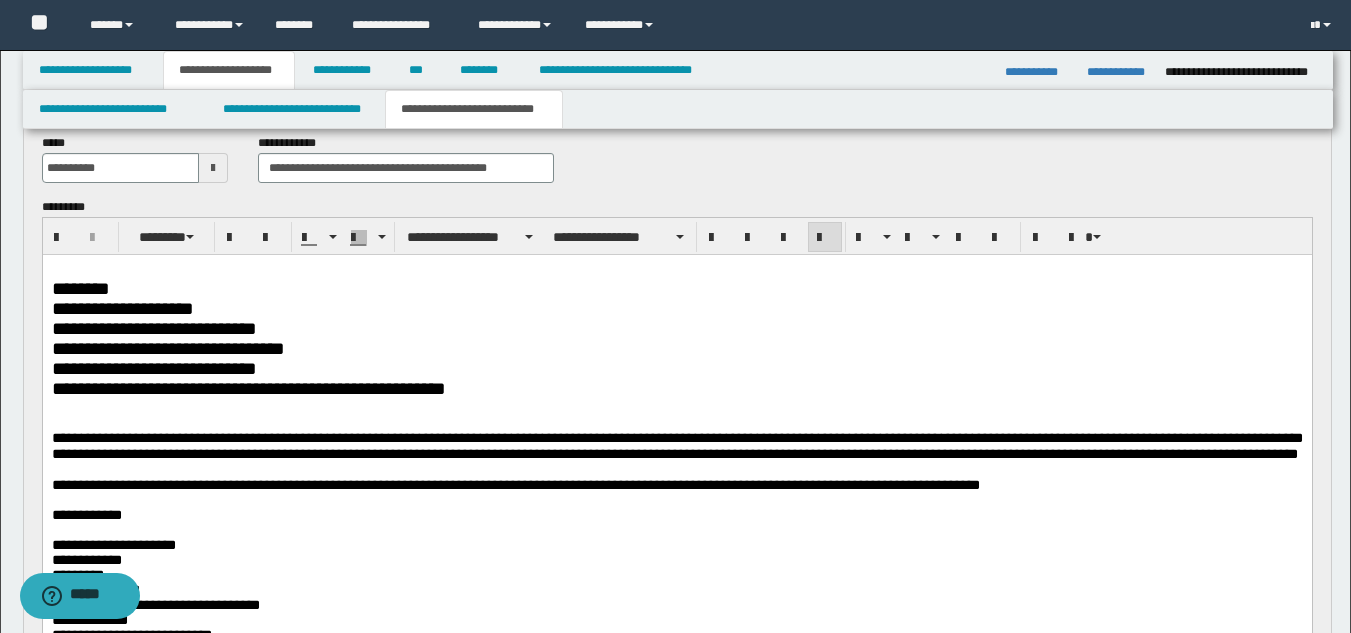 click on "**********" at bounding box center (676, 446) 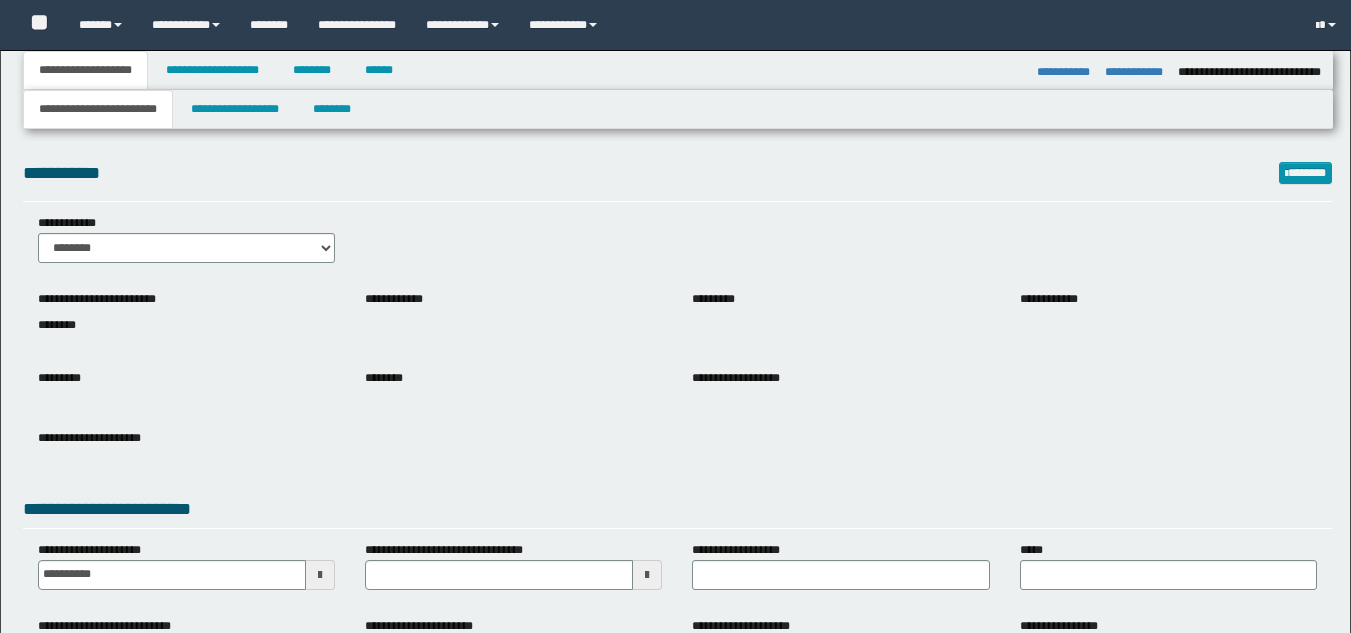 select on "*" 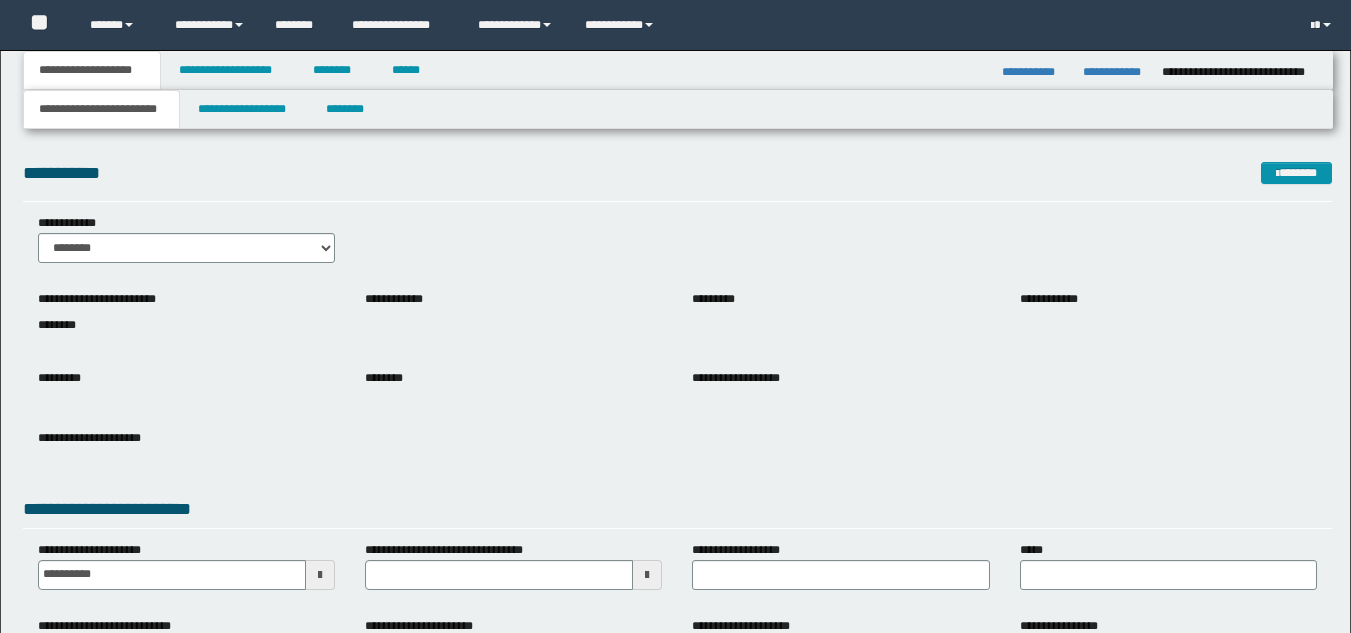 scroll, scrollTop: 0, scrollLeft: 0, axis: both 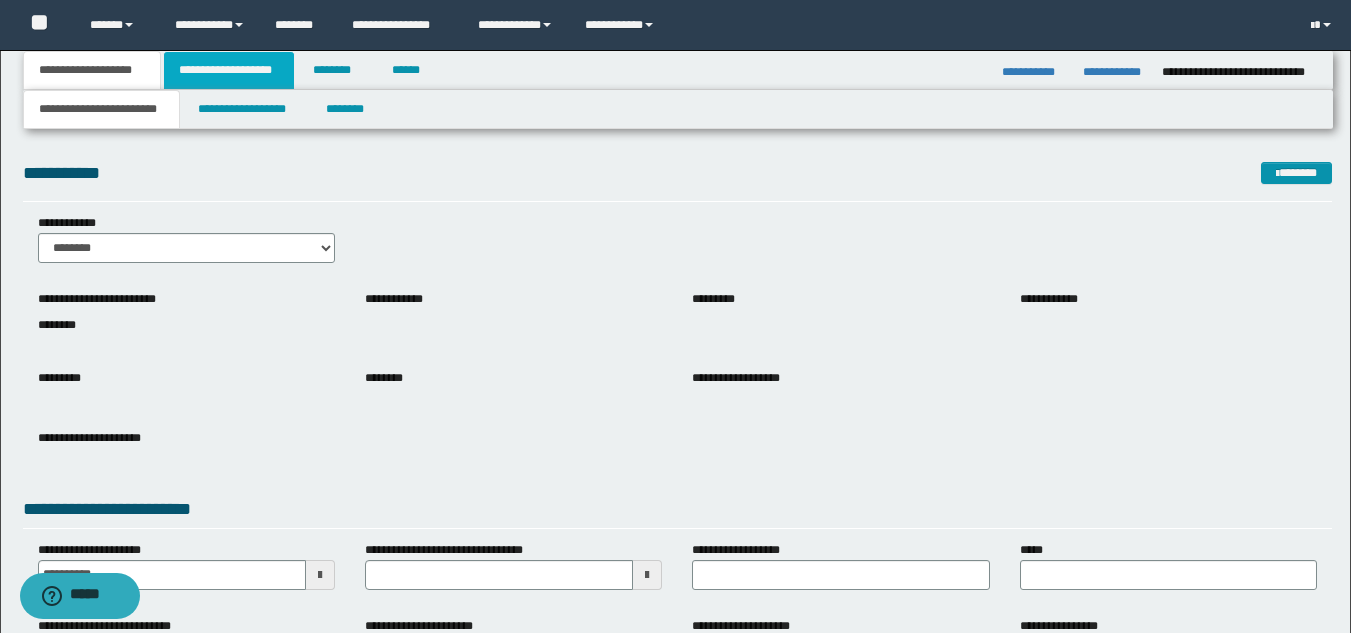 click on "**********" at bounding box center [229, 70] 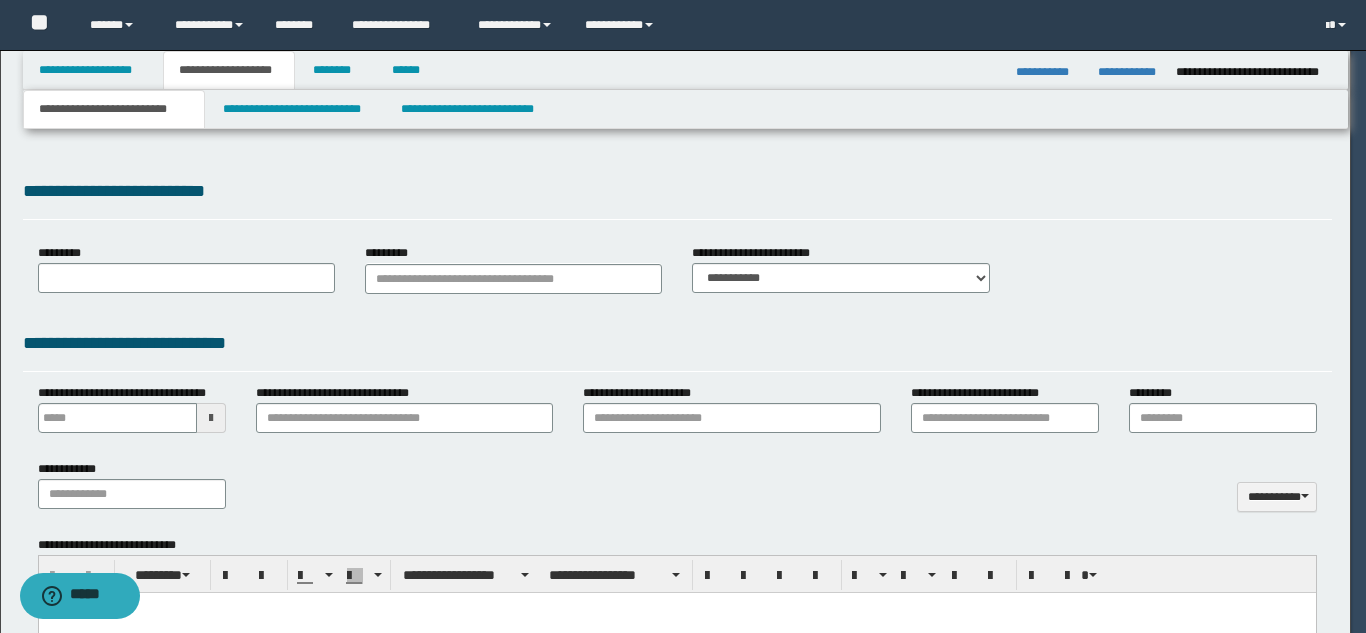 scroll, scrollTop: 0, scrollLeft: 0, axis: both 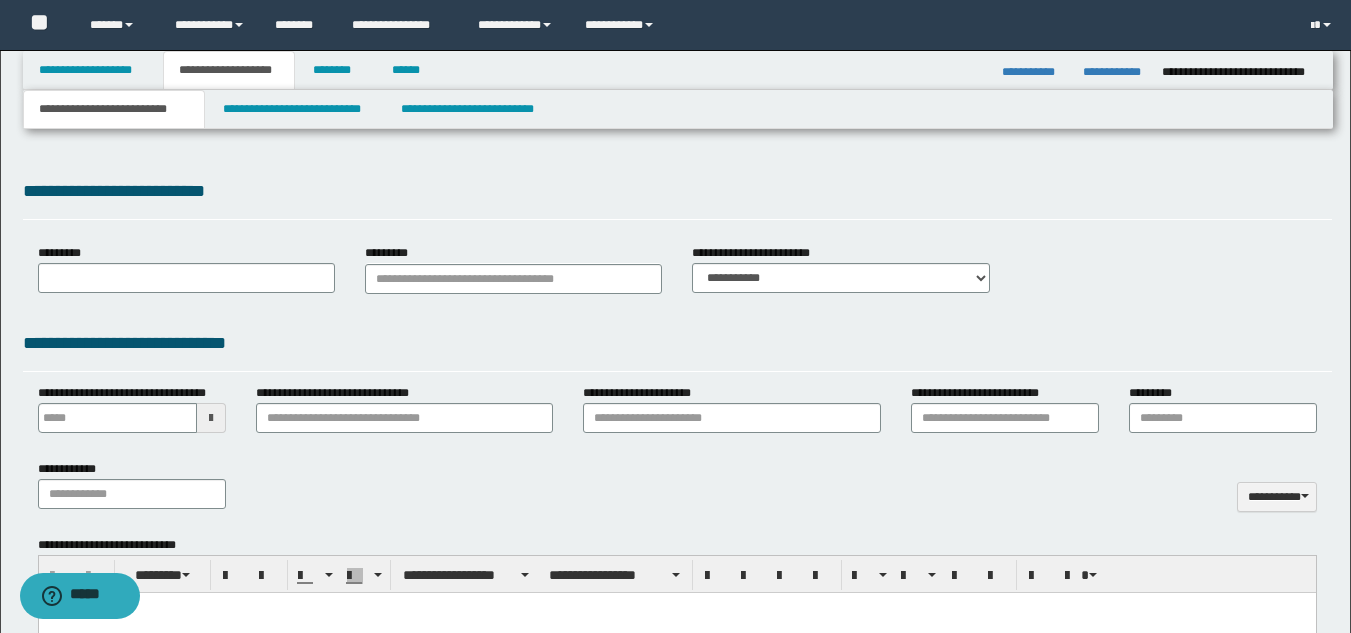 select on "*" 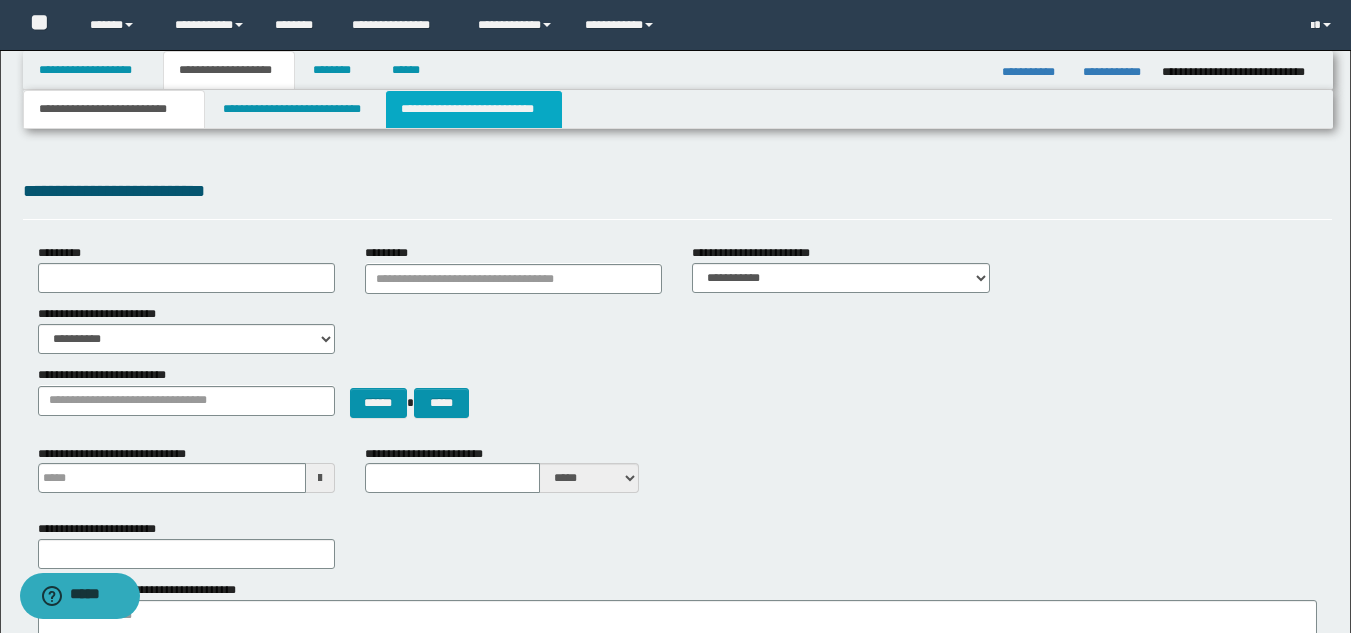 click on "**********" at bounding box center [474, 109] 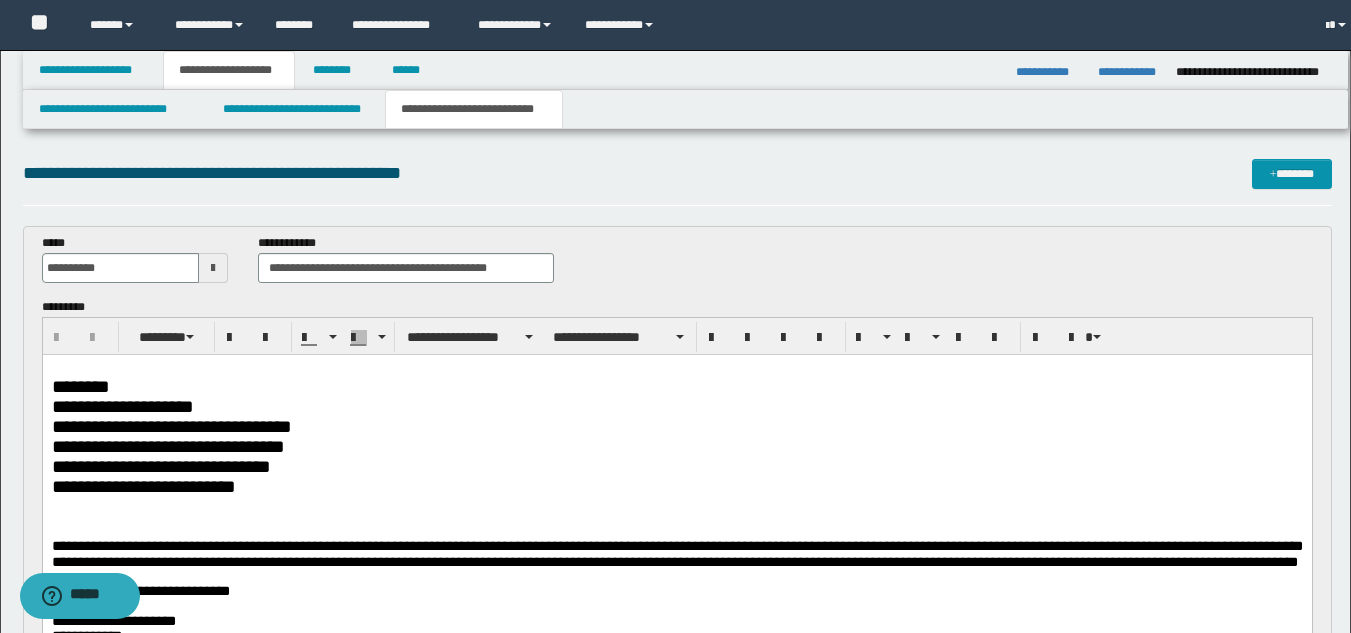 scroll, scrollTop: 0, scrollLeft: 0, axis: both 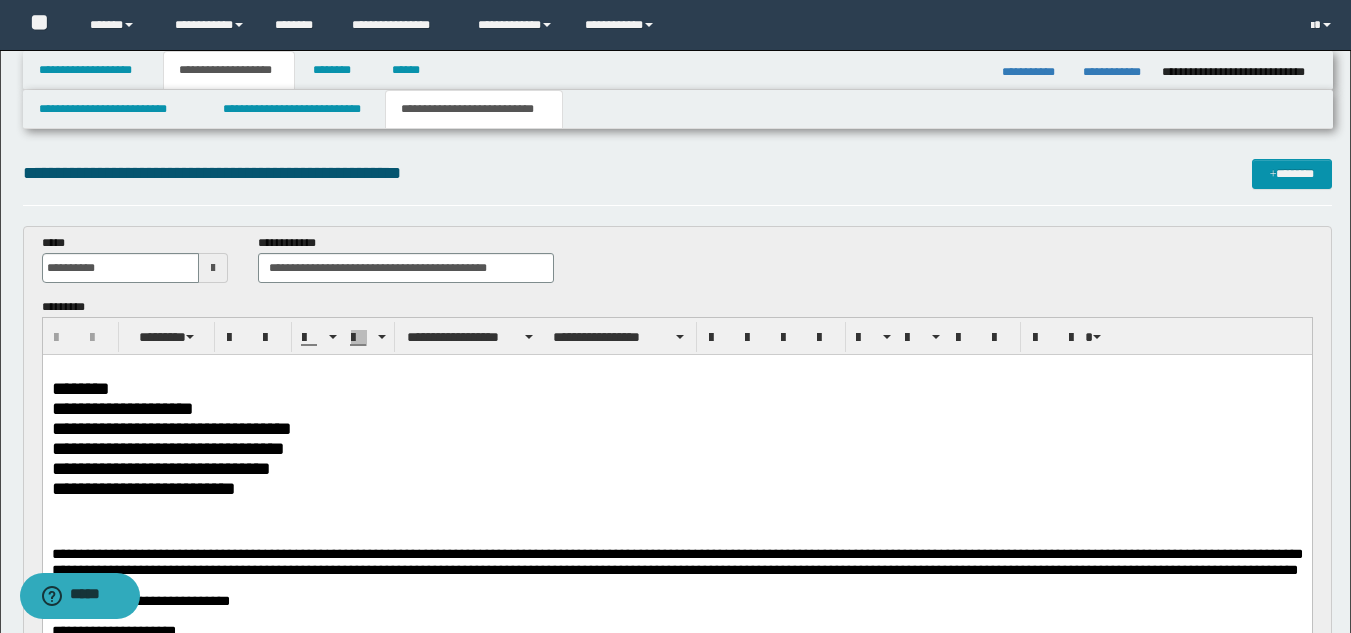 click at bounding box center [676, 371] 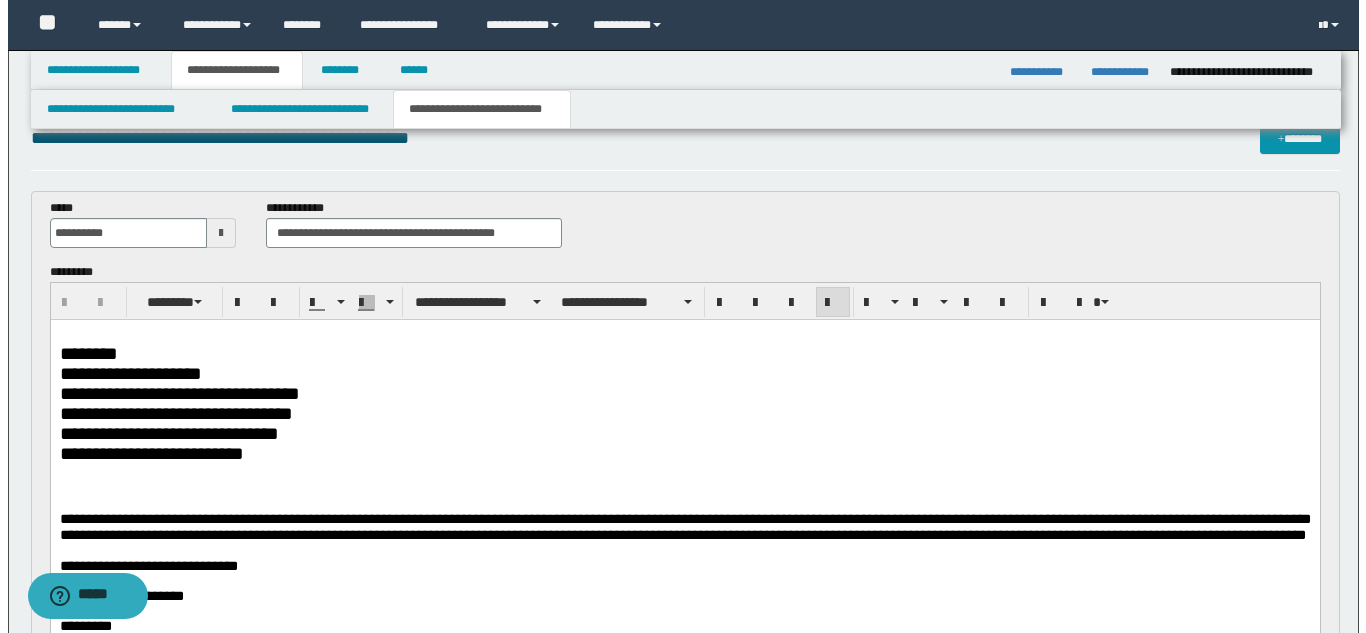 scroll, scrollTop: 0, scrollLeft: 0, axis: both 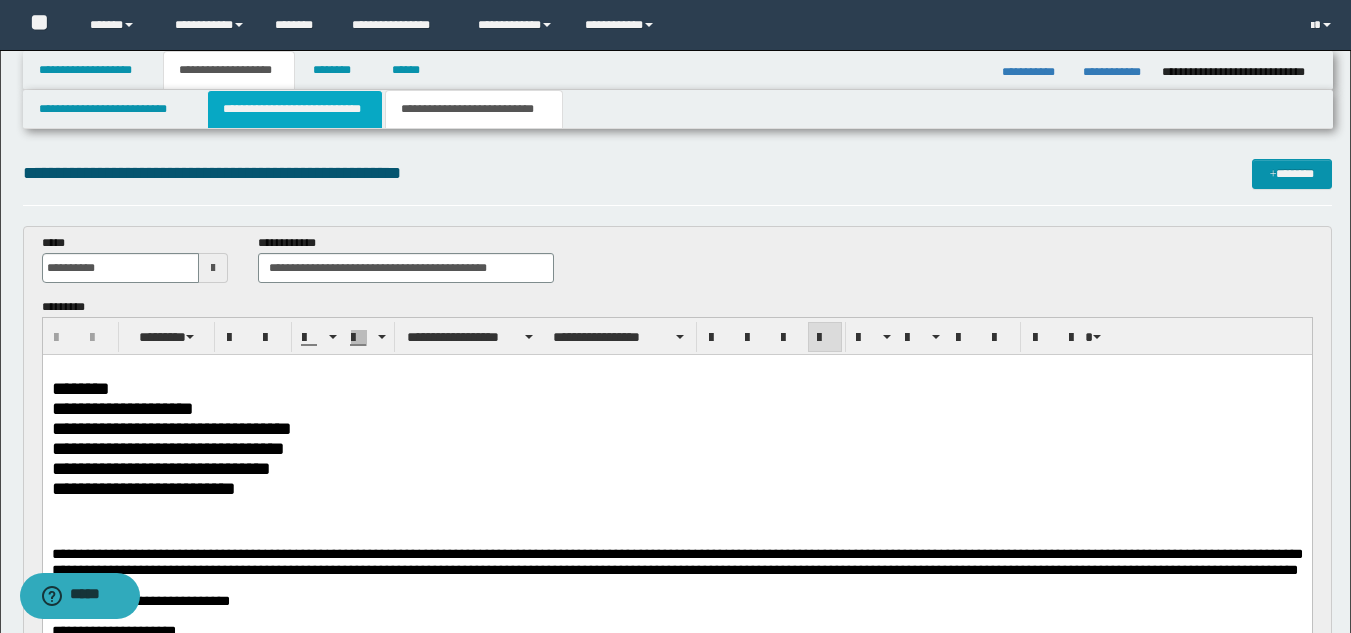 click on "**********" at bounding box center [295, 109] 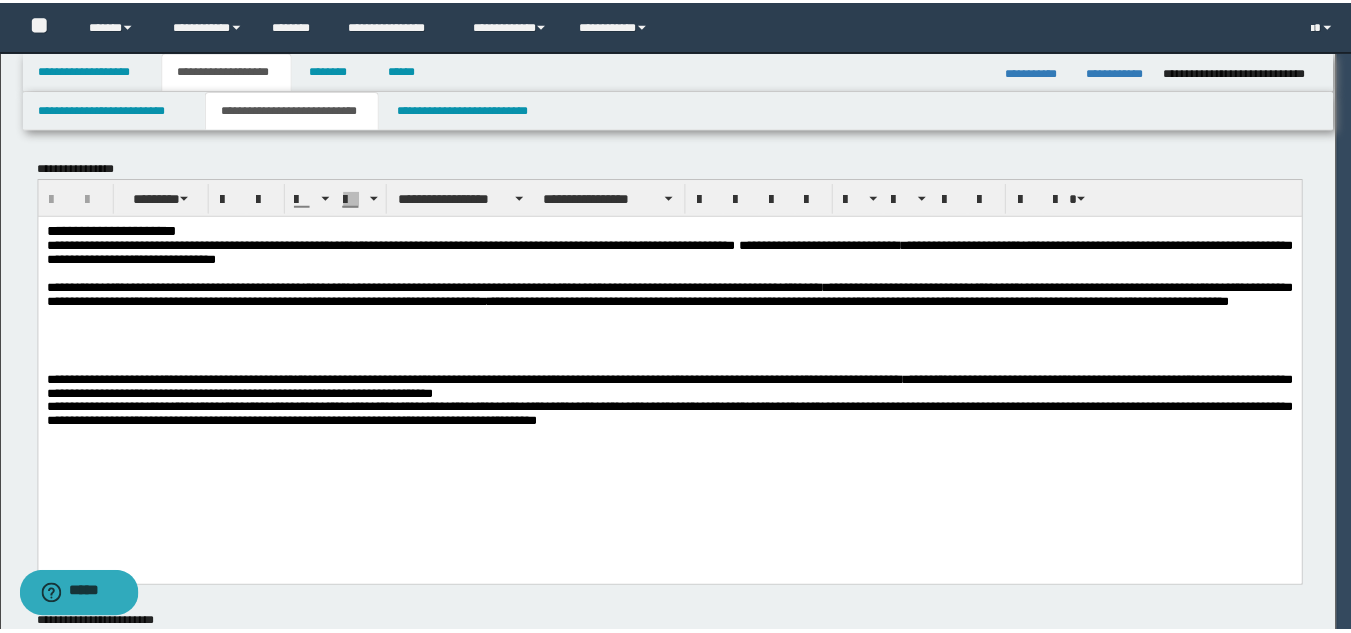 scroll, scrollTop: 0, scrollLeft: 0, axis: both 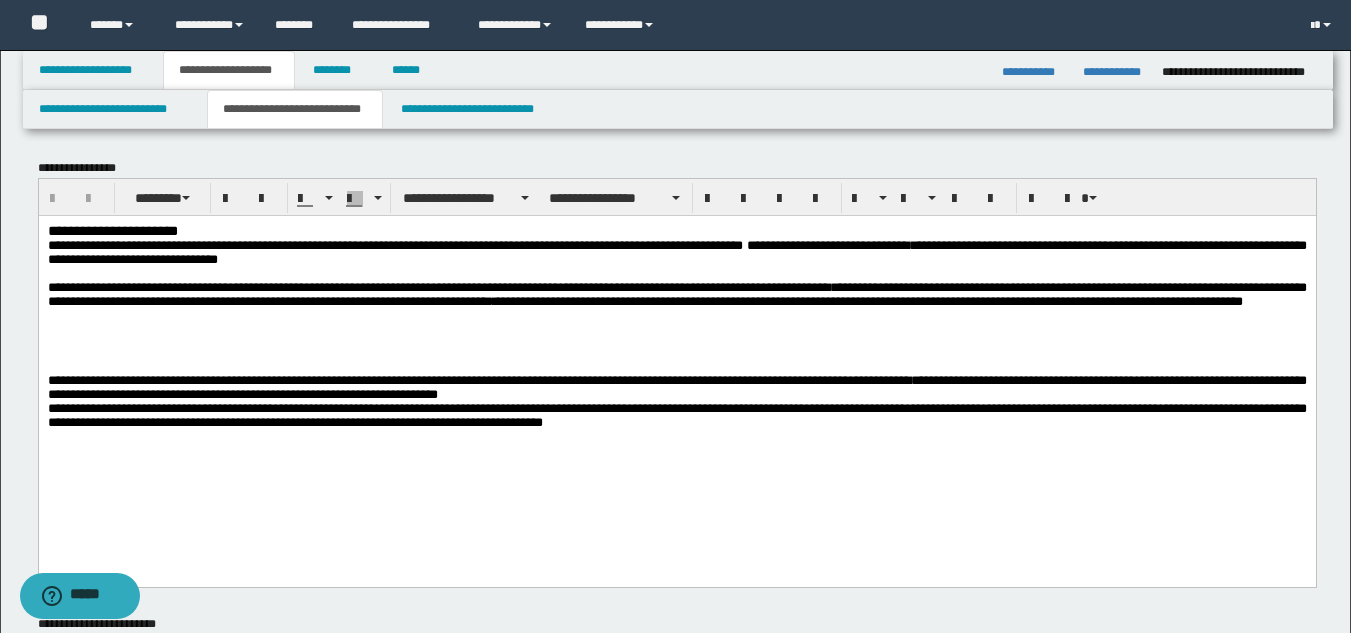 click on "**********" at bounding box center (676, 230) 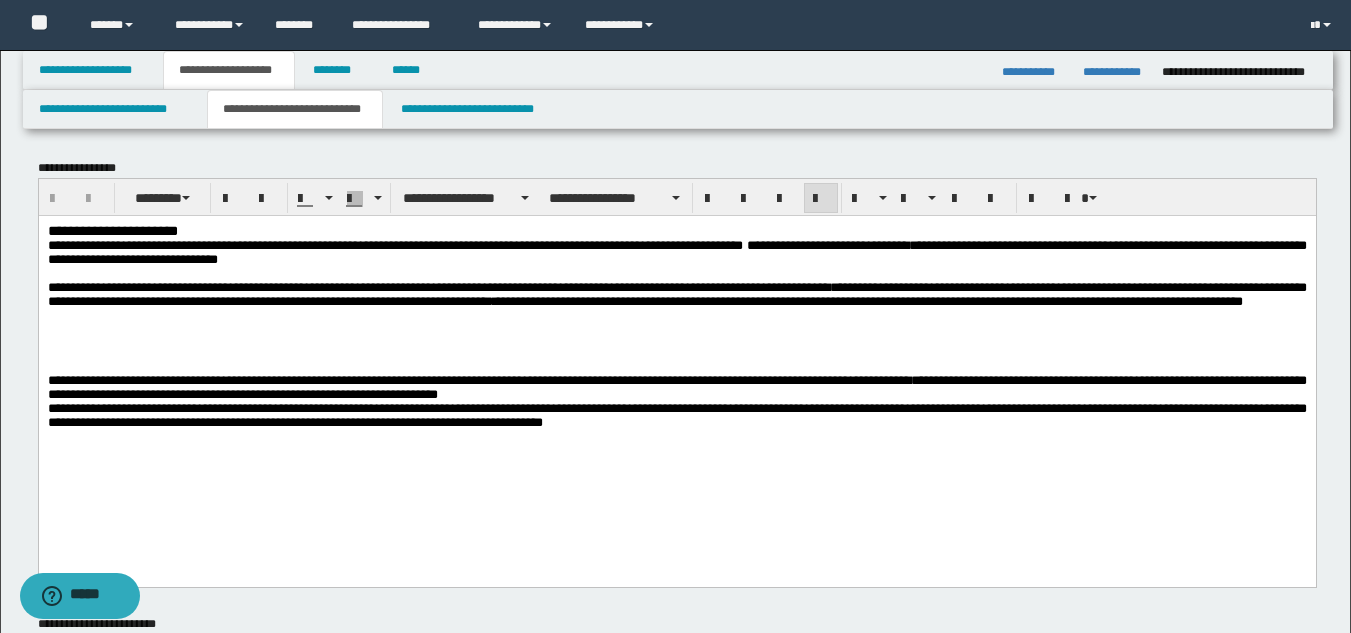 click on "**********" at bounding box center [676, 252] 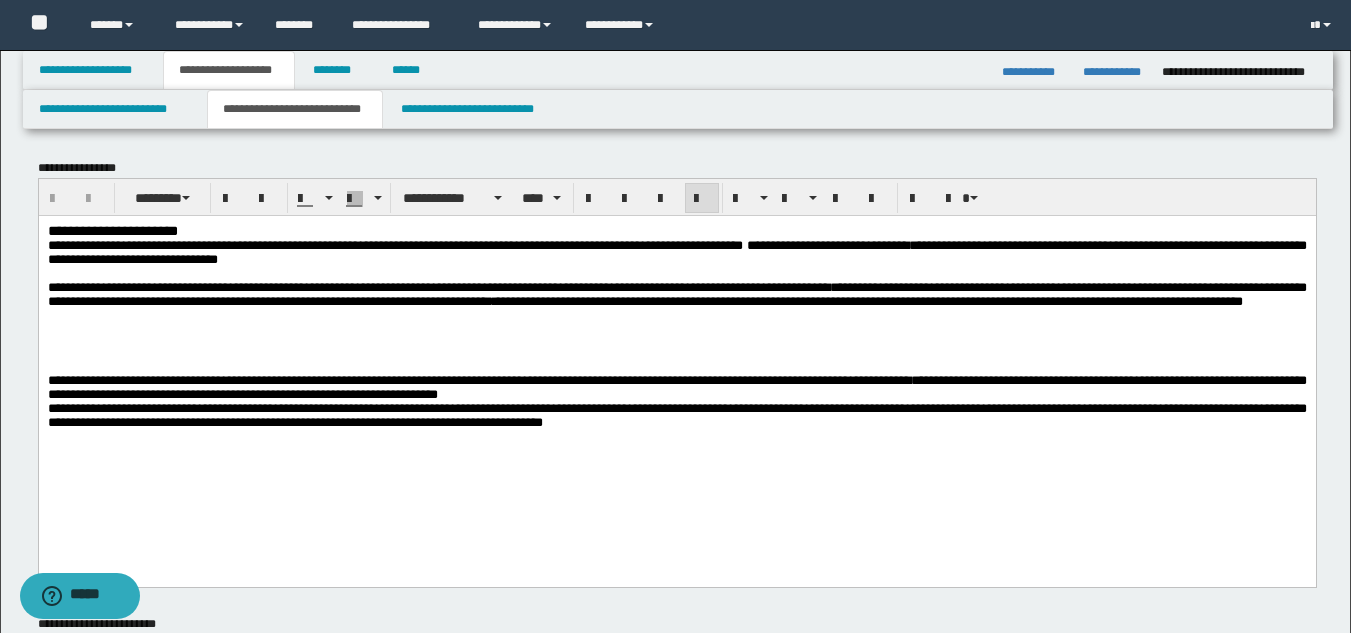 click on "**********" at bounding box center (676, 305) 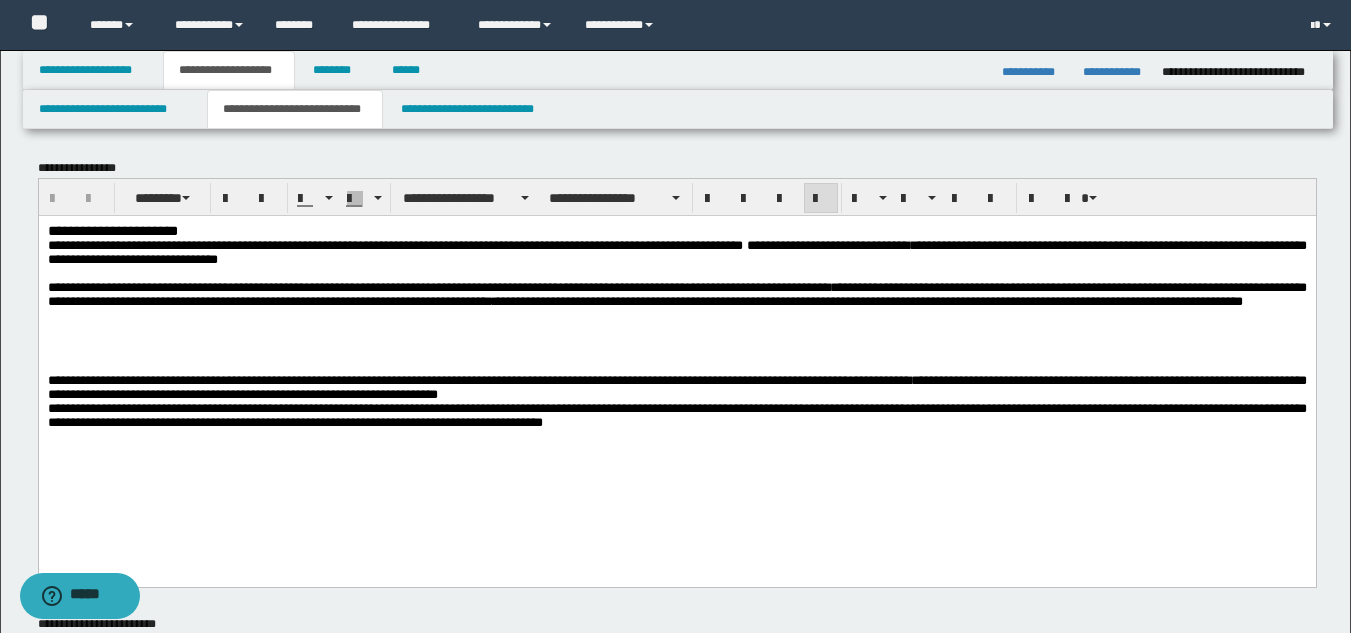 click at bounding box center (676, 273) 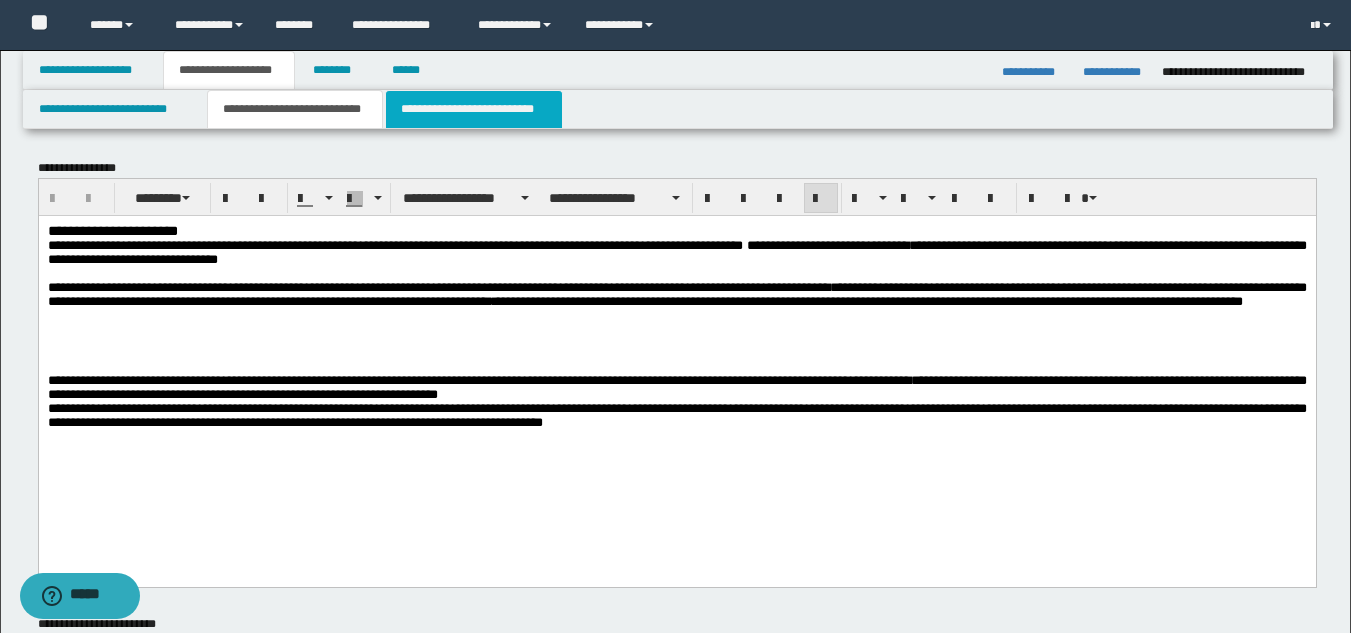 click on "**********" at bounding box center (474, 109) 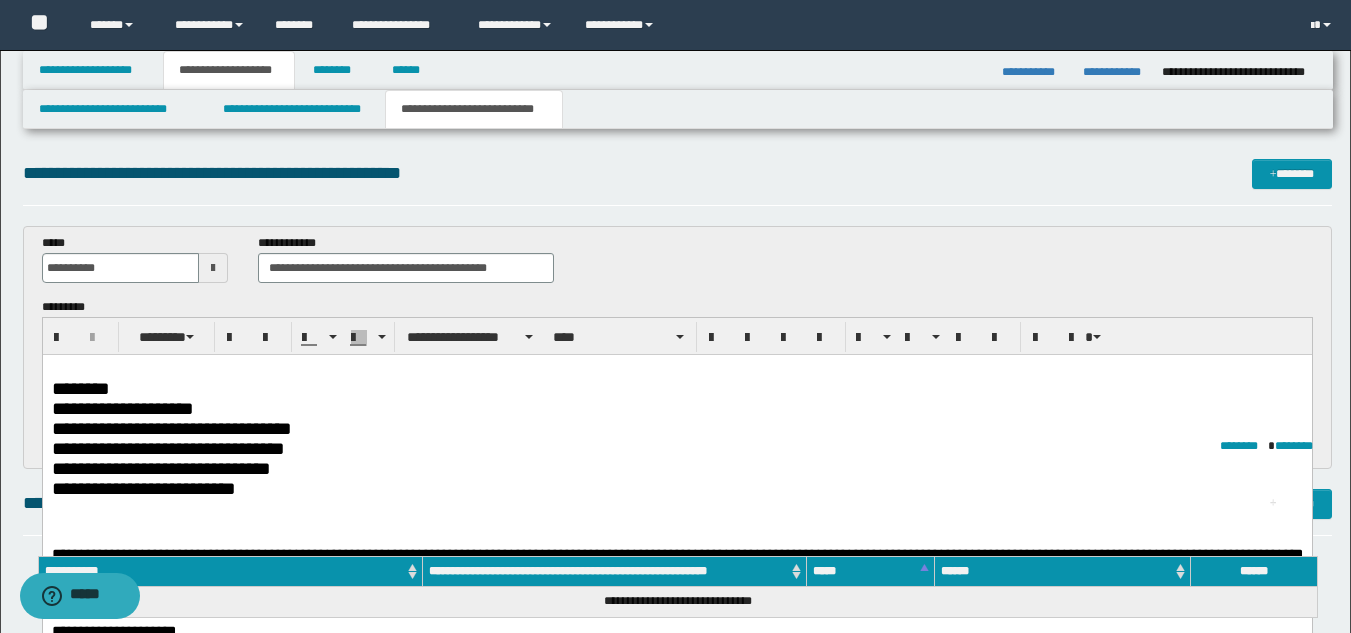 click on "********" at bounding box center [676, 389] 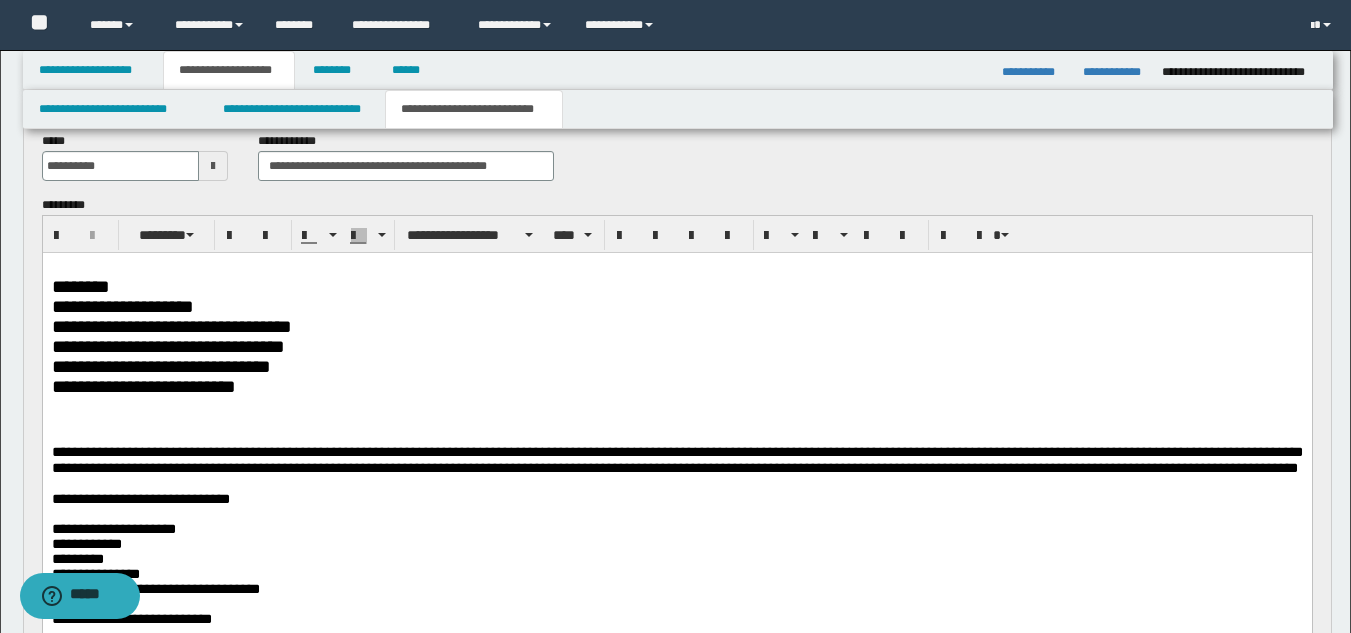scroll, scrollTop: 200, scrollLeft: 0, axis: vertical 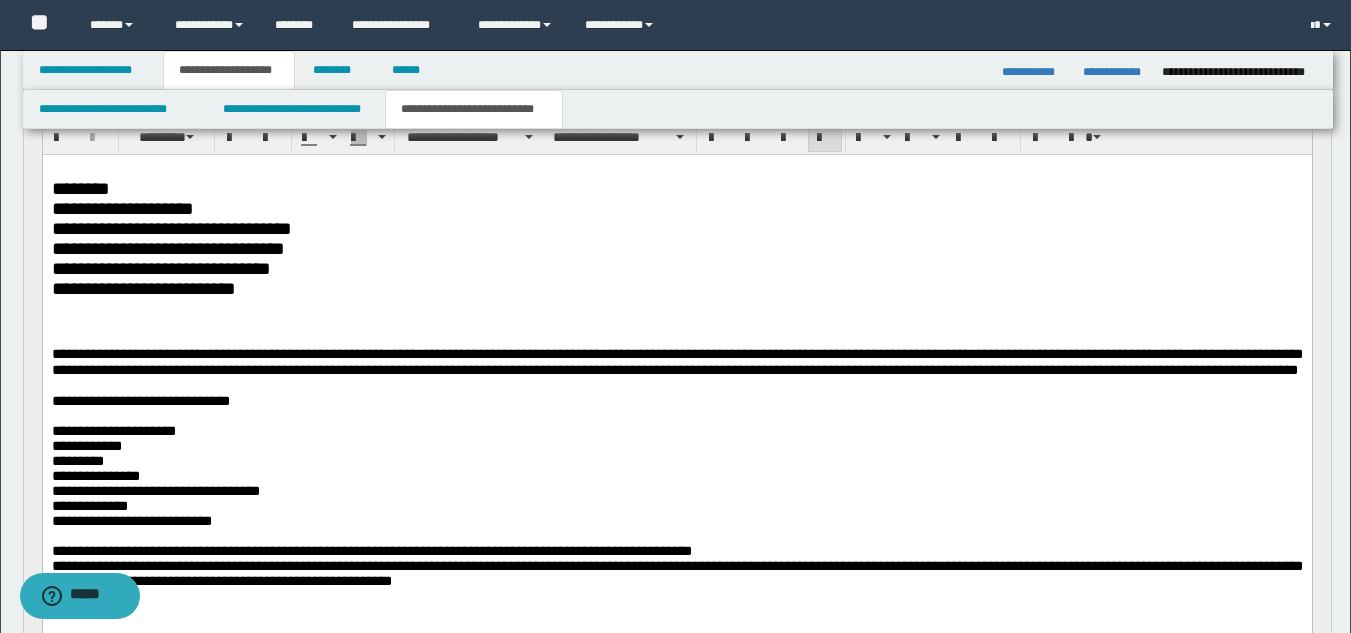 click on "**********" at bounding box center (676, 362) 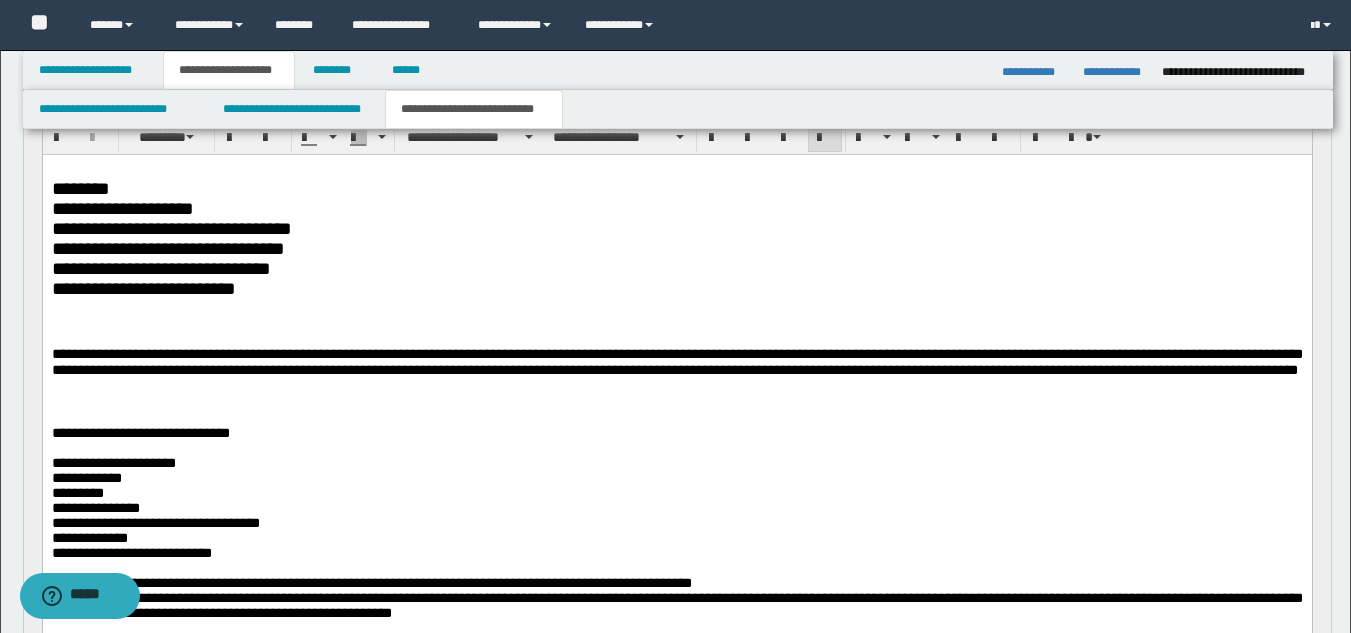 type 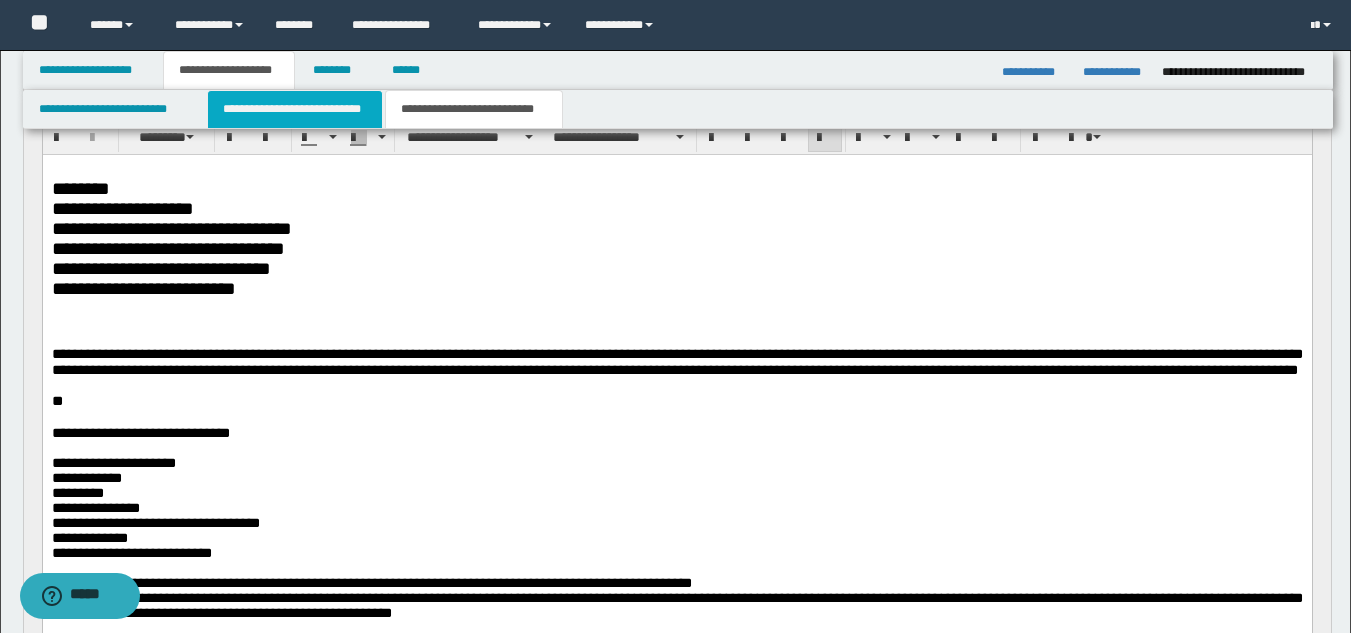 click on "**********" at bounding box center [295, 109] 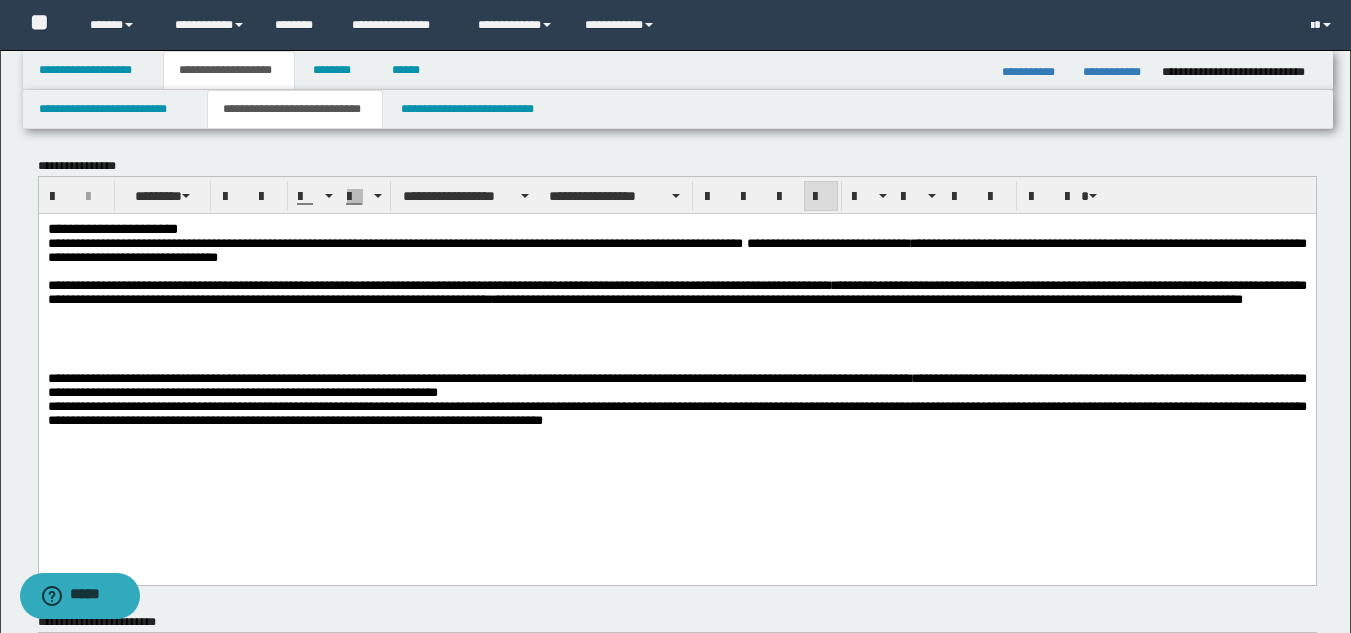 scroll, scrollTop: 0, scrollLeft: 0, axis: both 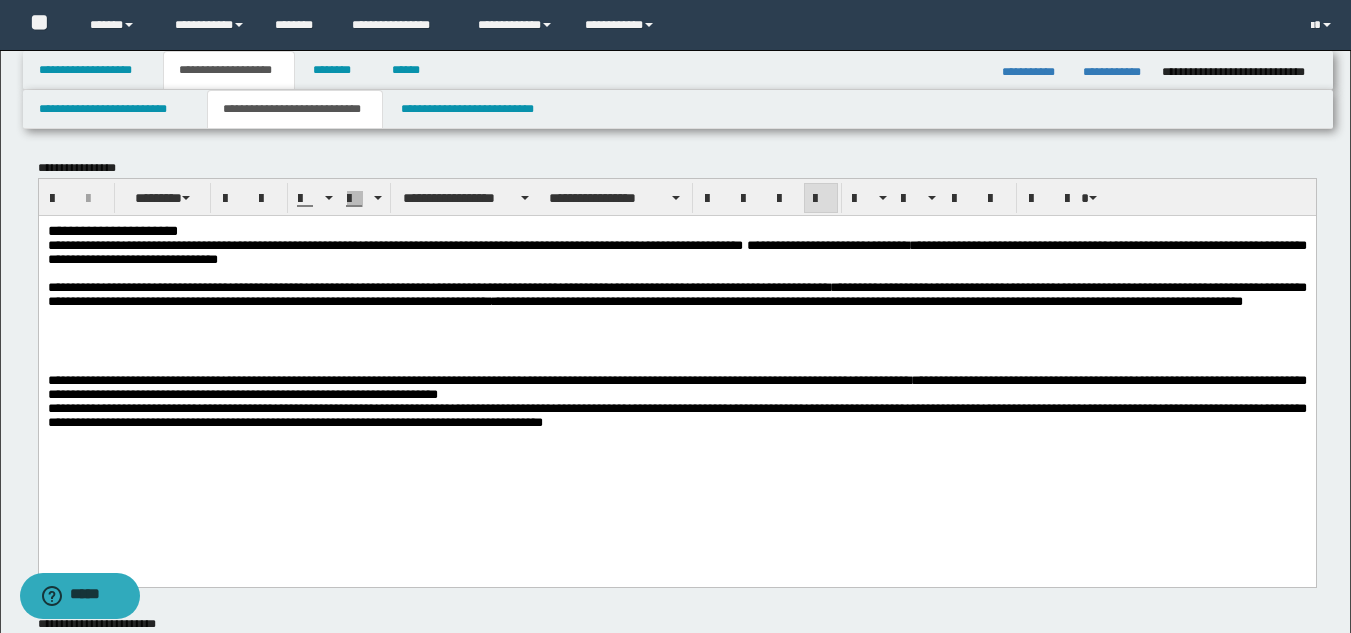 click at bounding box center (676, 352) 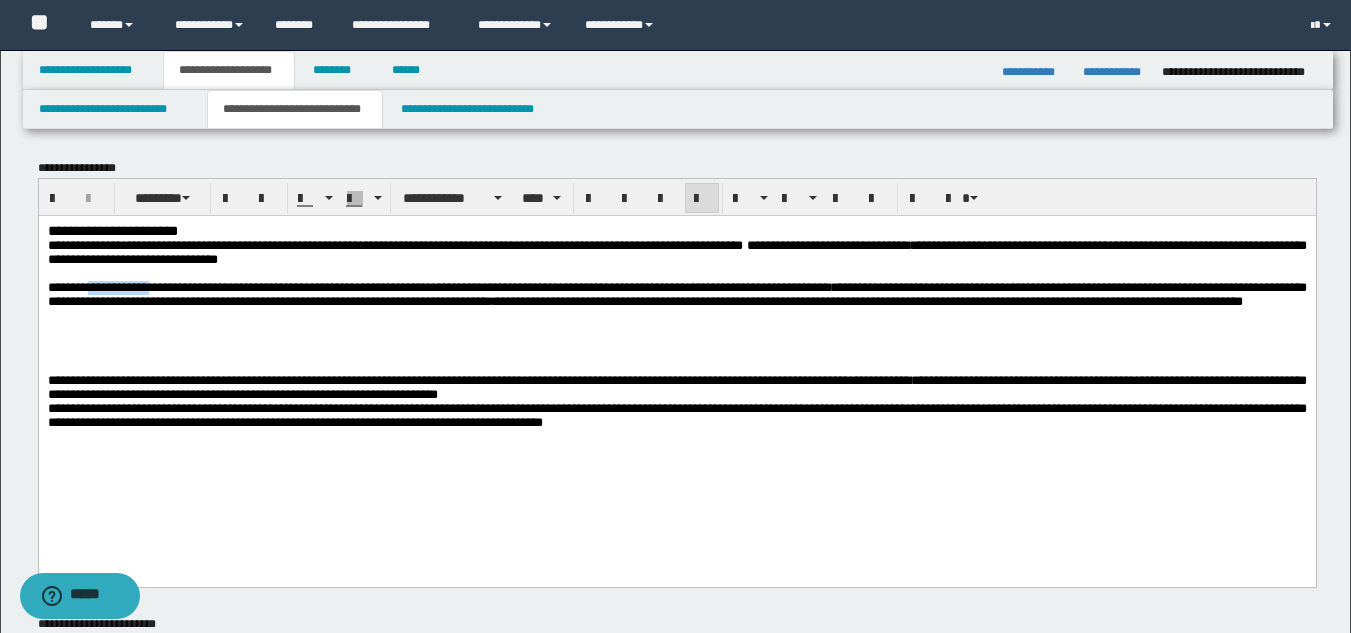 drag, startPoint x: 104, startPoint y: 302, endPoint x: 177, endPoint y: 299, distance: 73.061615 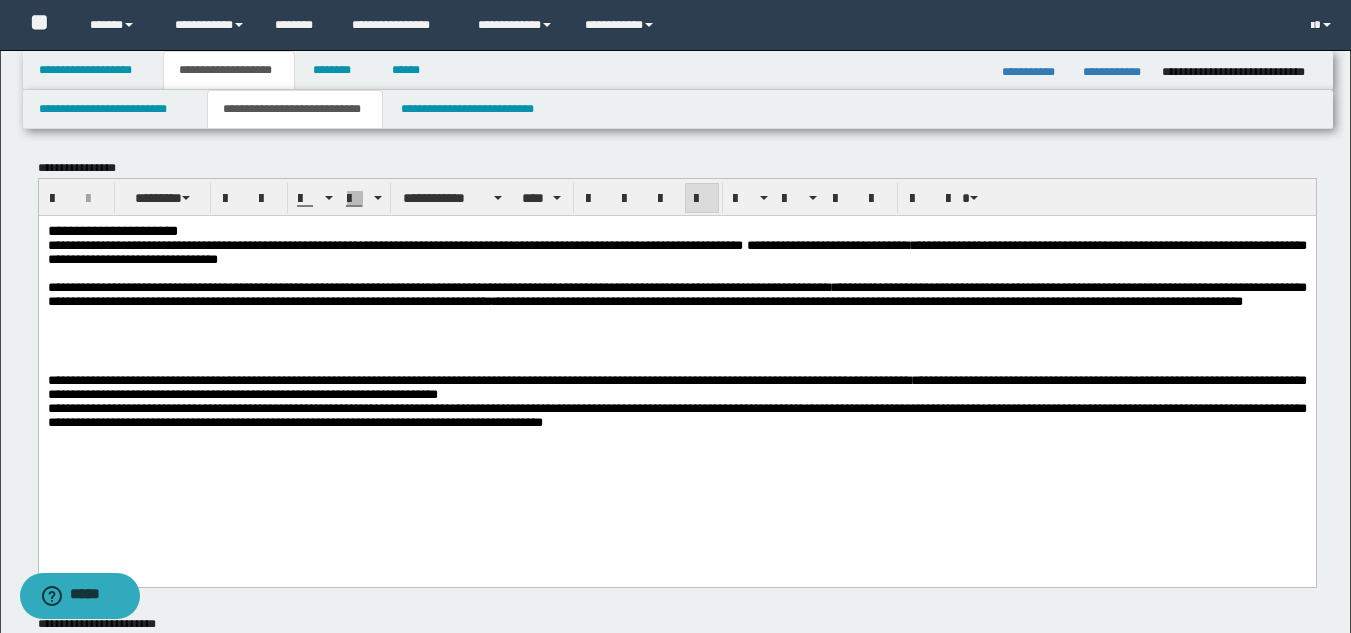 click on "**********" at bounding box center [443, 286] 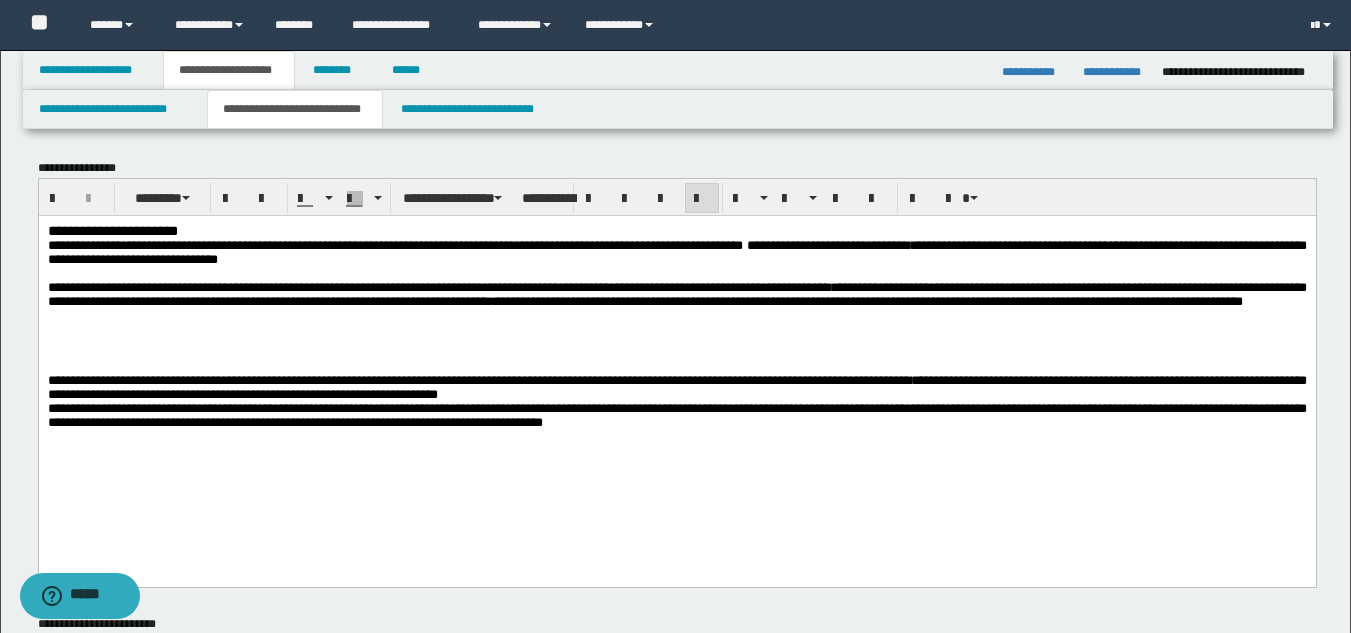 click on "**********" at bounding box center (676, 251) 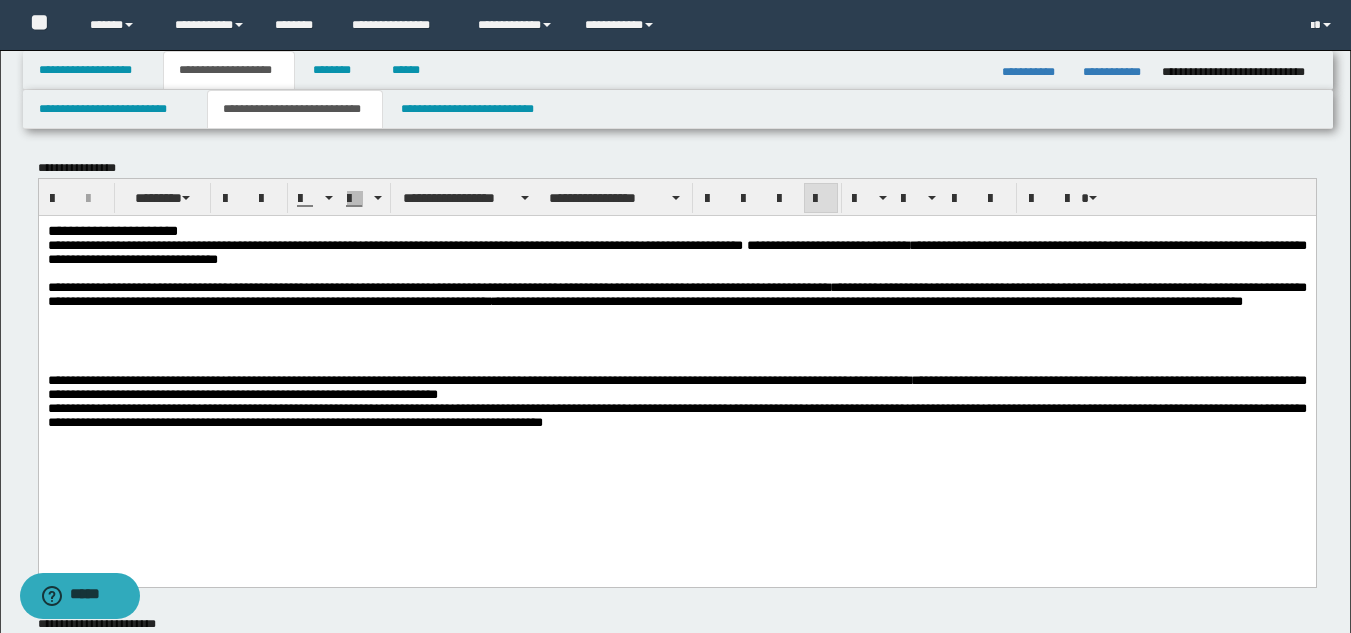 click at bounding box center [676, 273] 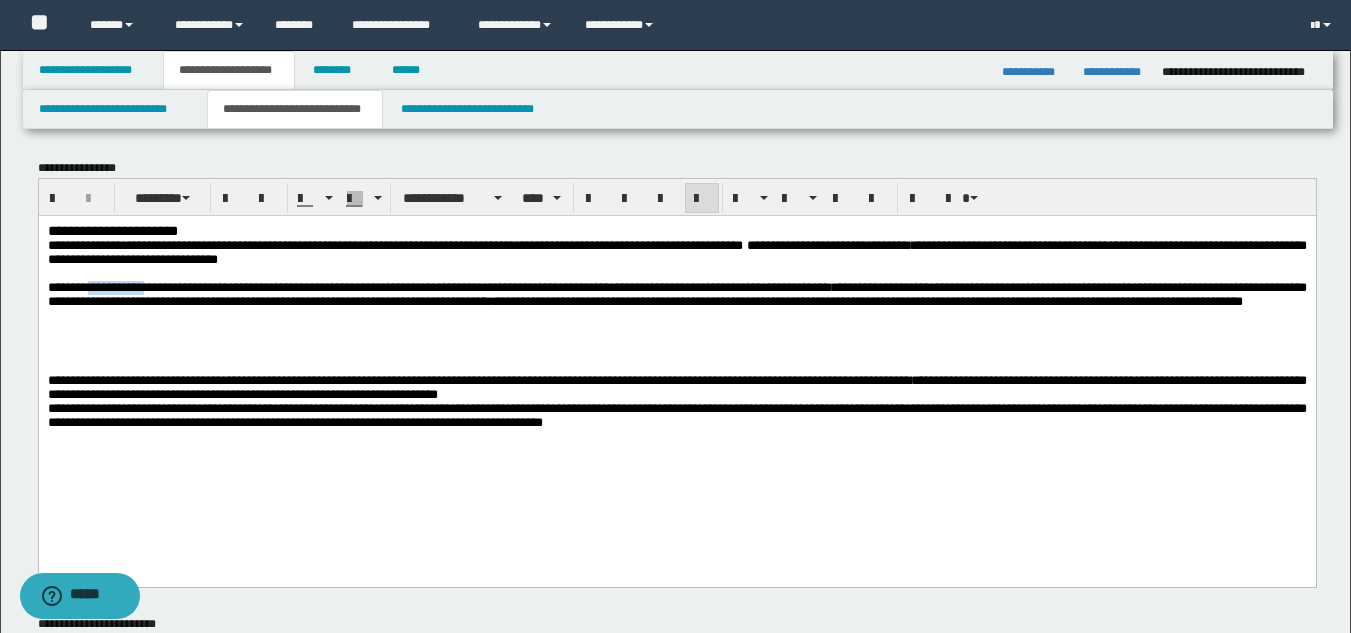 drag, startPoint x: 112, startPoint y: 304, endPoint x: 174, endPoint y: 299, distance: 62.201286 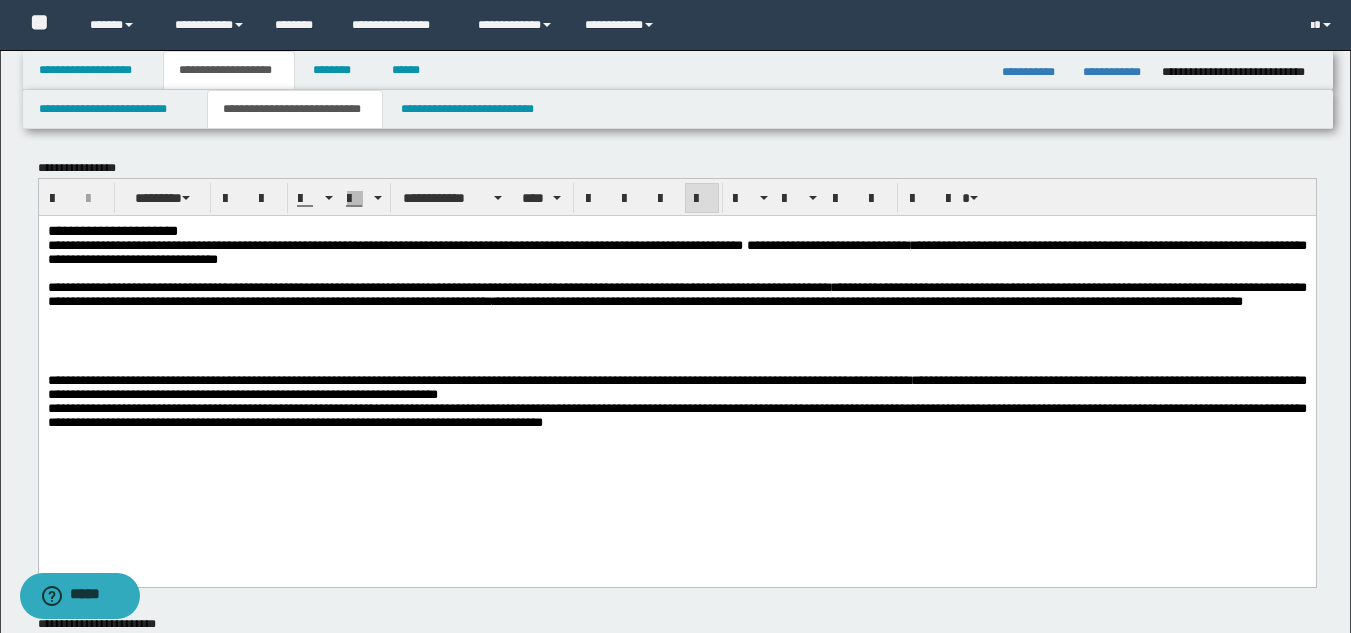 click on "**********" at bounding box center [443, 286] 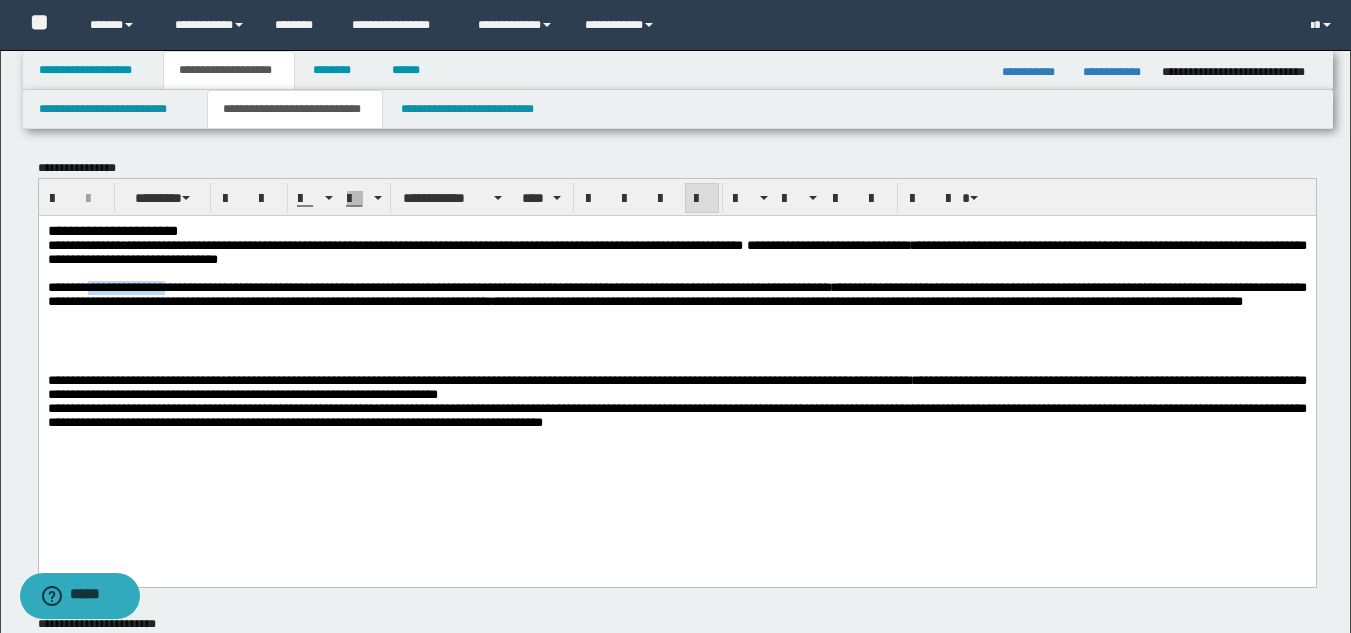 drag, startPoint x: 107, startPoint y: 304, endPoint x: 196, endPoint y: 293, distance: 89.6772 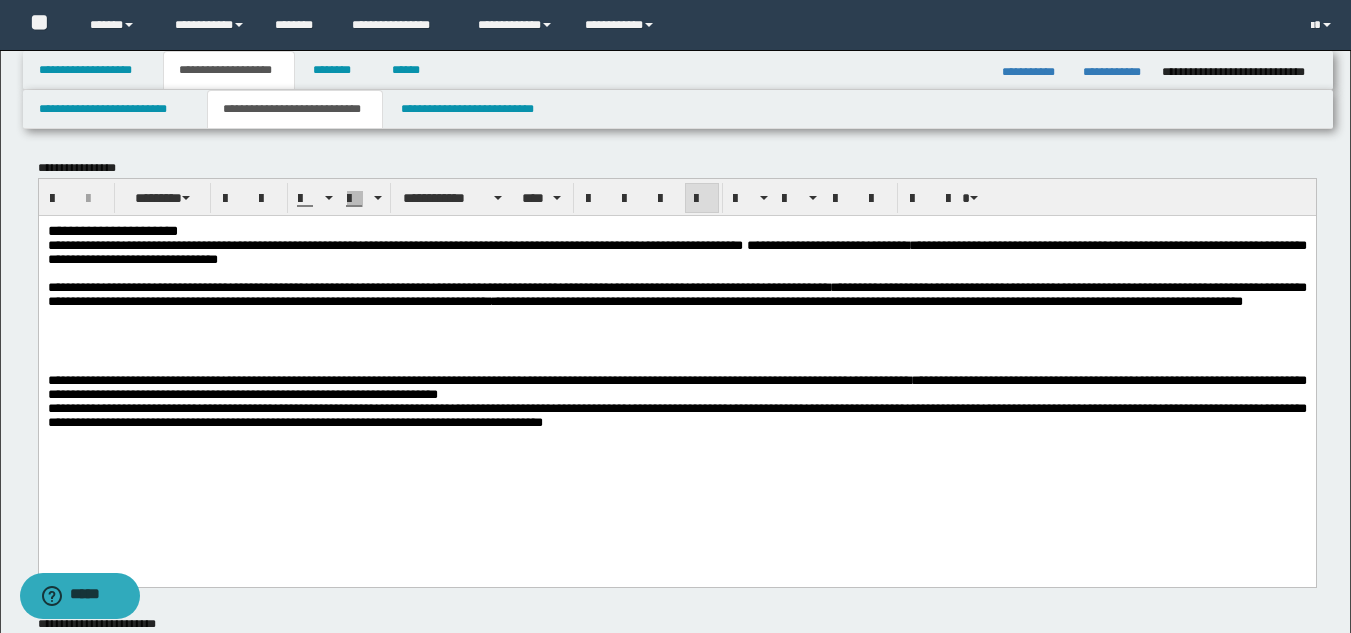 click at bounding box center [676, 338] 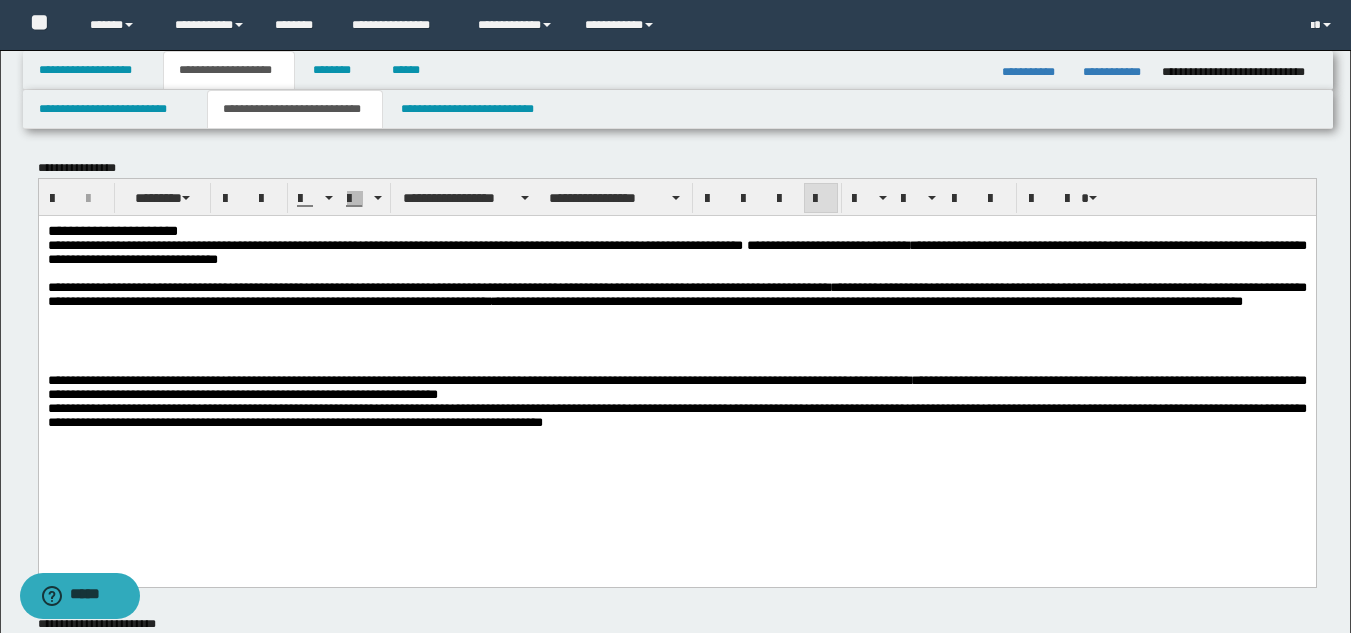 click at bounding box center [676, 338] 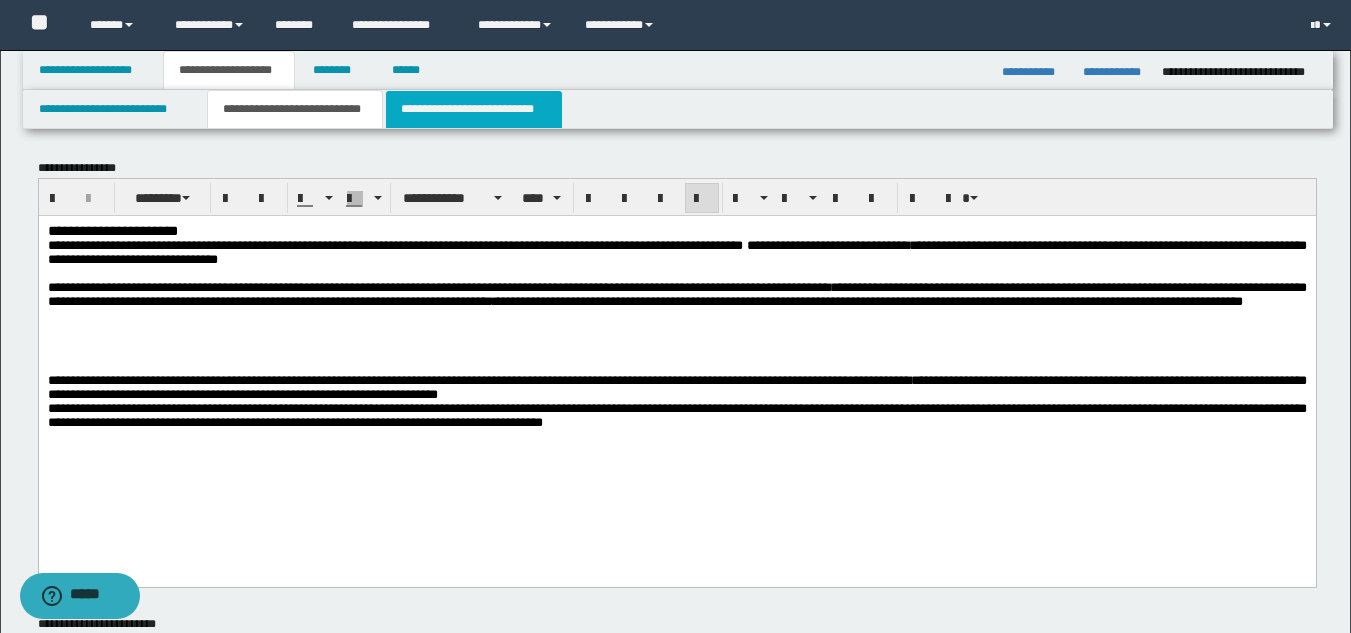 click on "**********" at bounding box center (474, 109) 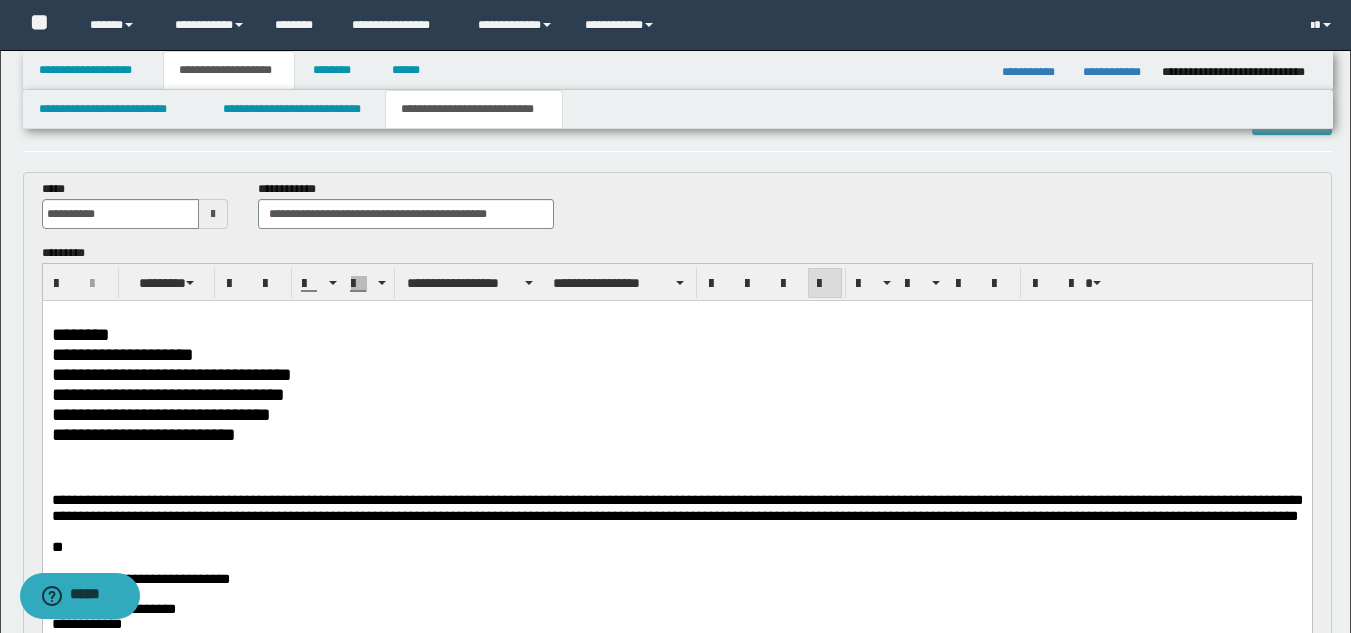 scroll, scrollTop: 100, scrollLeft: 0, axis: vertical 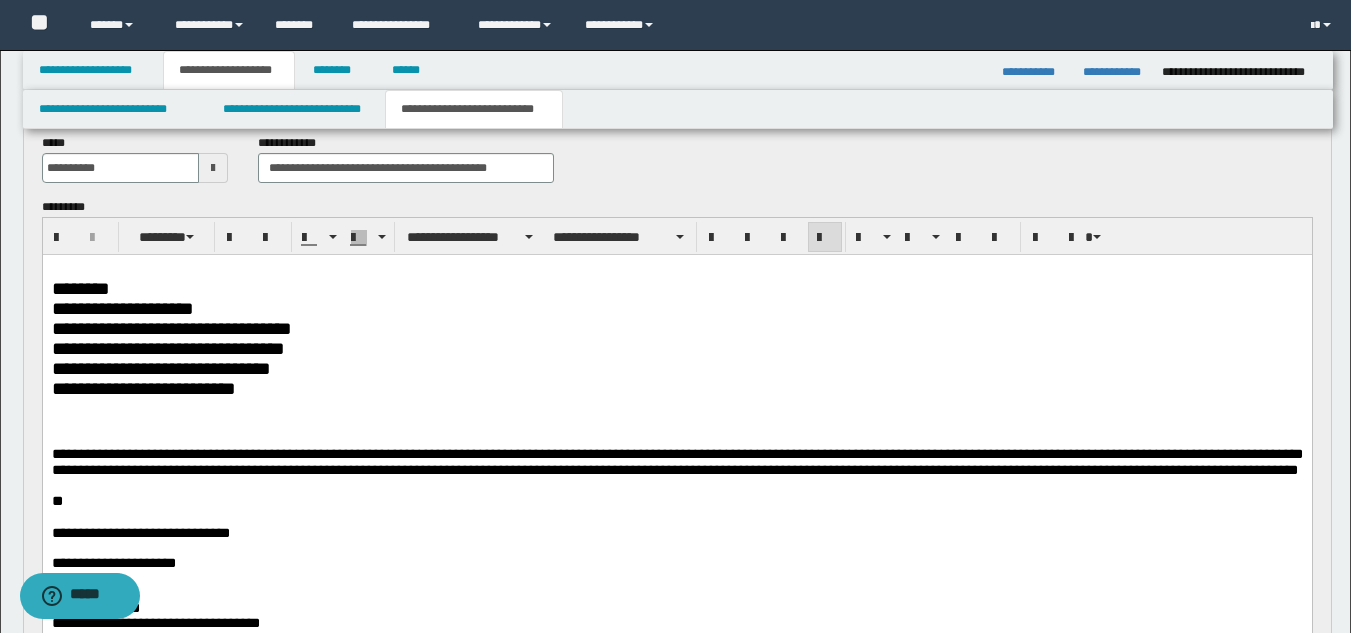 click at bounding box center (676, 423) 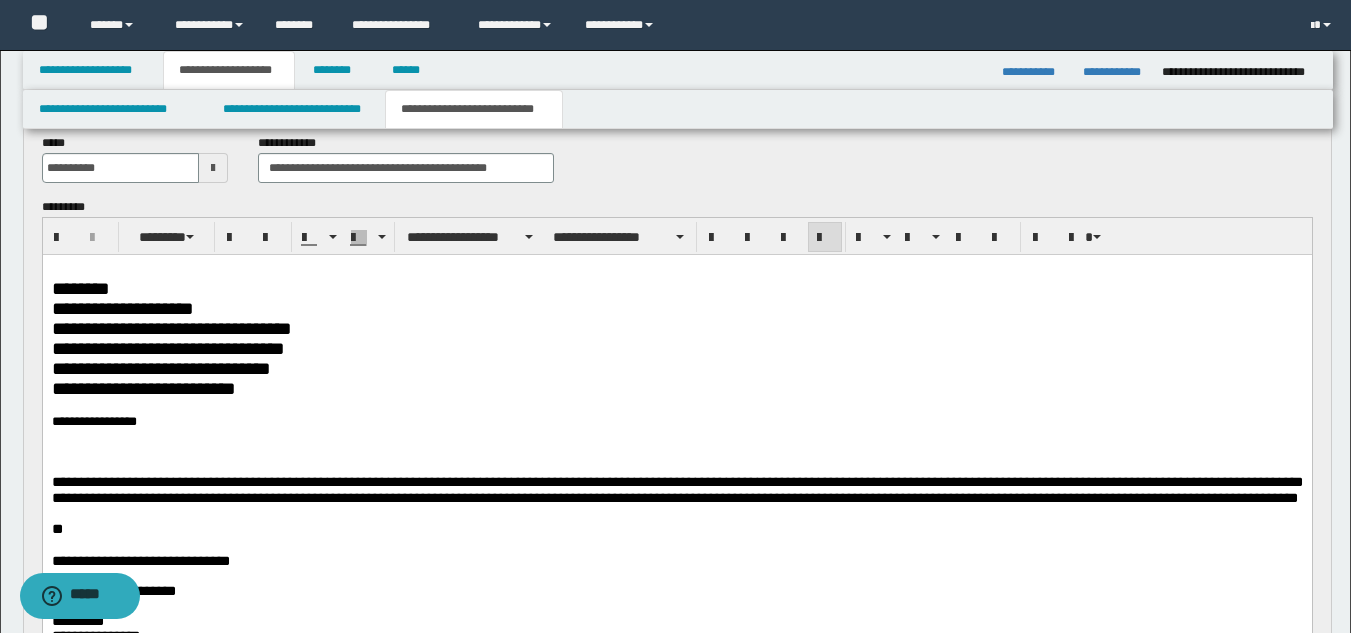 click on "**********" at bounding box center [676, 423] 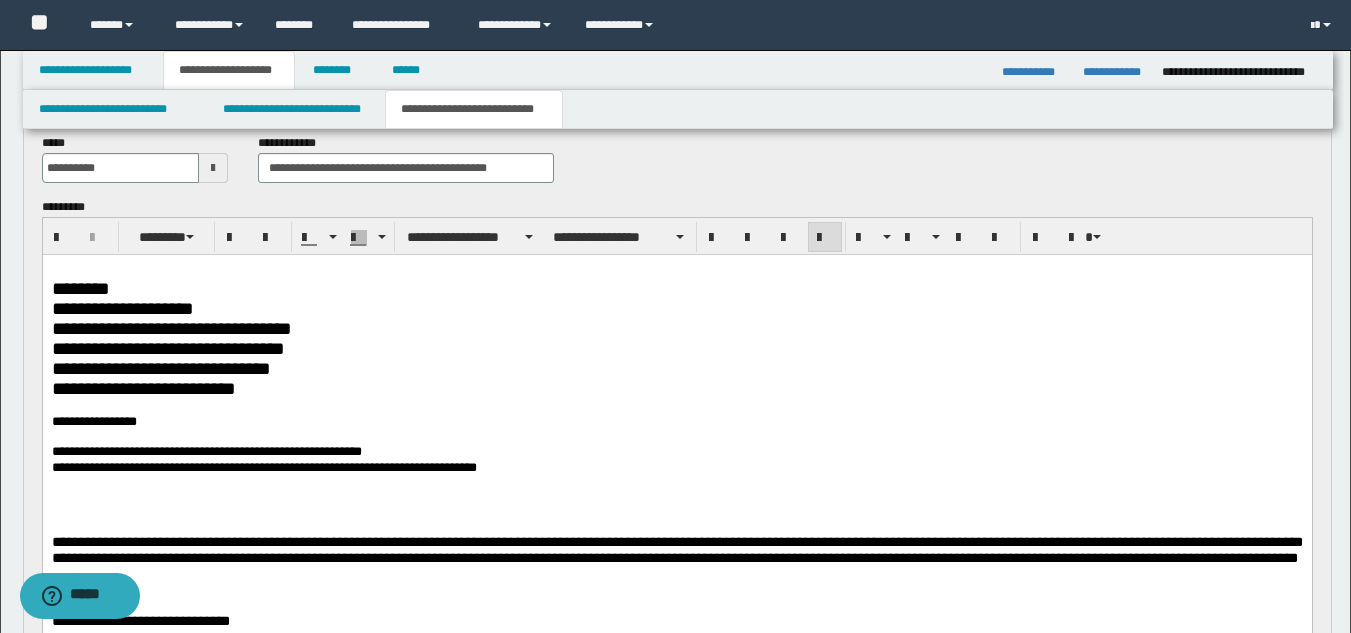 click on "**********" at bounding box center (676, 423) 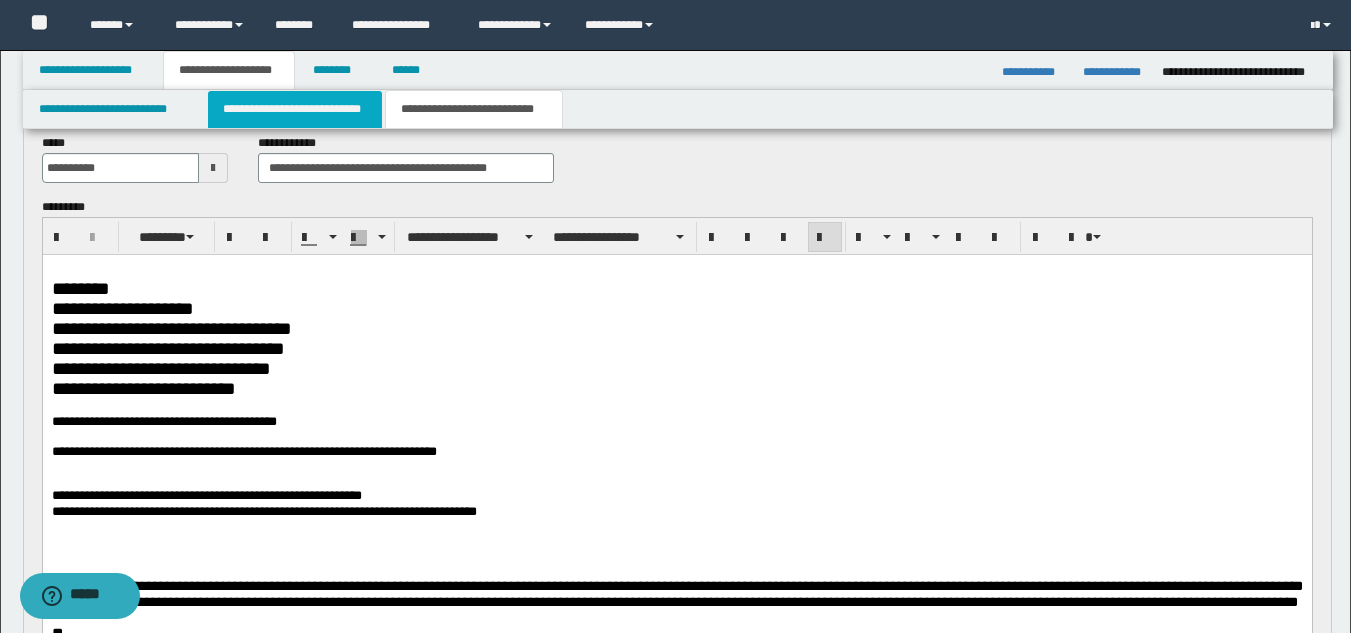 click on "**********" at bounding box center [295, 109] 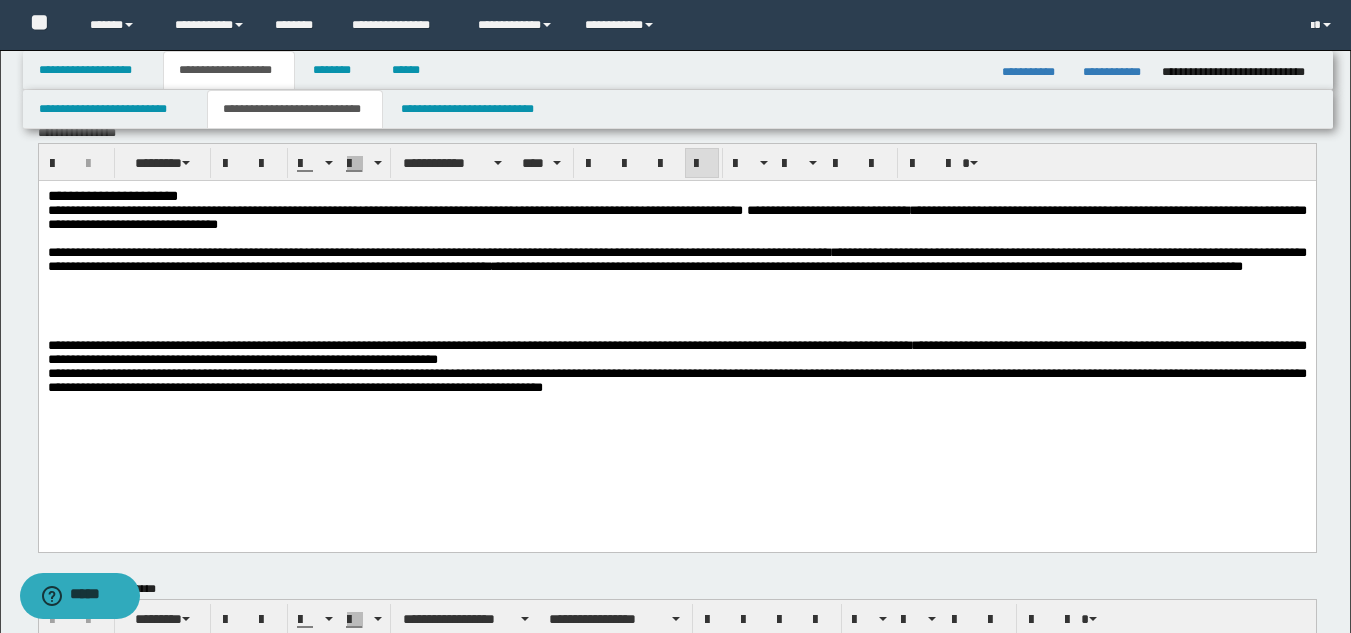 scroll, scrollTop: 0, scrollLeft: 0, axis: both 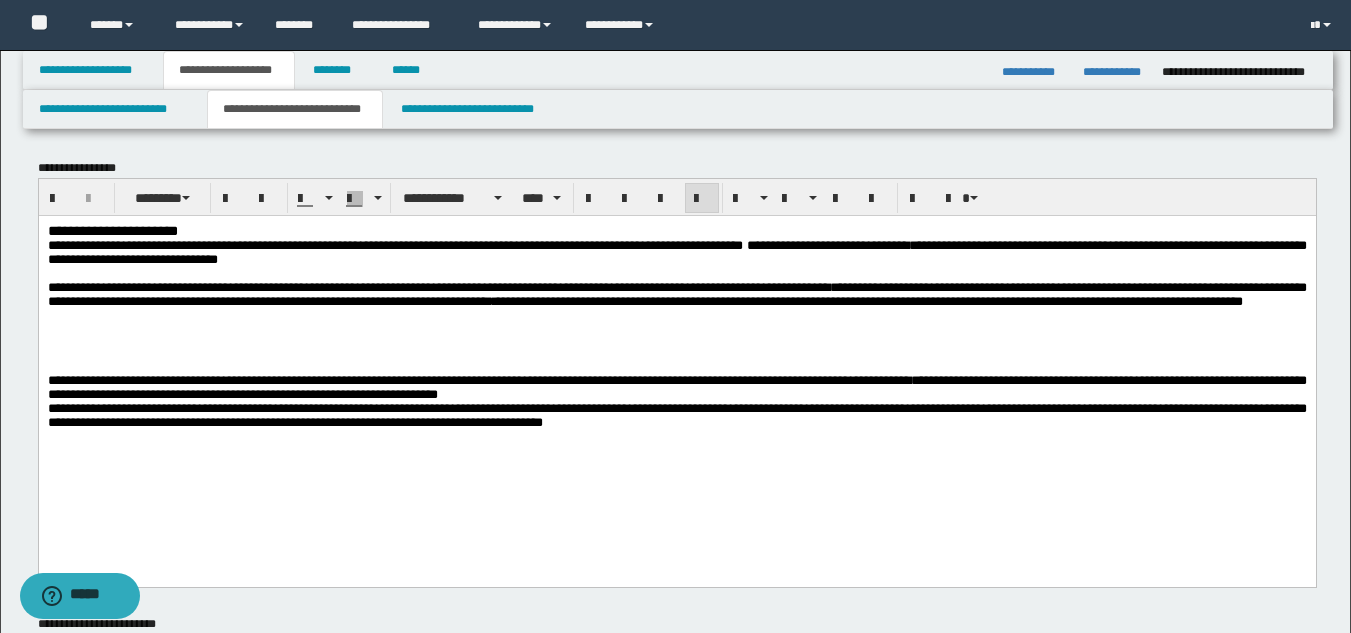 click on "**********" at bounding box center (676, 305) 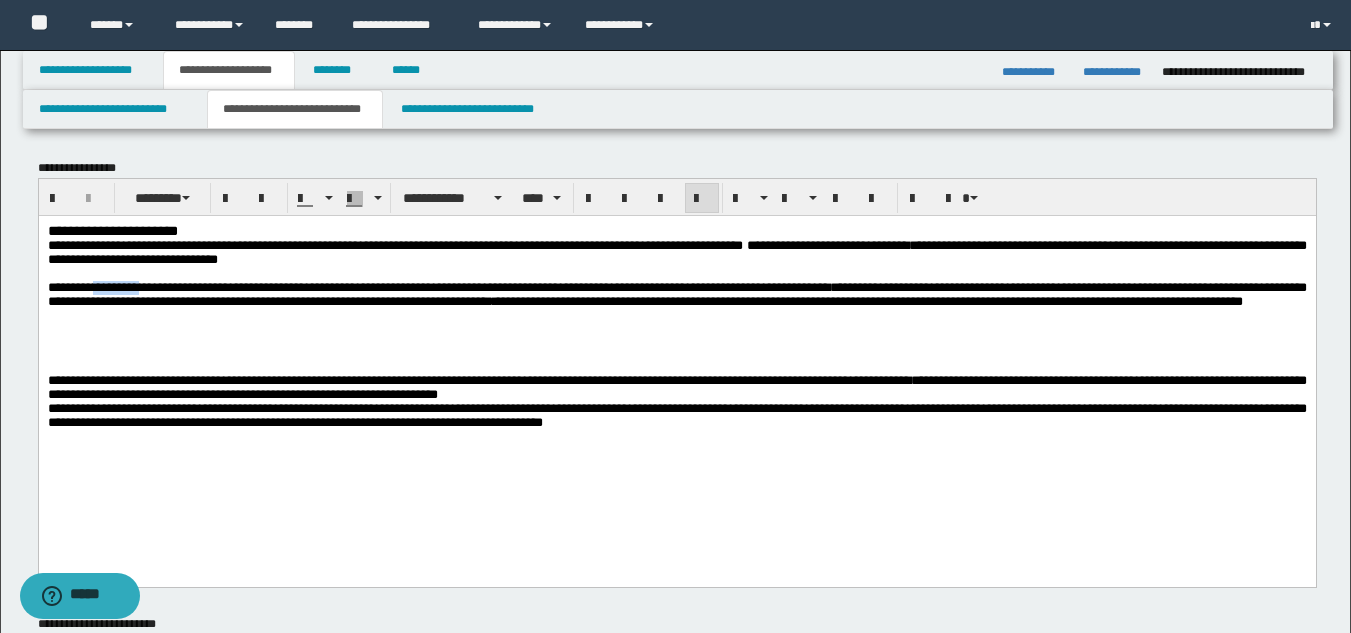 drag, startPoint x: 109, startPoint y: 303, endPoint x: 167, endPoint y: 298, distance: 58.21512 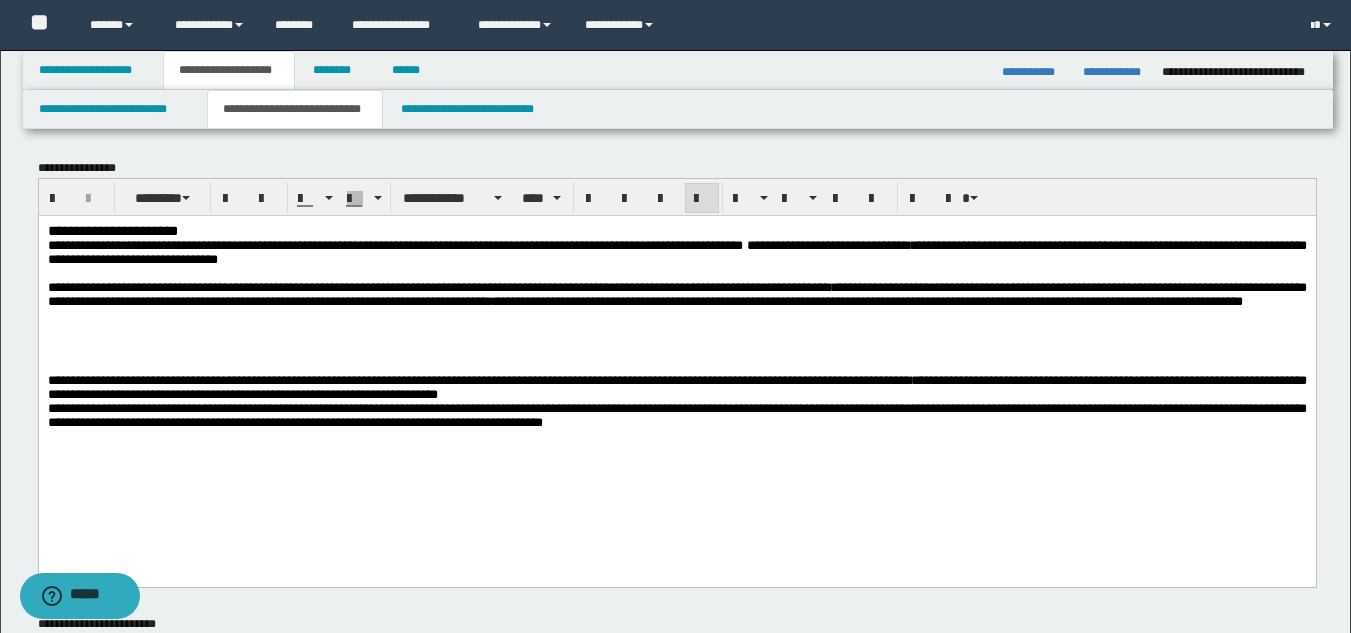 click on "**********" at bounding box center [867, 300] 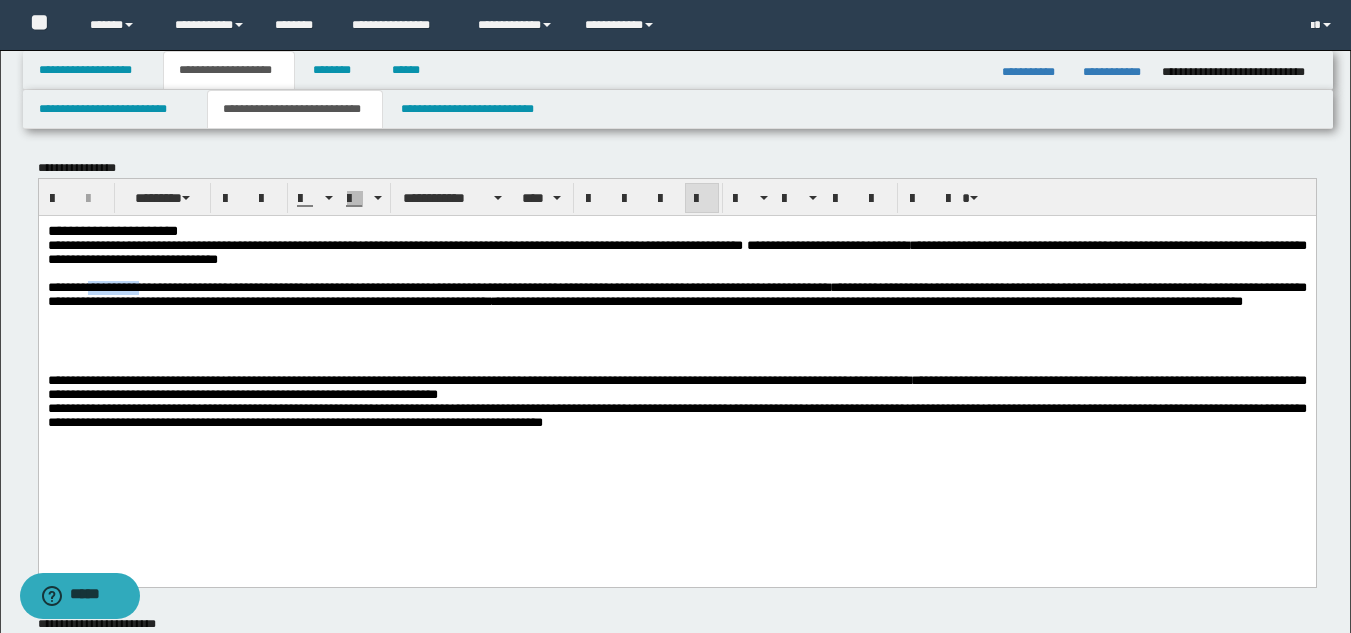 drag, startPoint x: 106, startPoint y: 303, endPoint x: 169, endPoint y: 298, distance: 63.1981 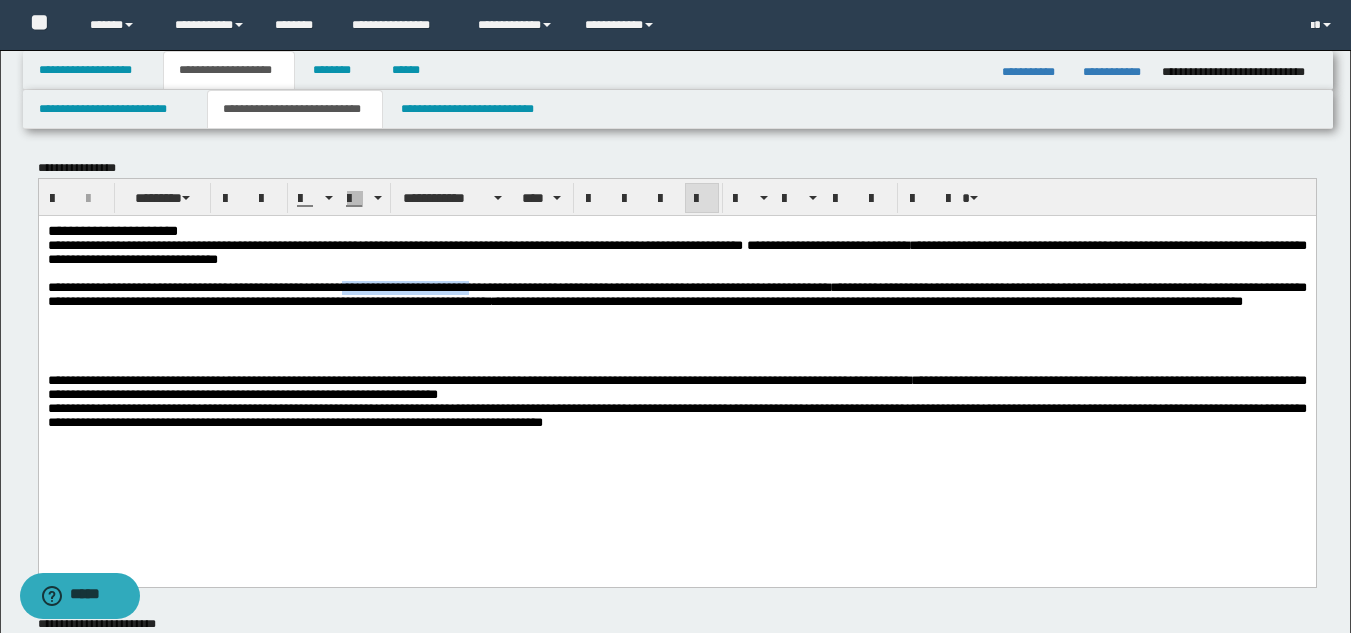 drag, startPoint x: 415, startPoint y: 304, endPoint x: 577, endPoint y: 299, distance: 162.07715 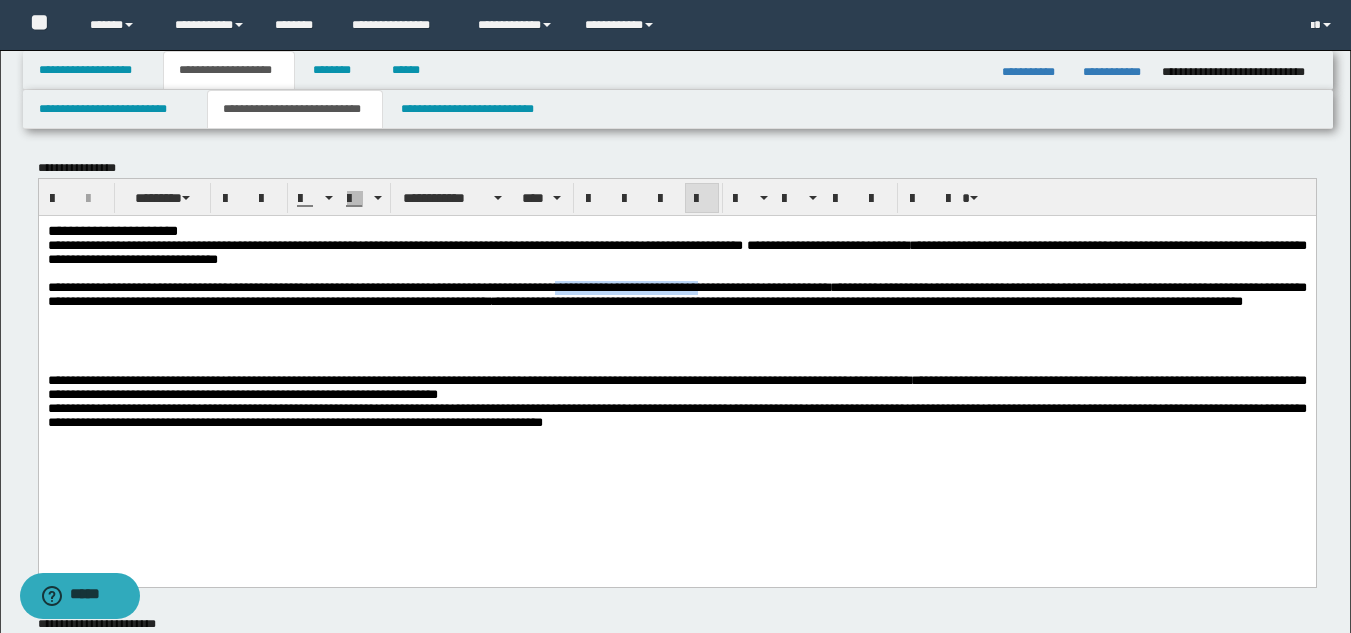 drag, startPoint x: 672, startPoint y: 302, endPoint x: 847, endPoint y: 302, distance: 175 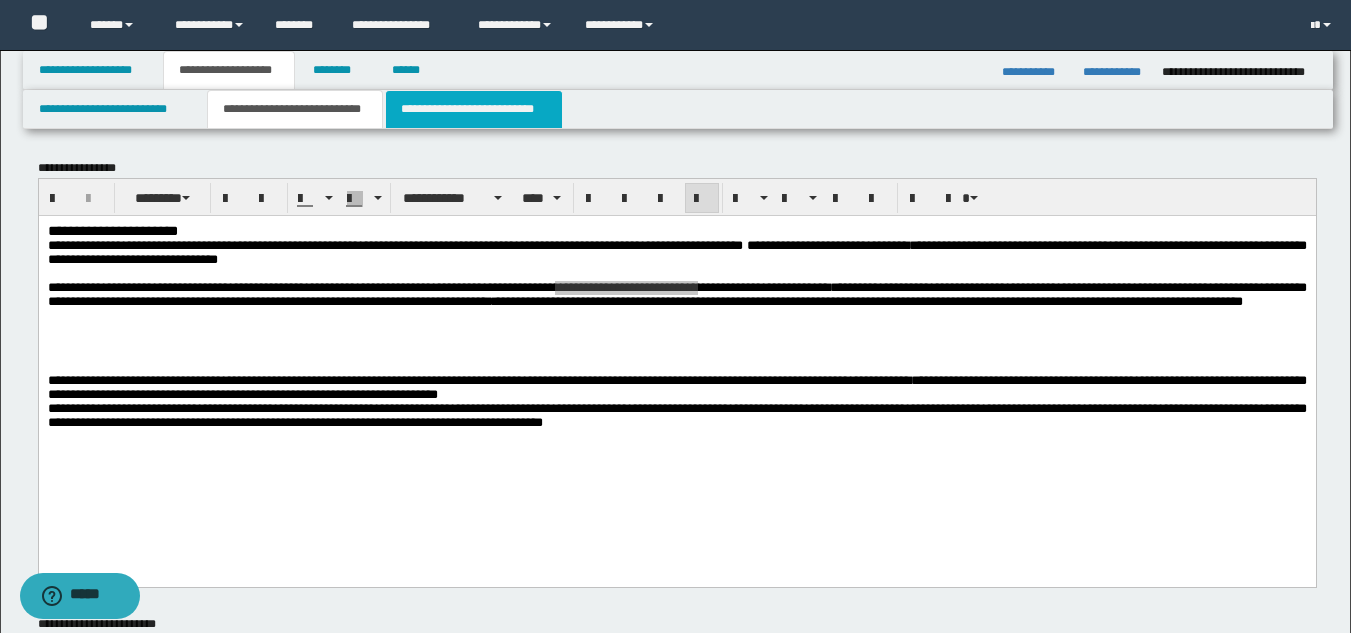 click on "**********" at bounding box center (474, 109) 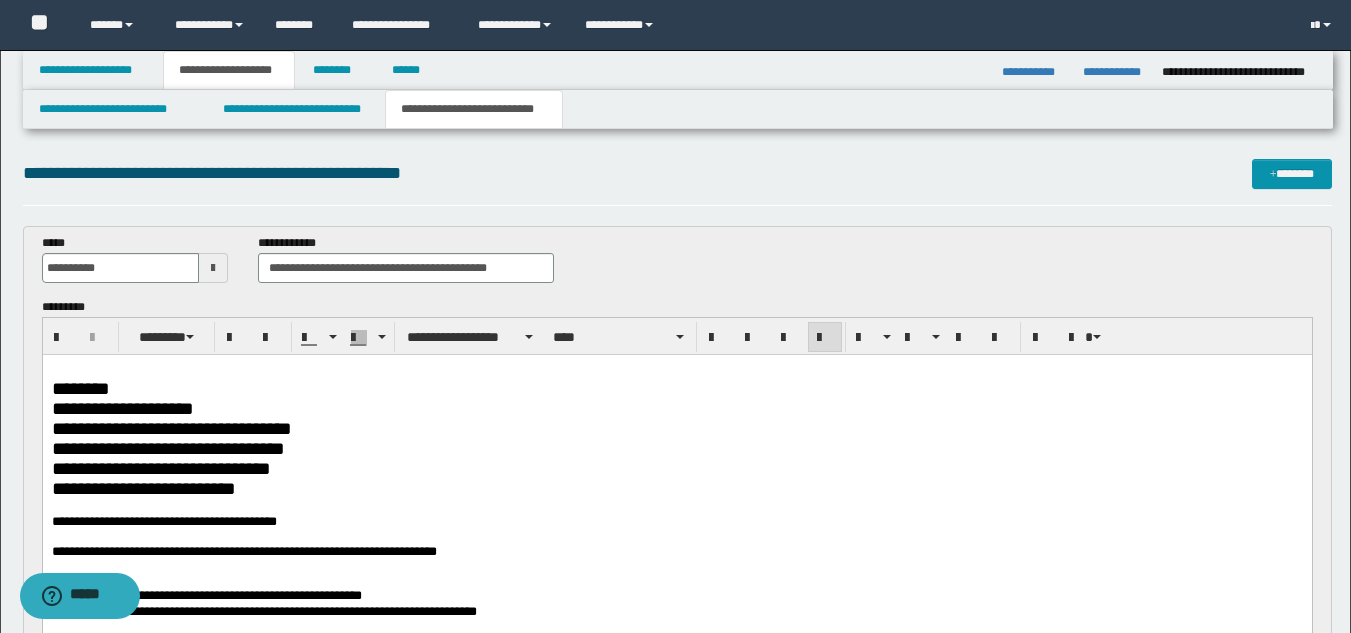 click on "**********" at bounding box center (676, 489) 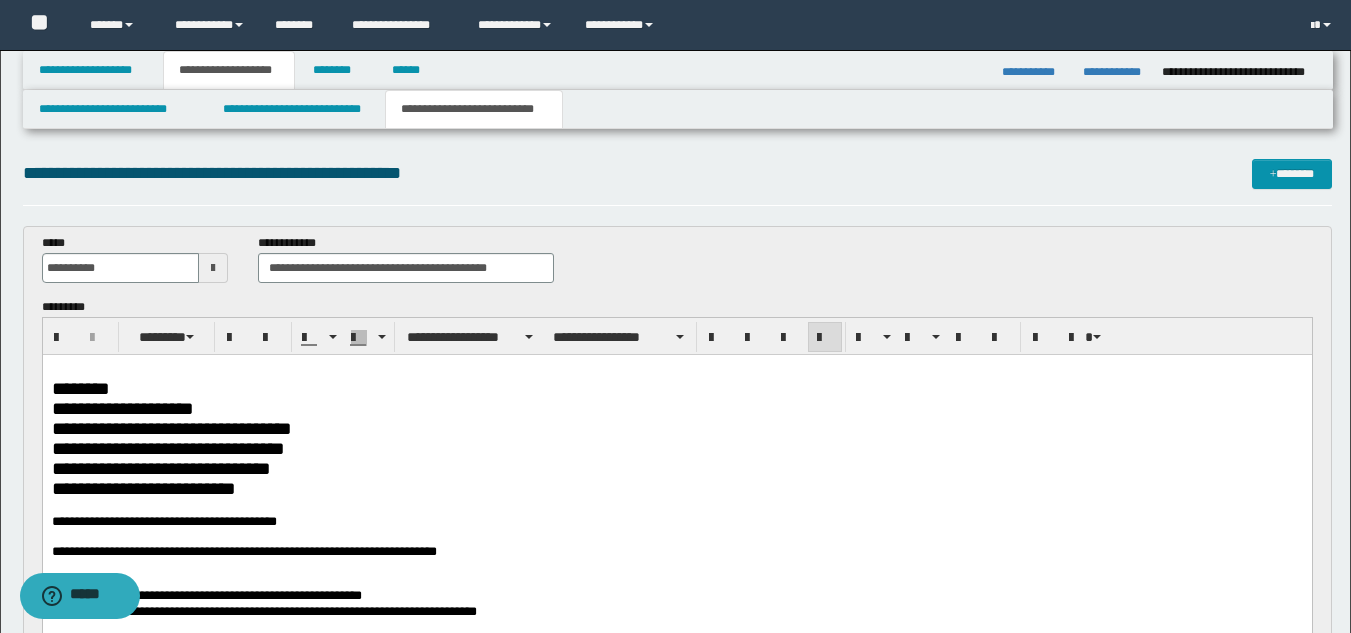 click on "**********" at bounding box center (676, 553) 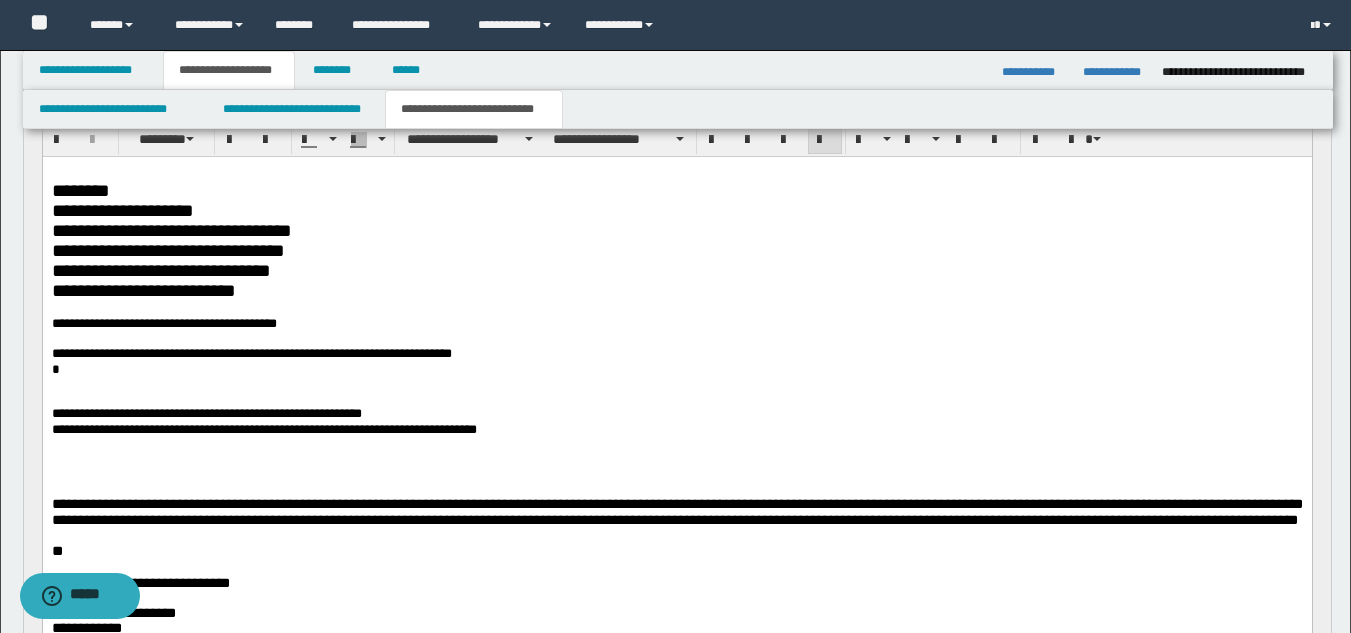 scroll, scrollTop: 200, scrollLeft: 0, axis: vertical 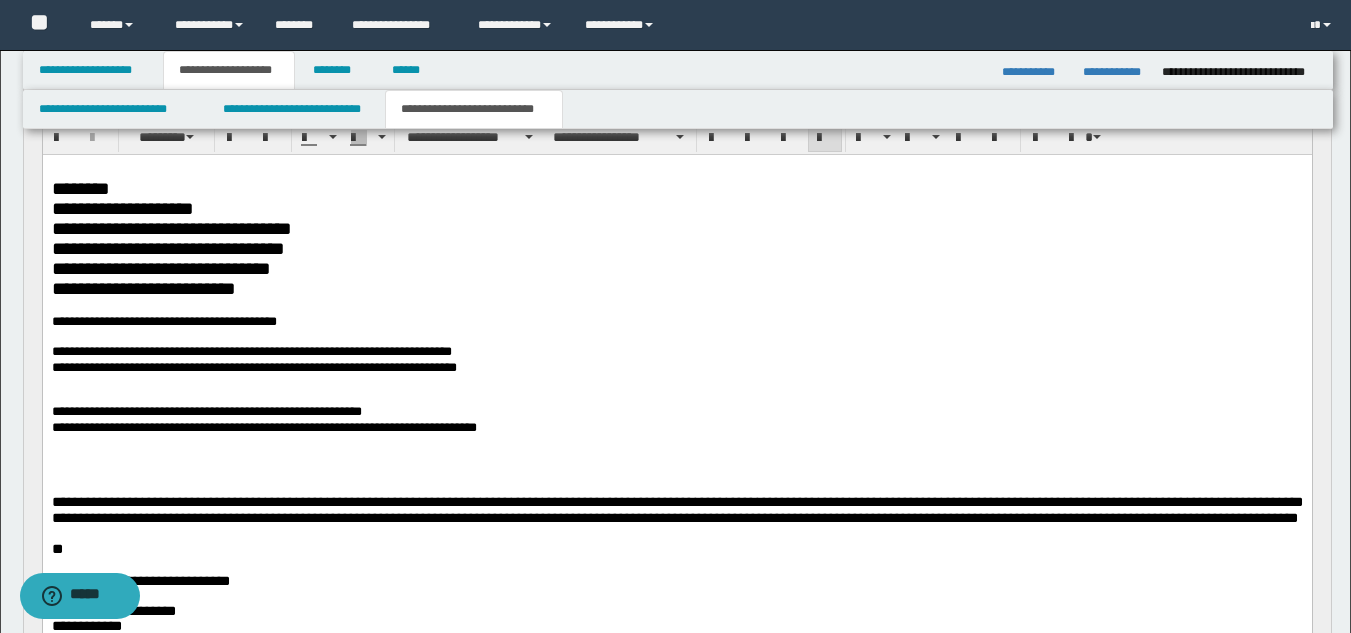 click on "**********" at bounding box center [676, 369] 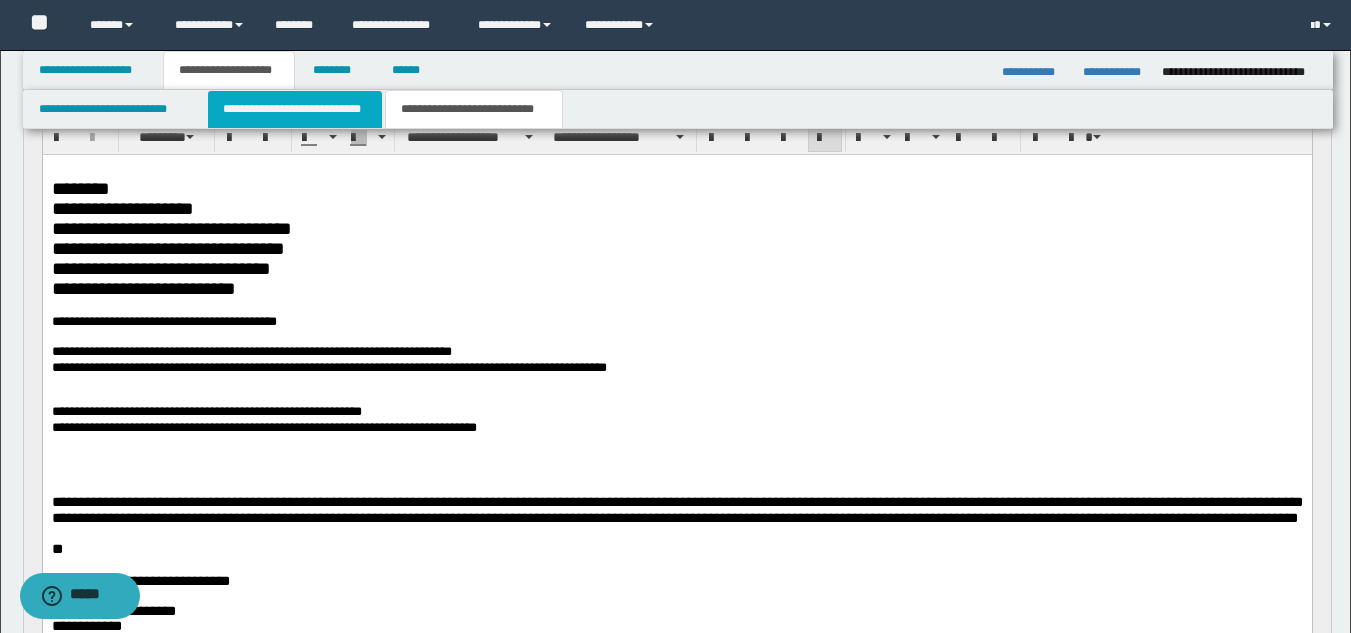 click on "**********" at bounding box center [295, 109] 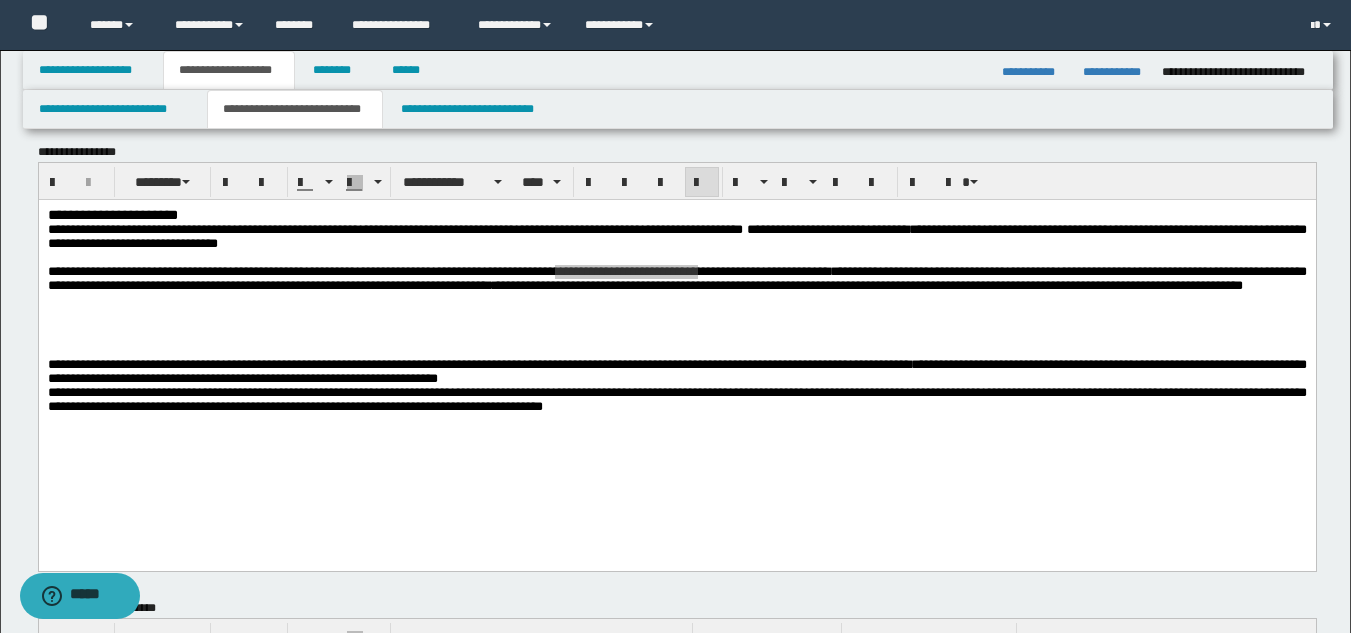 scroll, scrollTop: 0, scrollLeft: 0, axis: both 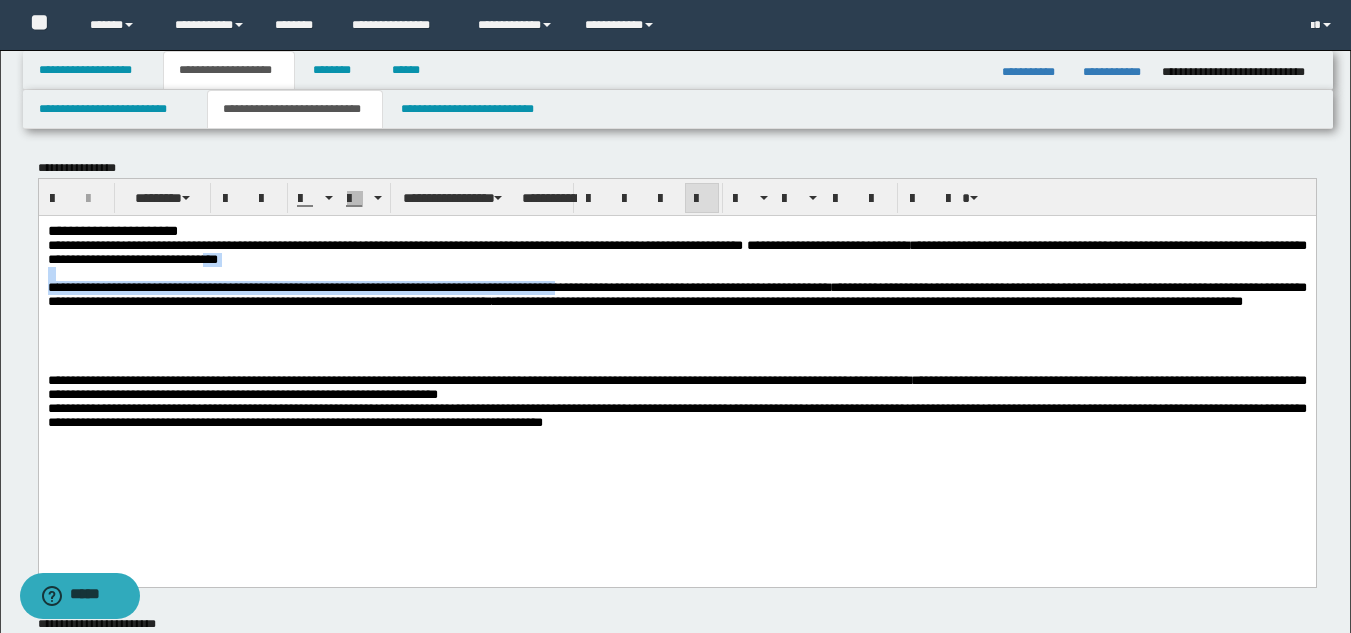 click on "**********" at bounding box center [676, 251] 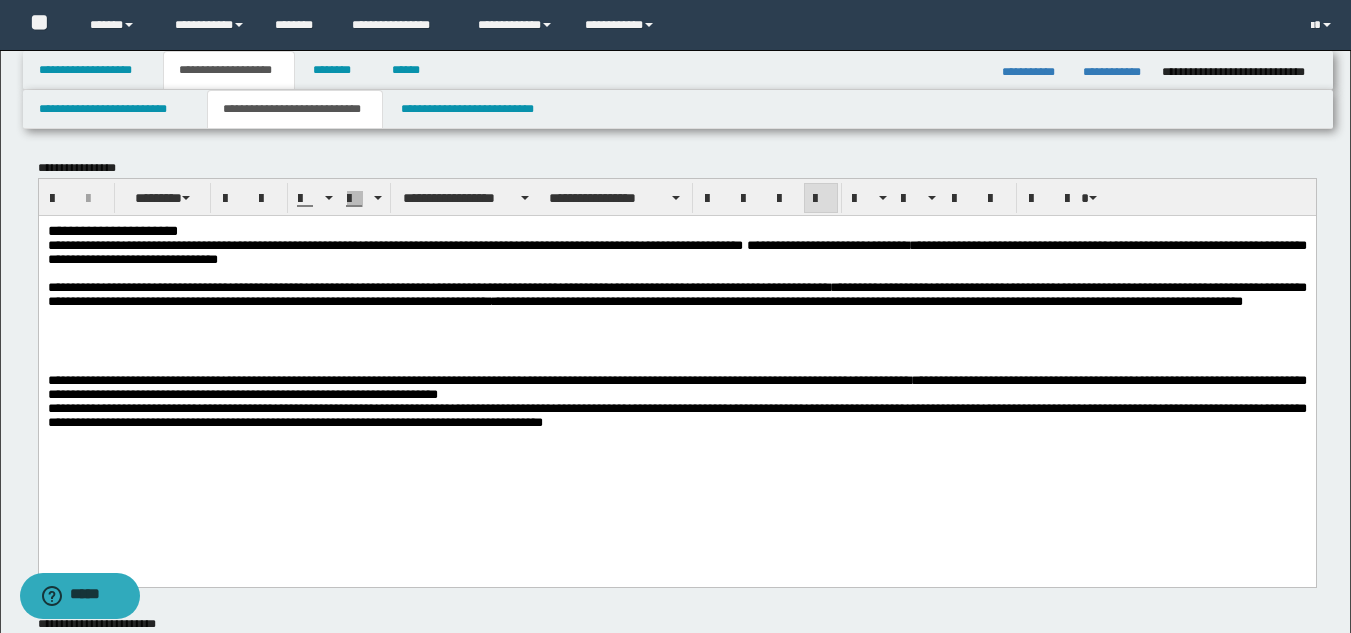 click on "**********" at bounding box center (299, 244) 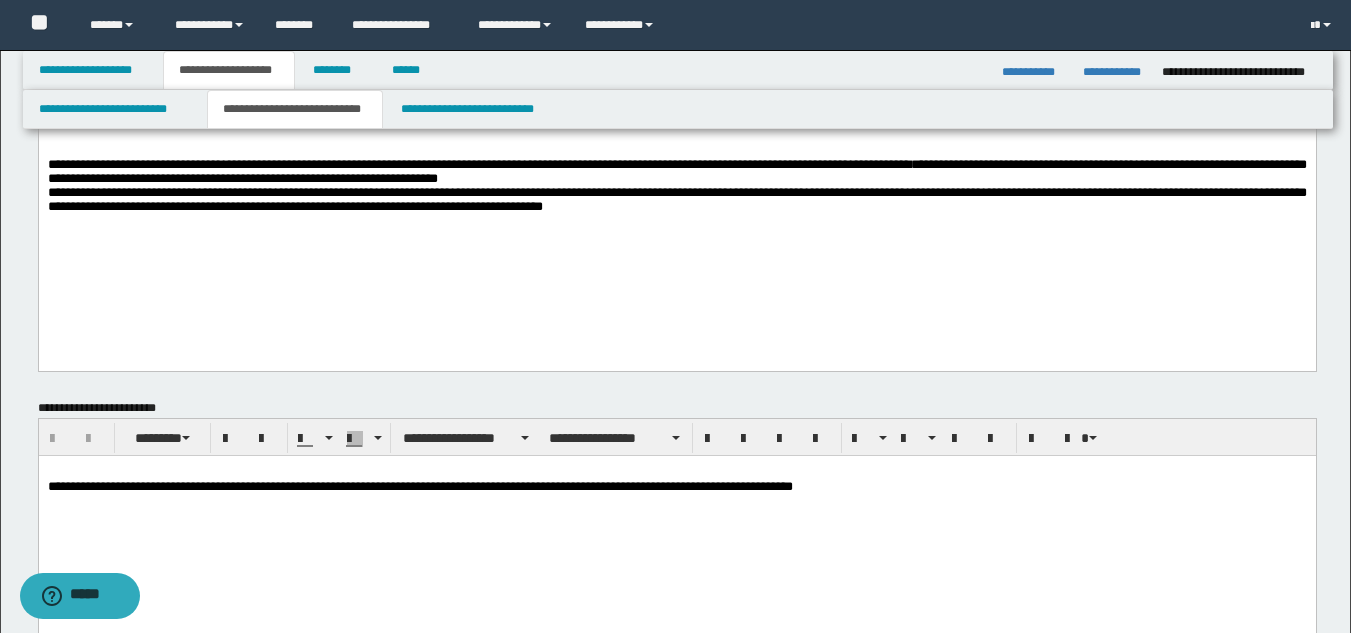 scroll, scrollTop: 35, scrollLeft: 0, axis: vertical 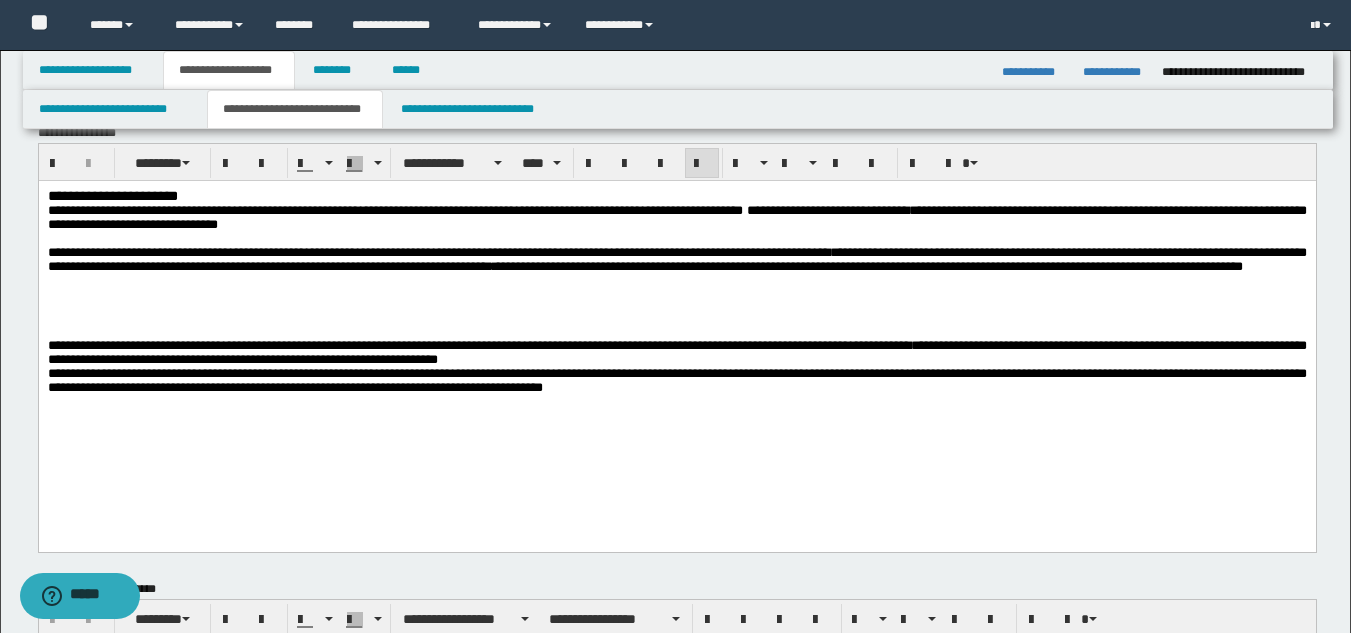 click on "**********" at bounding box center (676, 351) 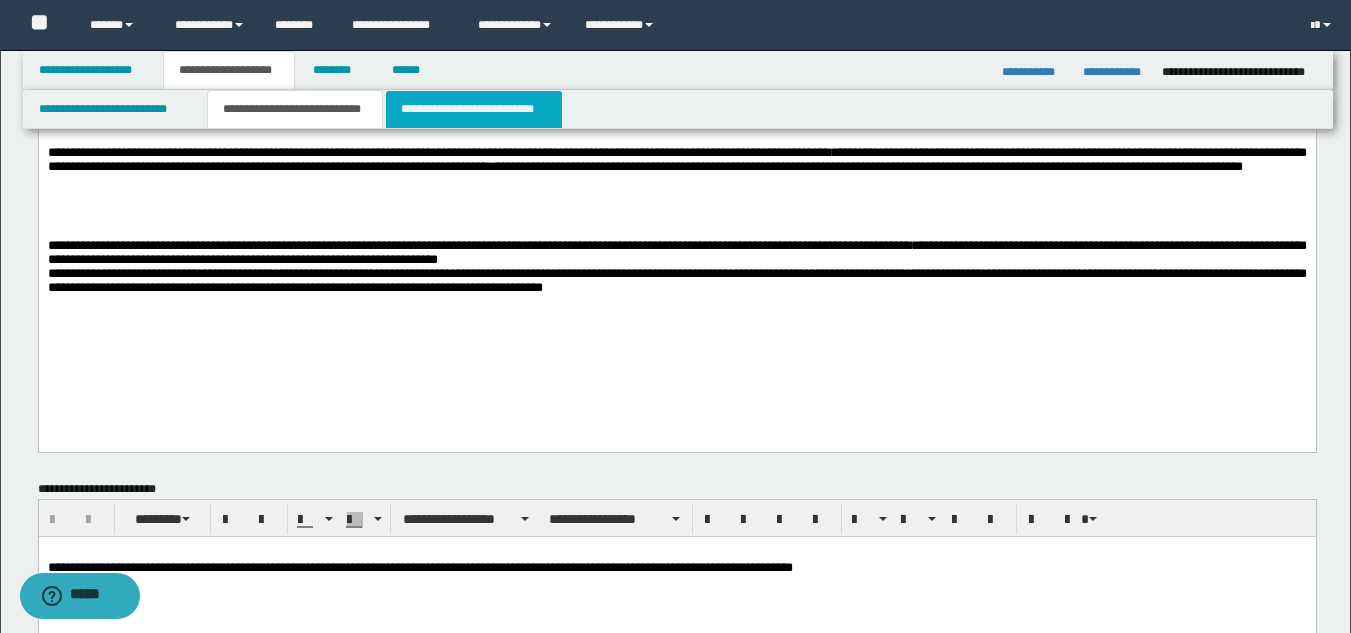 click on "**********" at bounding box center [474, 109] 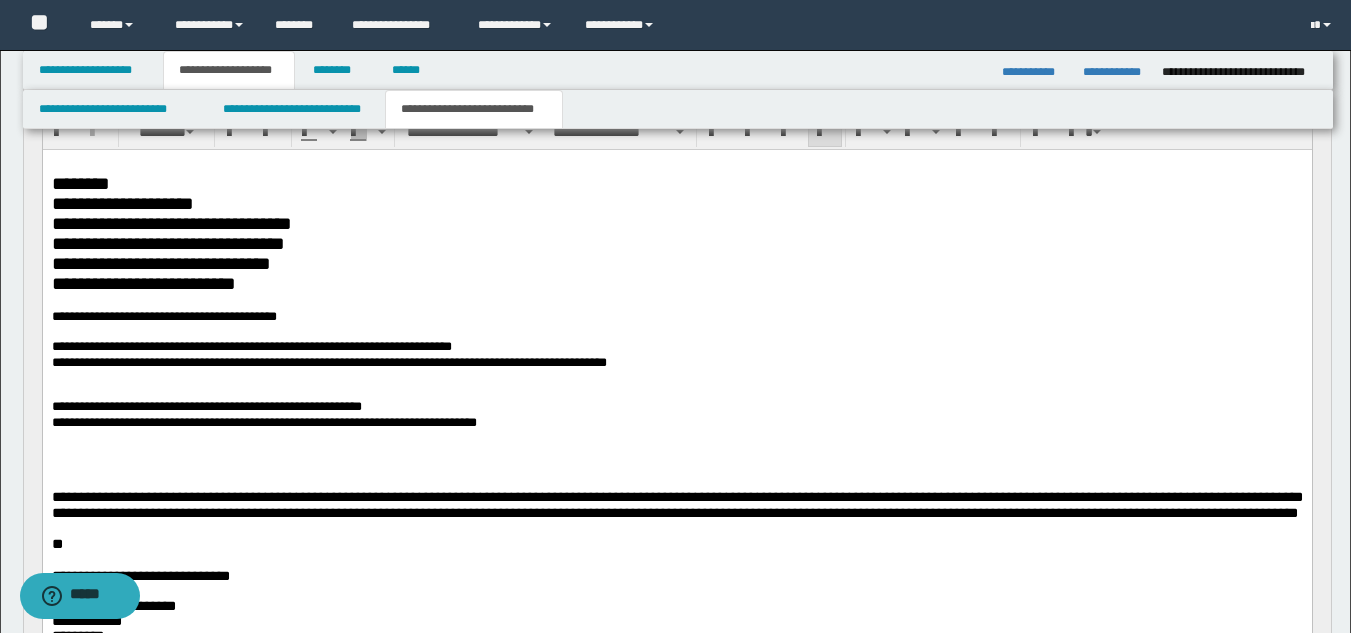 scroll, scrollTop: 335, scrollLeft: 0, axis: vertical 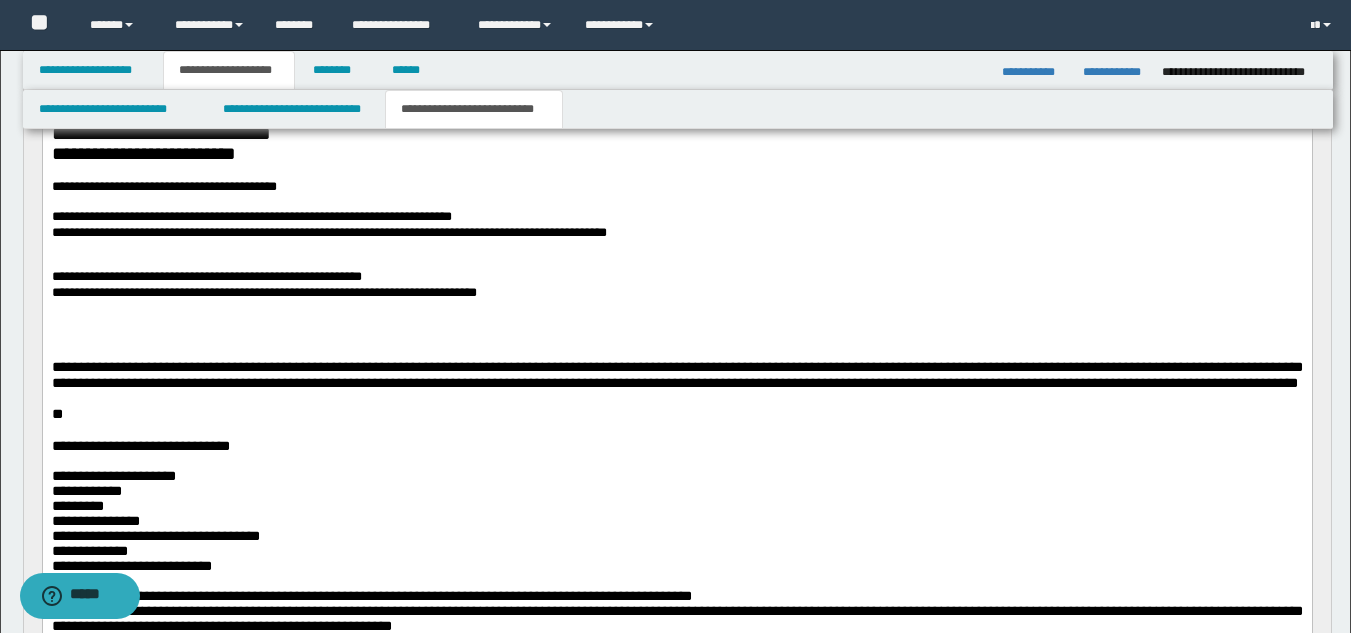 click at bounding box center [676, 323] 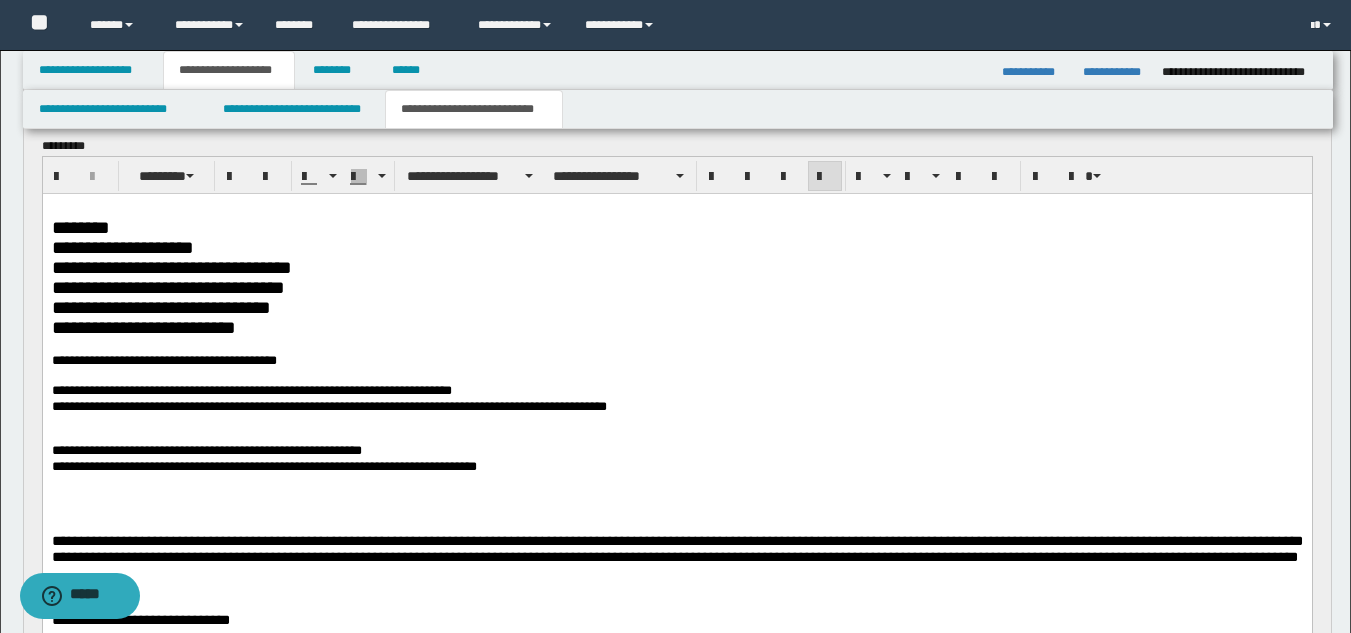 scroll, scrollTop: 135, scrollLeft: 0, axis: vertical 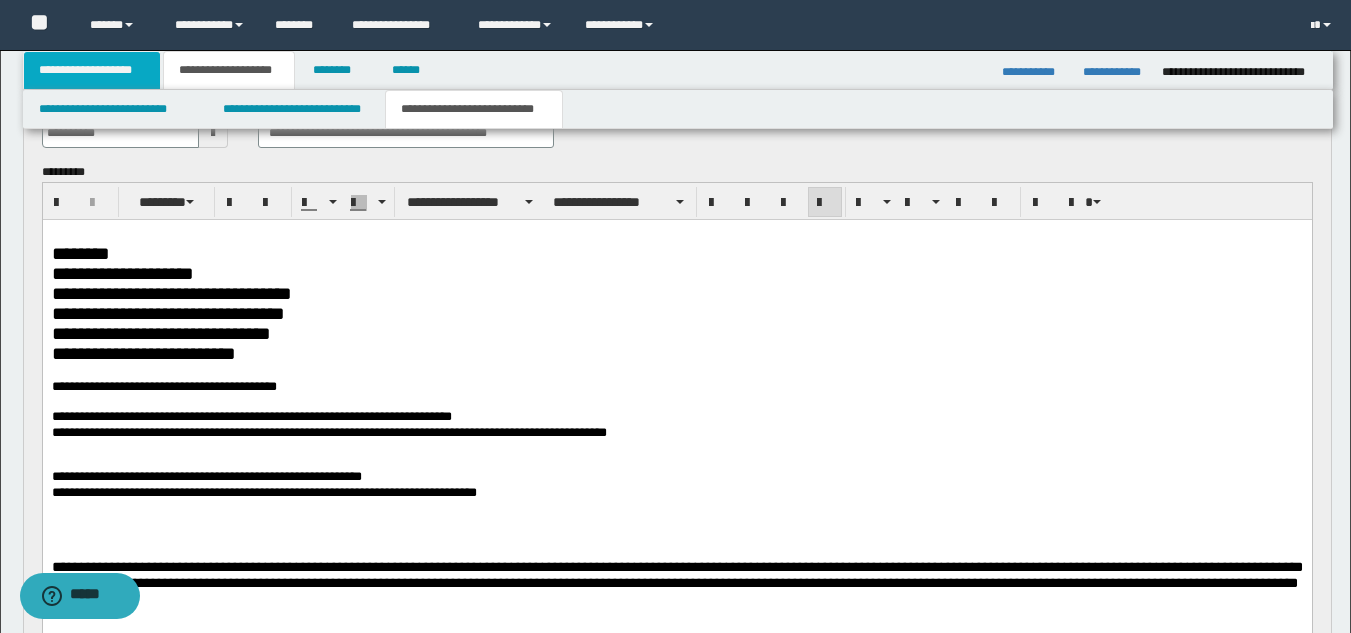 click on "**********" at bounding box center [92, 70] 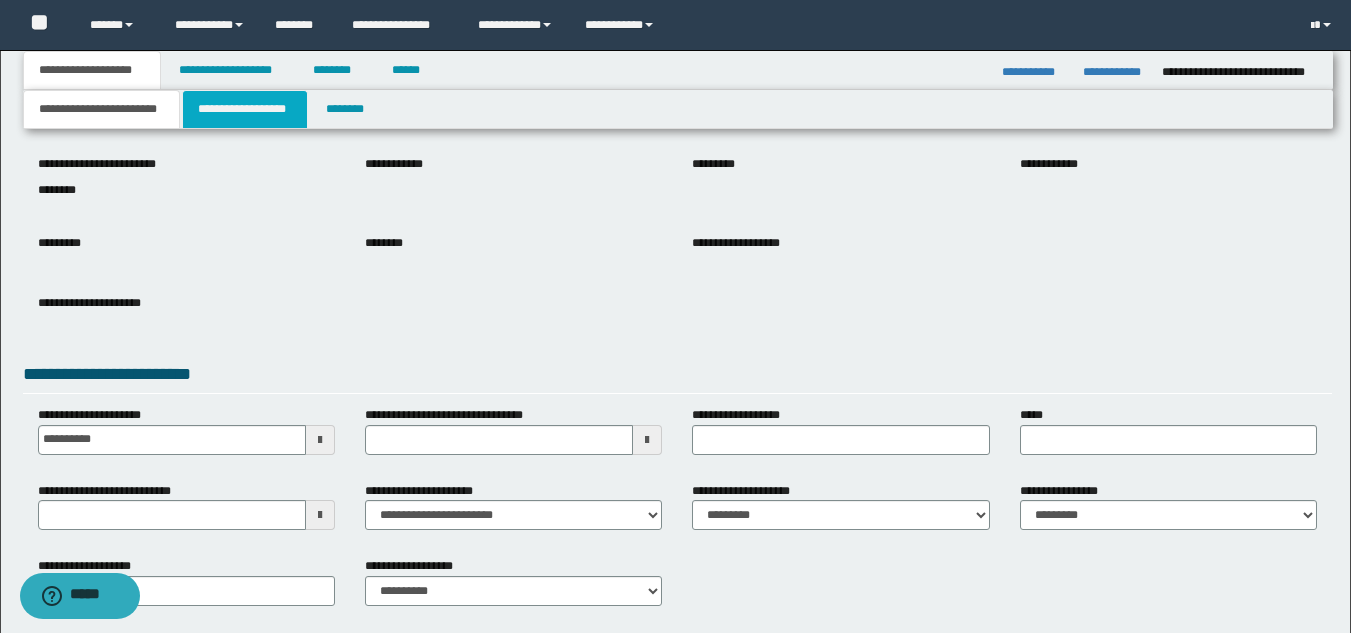click on "**********" at bounding box center [245, 109] 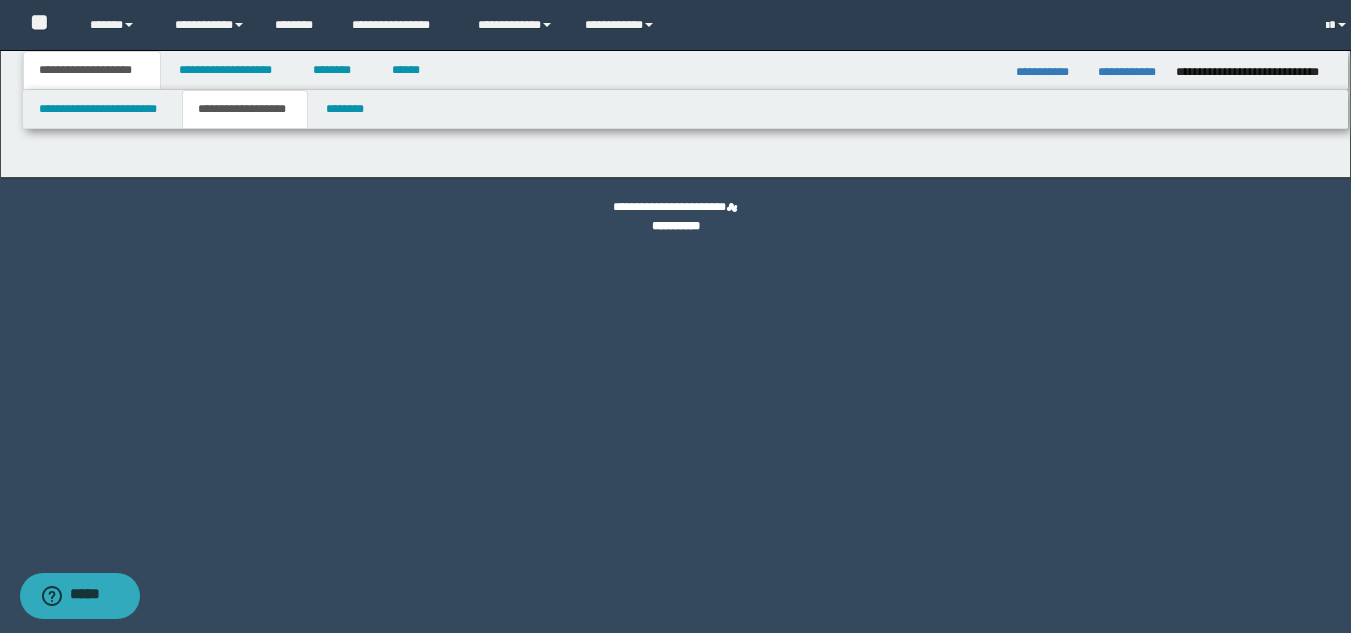 scroll, scrollTop: 0, scrollLeft: 0, axis: both 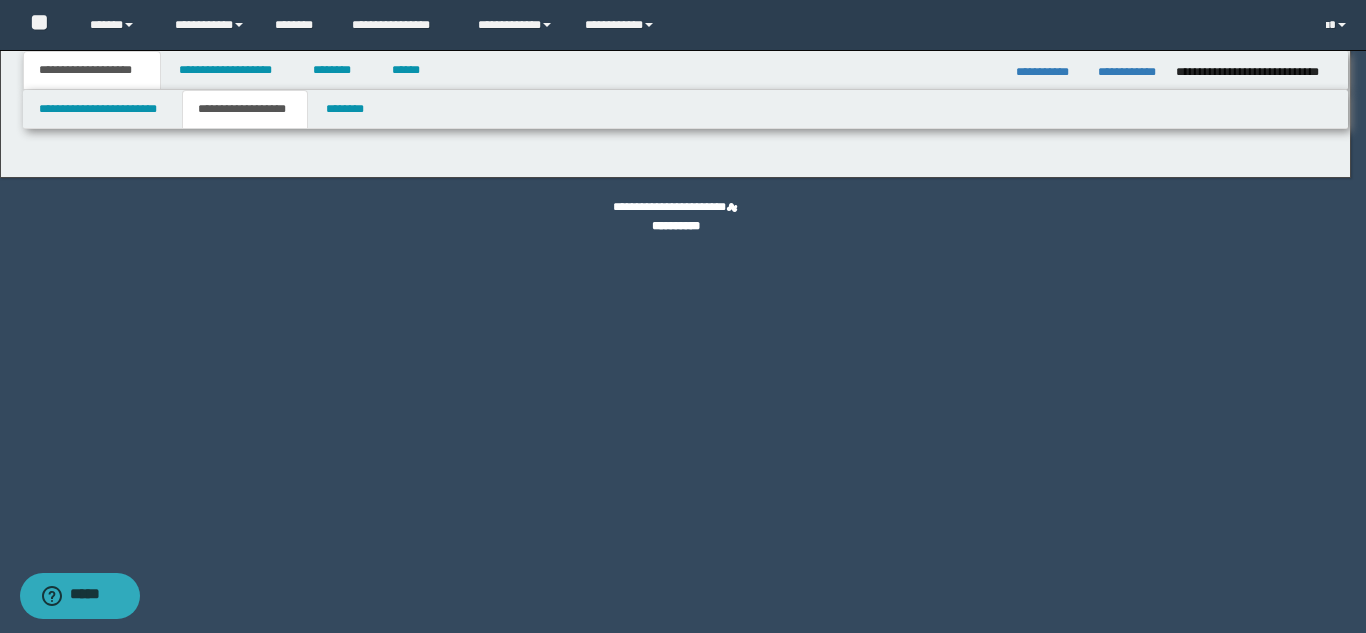 type on "********" 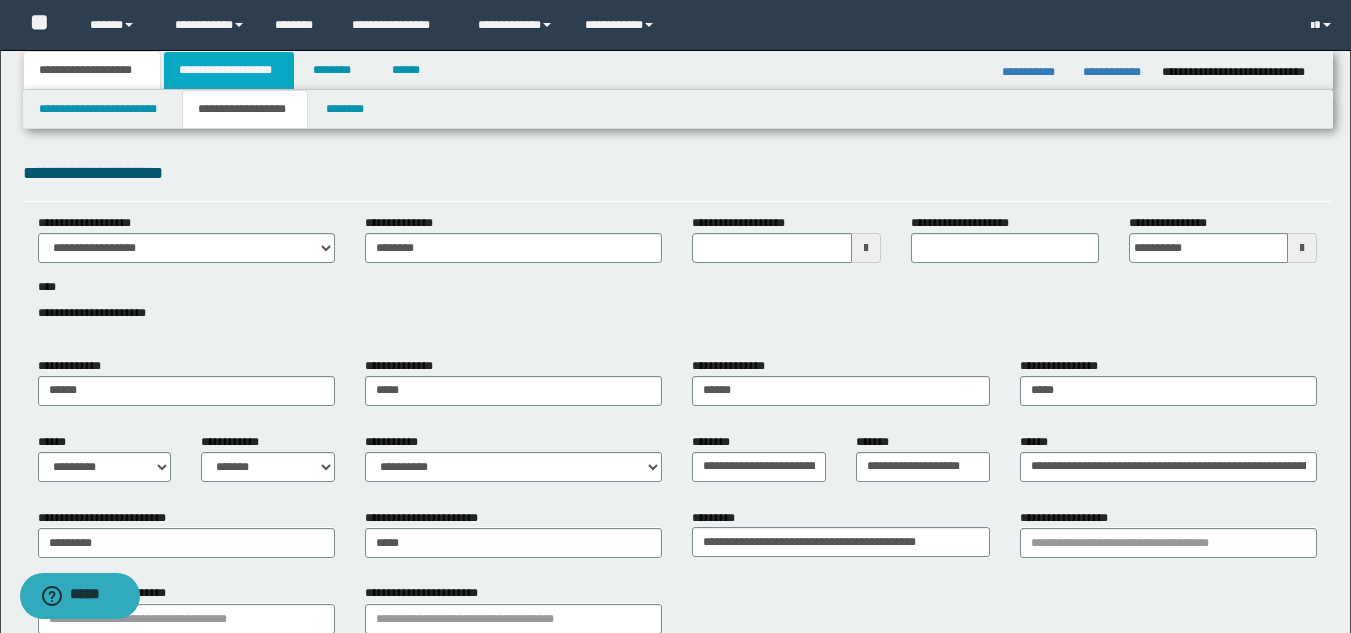 click on "**********" at bounding box center (229, 70) 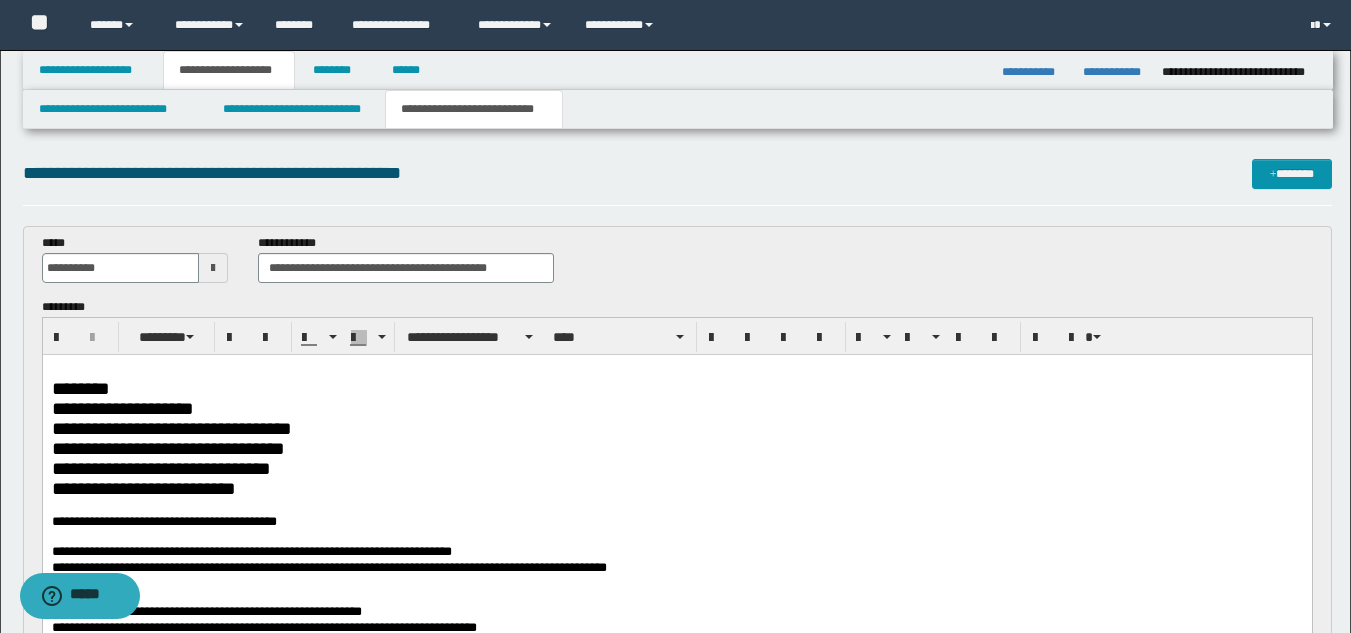 click on "**********" at bounding box center (676, 469) 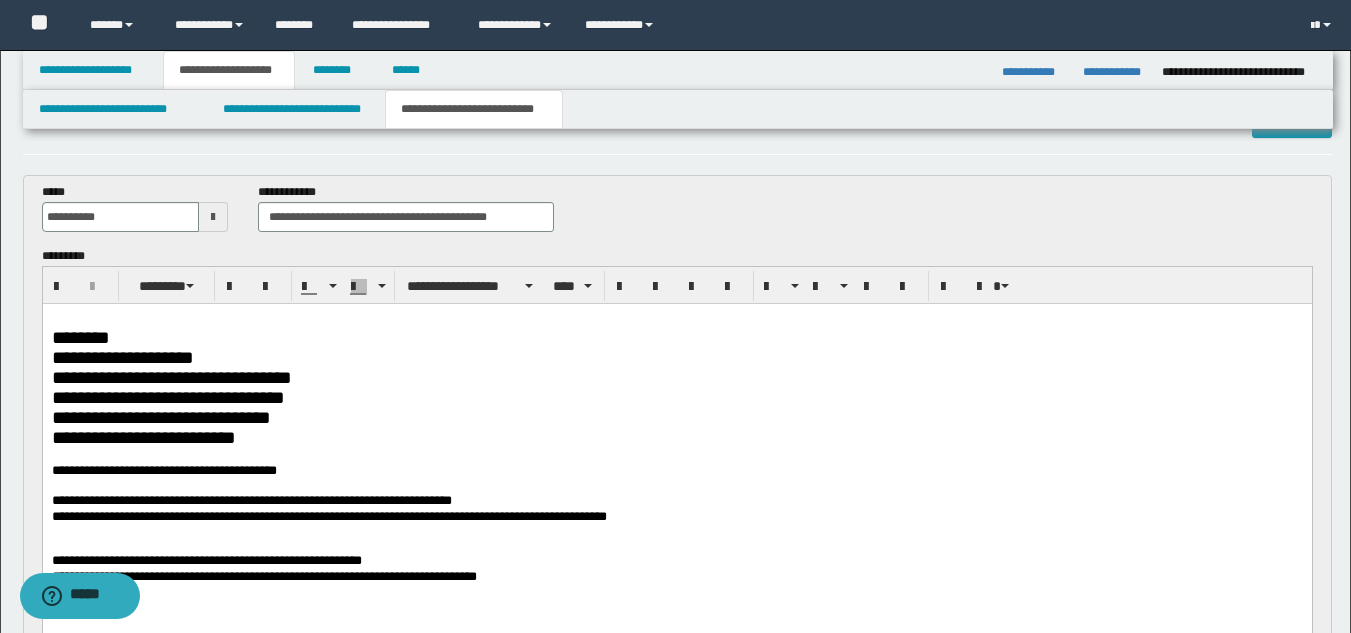 scroll, scrollTop: 100, scrollLeft: 0, axis: vertical 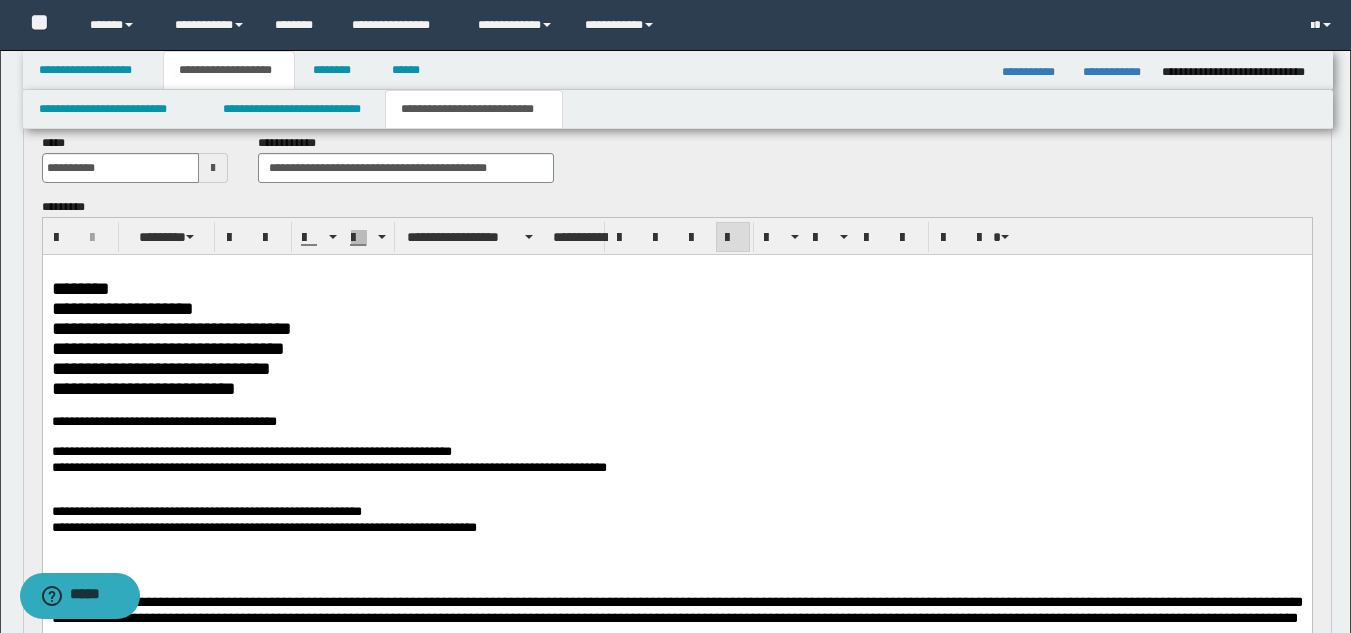 click on "**********" at bounding box center [676, 469] 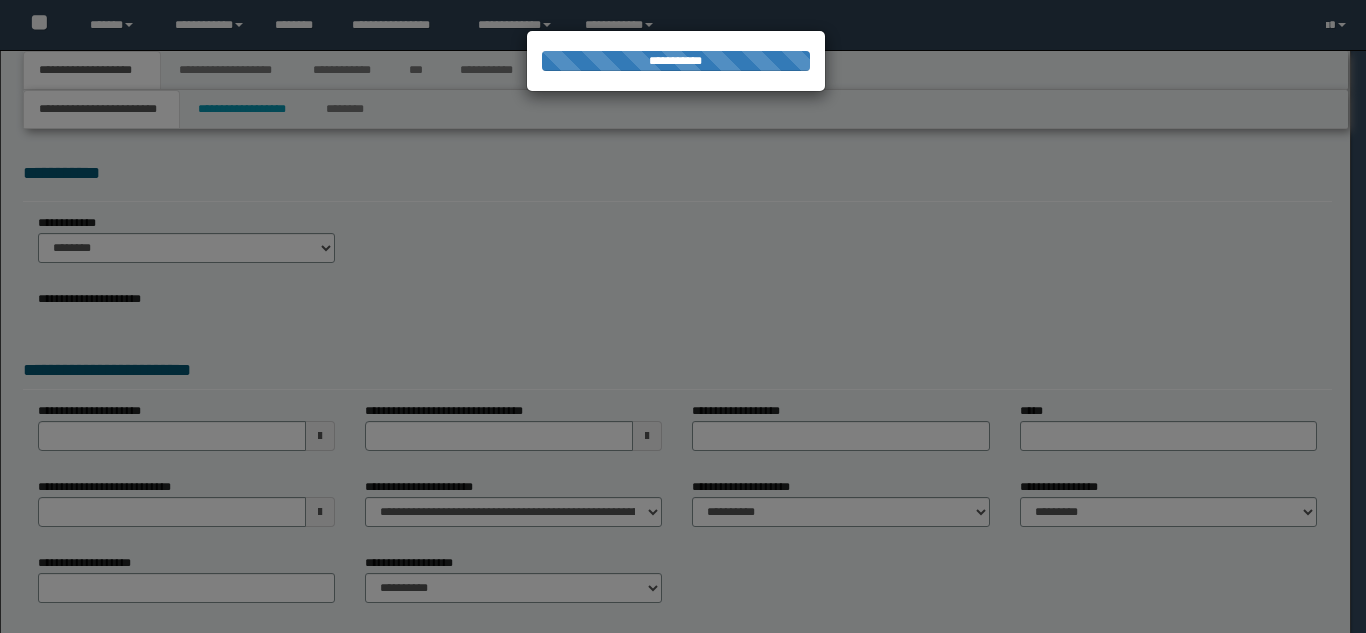 scroll, scrollTop: 0, scrollLeft: 0, axis: both 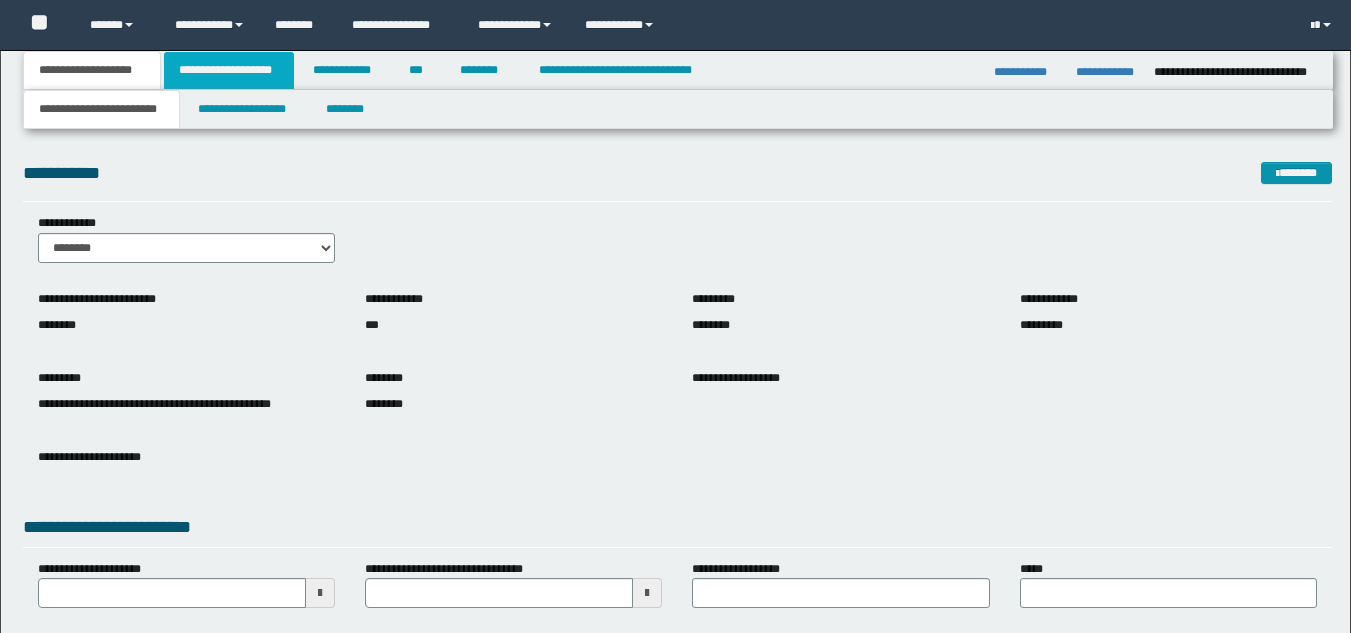 click on "**********" at bounding box center (229, 70) 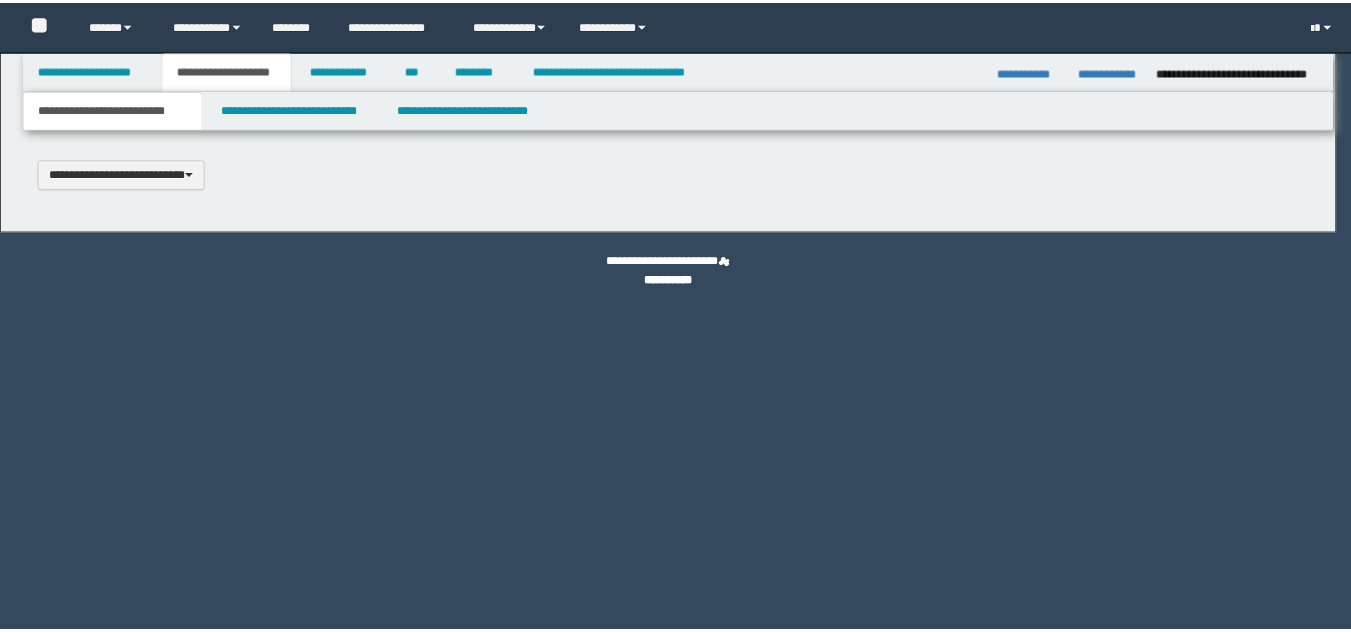 scroll, scrollTop: 0, scrollLeft: 0, axis: both 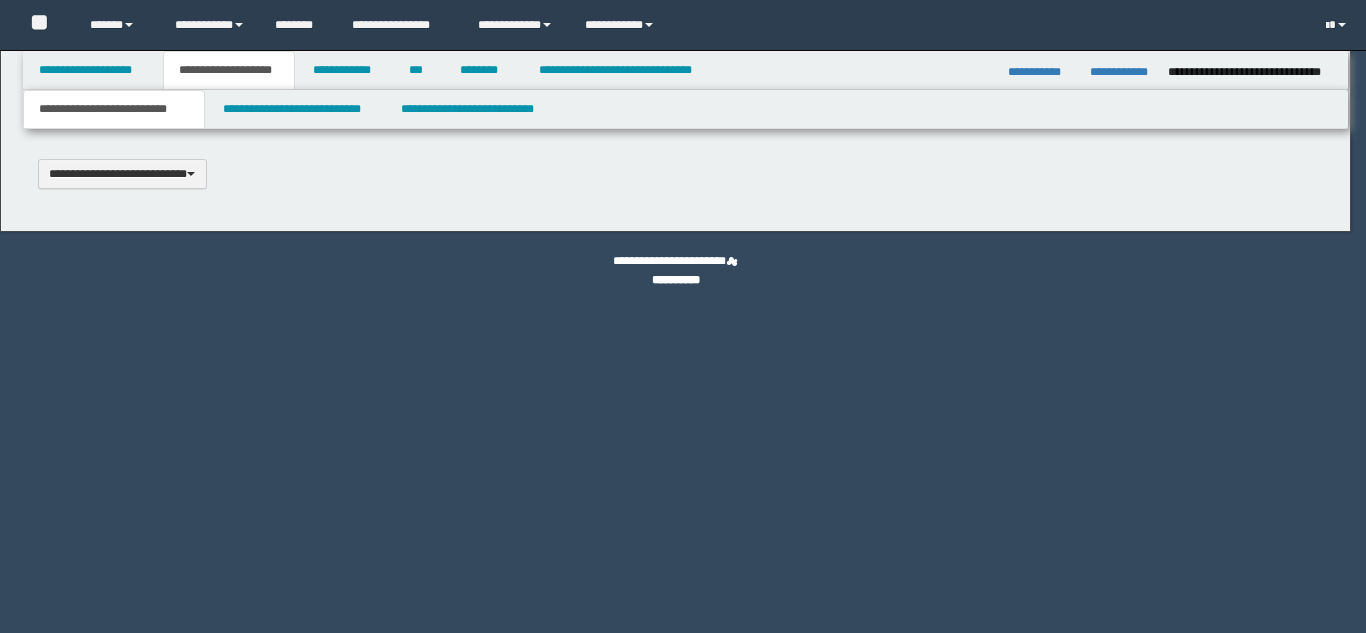 type 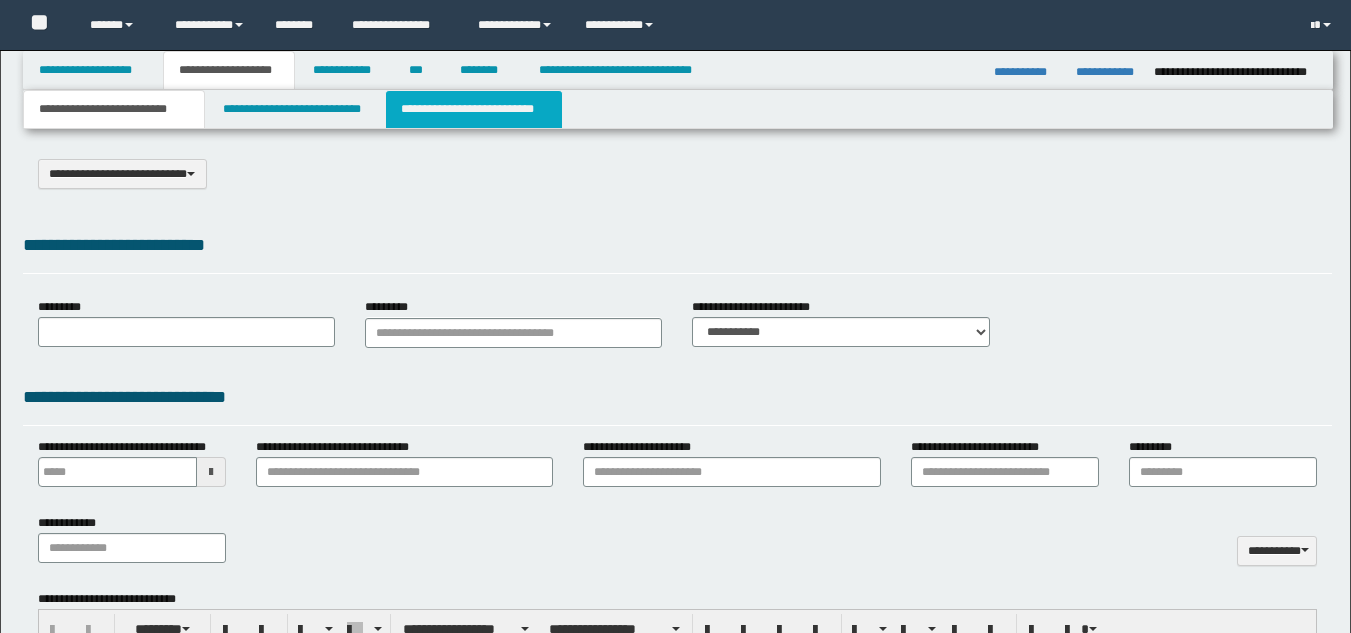 select on "*" 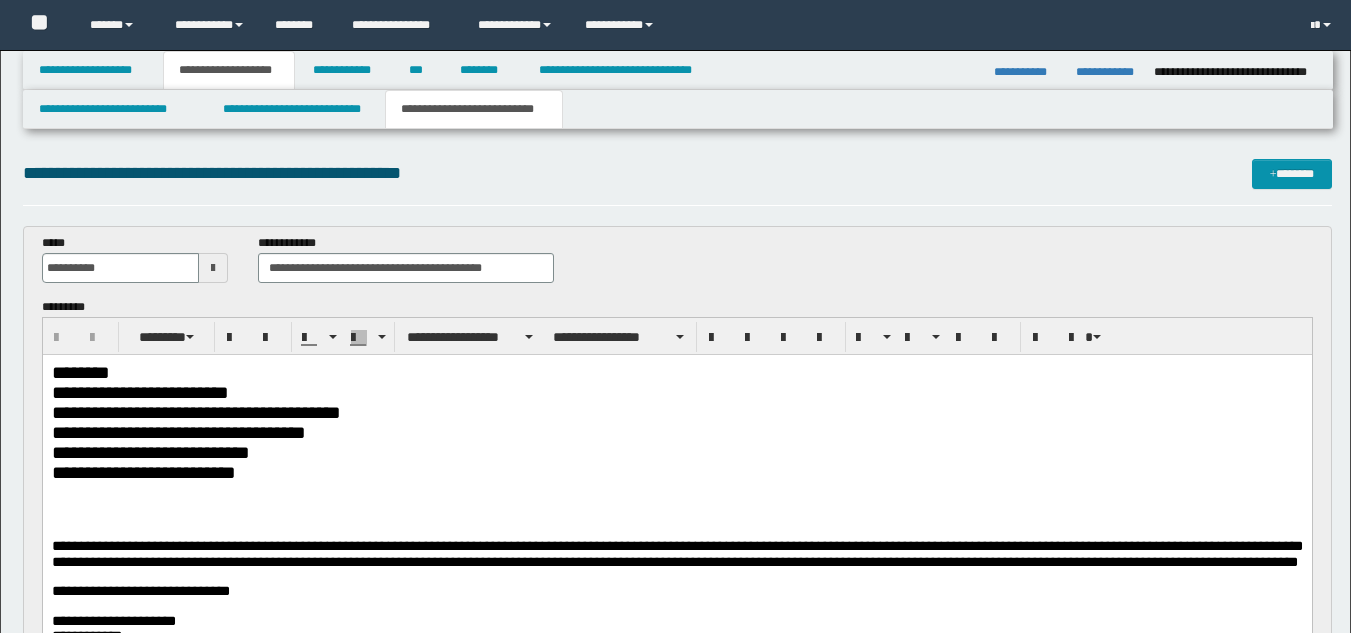 scroll, scrollTop: 0, scrollLeft: 0, axis: both 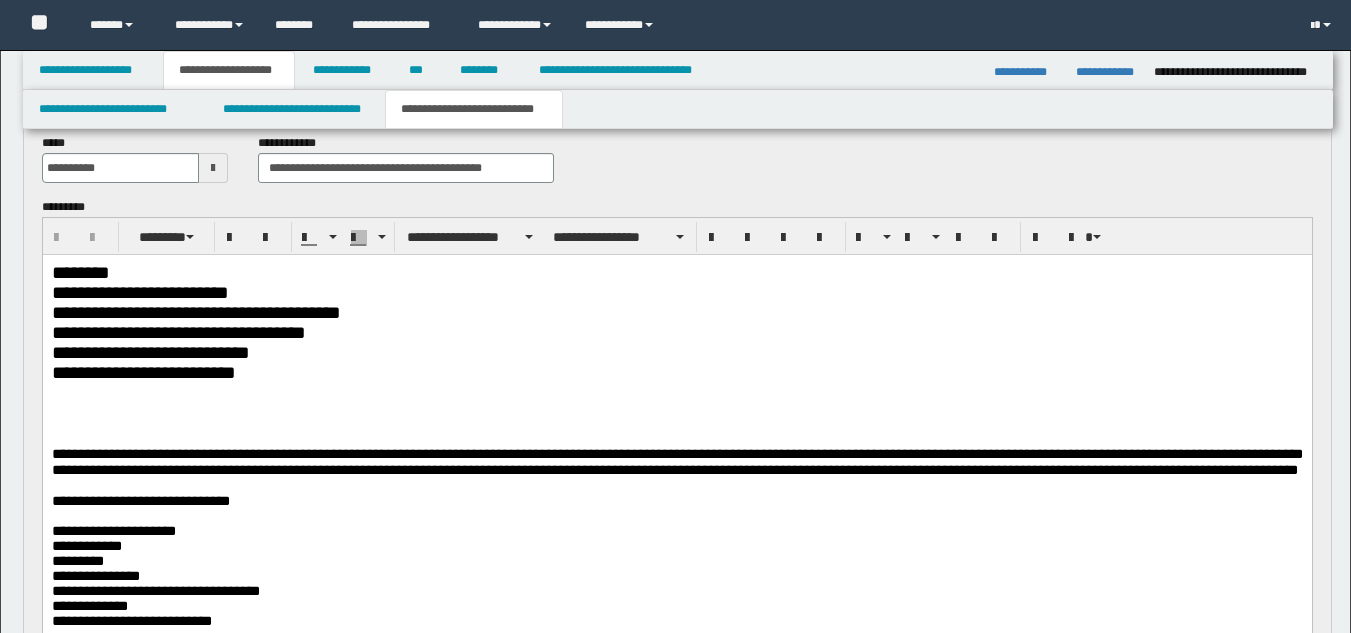 click at bounding box center [676, 407] 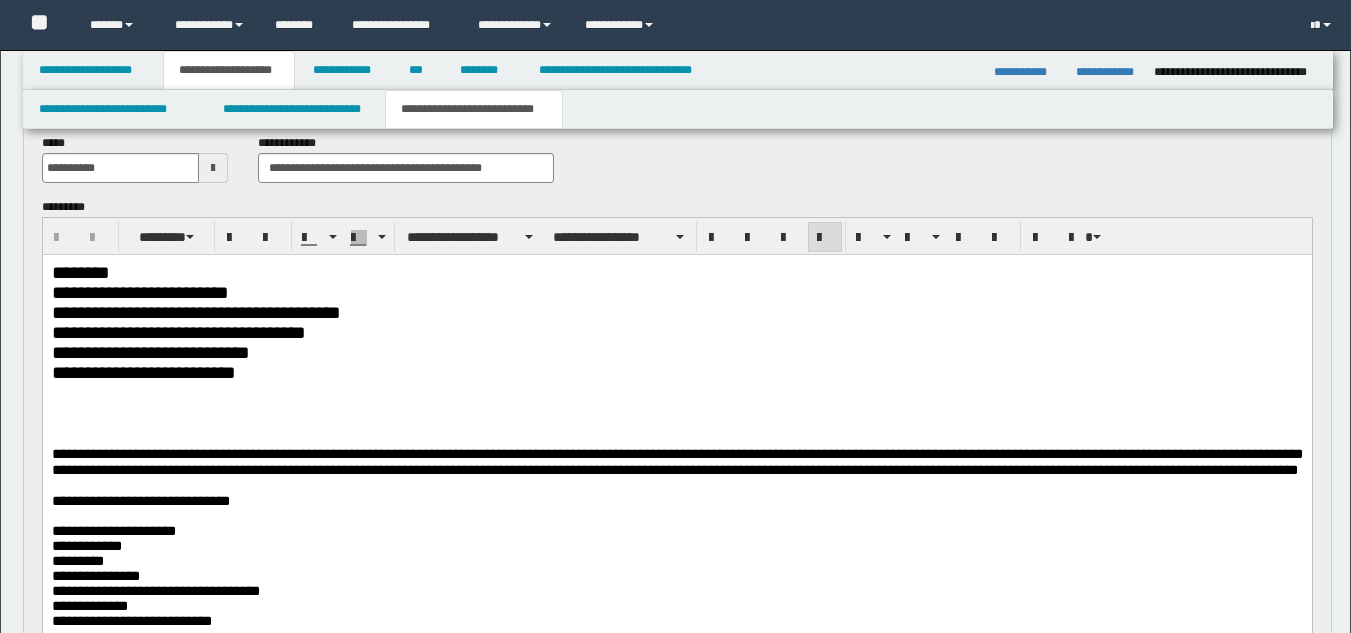 scroll, scrollTop: 200, scrollLeft: 0, axis: vertical 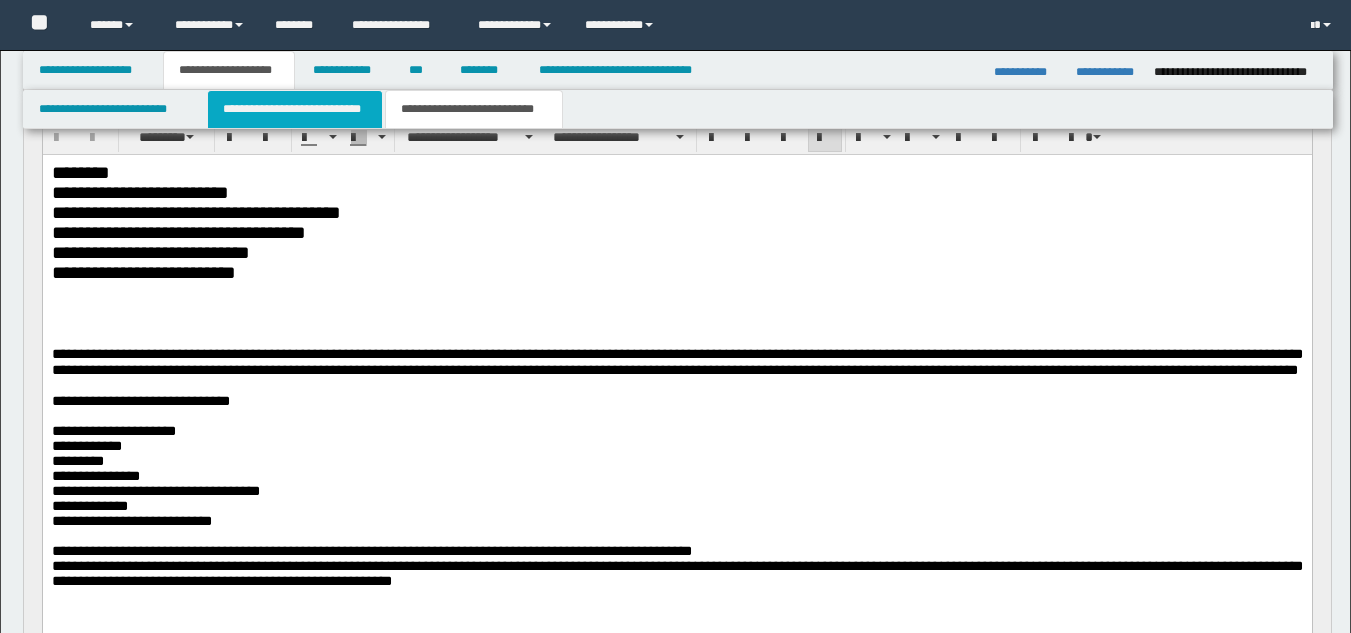 click on "**********" at bounding box center [295, 109] 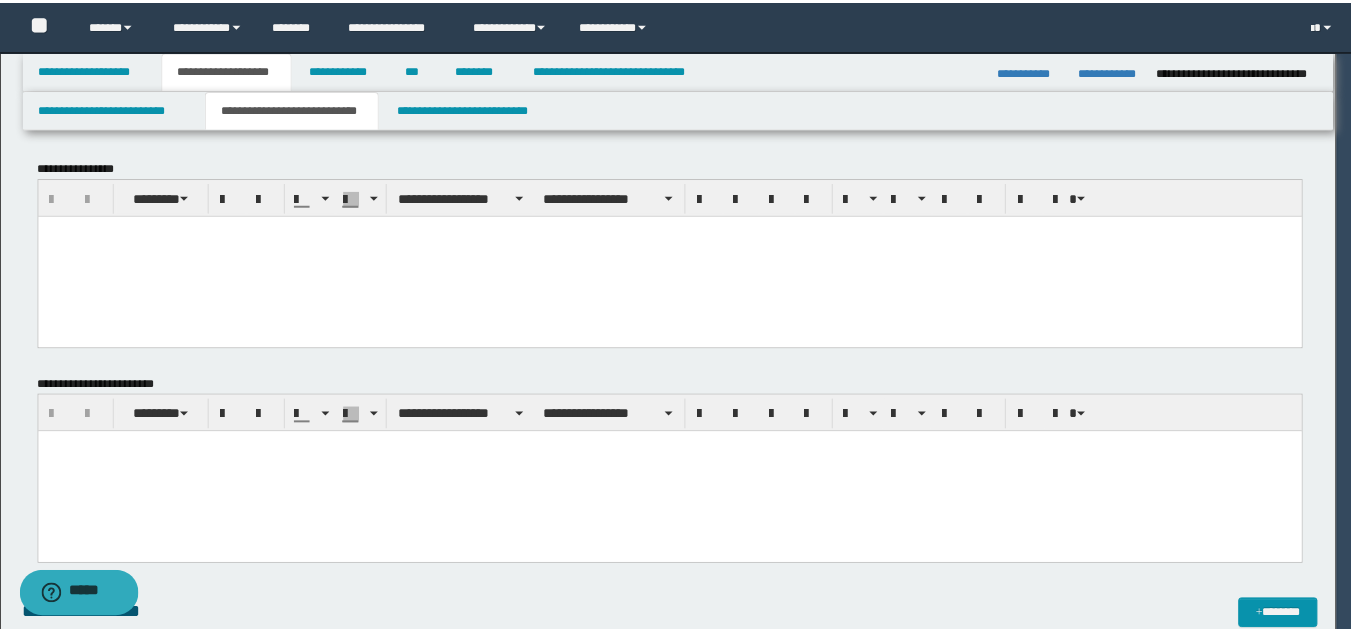 scroll, scrollTop: 0, scrollLeft: 0, axis: both 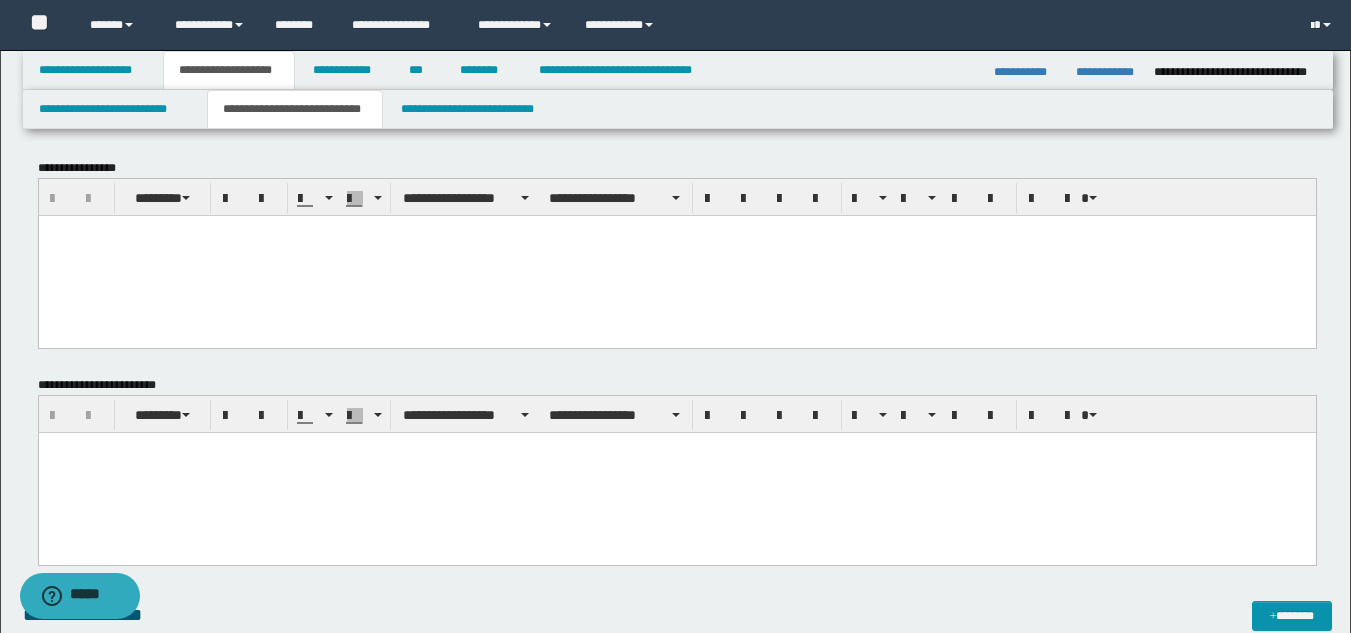 click at bounding box center (676, 255) 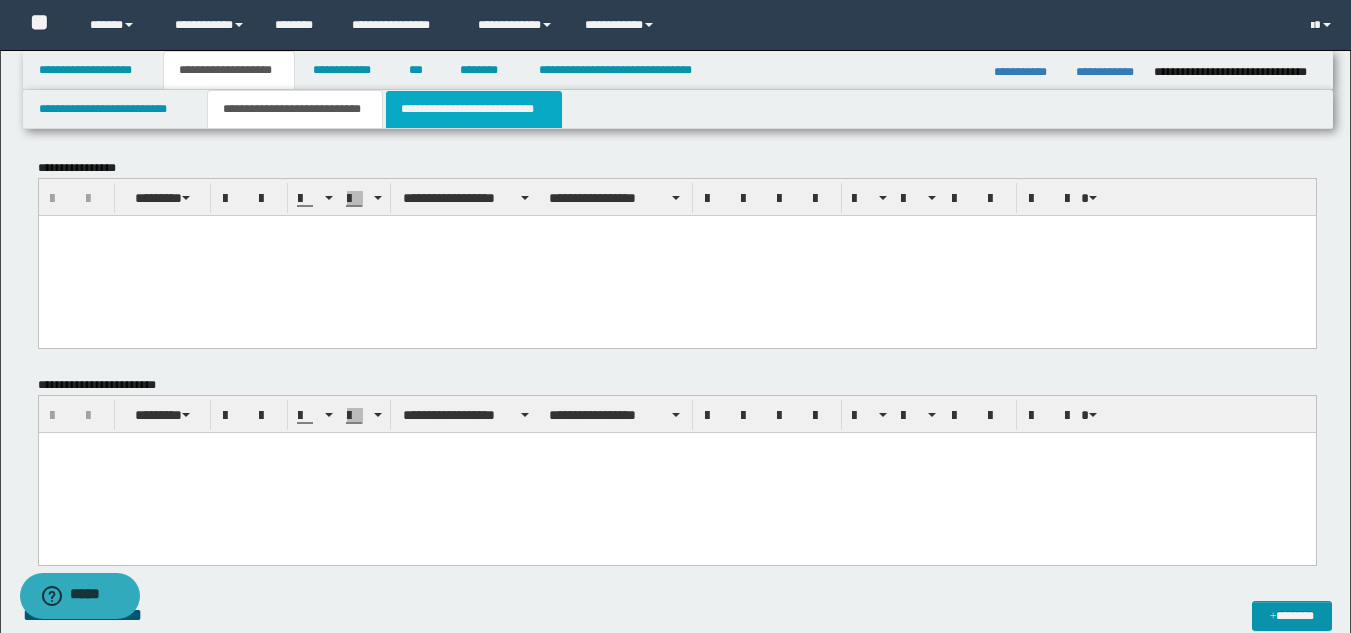 click on "**********" at bounding box center [474, 109] 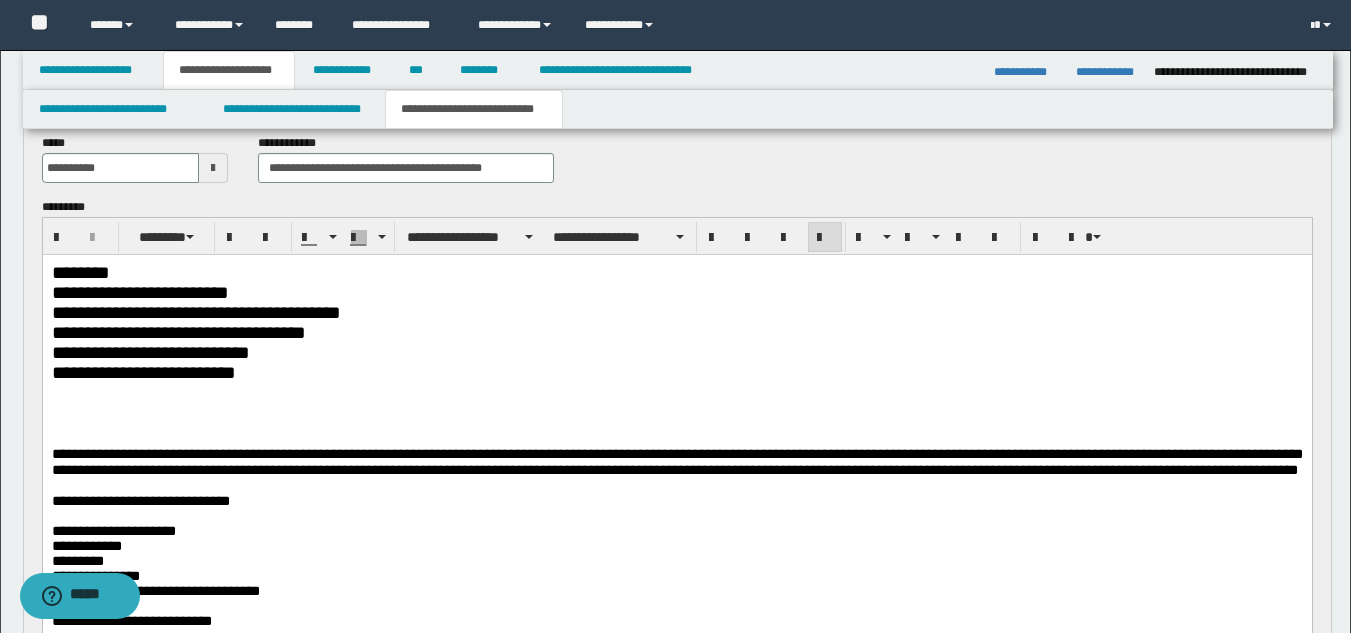 click on "**********" at bounding box center [143, 372] 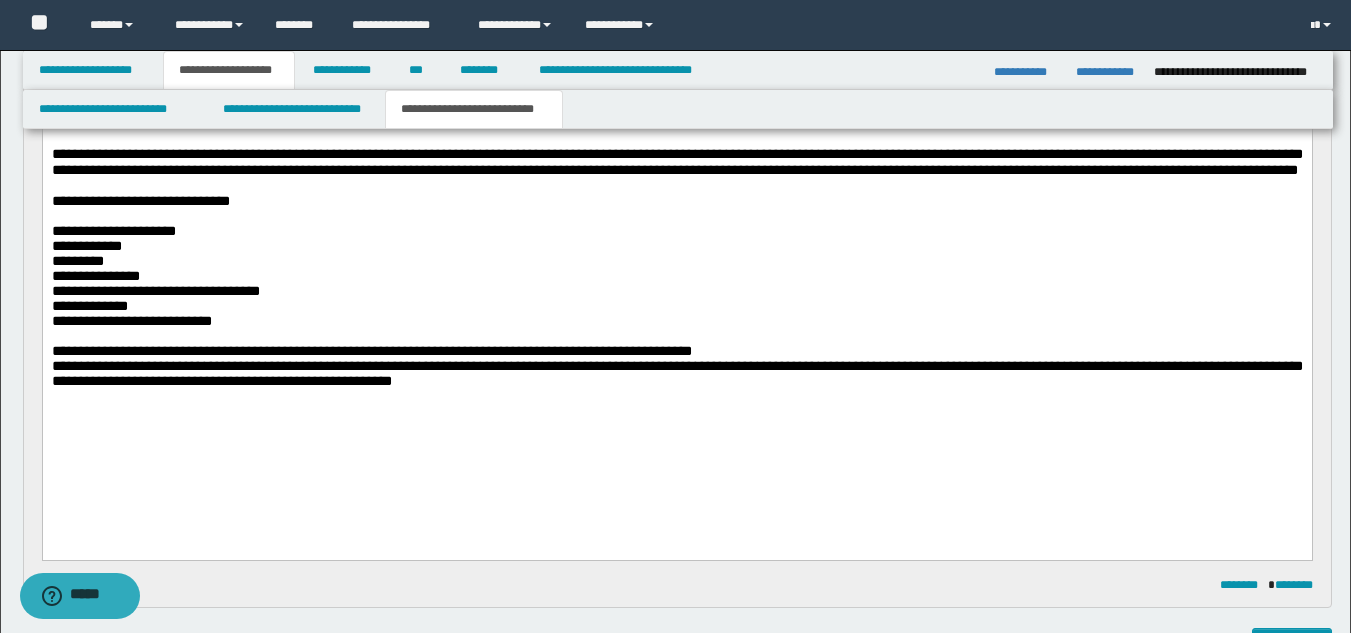 click on "**********" at bounding box center [676, 277] 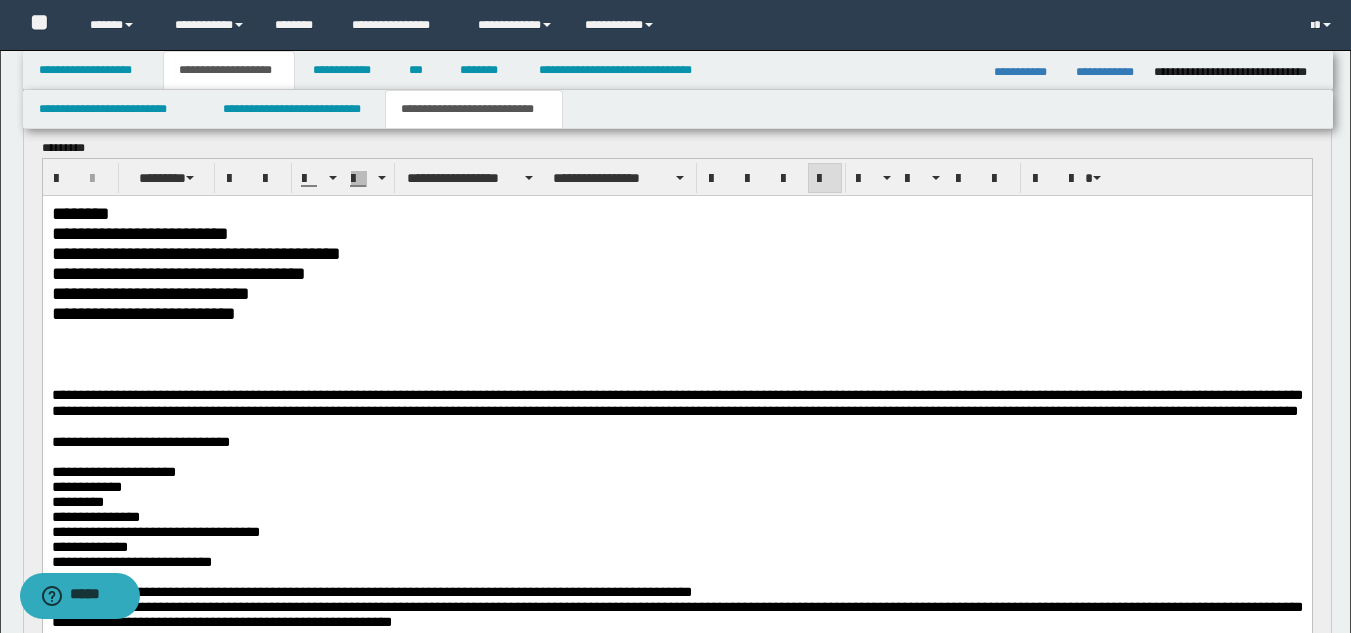 scroll, scrollTop: 100, scrollLeft: 0, axis: vertical 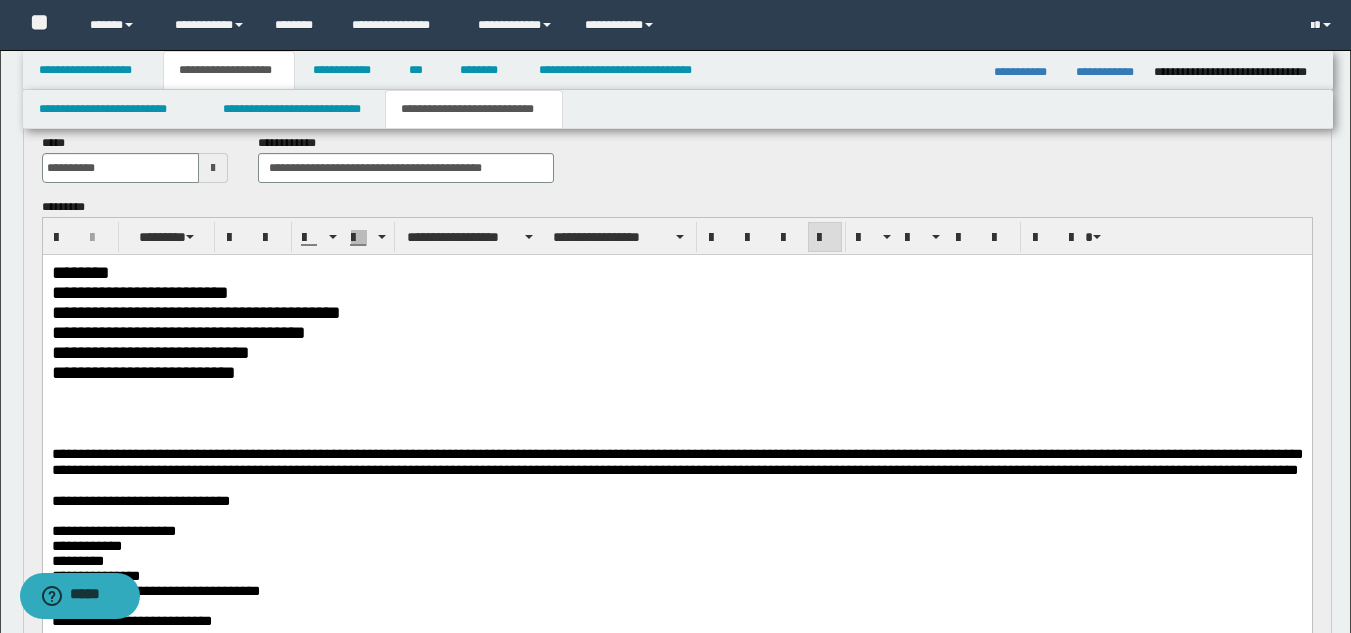 click at bounding box center [676, 407] 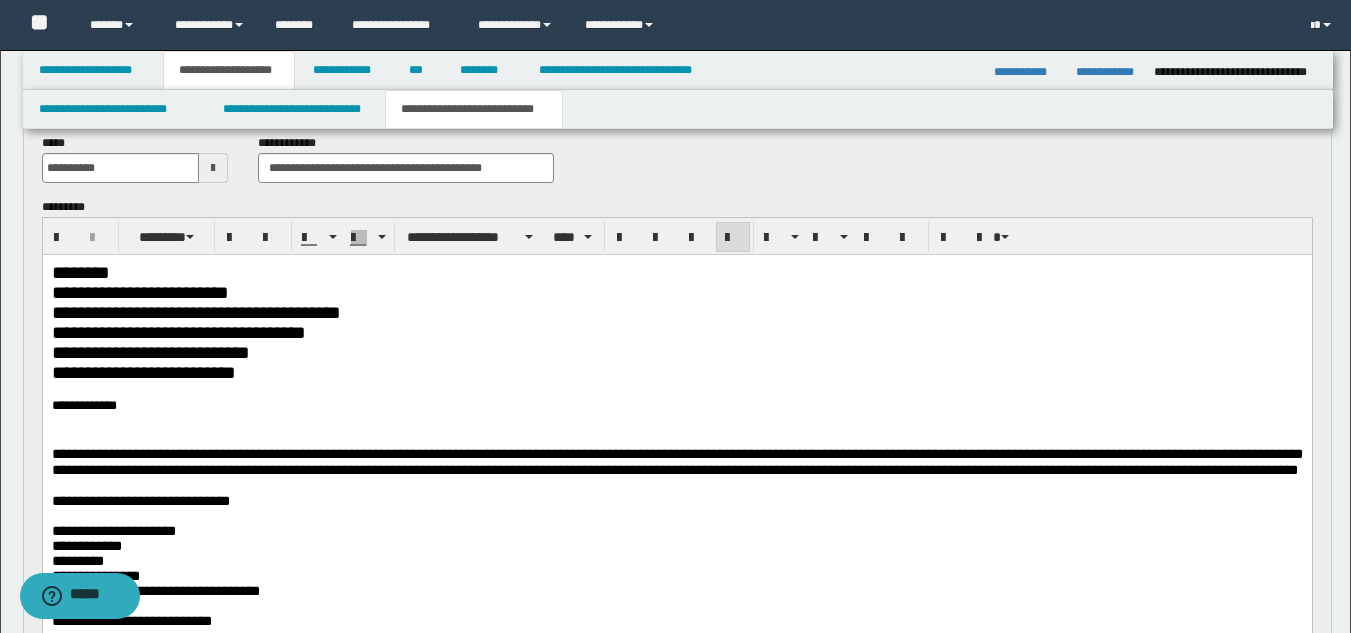 click on "**********" at bounding box center [676, 373] 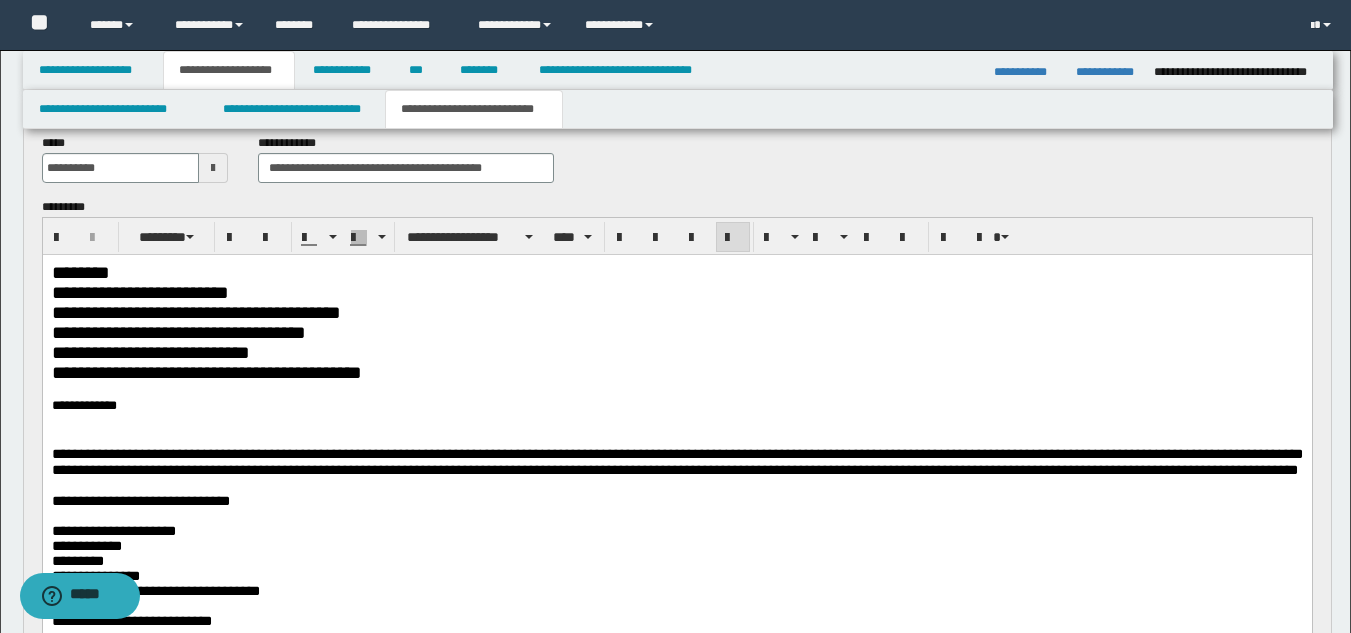 drag, startPoint x: 147, startPoint y: 392, endPoint x: 161, endPoint y: 392, distance: 14 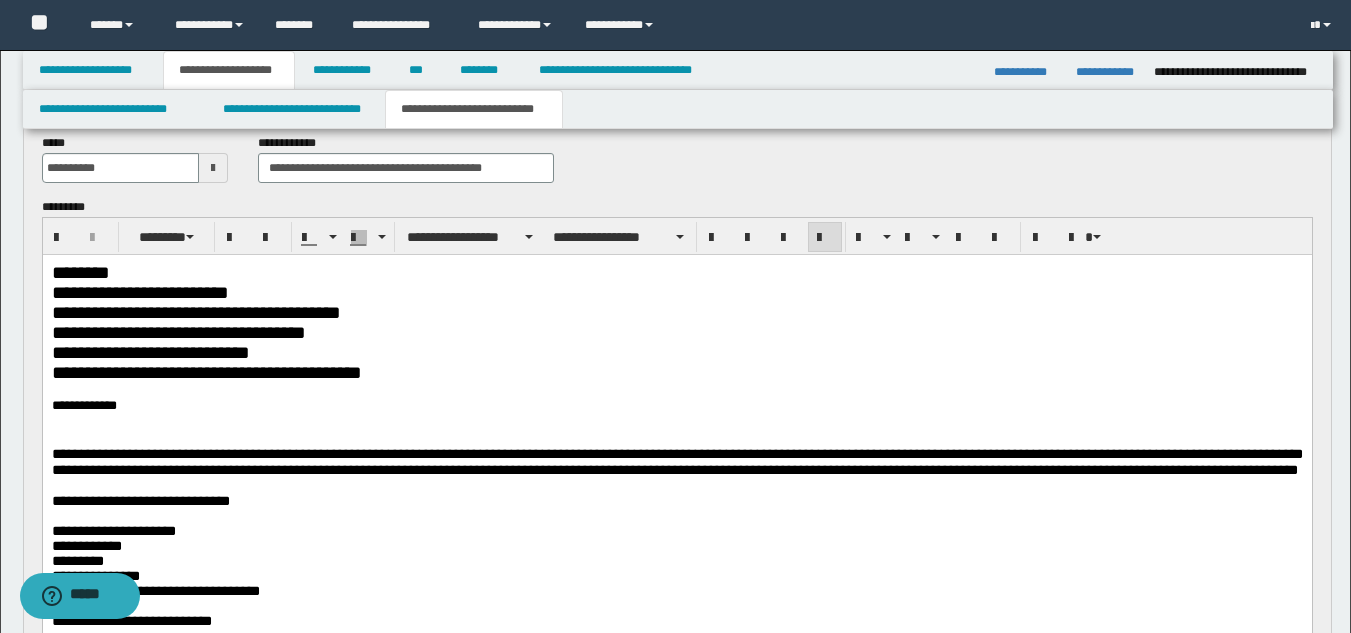 click on "**********" at bounding box center [676, 407] 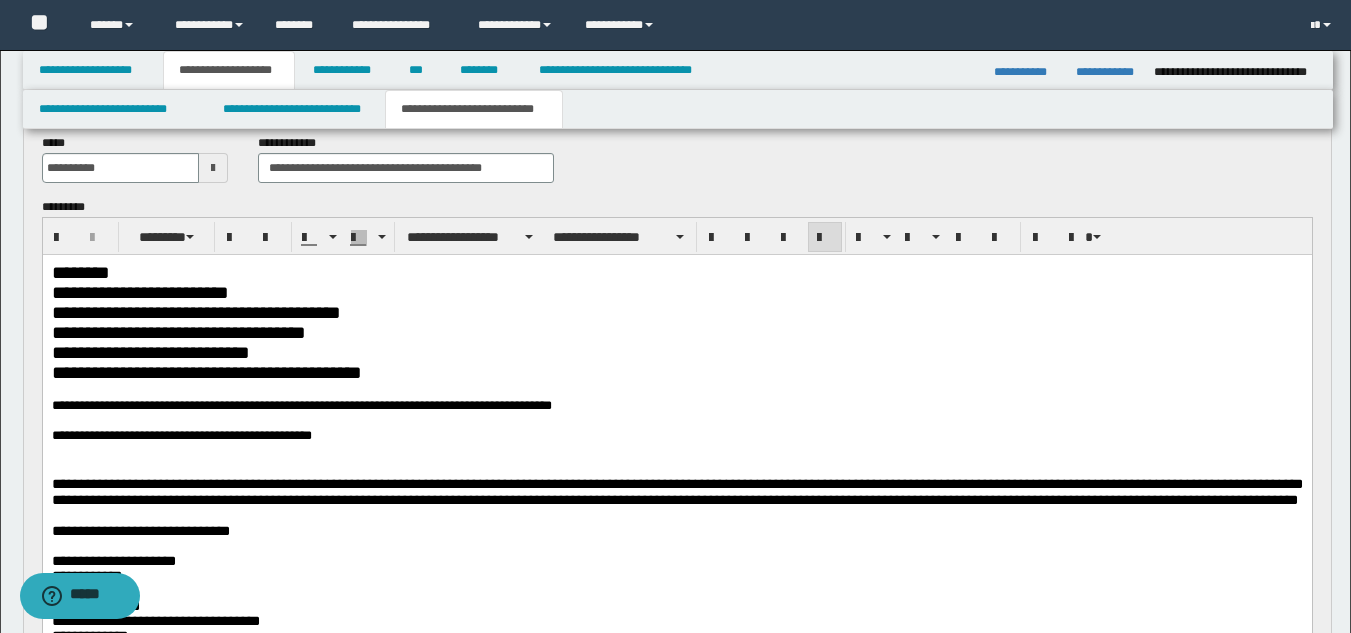 click on "**********" at bounding box center [676, 407] 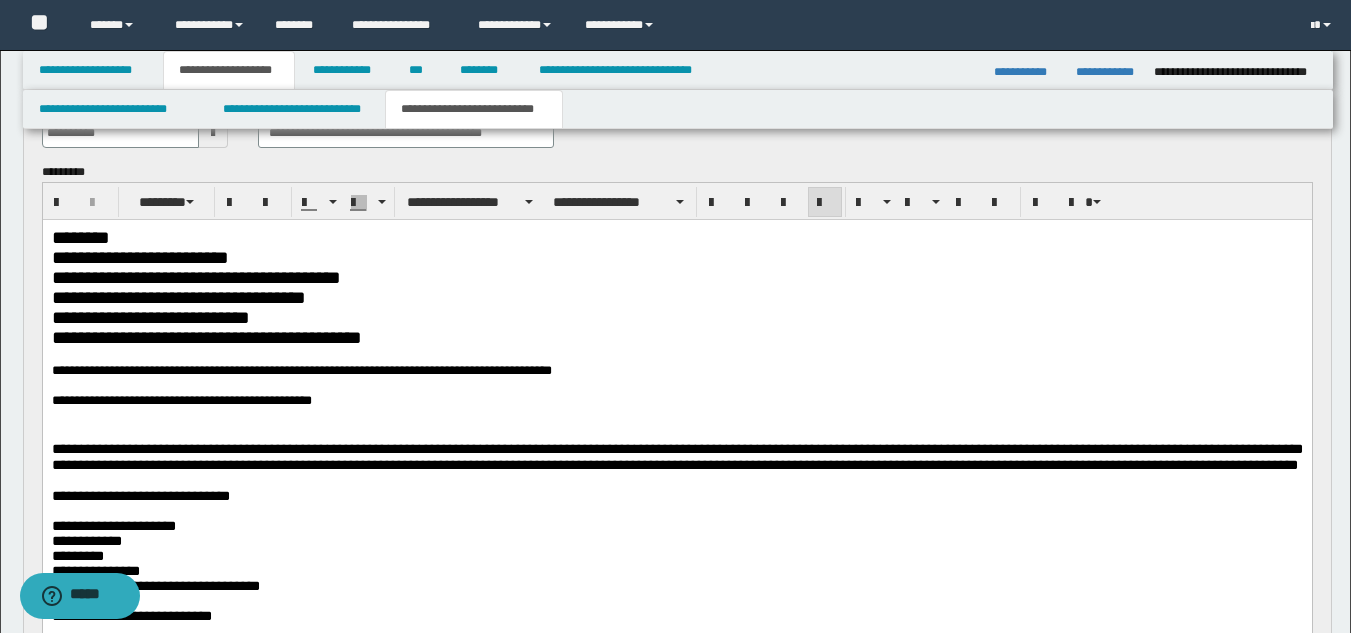 scroll, scrollTop: 100, scrollLeft: 0, axis: vertical 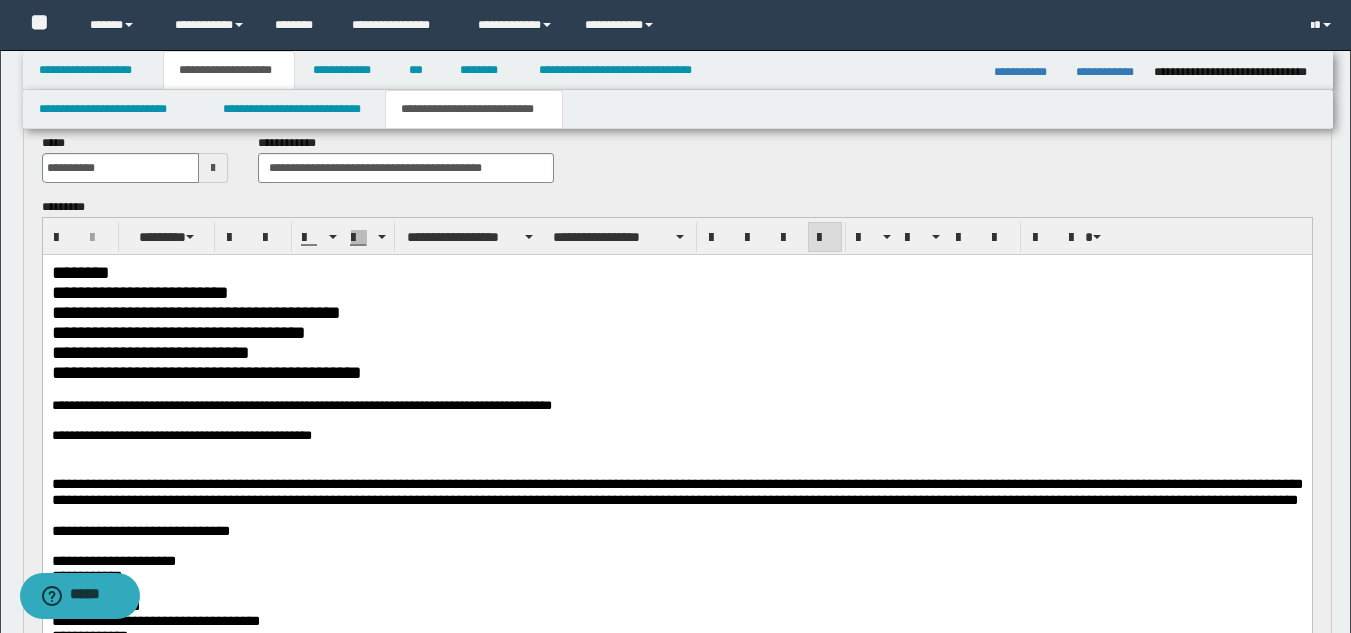click on "**********" at bounding box center [676, 437] 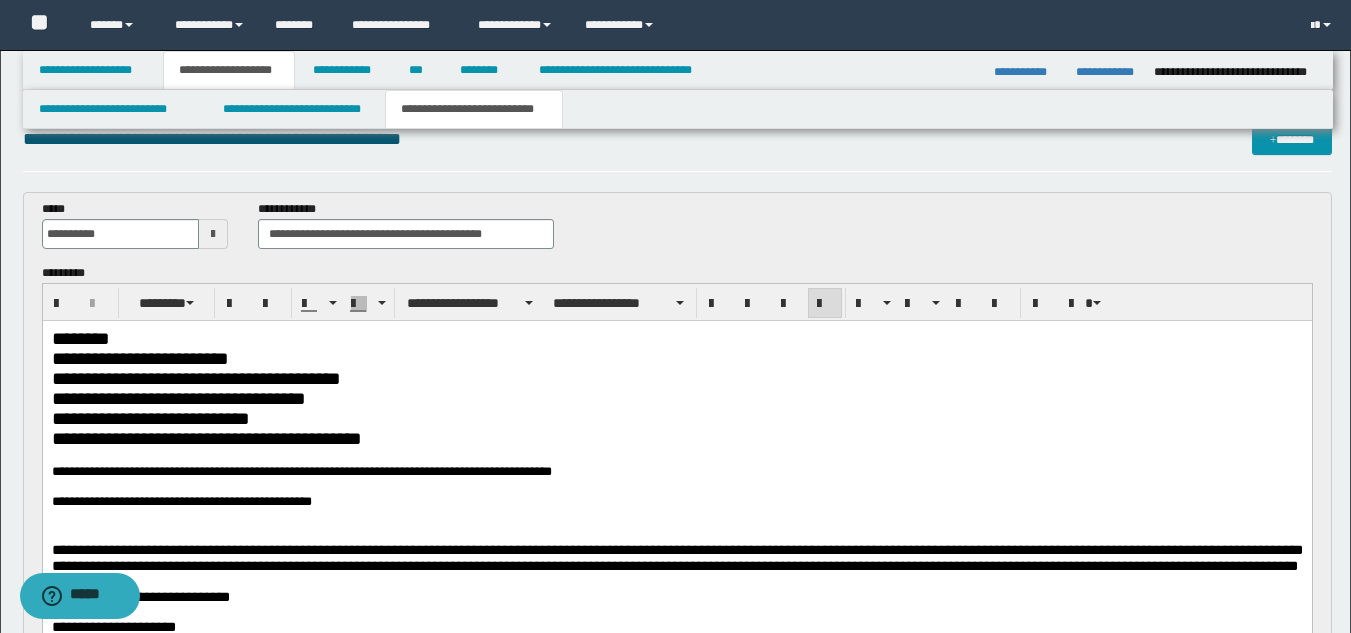 scroll, scrollTop: 0, scrollLeft: 0, axis: both 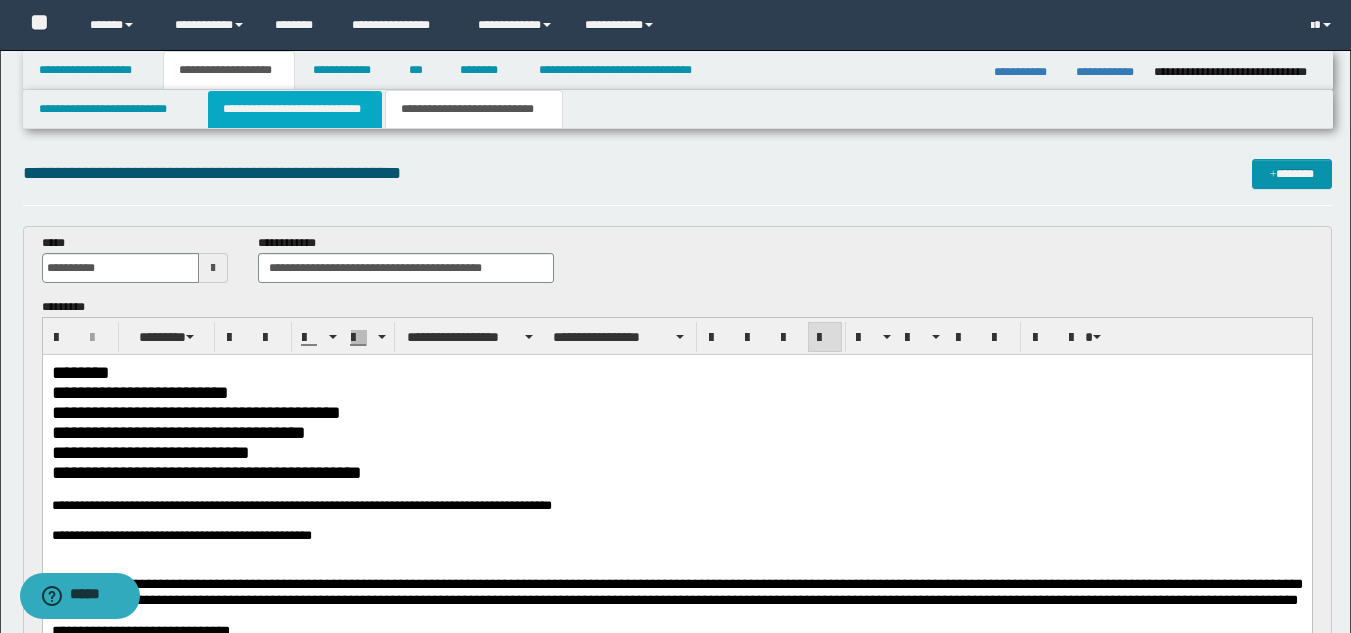 click on "**********" at bounding box center [295, 109] 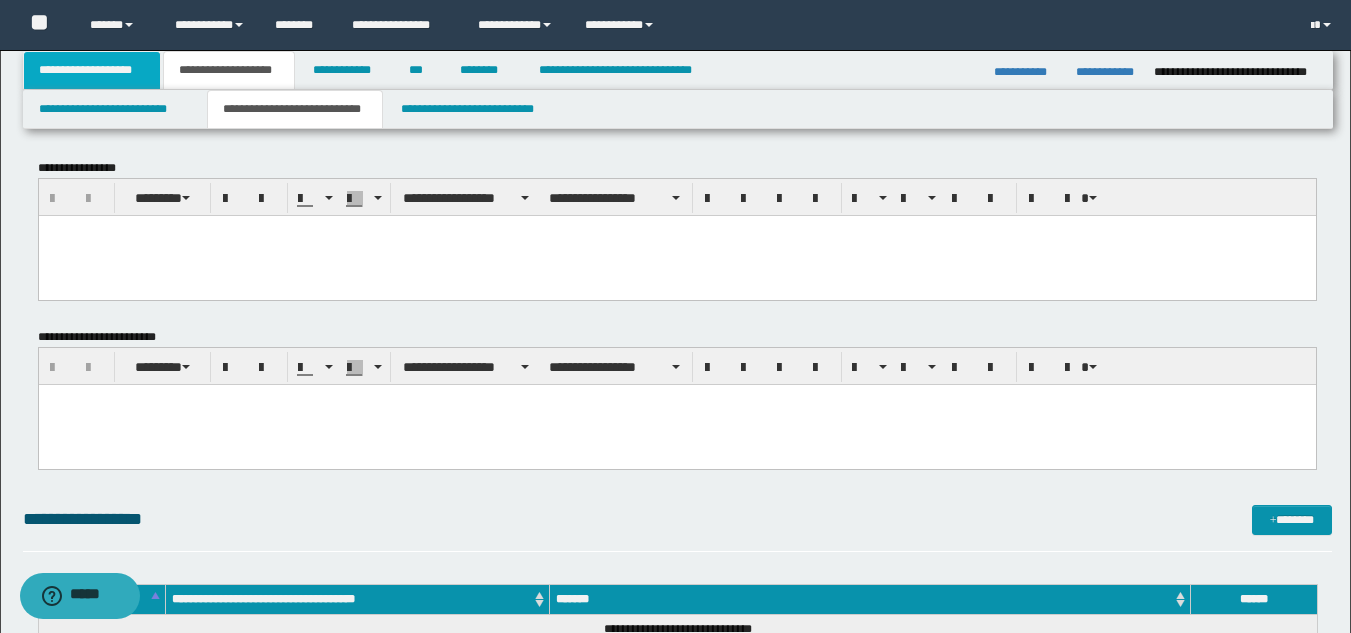 click on "**********" at bounding box center [92, 70] 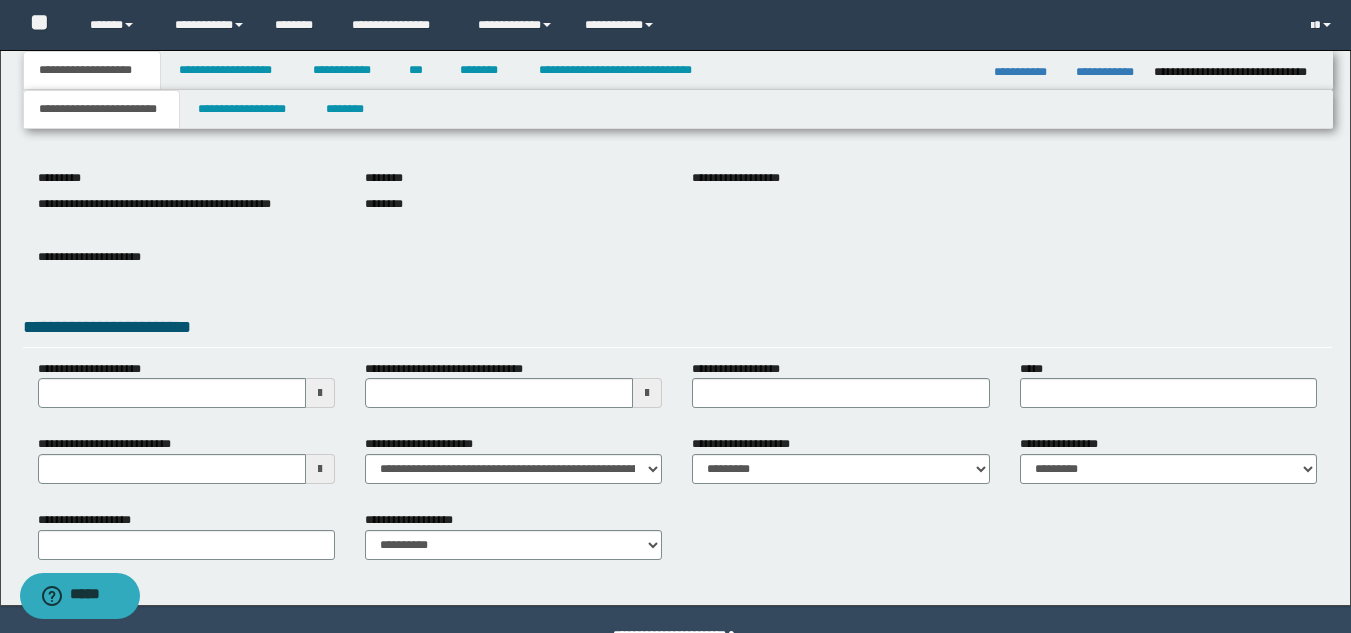 scroll, scrollTop: 0, scrollLeft: 0, axis: both 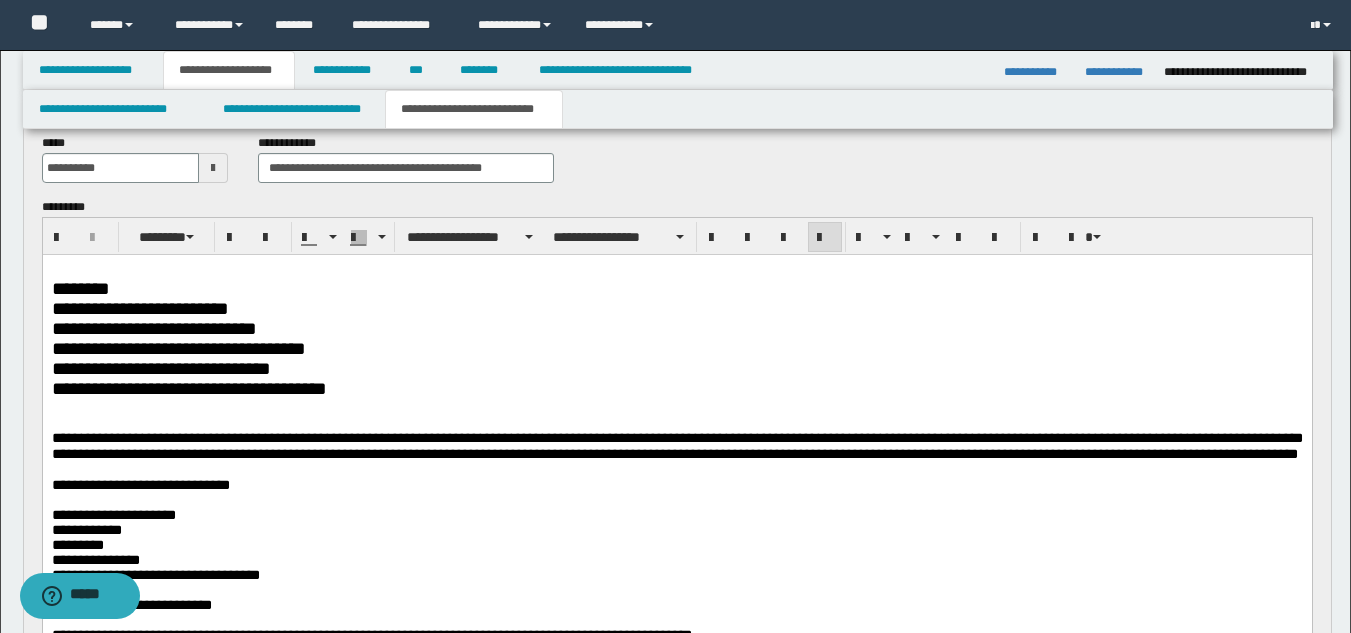 type 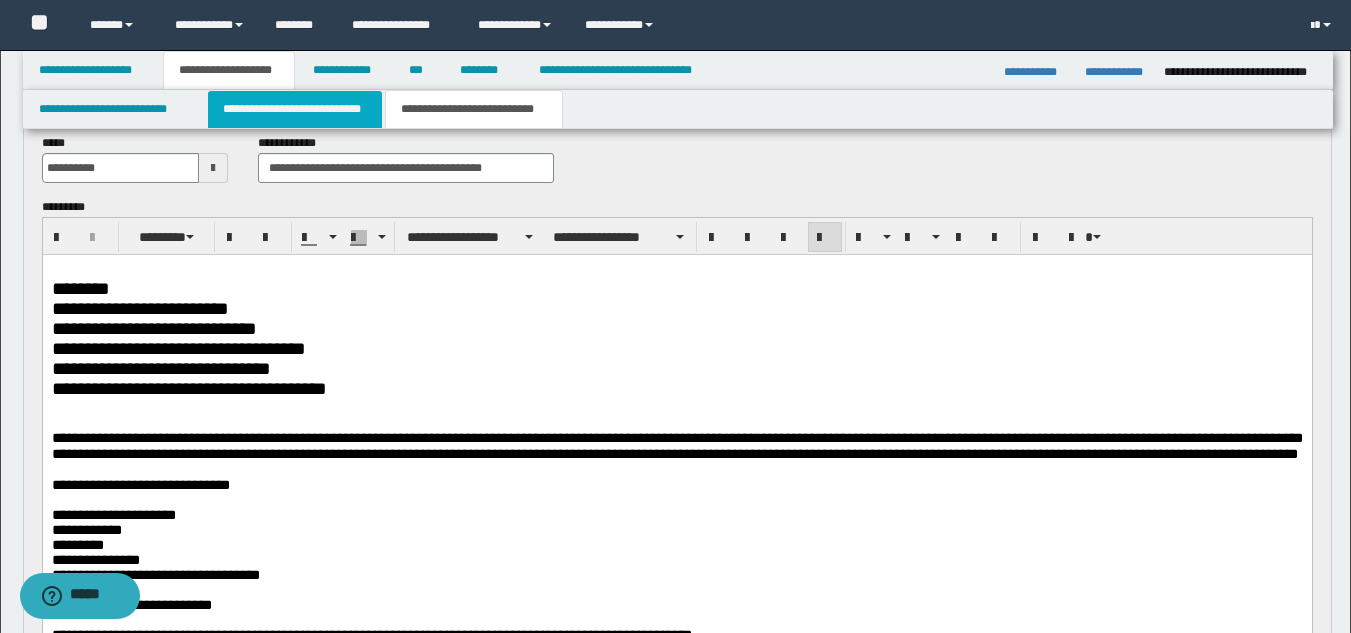 click on "**********" at bounding box center [295, 109] 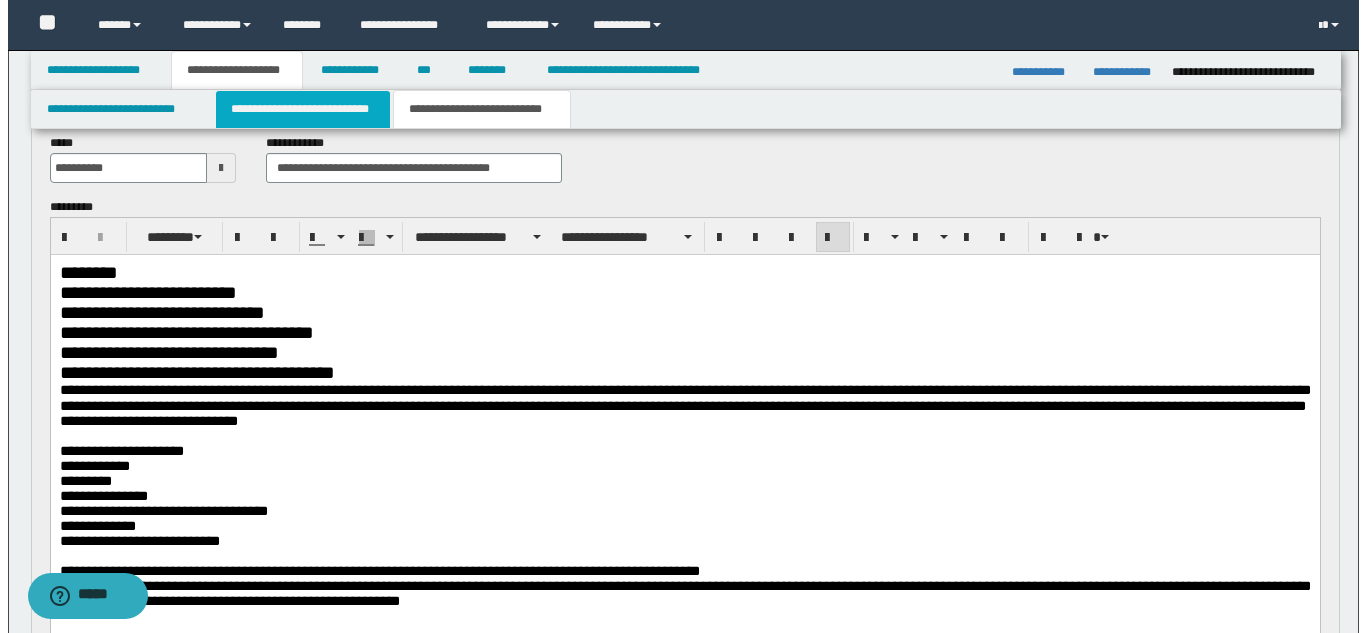 scroll, scrollTop: 0, scrollLeft: 0, axis: both 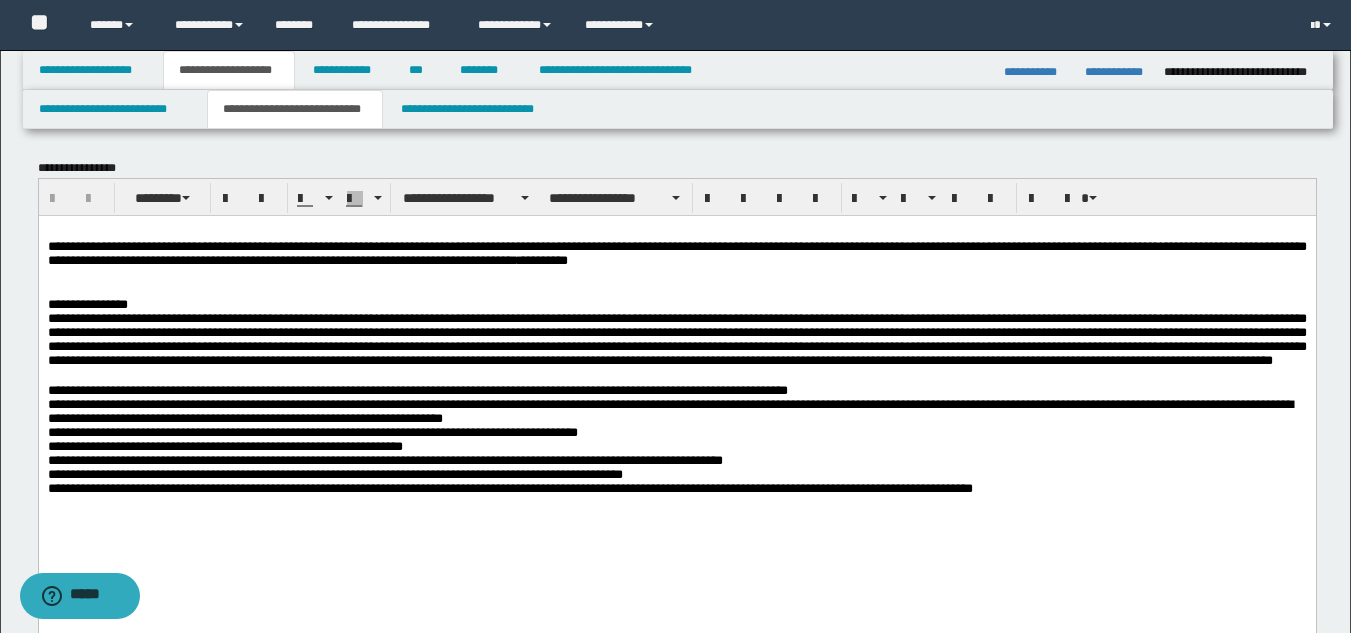 click at bounding box center (676, 289) 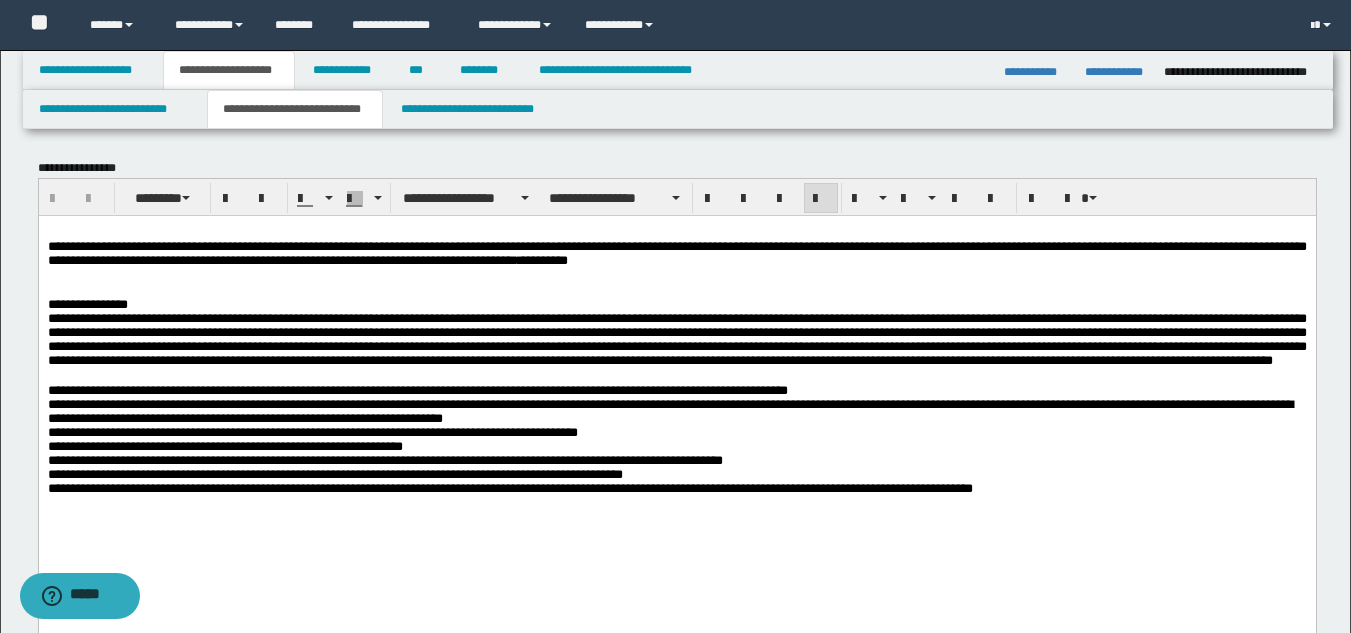 click at bounding box center (676, 289) 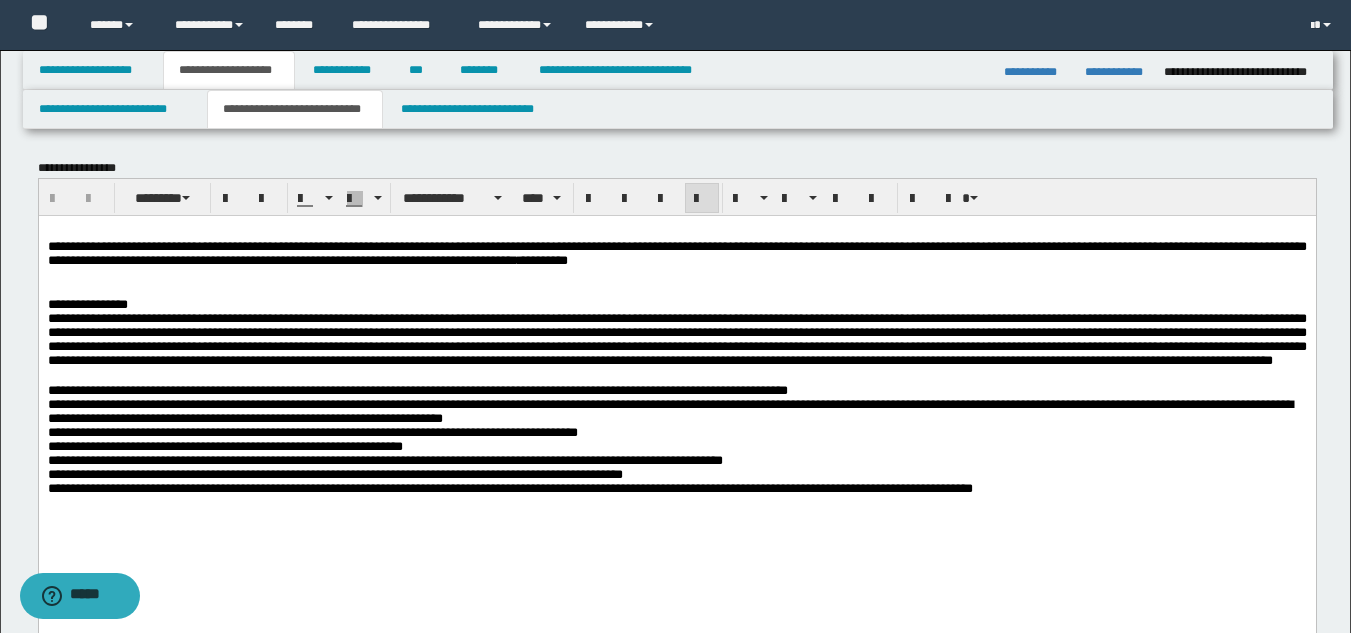 click at bounding box center (676, 274) 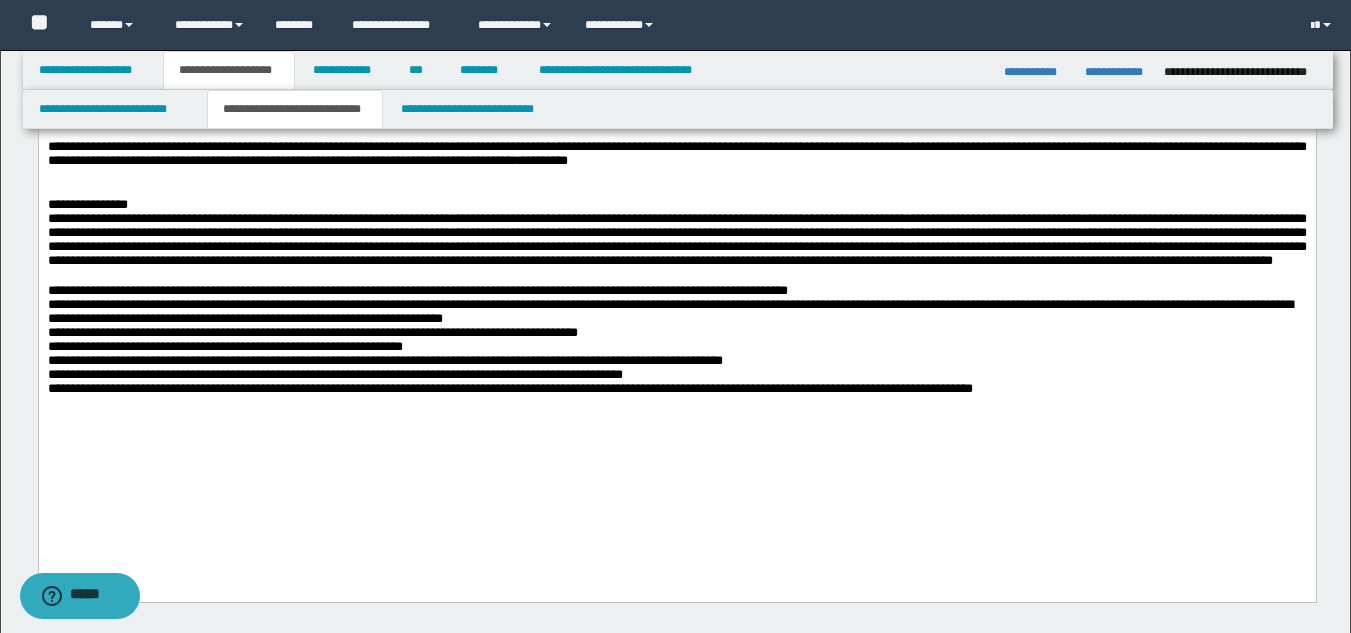 click on "**********" at bounding box center (669, 338) 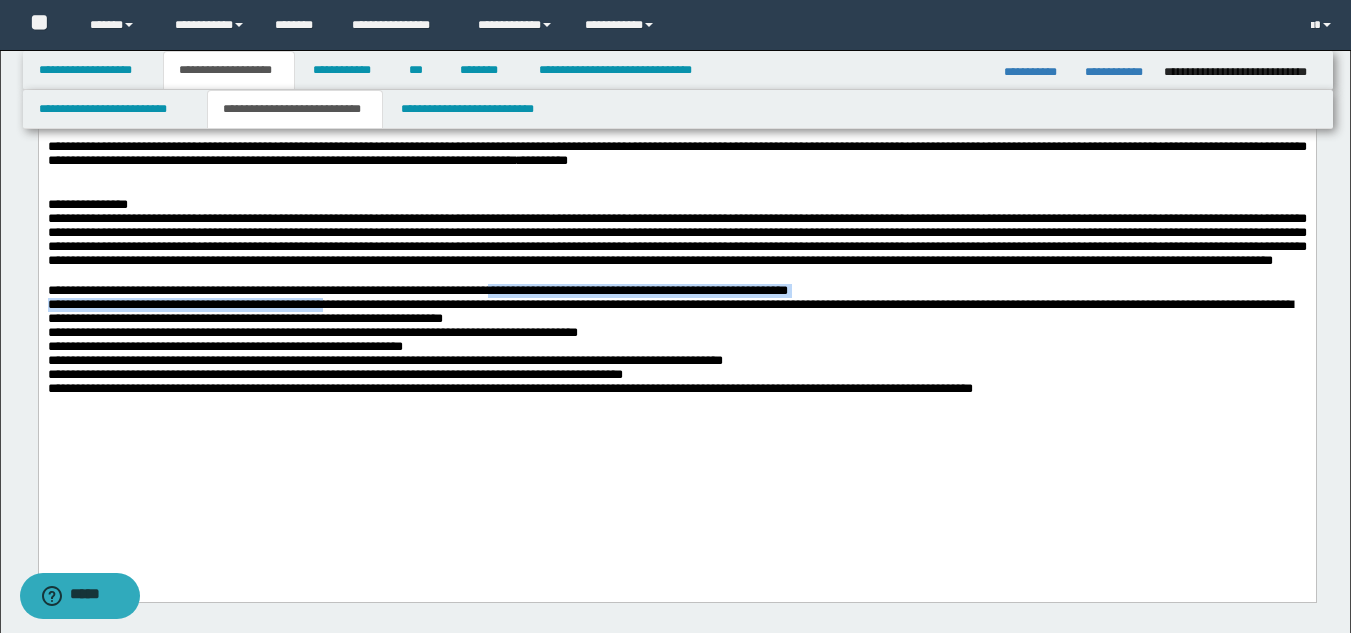 drag, startPoint x: 368, startPoint y: 367, endPoint x: 583, endPoint y: 354, distance: 215.39267 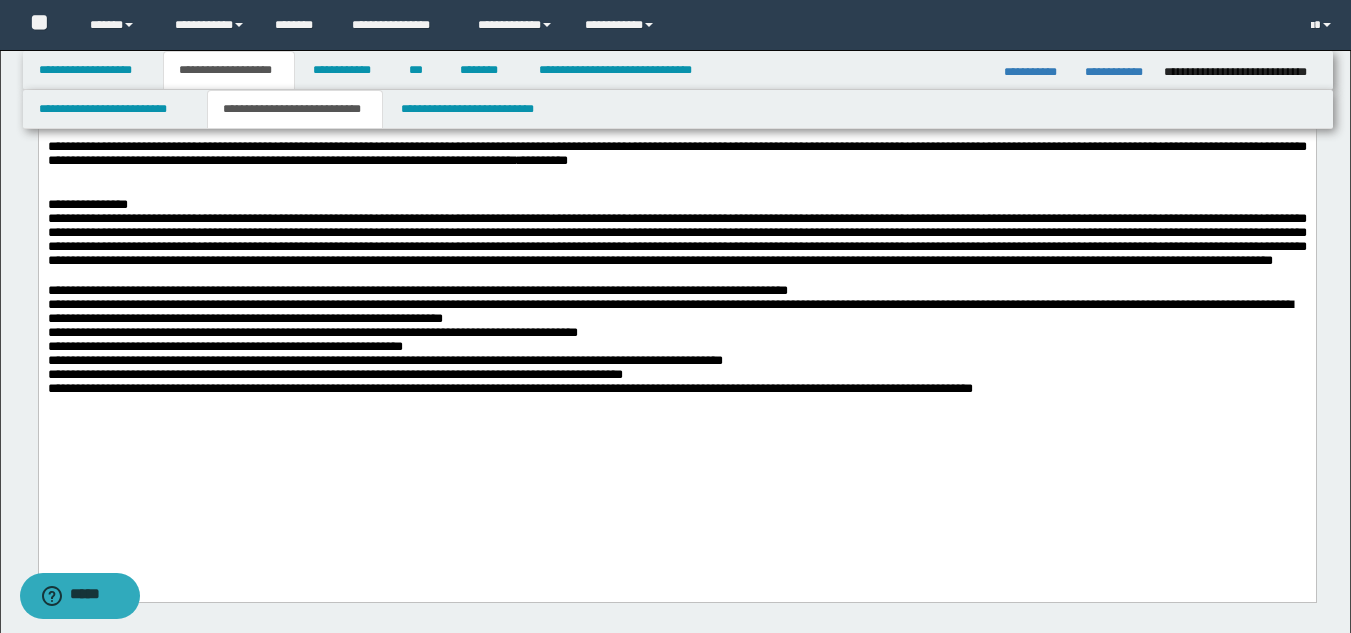 click on "**********" at bounding box center [669, 338] 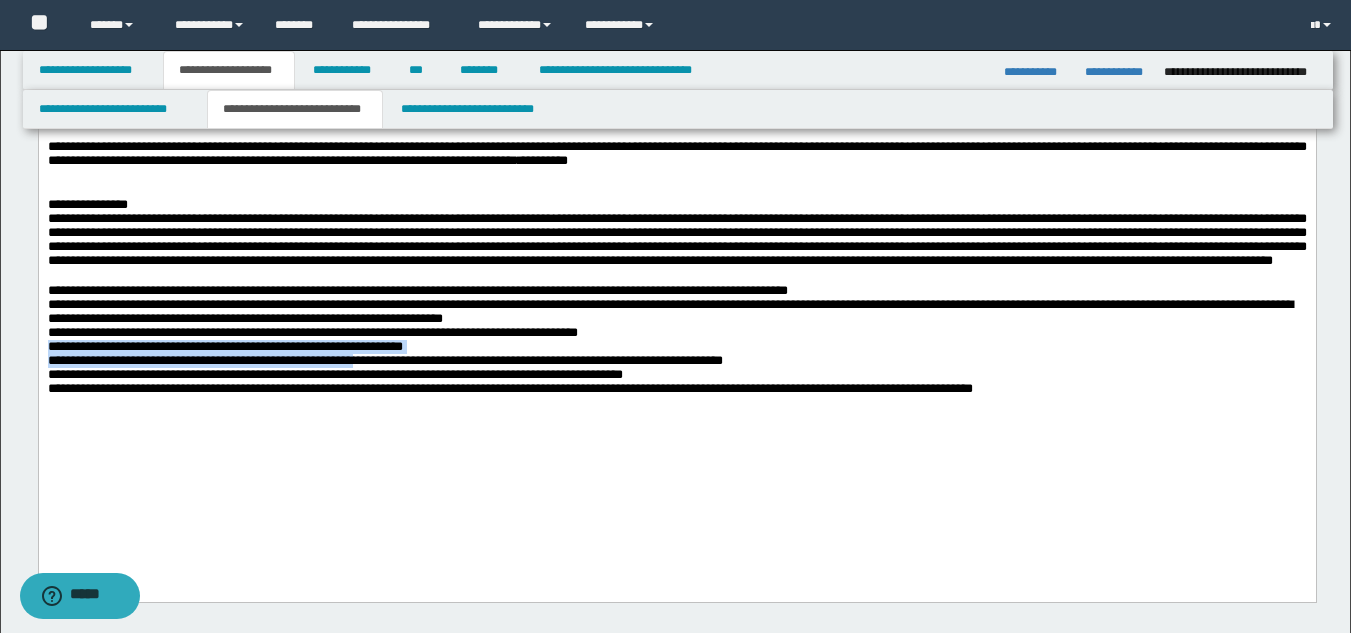 drag, startPoint x: 420, startPoint y: 437, endPoint x: 856, endPoint y: 422, distance: 436.25797 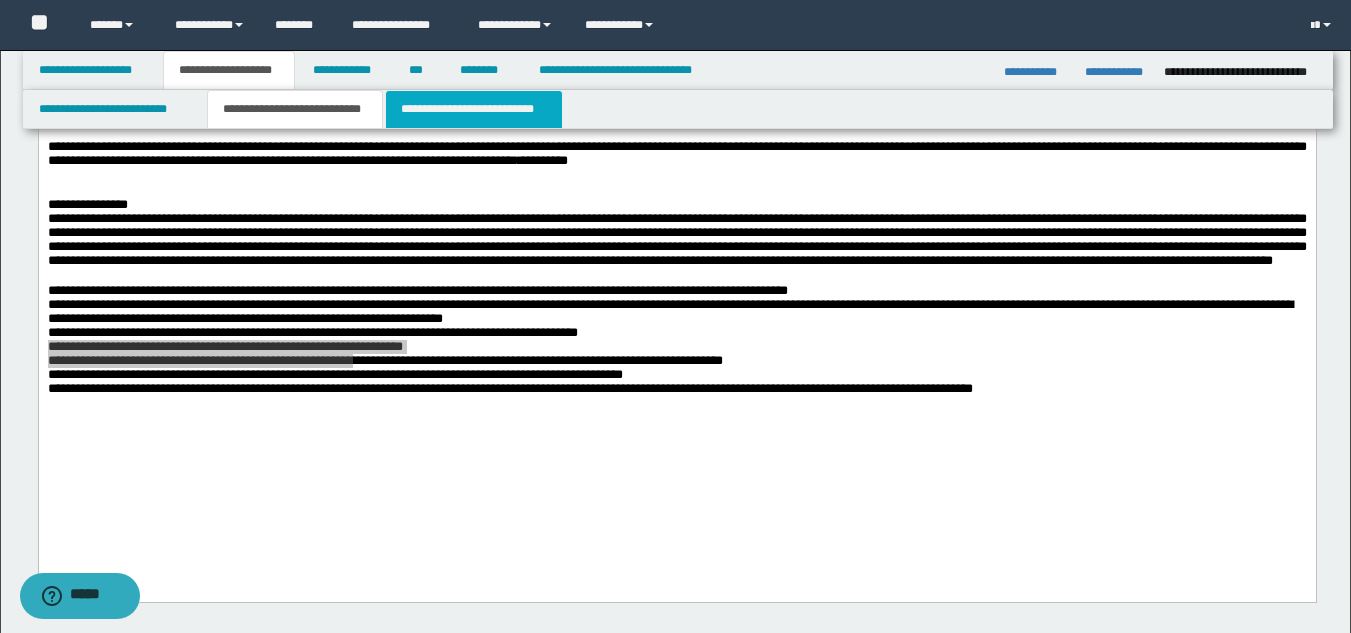 click on "**********" at bounding box center (474, 109) 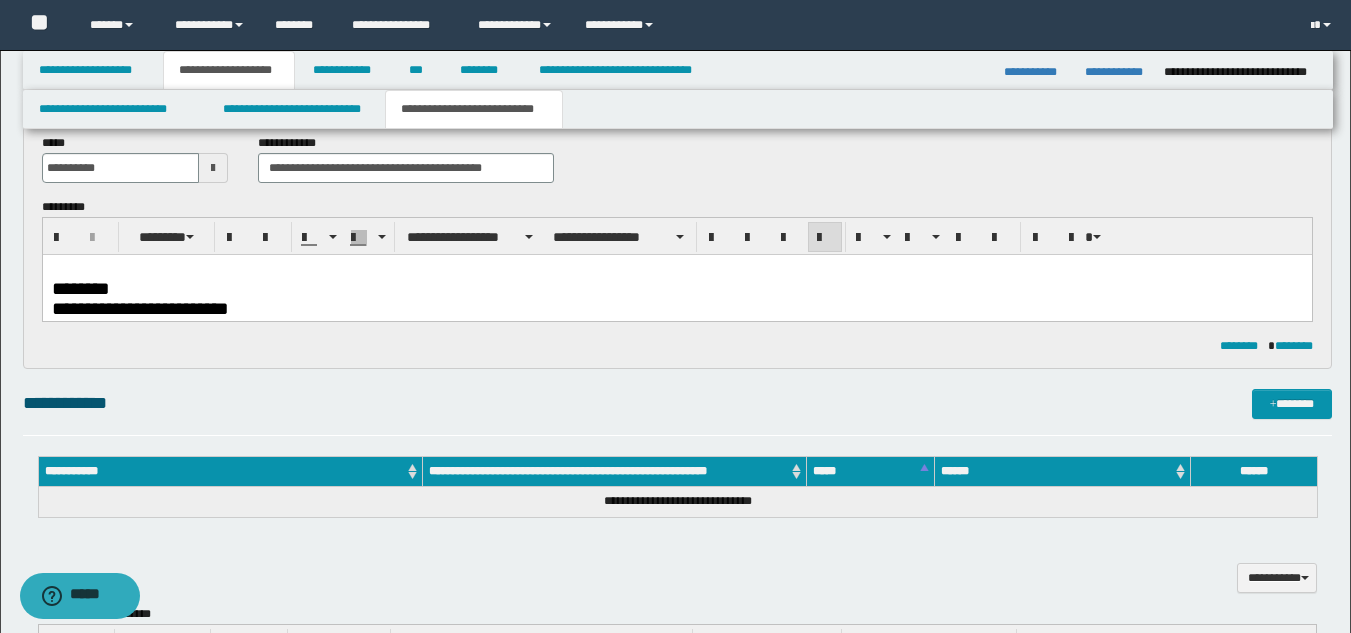 click on "********" at bounding box center (676, 289) 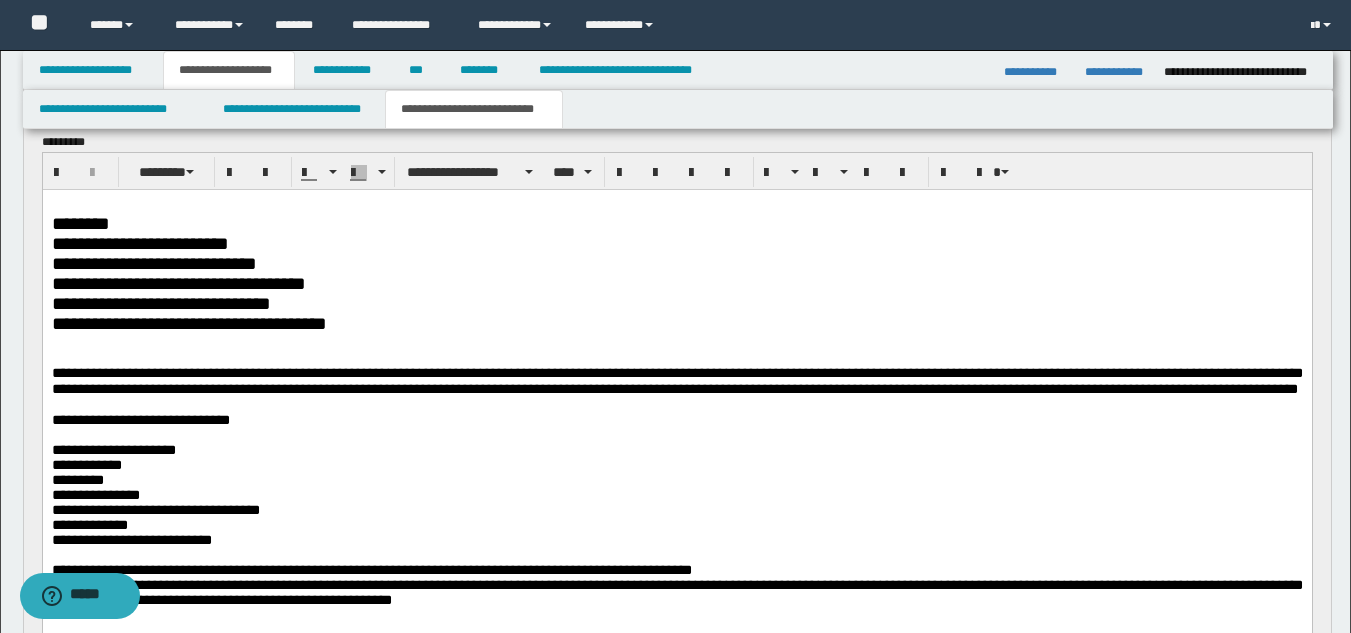 scroll, scrollTop: 200, scrollLeft: 0, axis: vertical 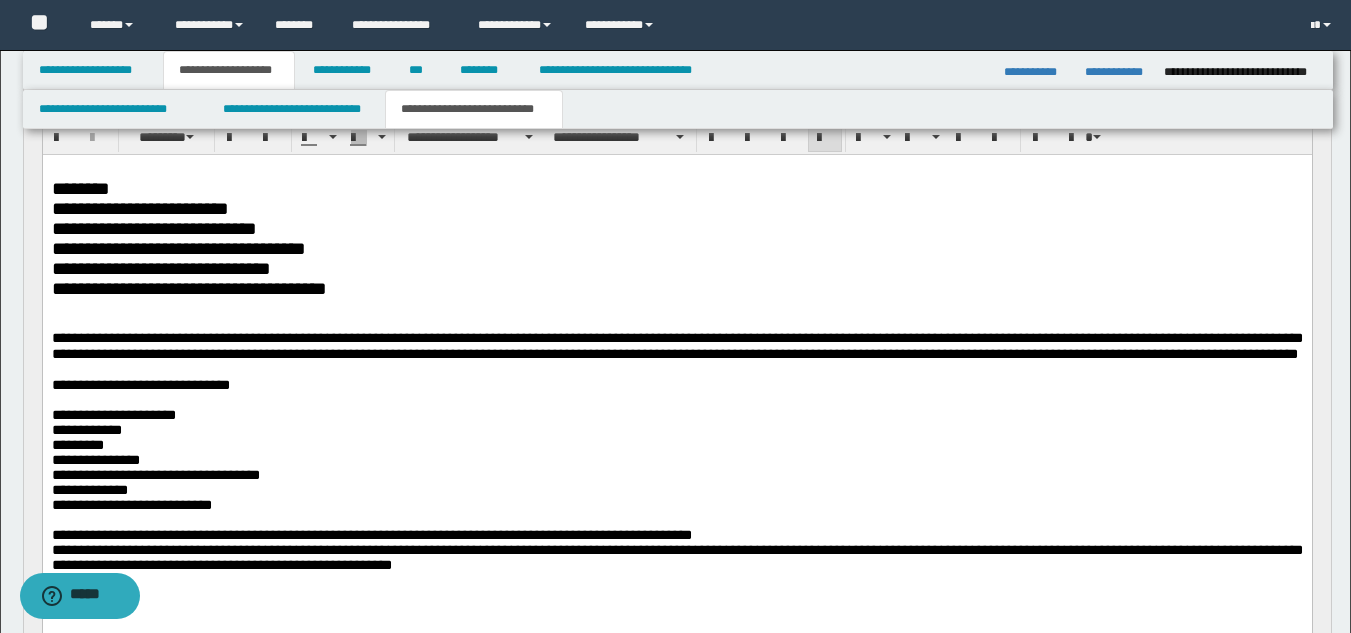 click at bounding box center (676, 370) 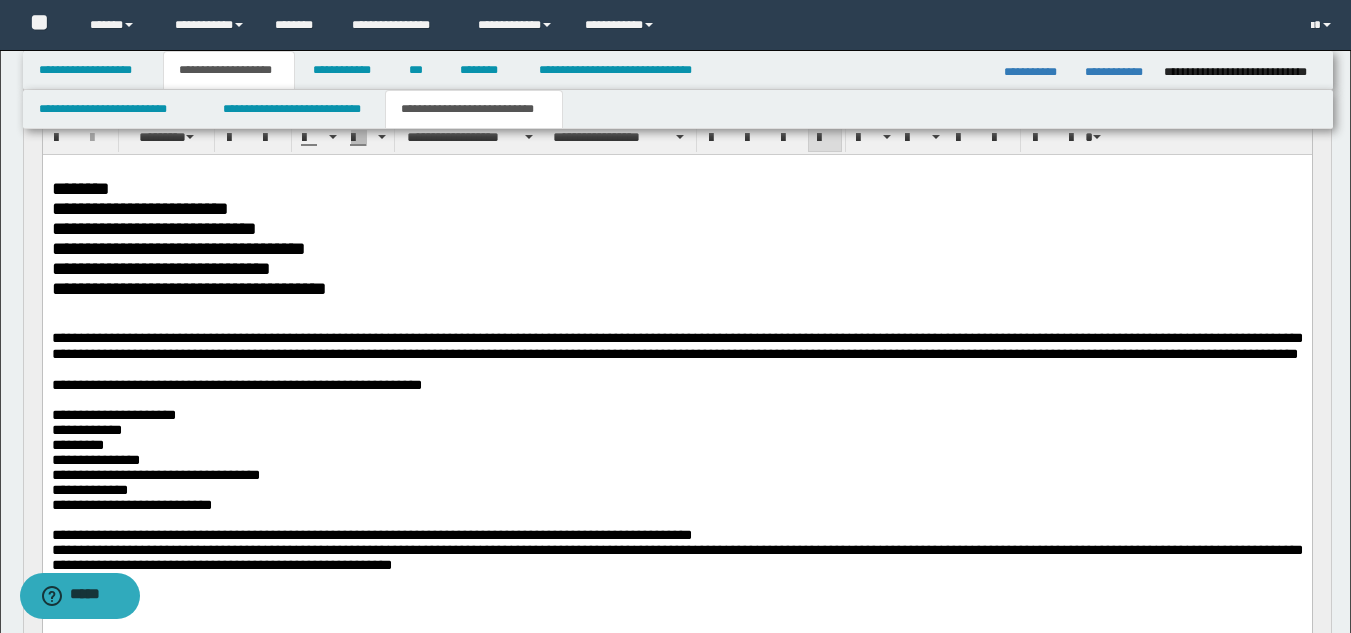 click on "**********" at bounding box center [676, 346] 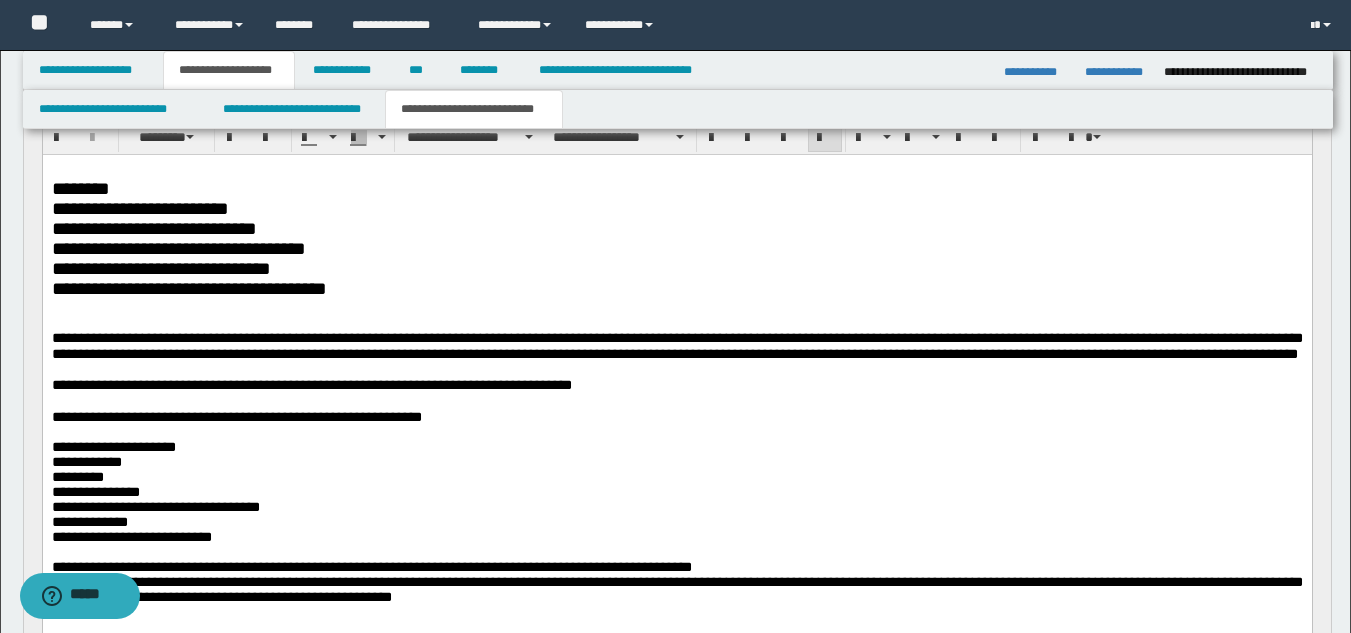 click on "**********" at bounding box center [188, 288] 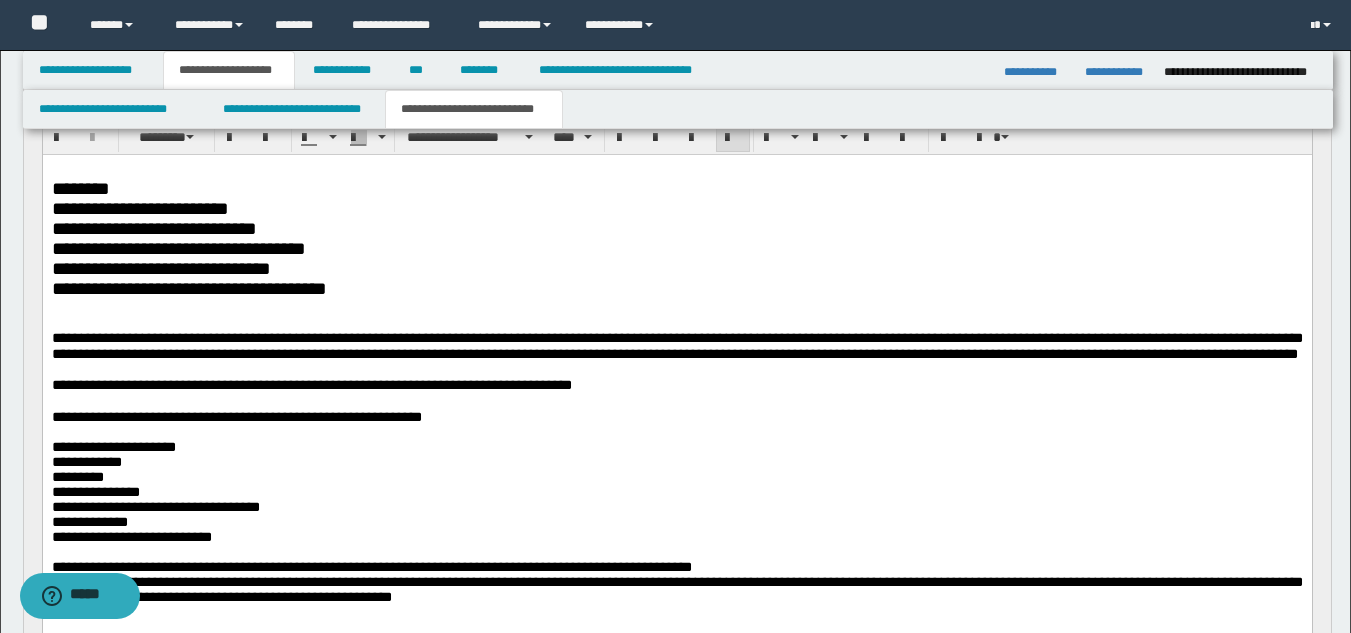 click on "**********" at bounding box center (676, 289) 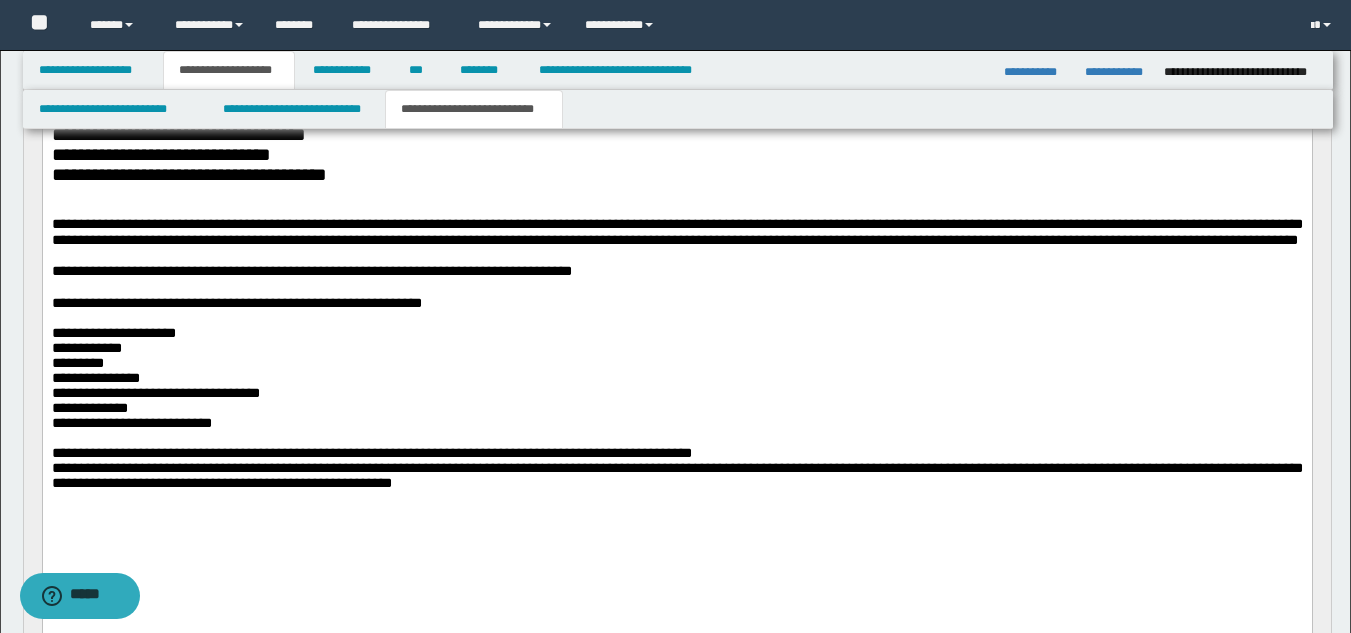scroll, scrollTop: 200, scrollLeft: 0, axis: vertical 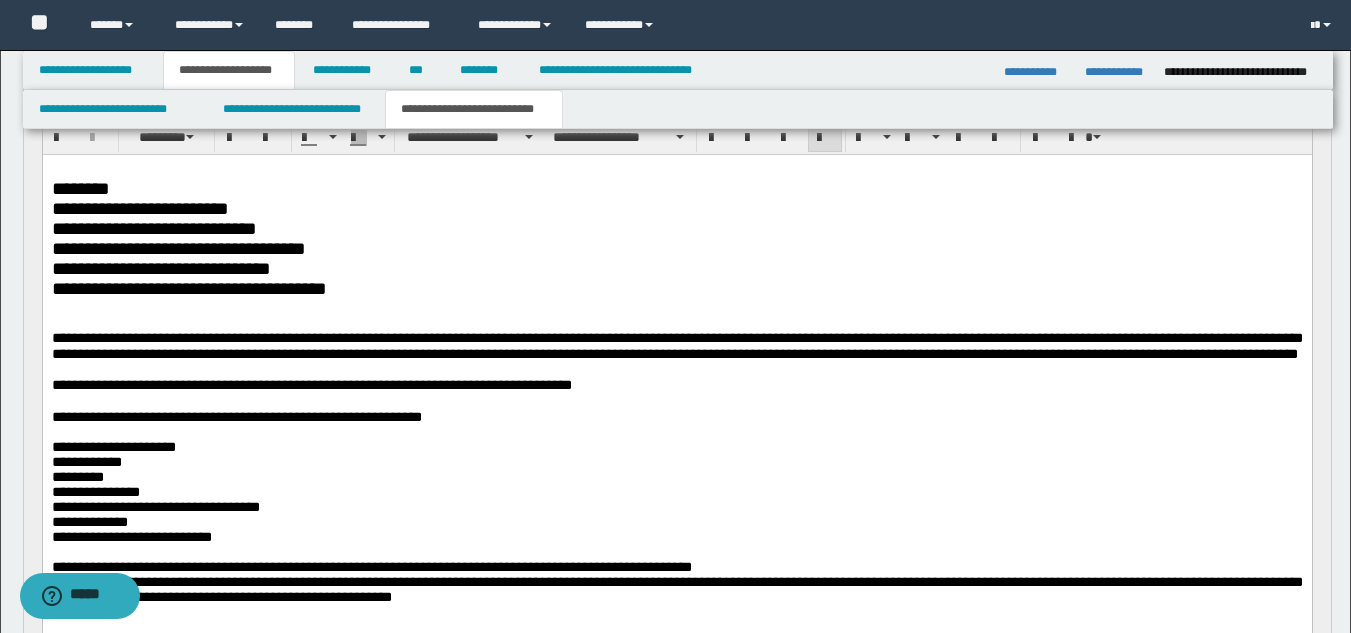 click on "**********" at bounding box center [676, 346] 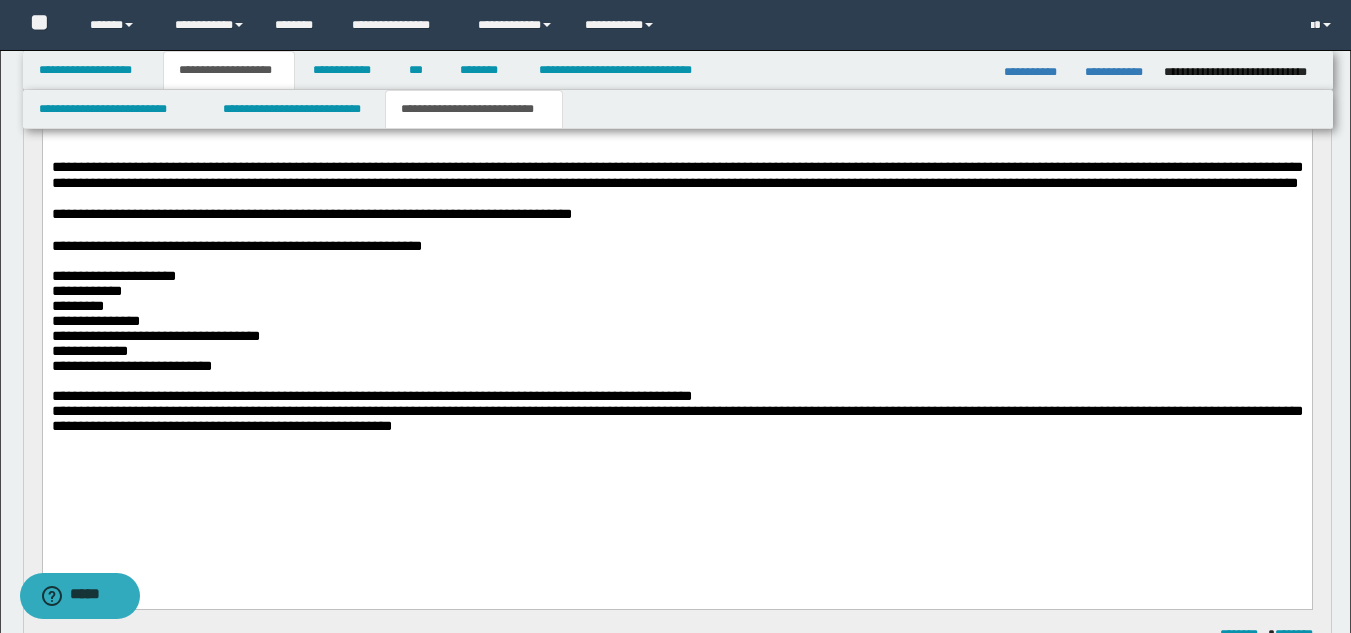 scroll, scrollTop: 400, scrollLeft: 0, axis: vertical 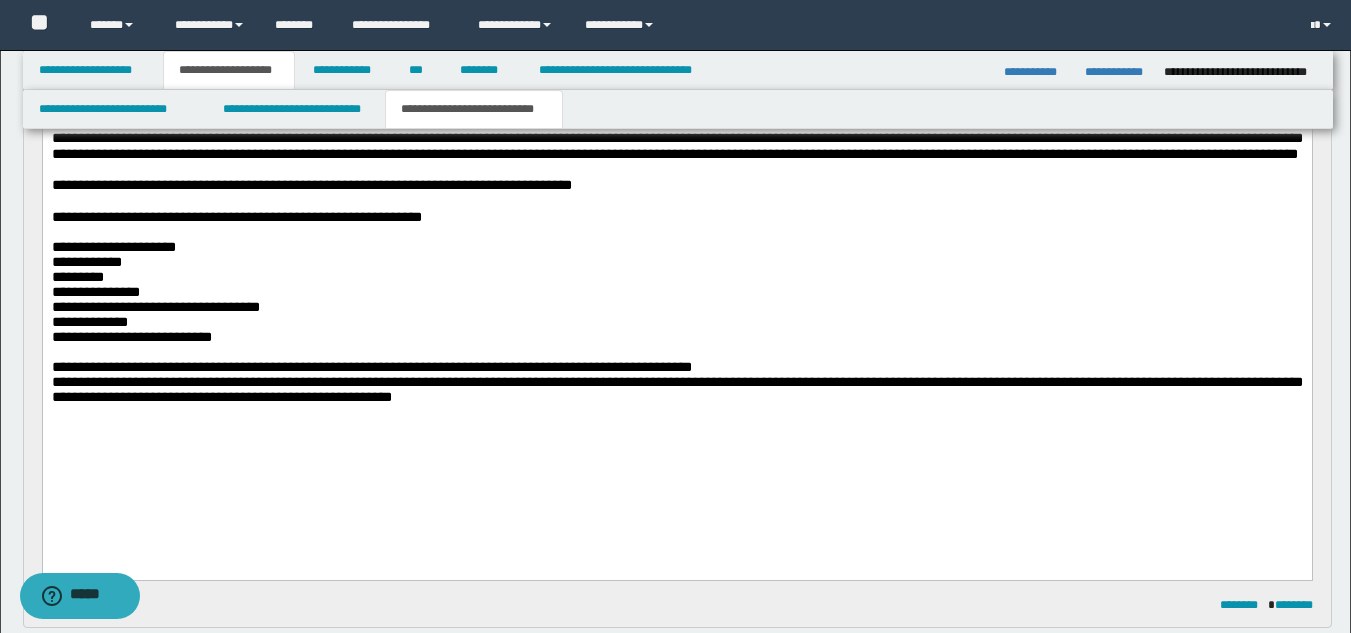 click on "**********" at bounding box center (676, 293) 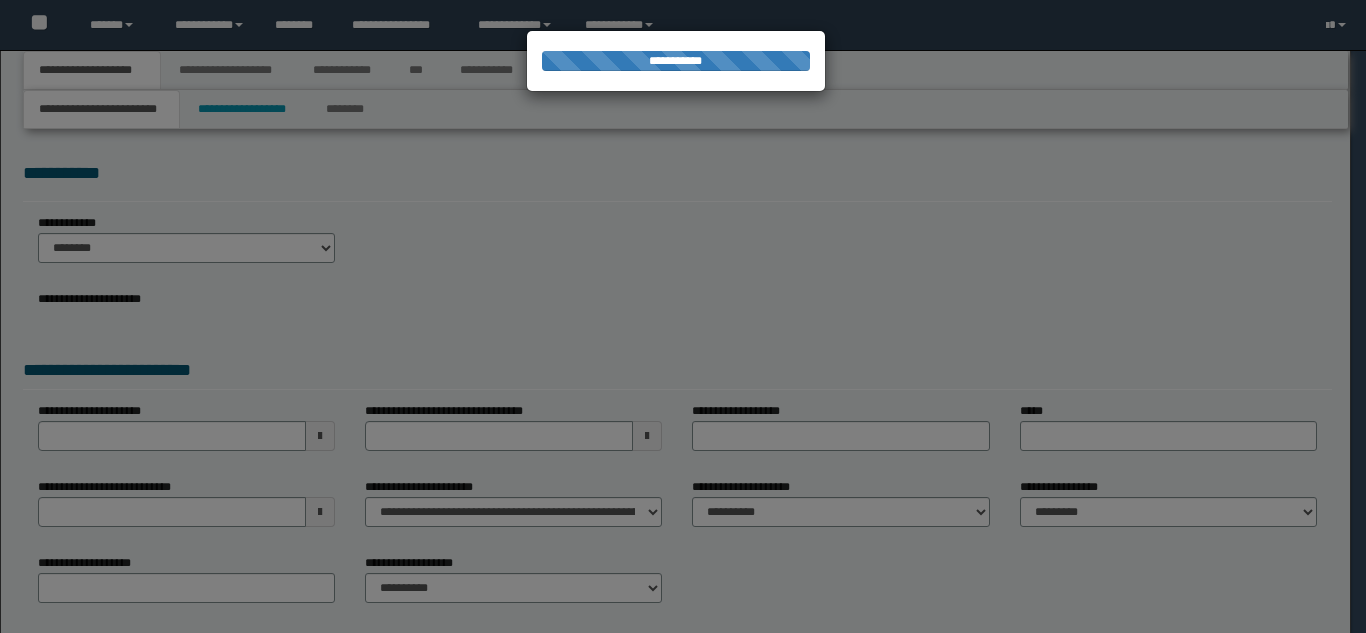 scroll, scrollTop: 0, scrollLeft: 0, axis: both 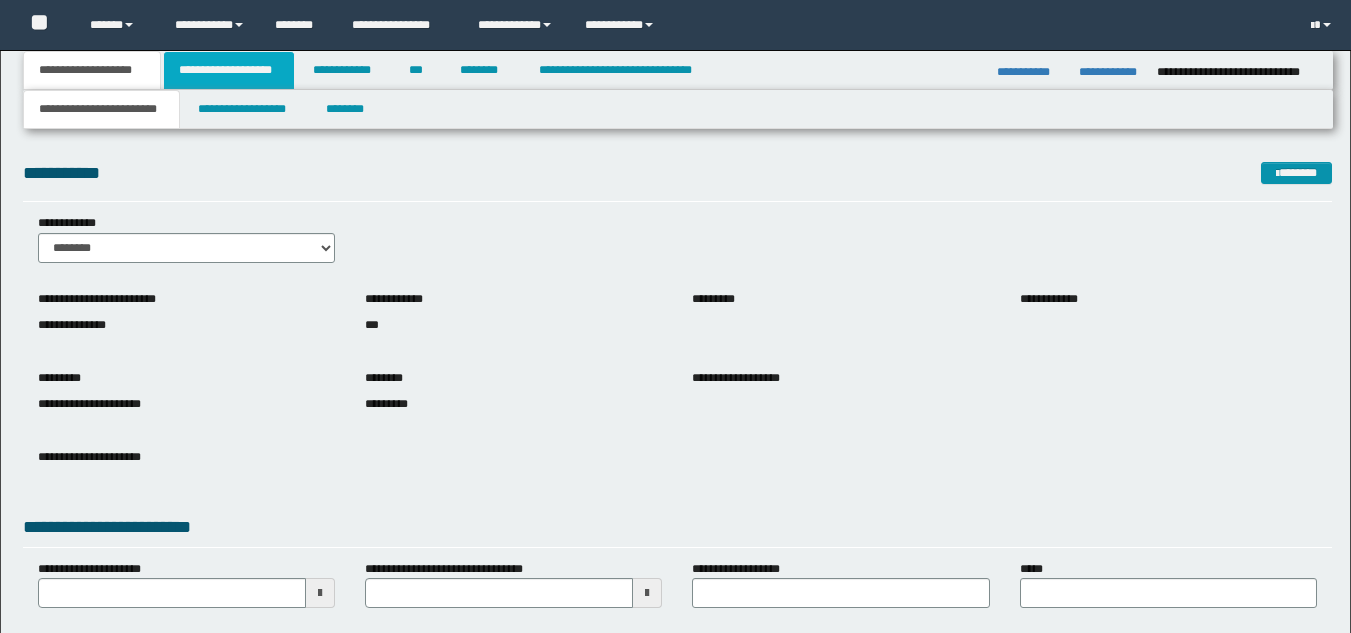 click on "**********" at bounding box center [229, 70] 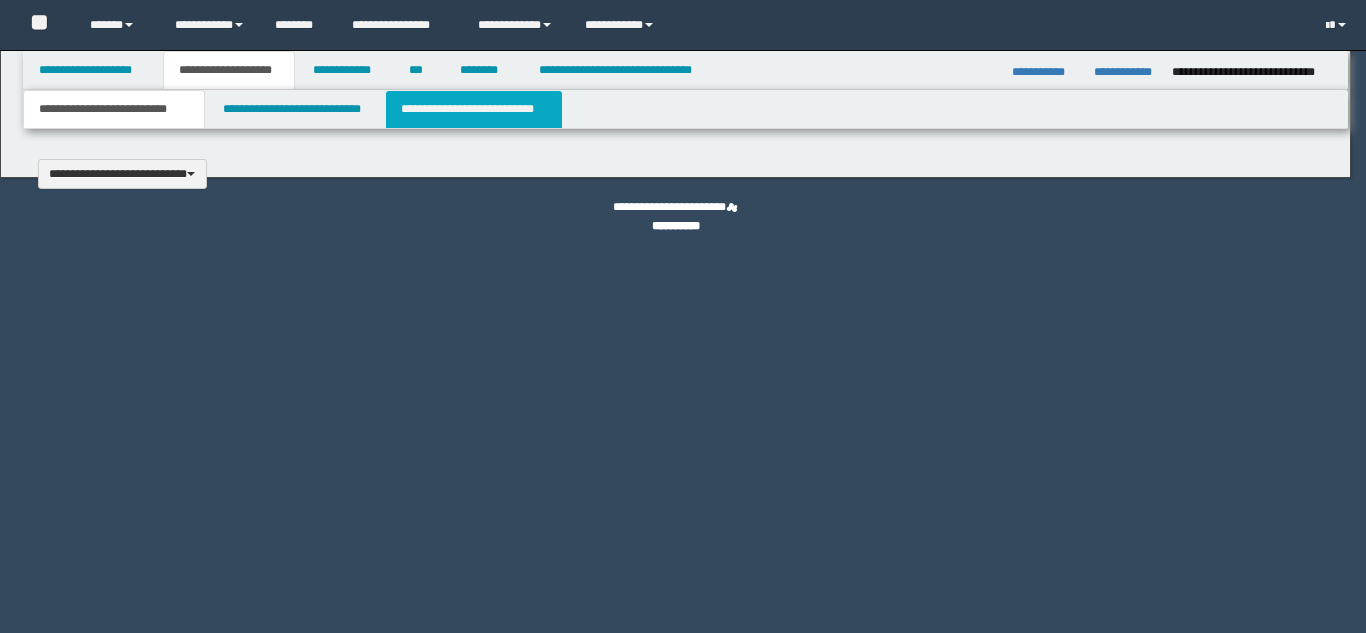 type 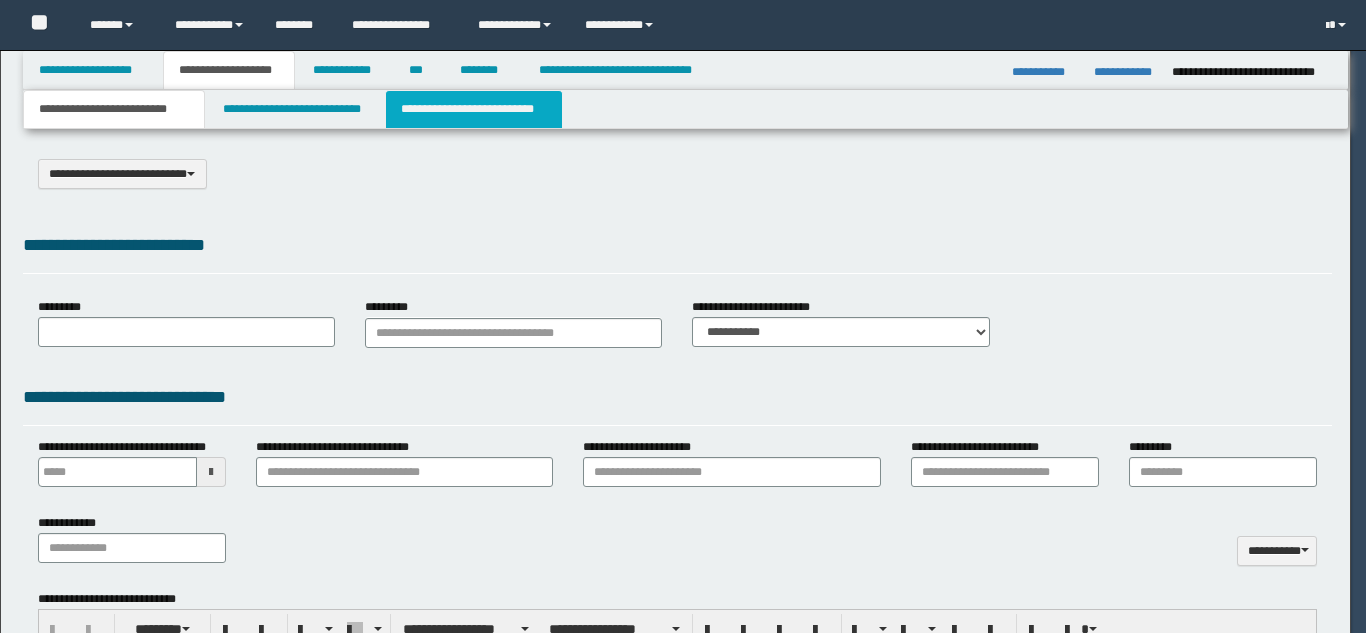 scroll, scrollTop: 0, scrollLeft: 0, axis: both 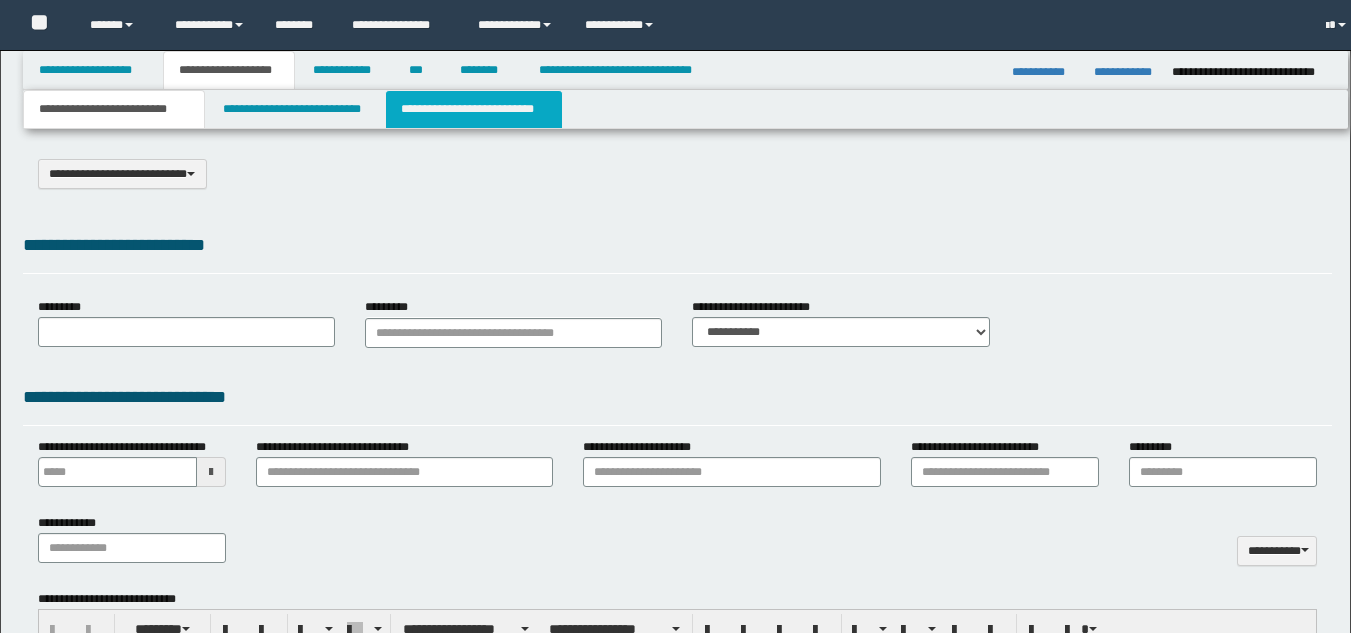 click on "**********" at bounding box center (474, 109) 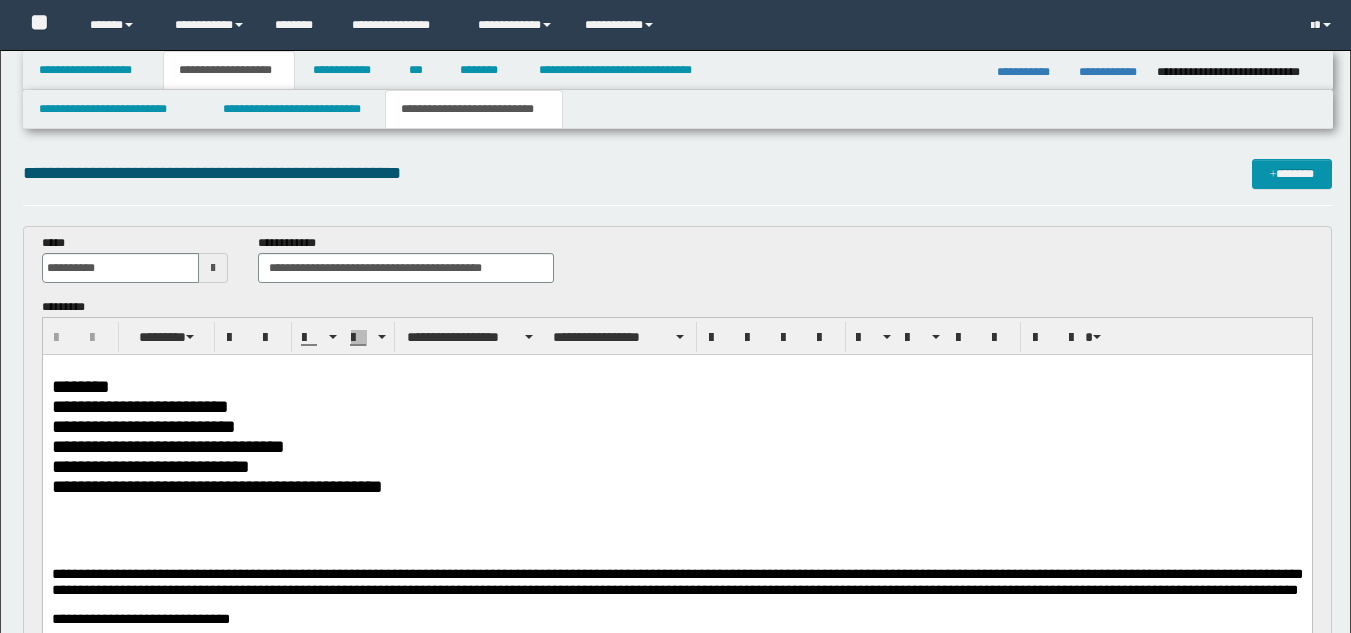 scroll, scrollTop: 0, scrollLeft: 0, axis: both 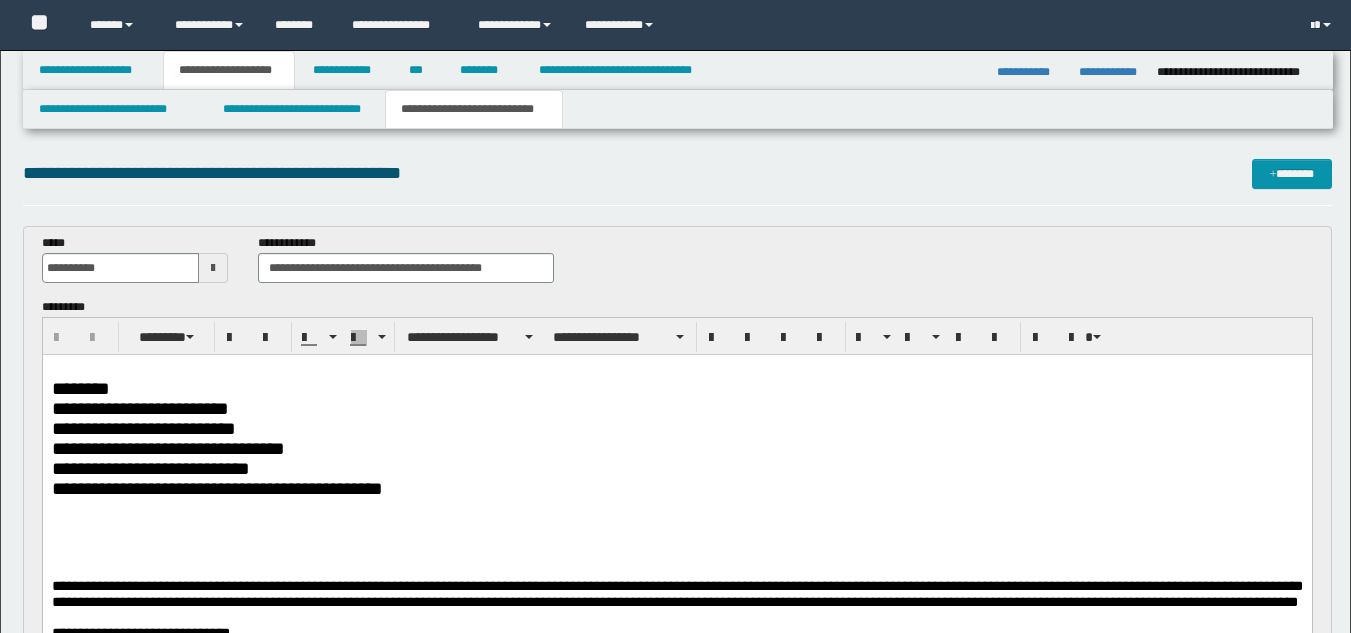 click at bounding box center (676, 539) 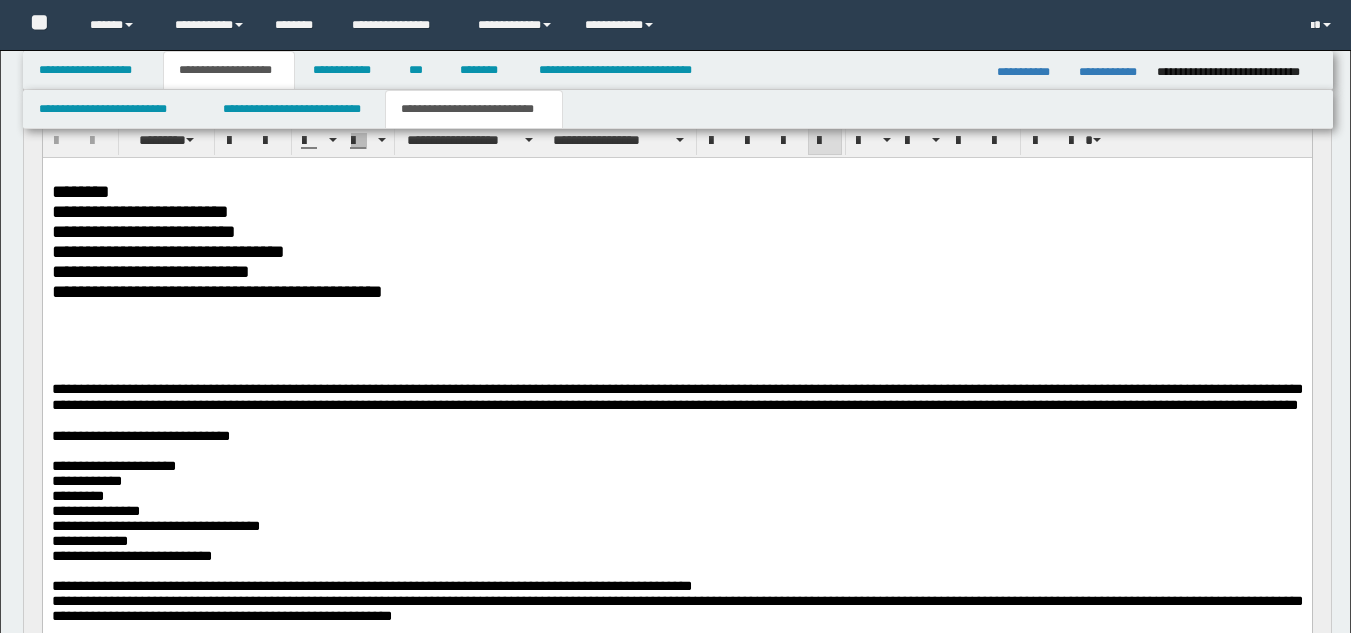 scroll, scrollTop: 200, scrollLeft: 0, axis: vertical 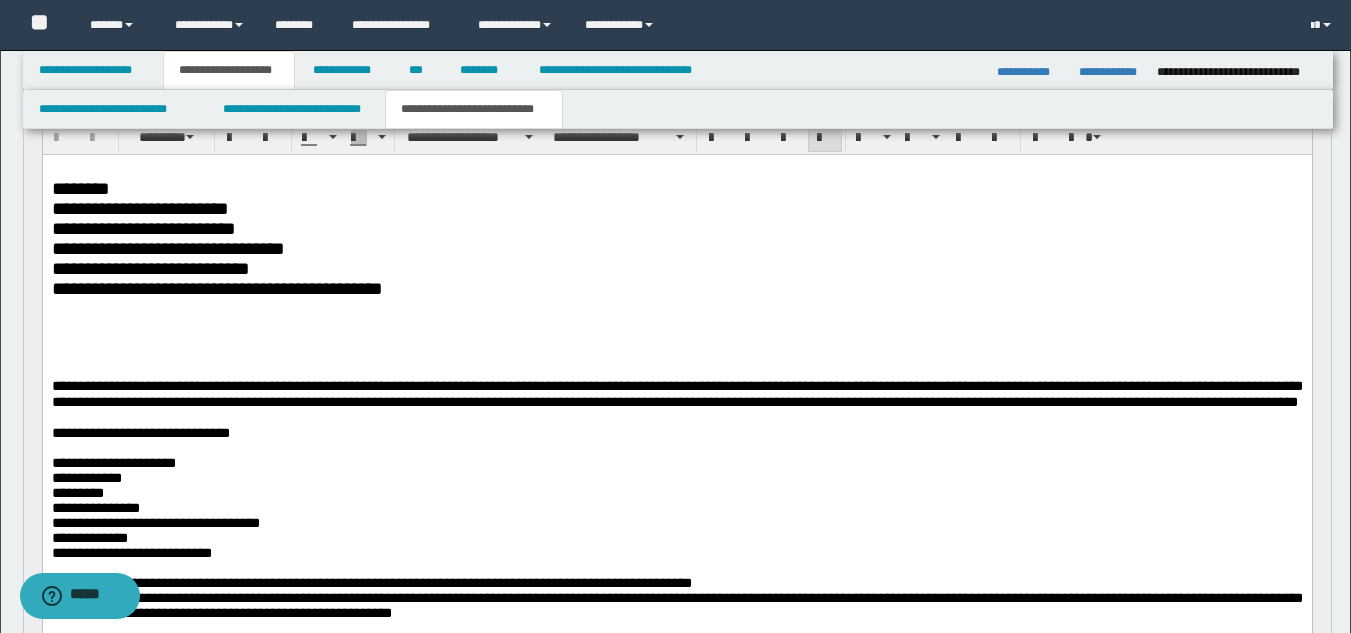 type 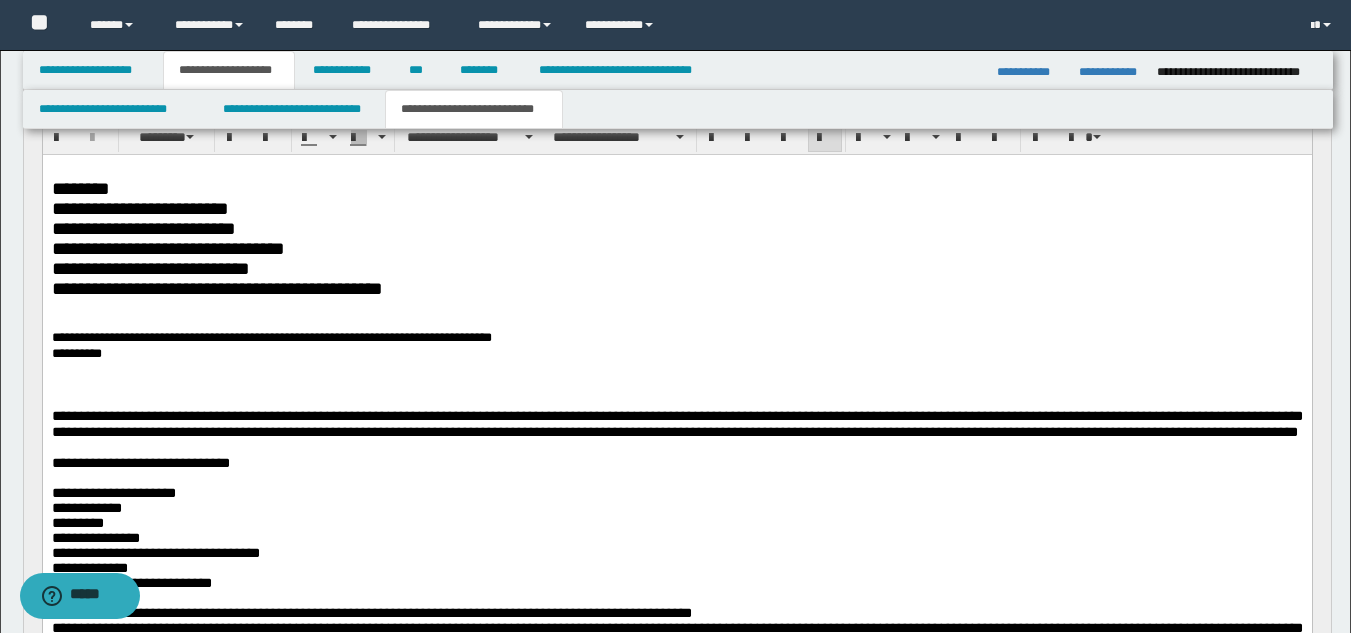drag, startPoint x: 69, startPoint y: 308, endPoint x: 105, endPoint y: 309, distance: 36.013885 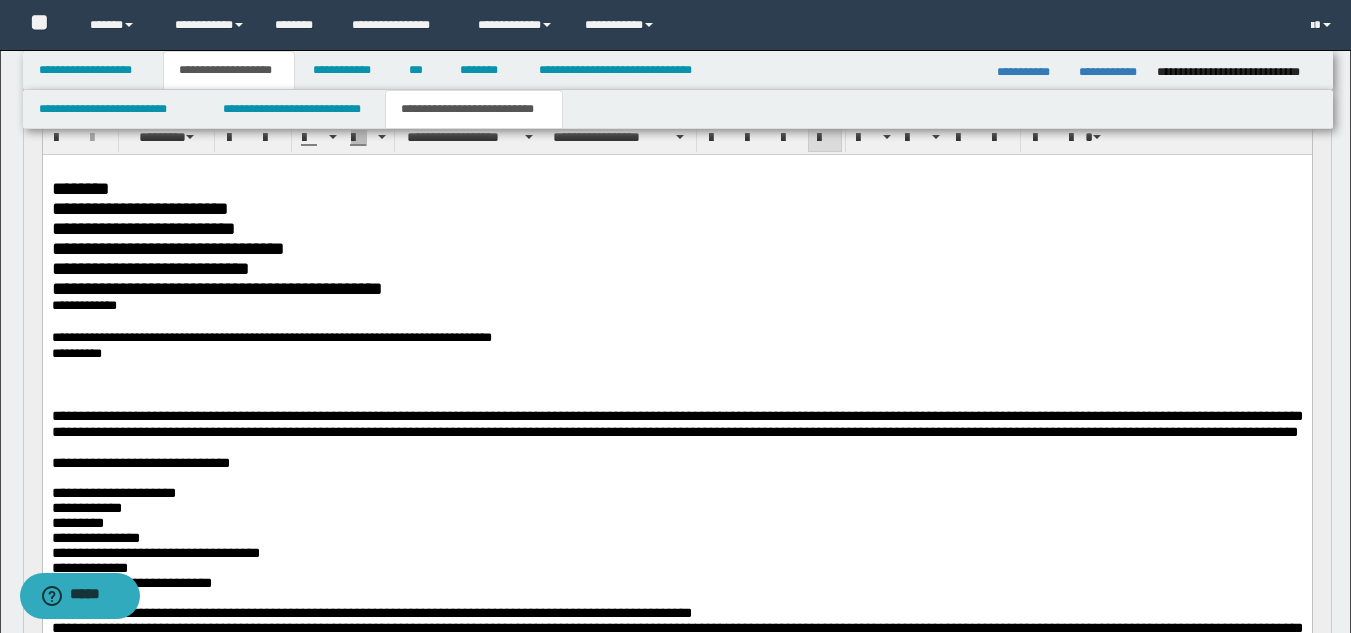 click at bounding box center (676, 385) 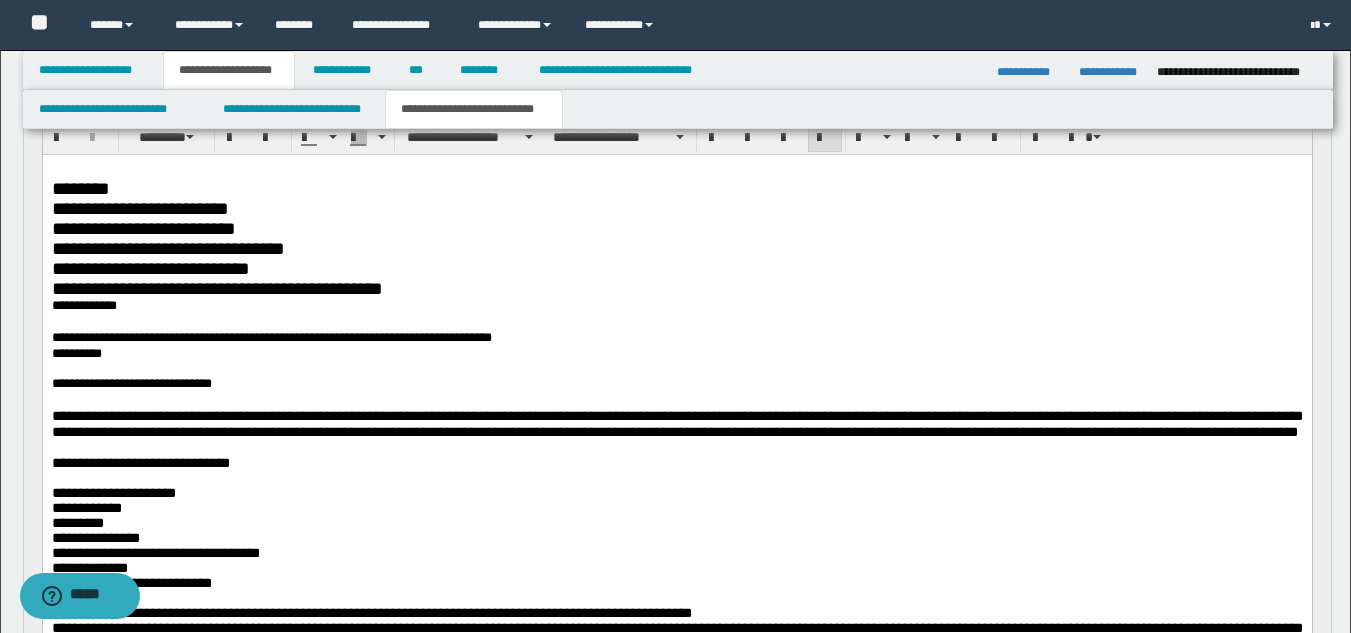 click at bounding box center [676, 370] 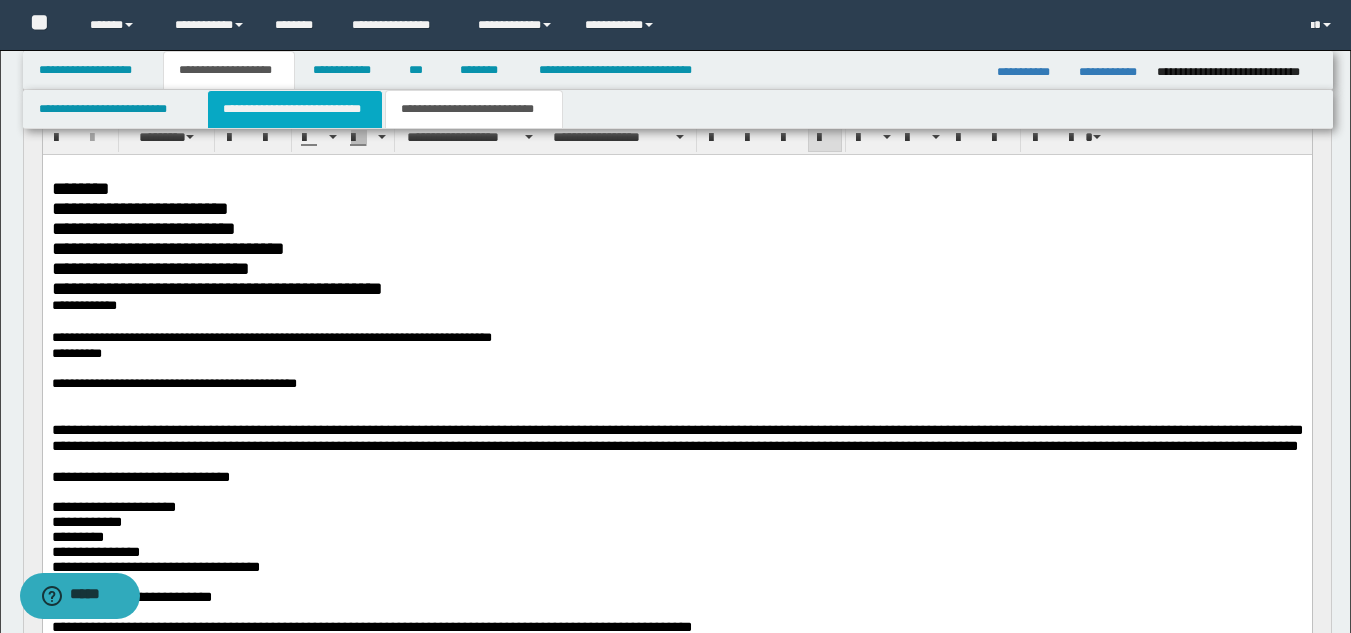 click on "**********" at bounding box center (295, 109) 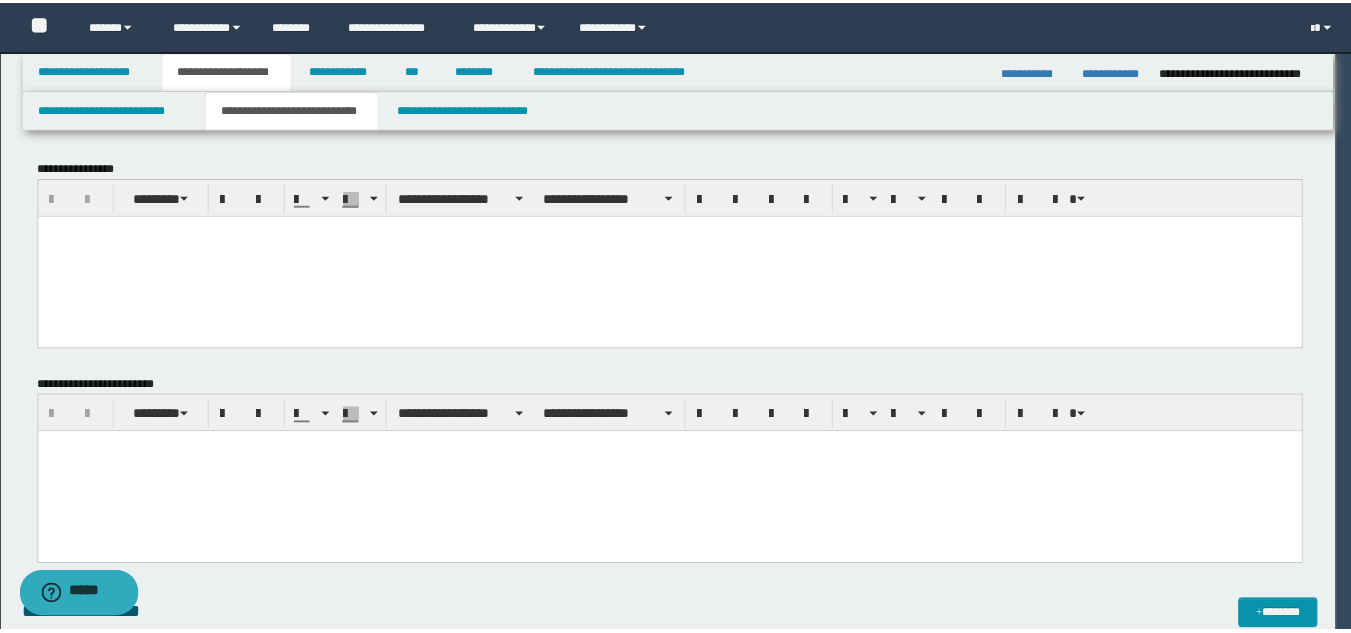 scroll, scrollTop: 0, scrollLeft: 0, axis: both 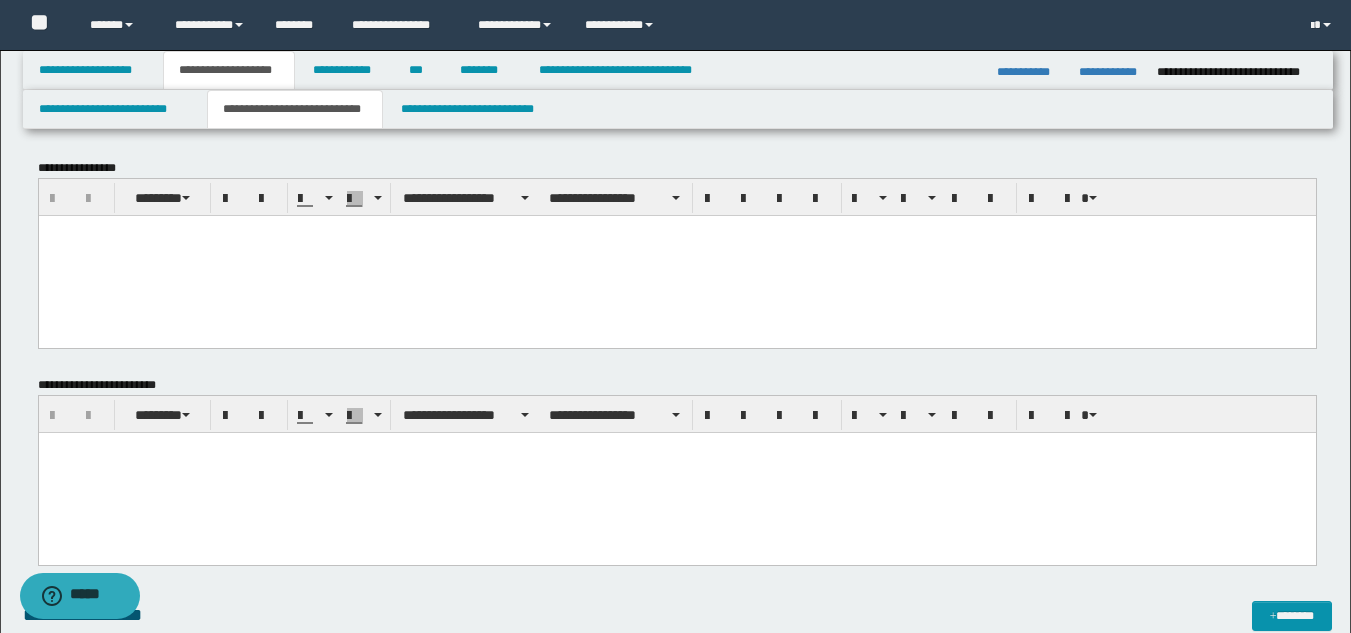 click at bounding box center (676, 255) 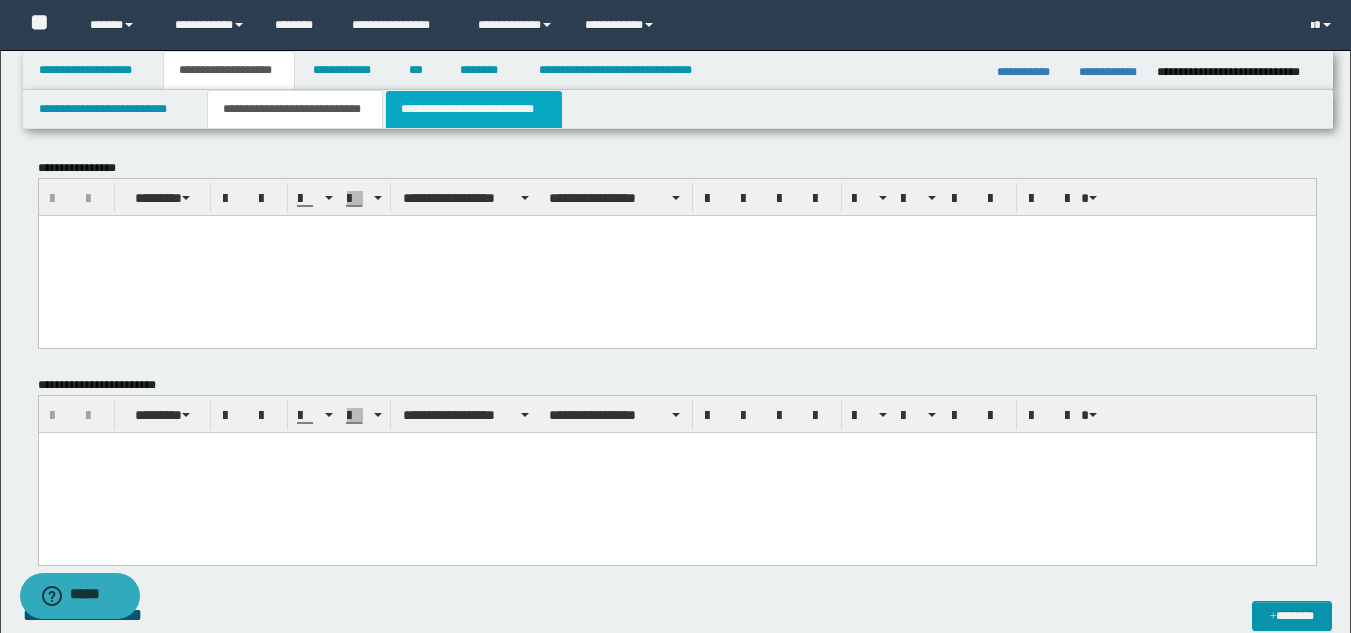 click on "**********" at bounding box center (474, 109) 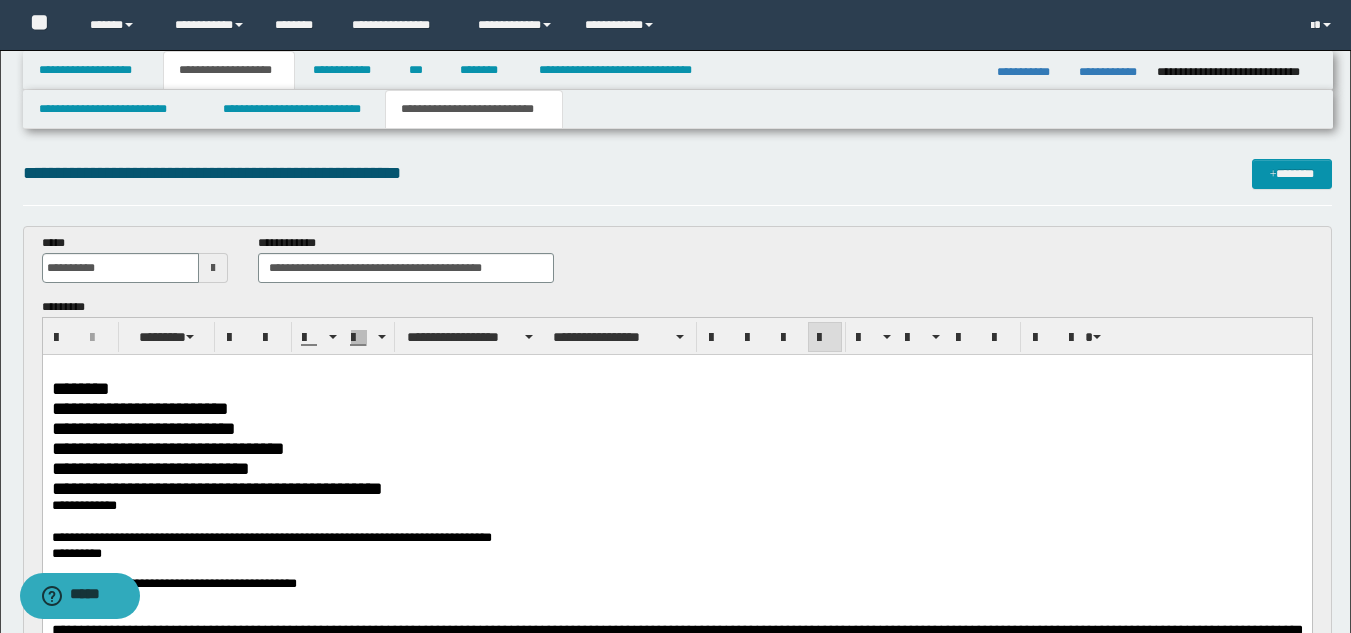 click at bounding box center [676, 523] 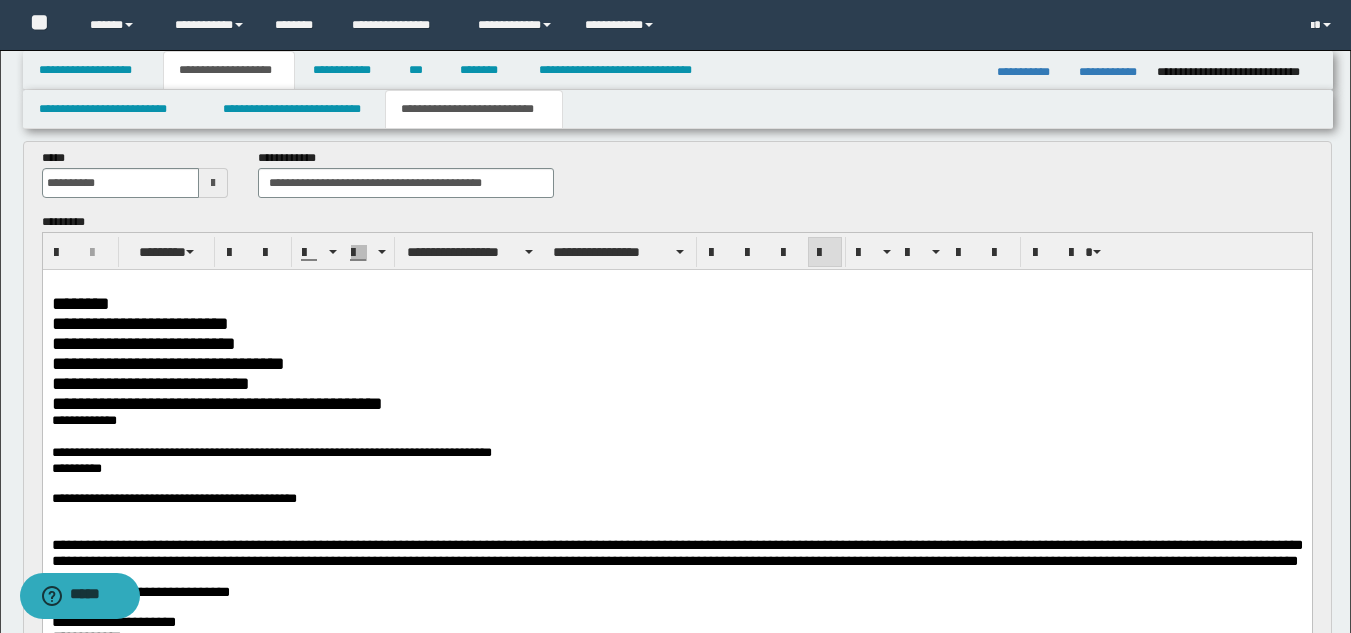 scroll, scrollTop: 200, scrollLeft: 0, axis: vertical 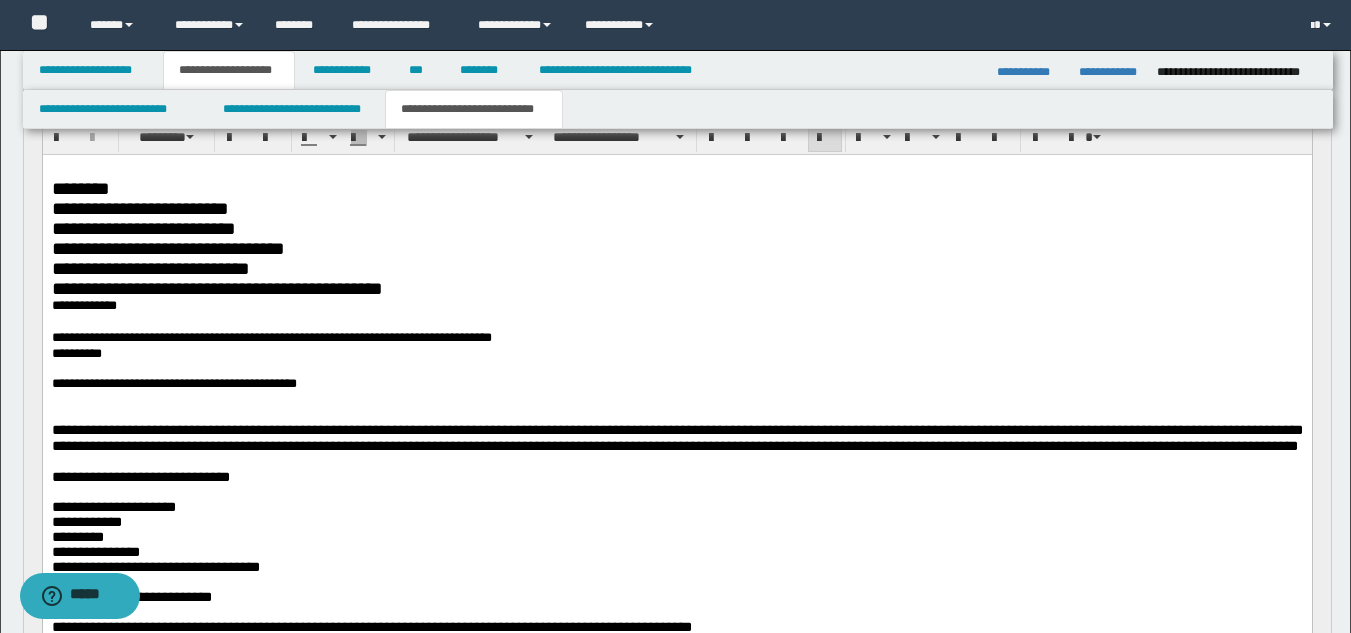 click on "**********" at bounding box center (676, 385) 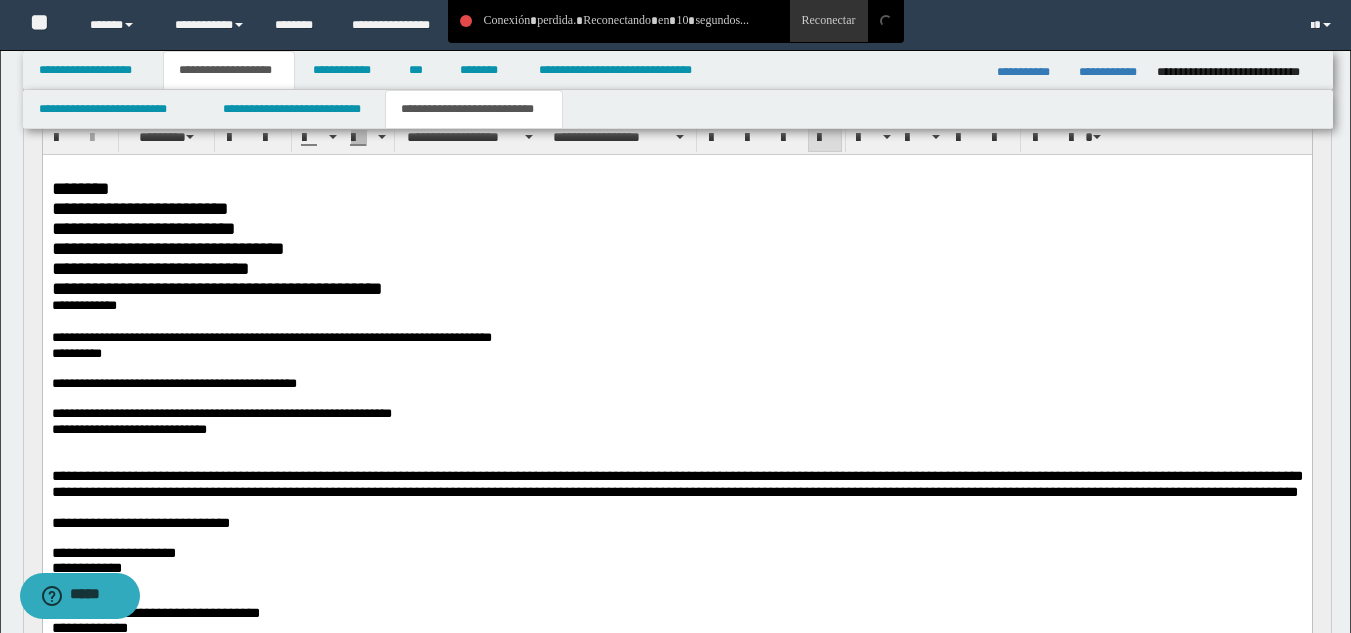 click at bounding box center (676, 446) 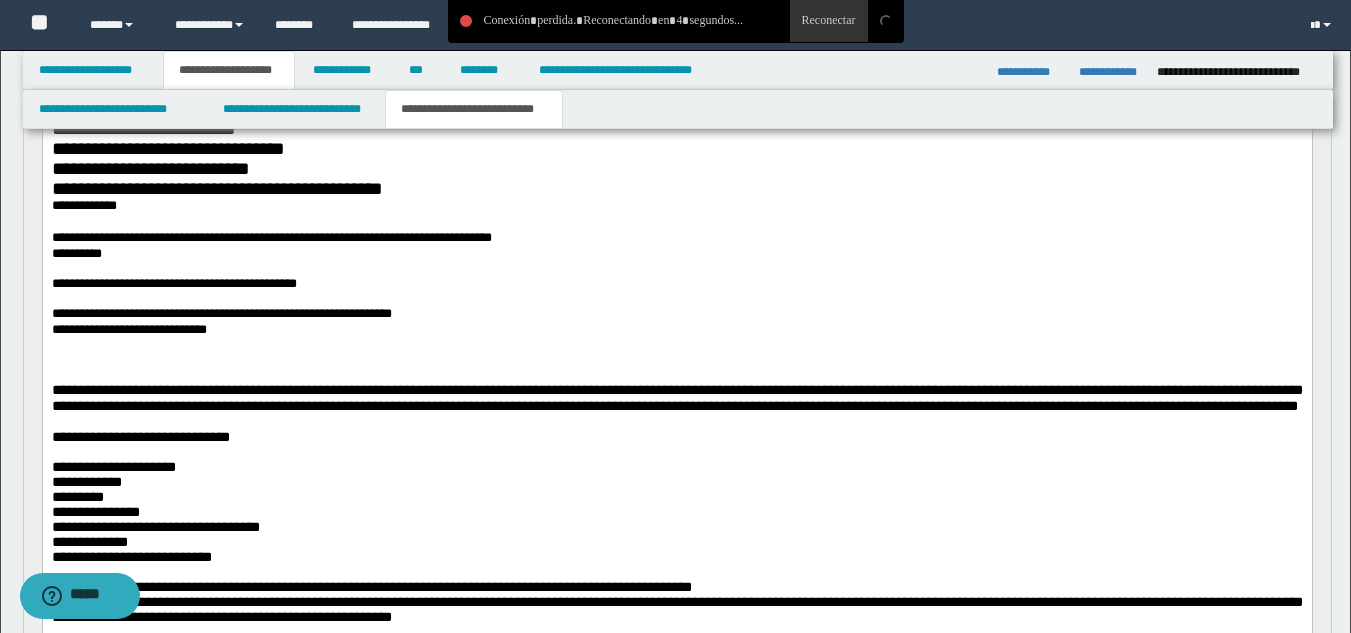 scroll, scrollTop: 500, scrollLeft: 0, axis: vertical 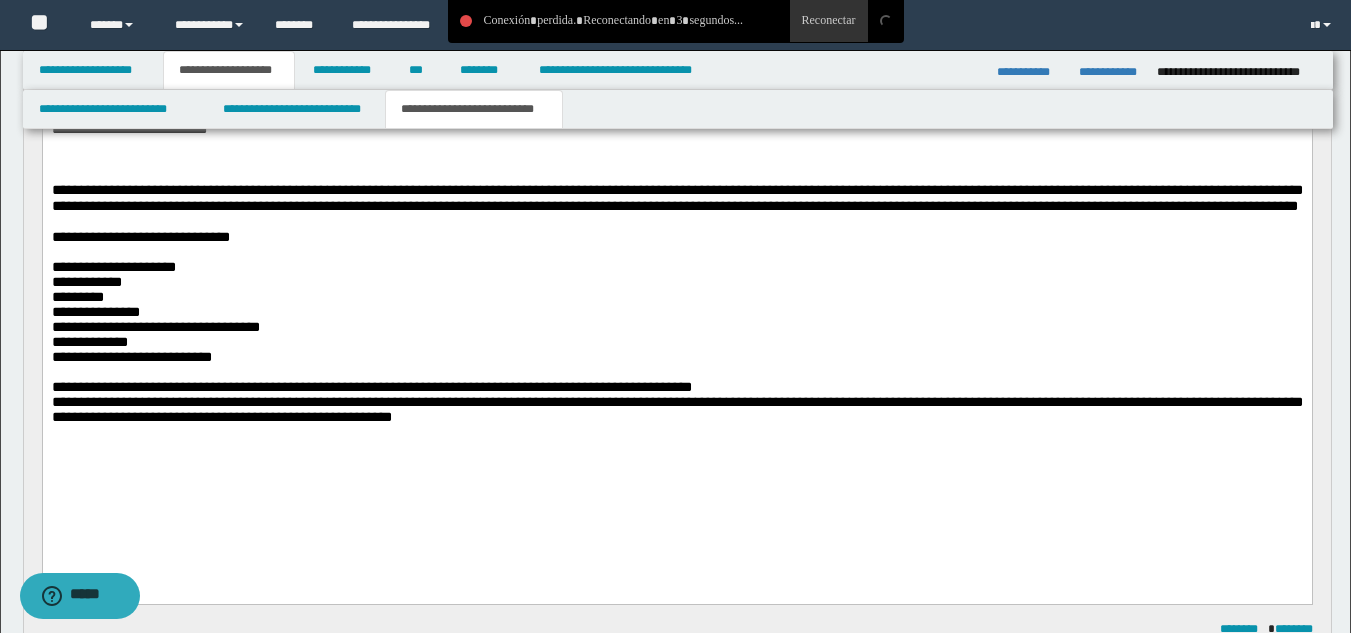 click on "**********" at bounding box center [676, 313] 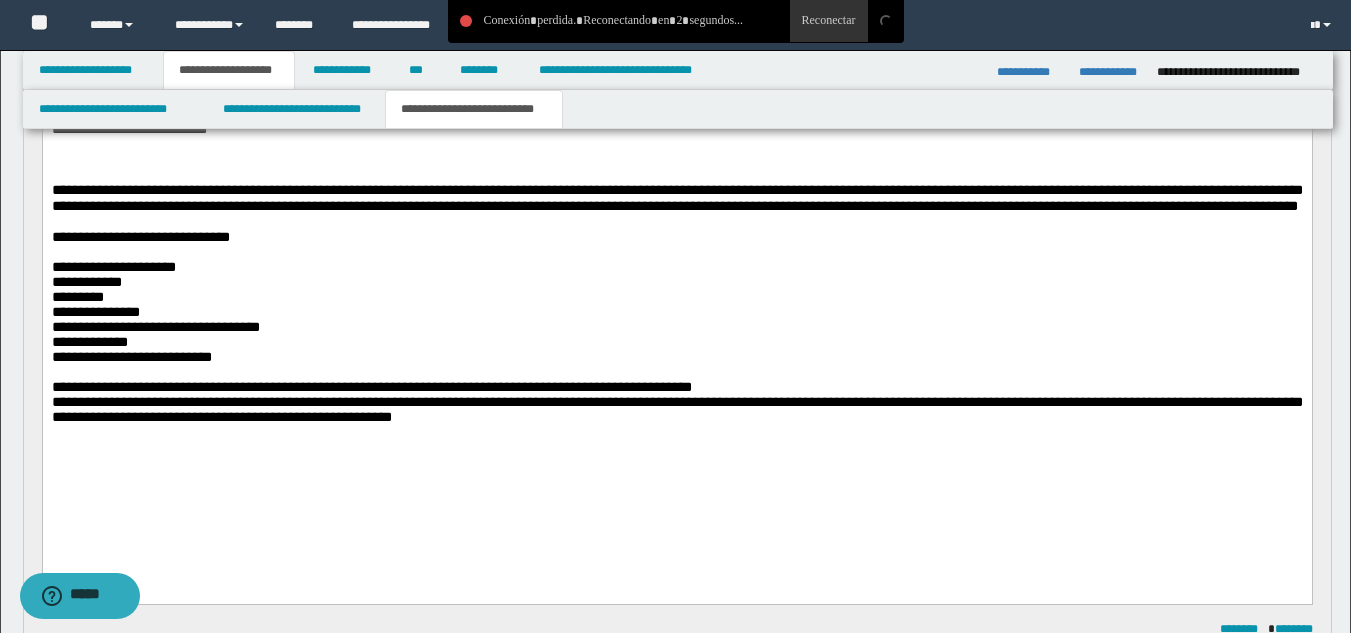 click on "**********" at bounding box center (676, 268) 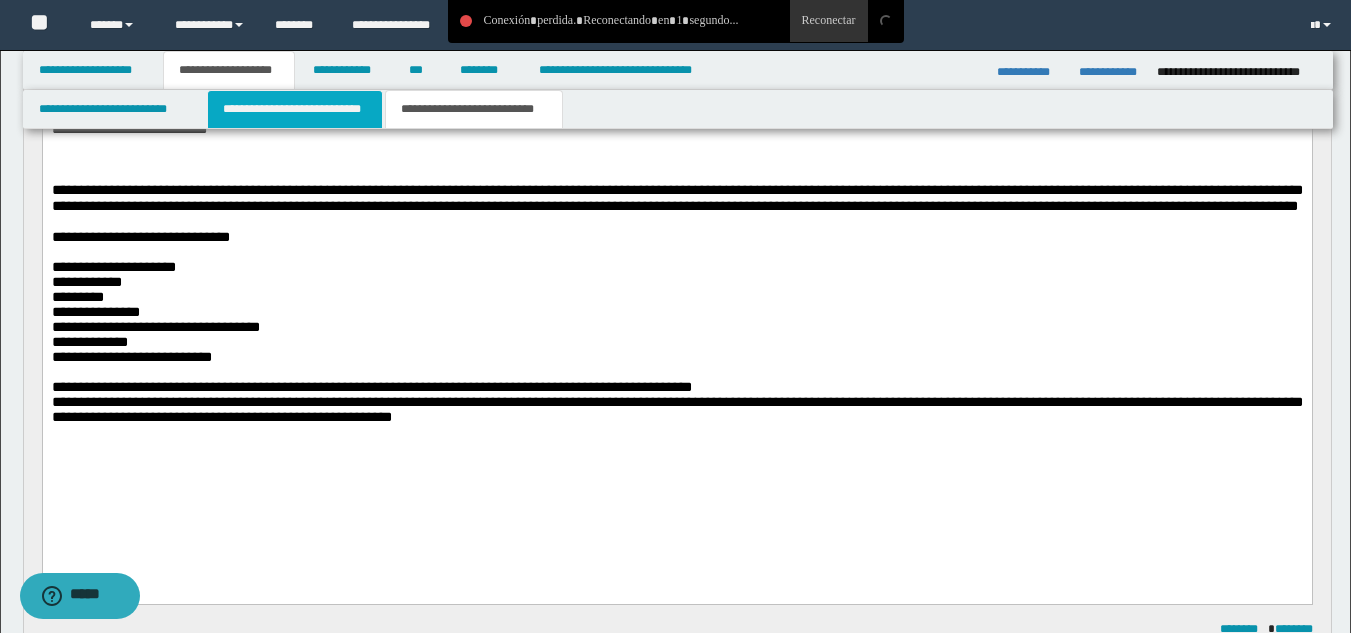 click on "**********" at bounding box center (295, 109) 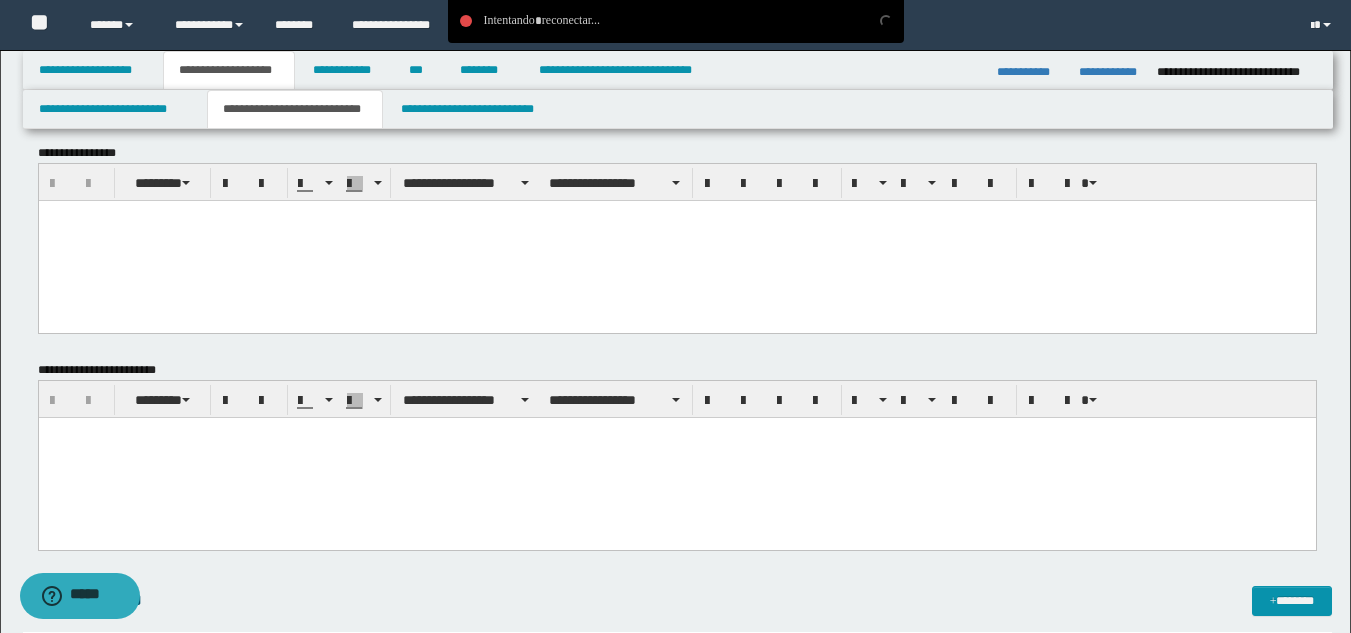scroll, scrollTop: 0, scrollLeft: 0, axis: both 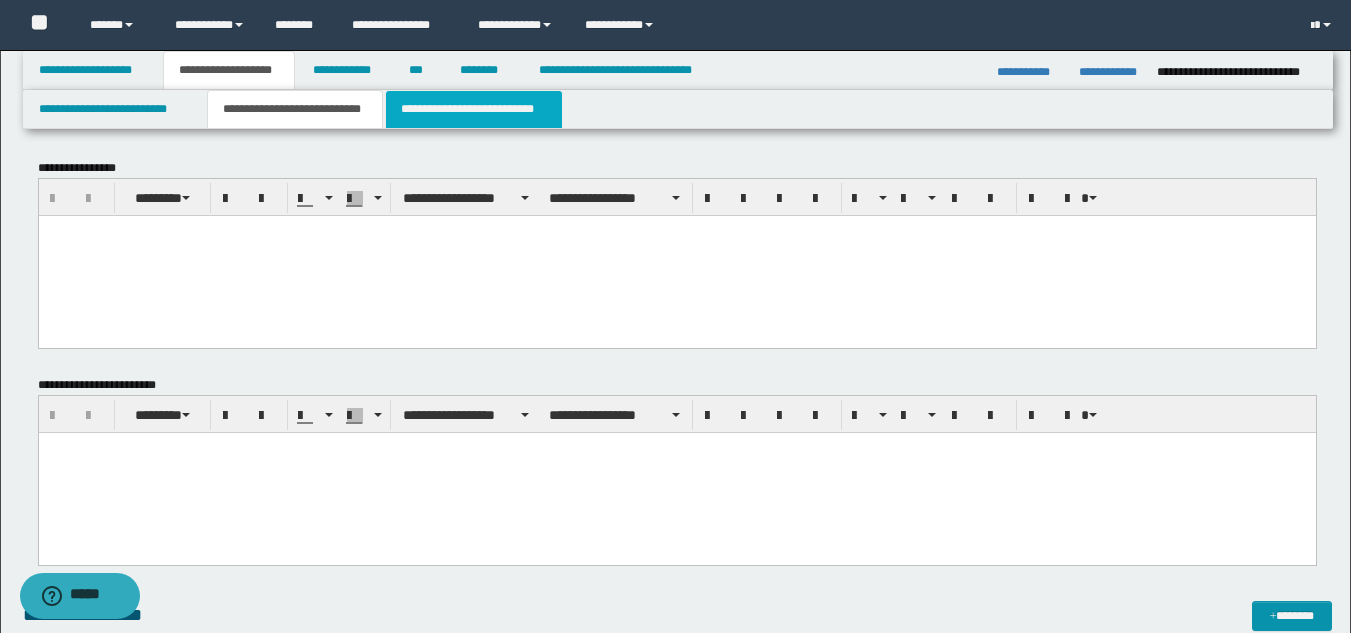 click on "**********" at bounding box center (474, 109) 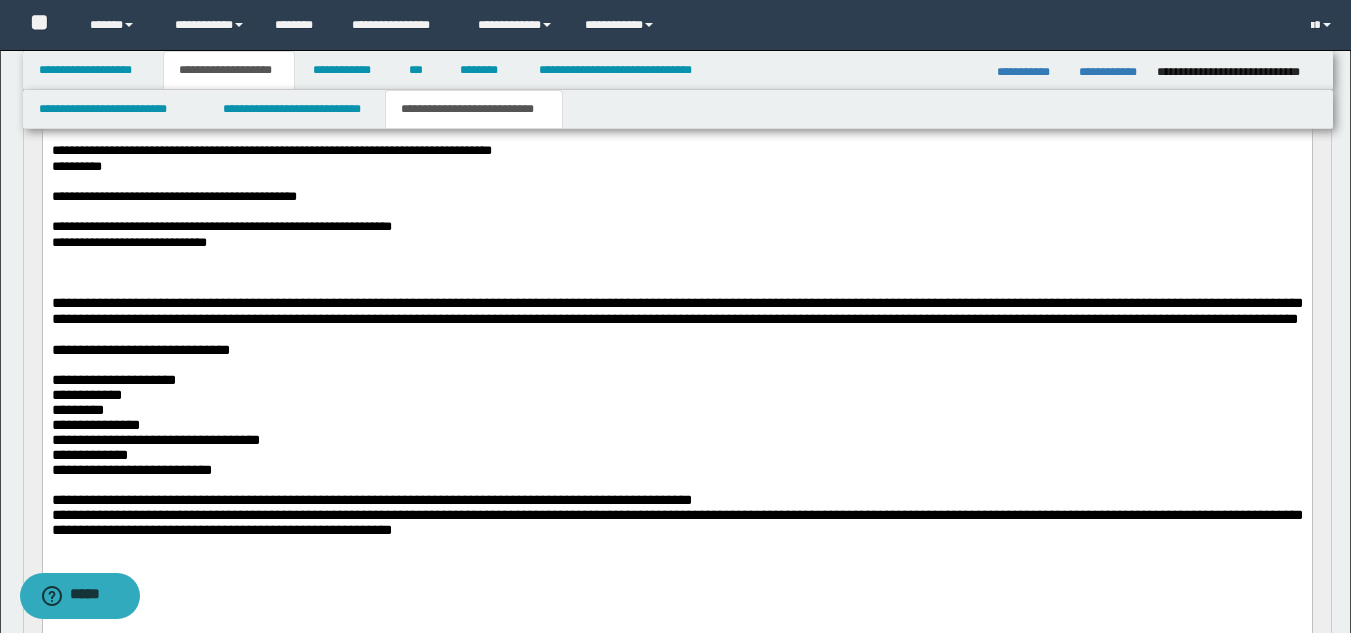scroll, scrollTop: 400, scrollLeft: 0, axis: vertical 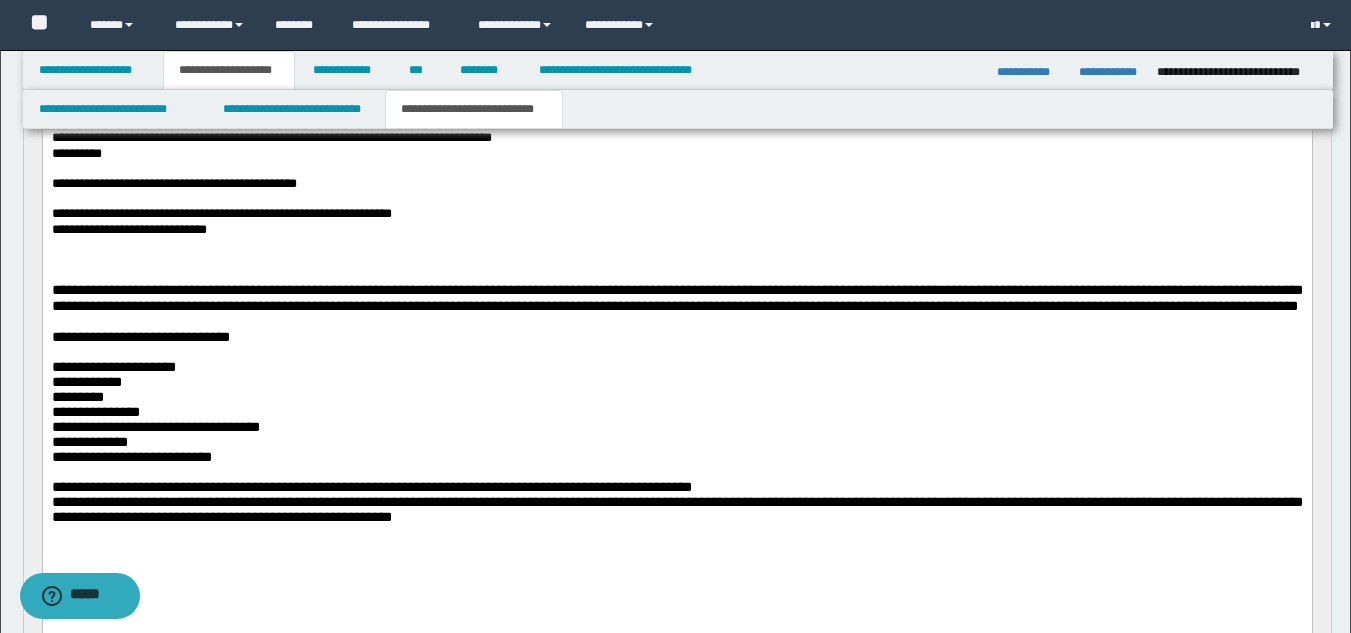 click at bounding box center [676, 276] 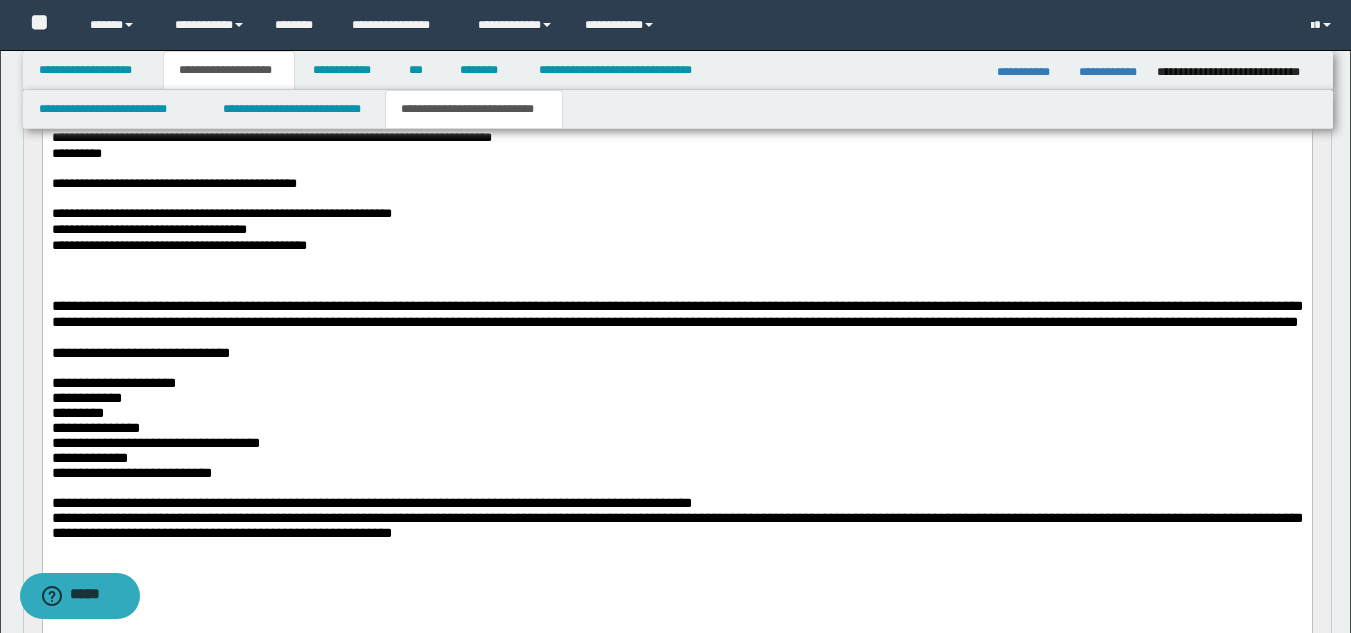click at bounding box center [676, 263] 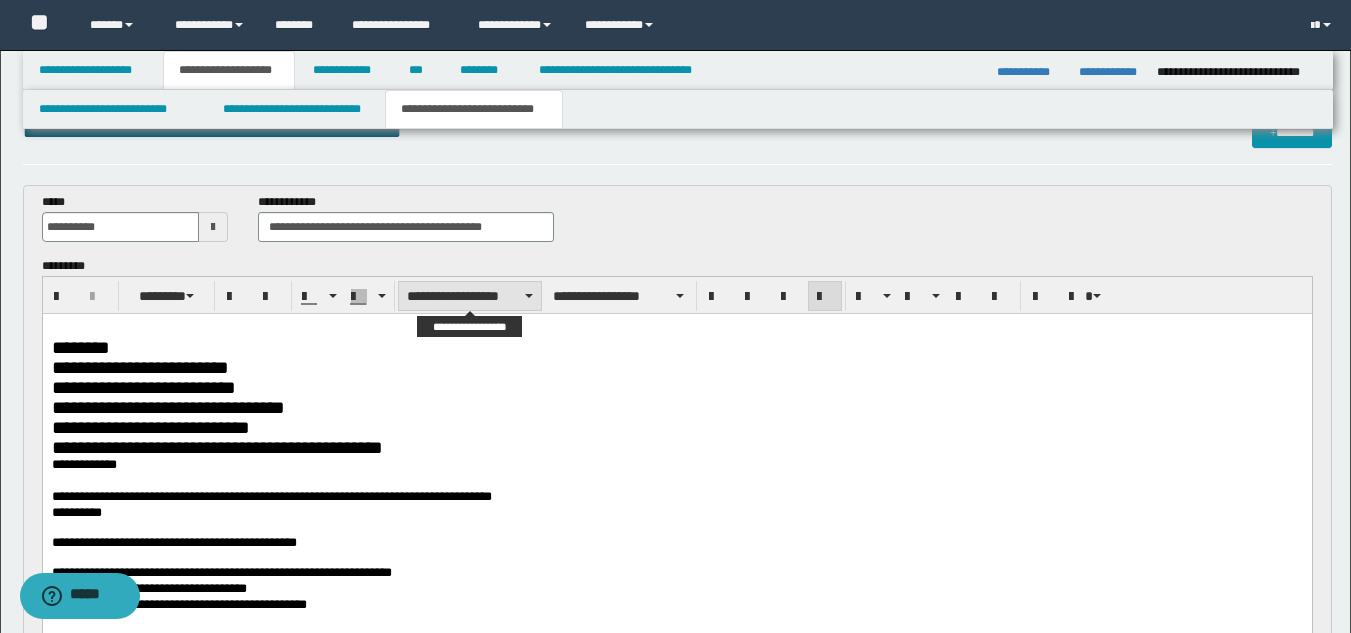 scroll, scrollTop: 0, scrollLeft: 0, axis: both 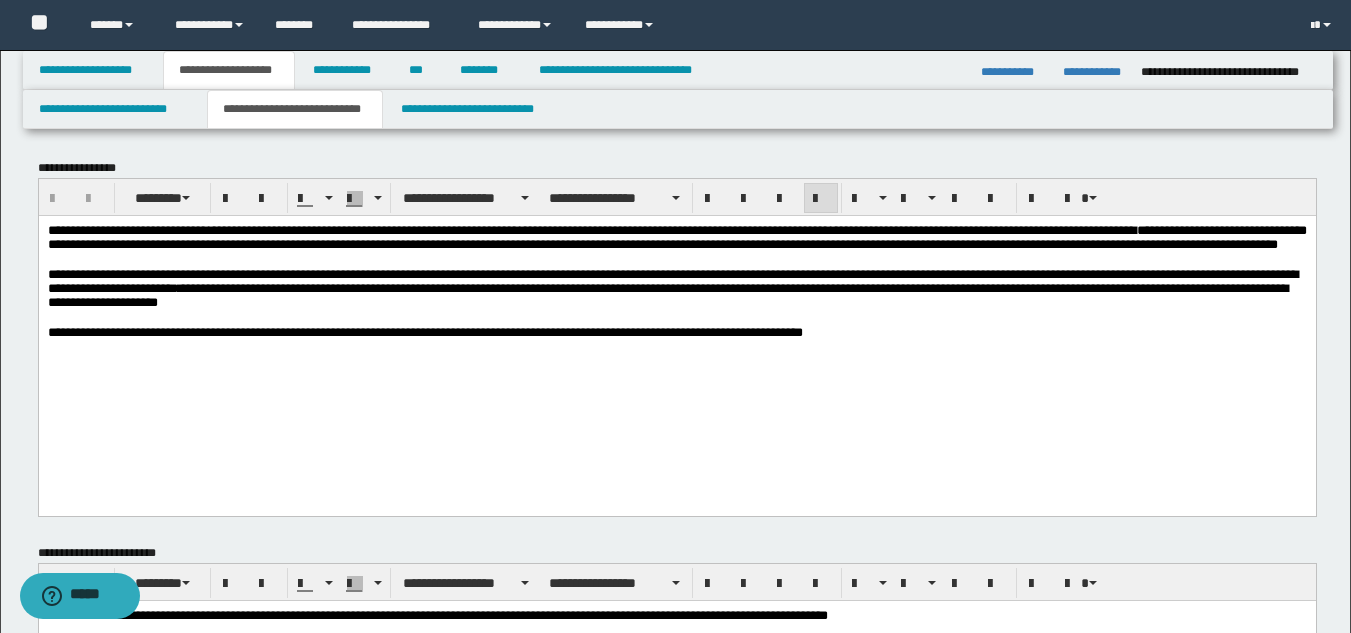 click at bounding box center (676, 259) 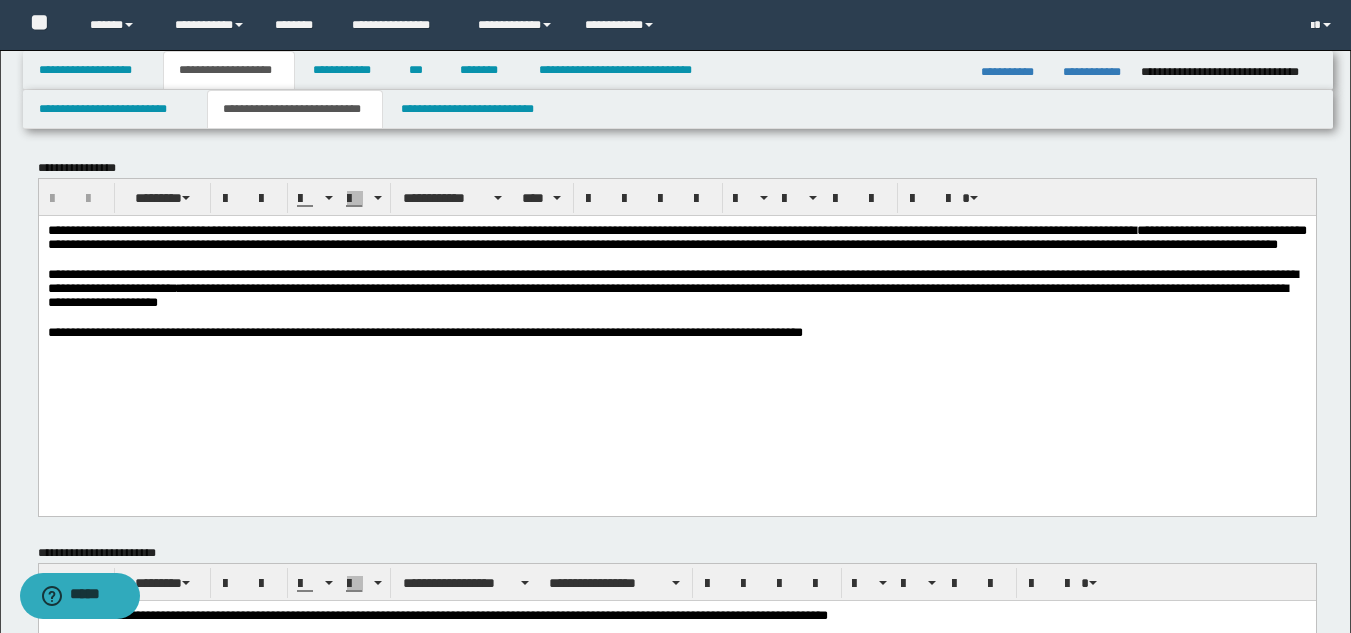 click on "**********" at bounding box center [387, 273] 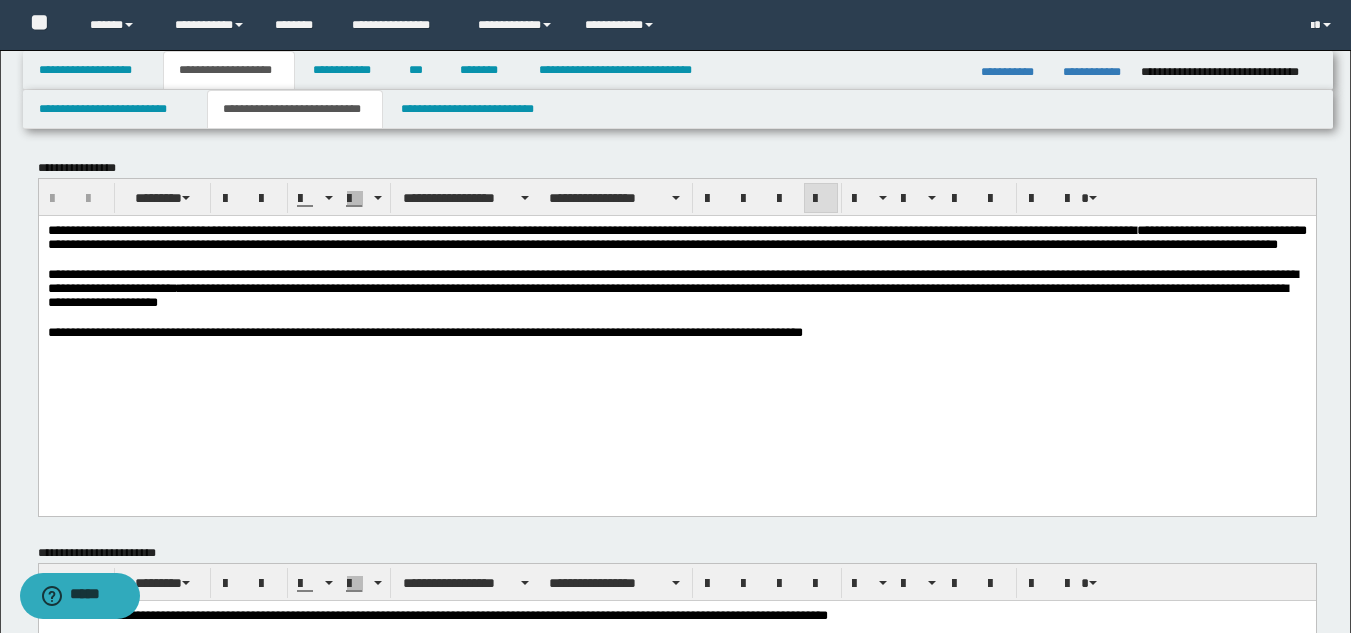 click at bounding box center [676, 259] 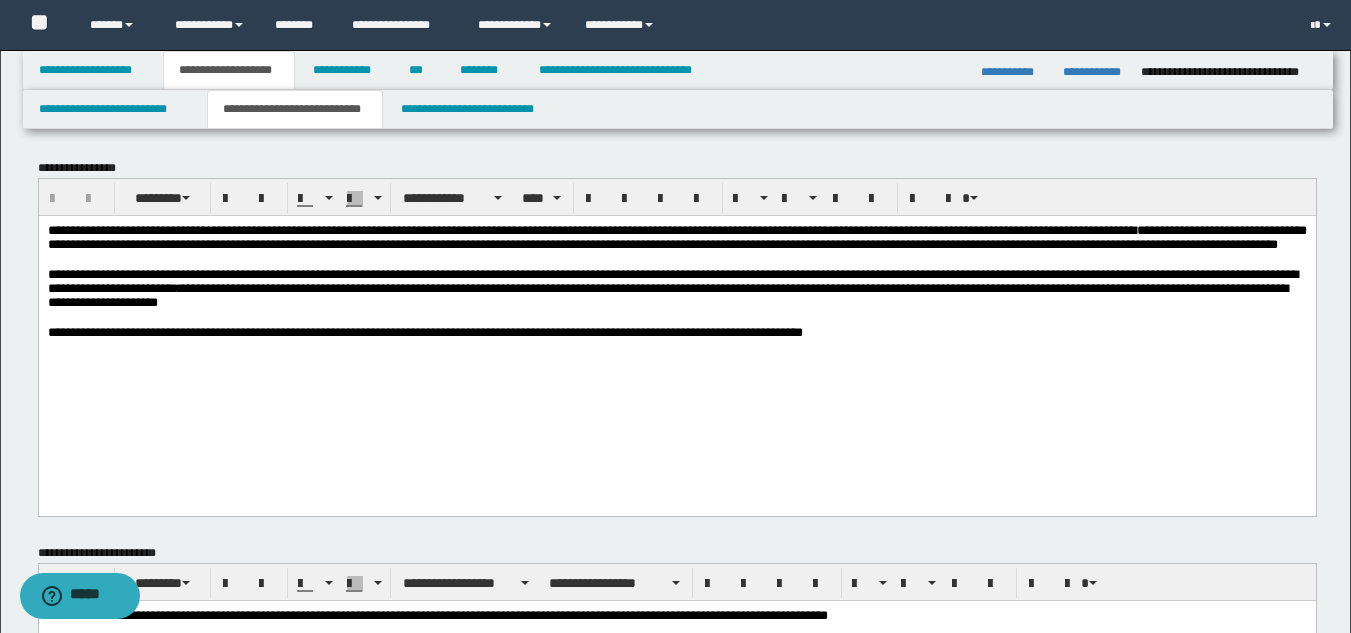 click on "**********" at bounding box center (676, 236) 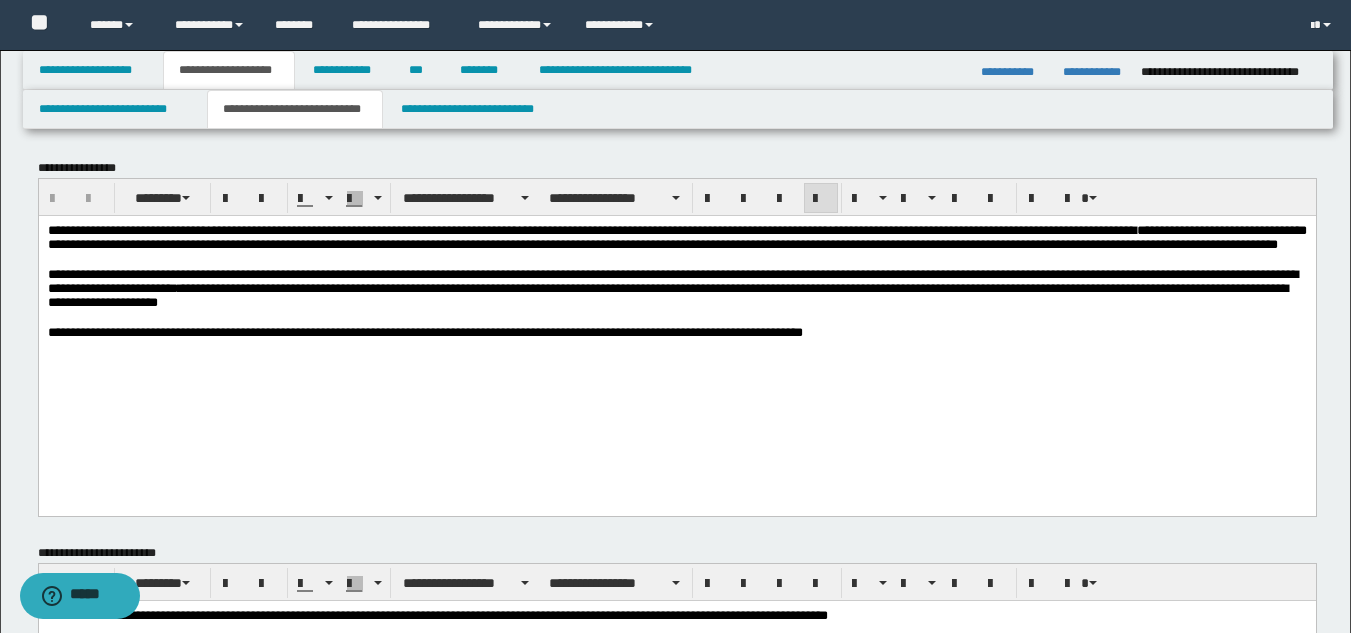 click on "**********" at bounding box center (676, 236) 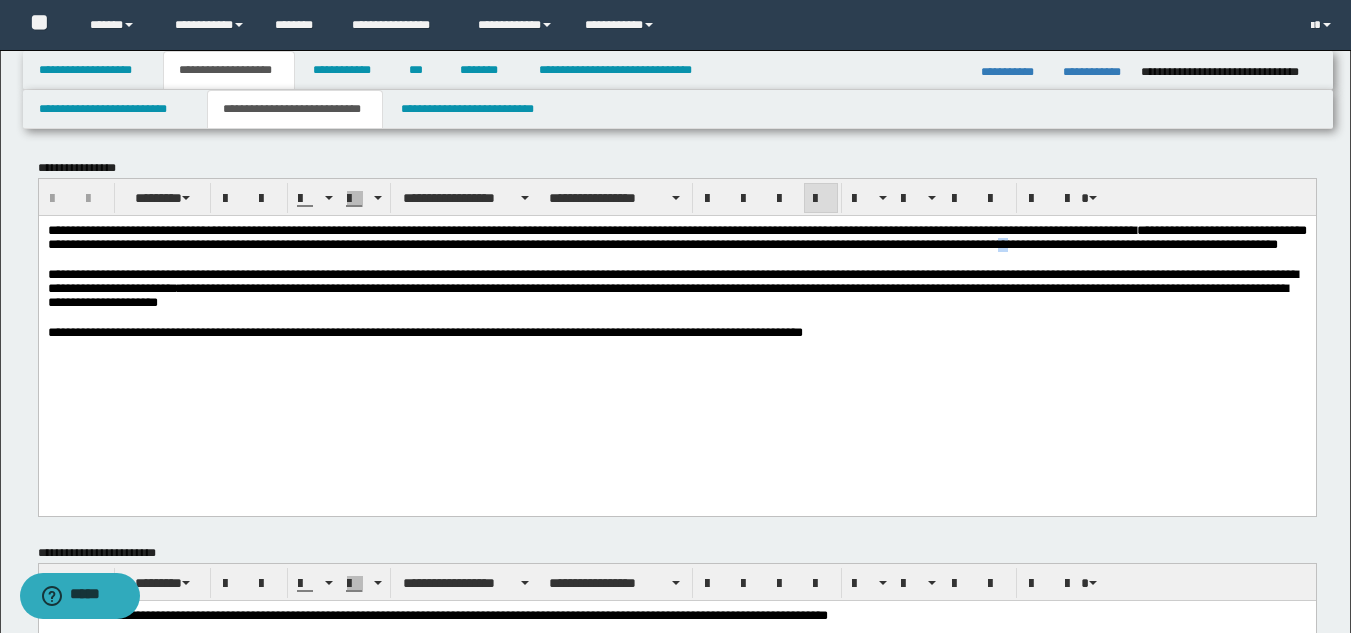 drag, startPoint x: 423, startPoint y: 263, endPoint x: 434, endPoint y: 262, distance: 11.045361 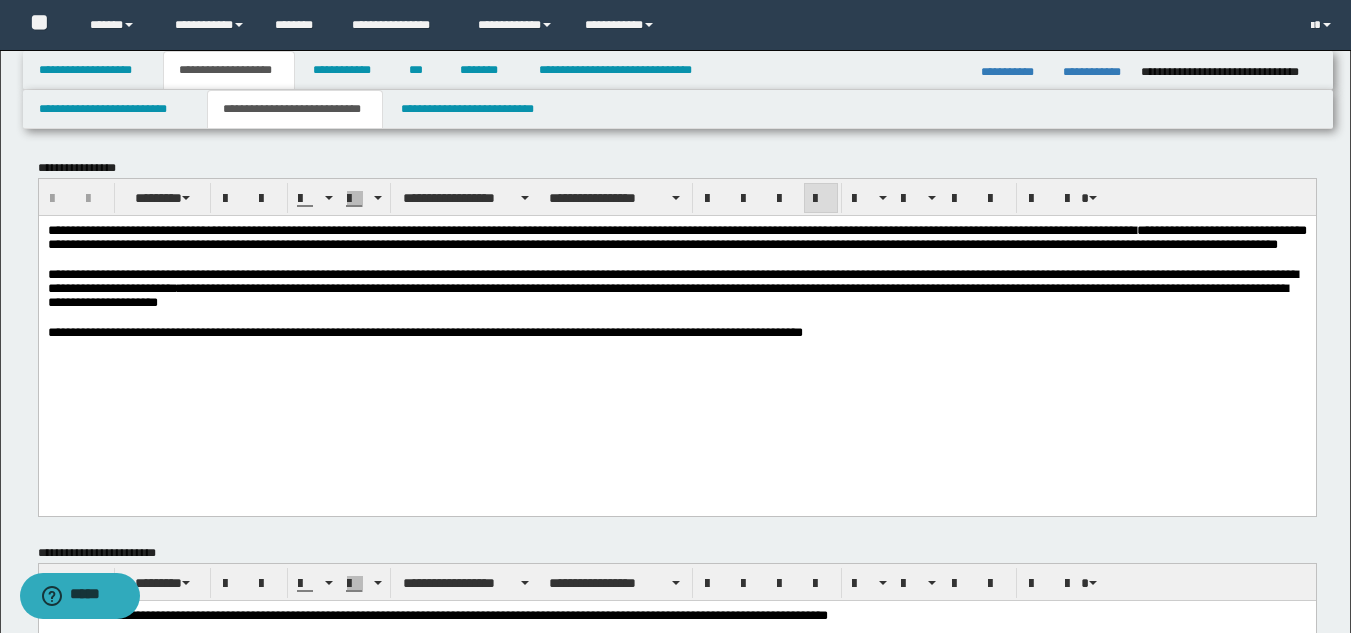 click at bounding box center [676, 259] 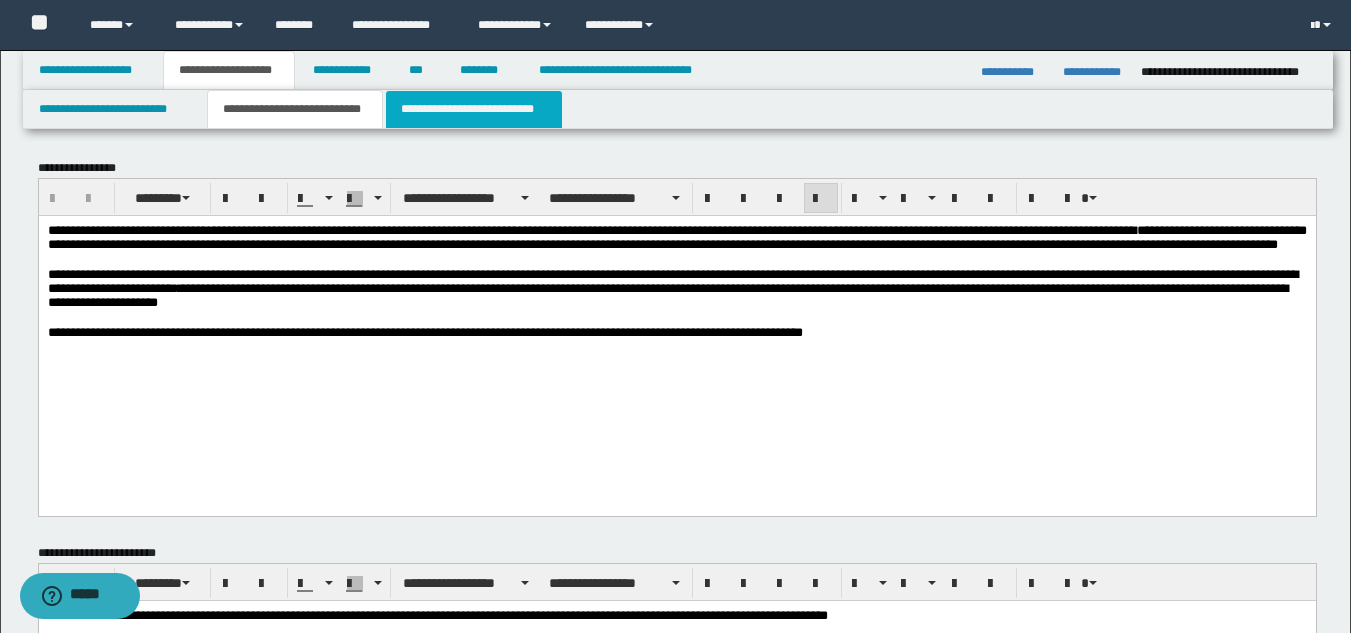 click on "**********" at bounding box center (474, 109) 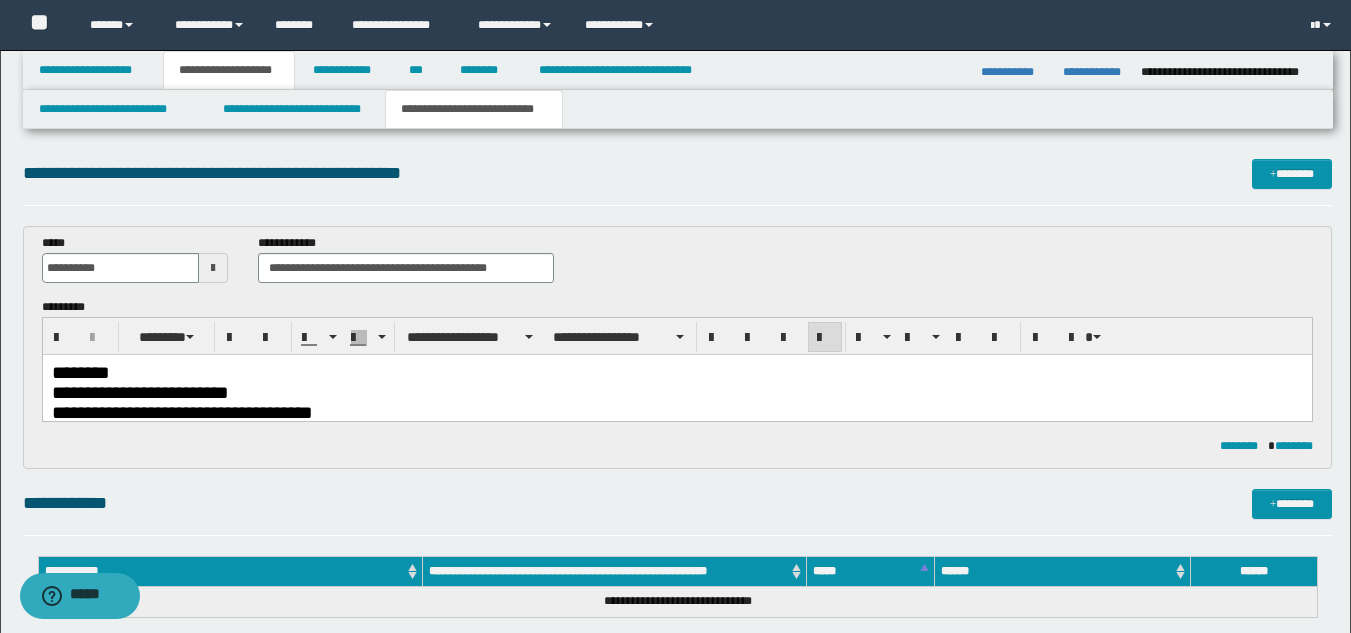 click on "**********" at bounding box center (676, 393) 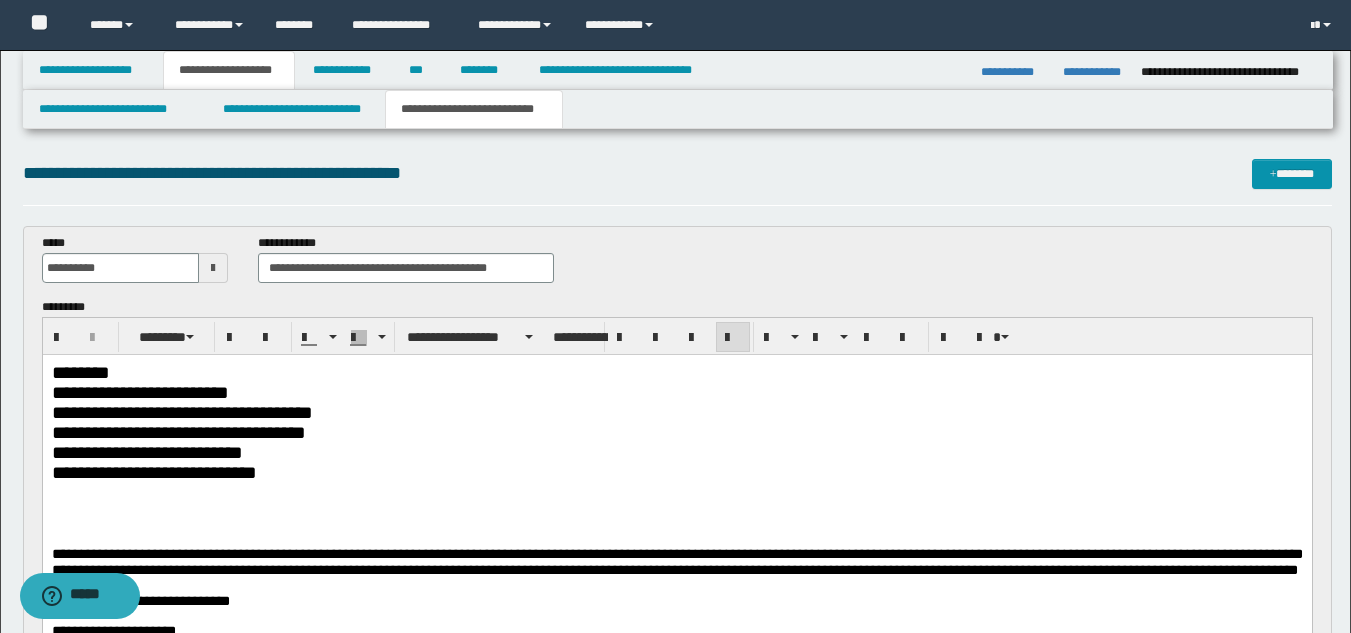 click at bounding box center (676, 491) 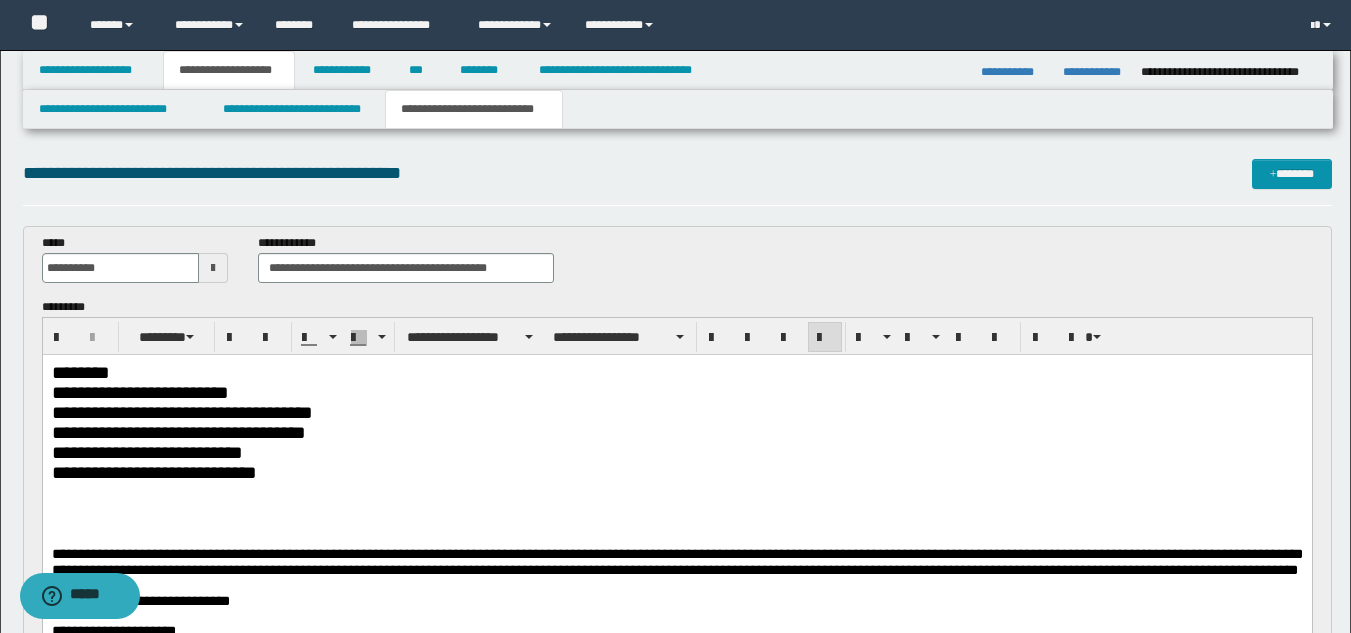 type 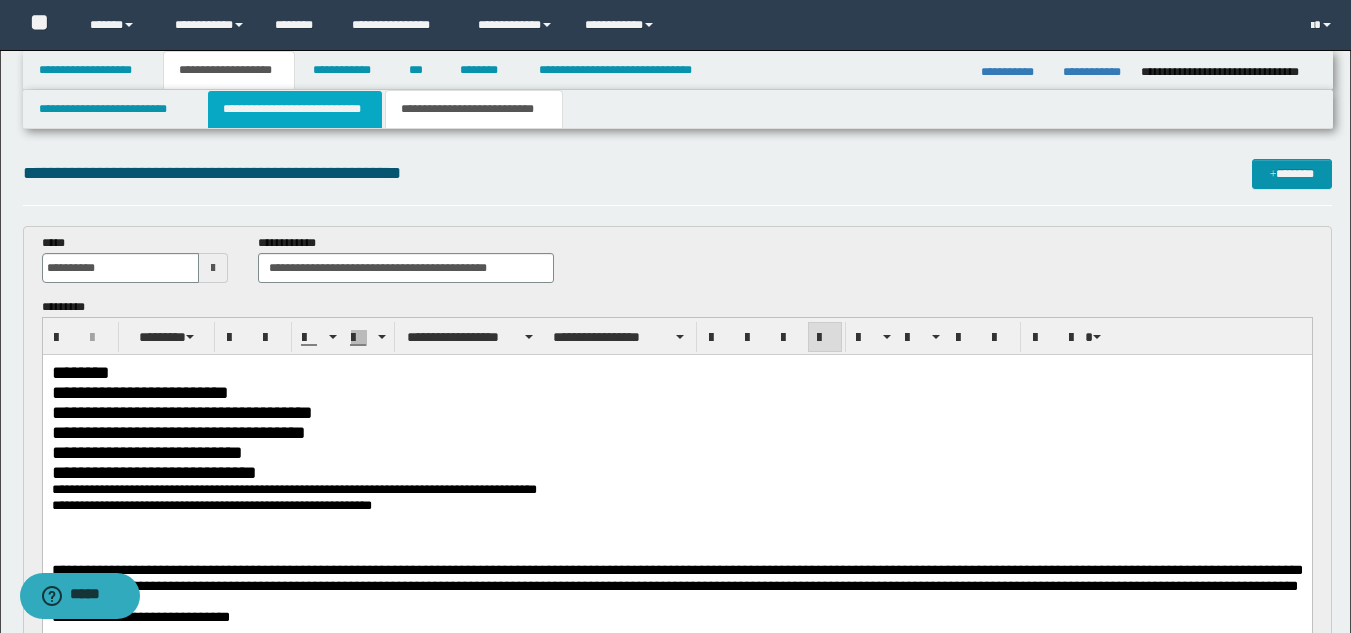 click on "**********" at bounding box center [295, 109] 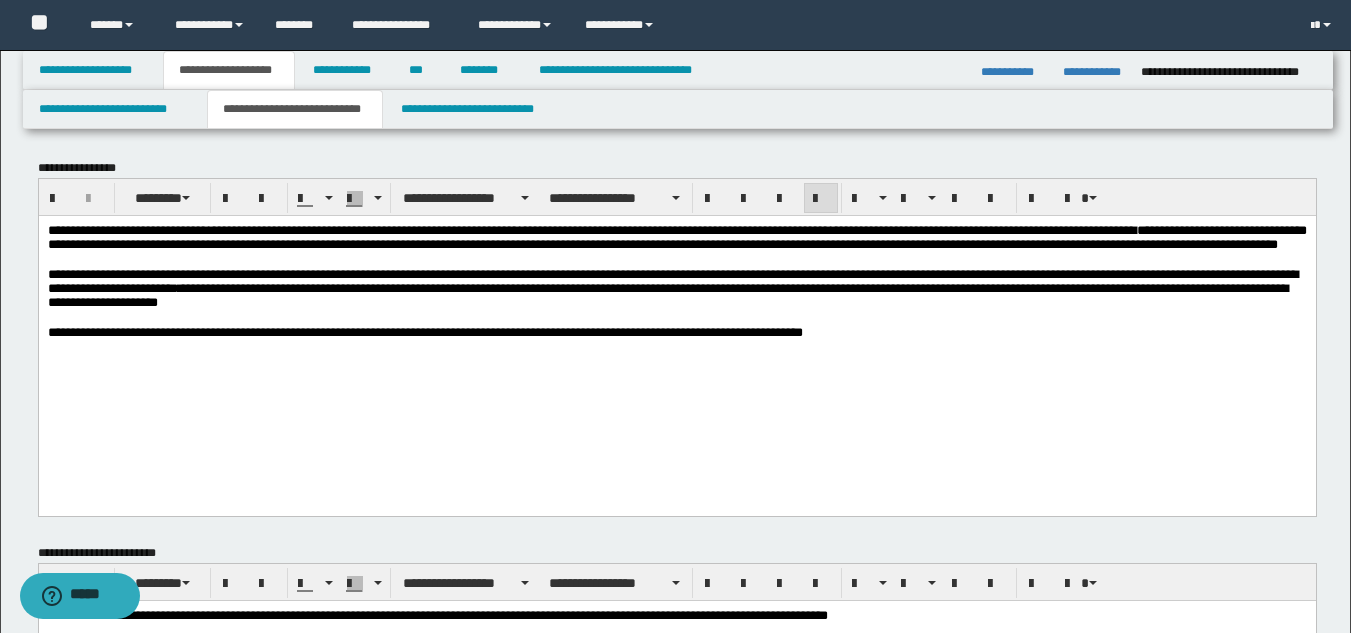 click on "**********" at bounding box center (676, 236) 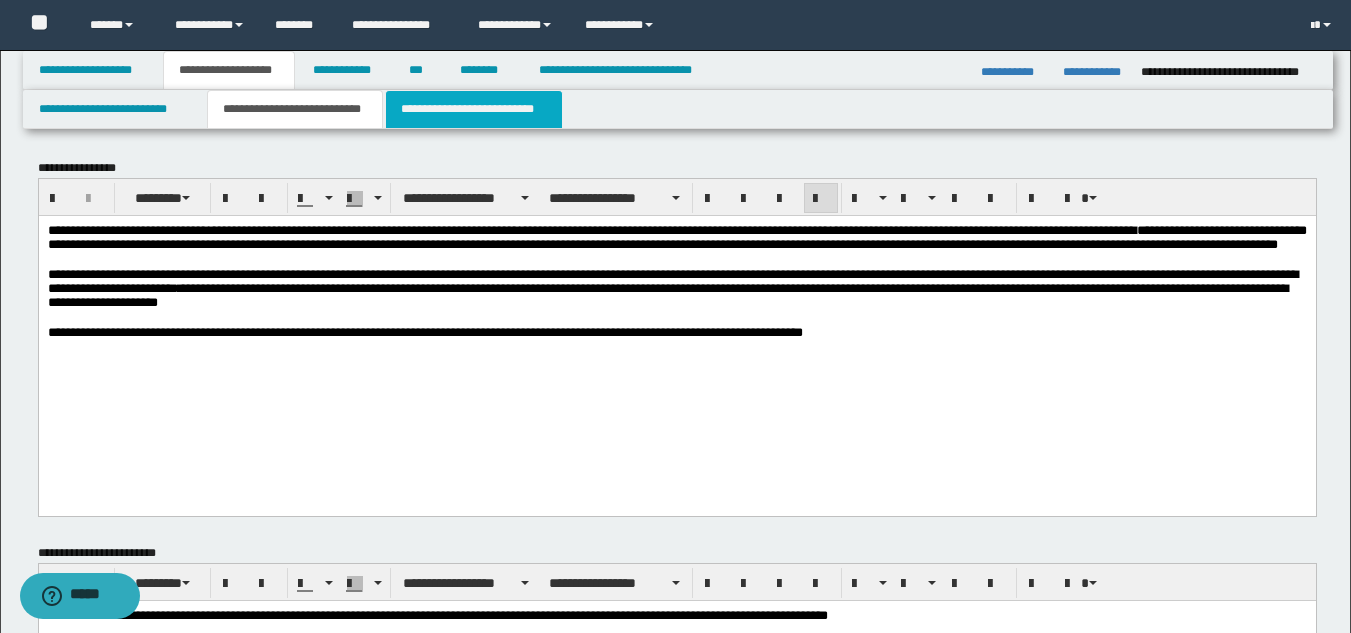 click on "**********" at bounding box center [474, 109] 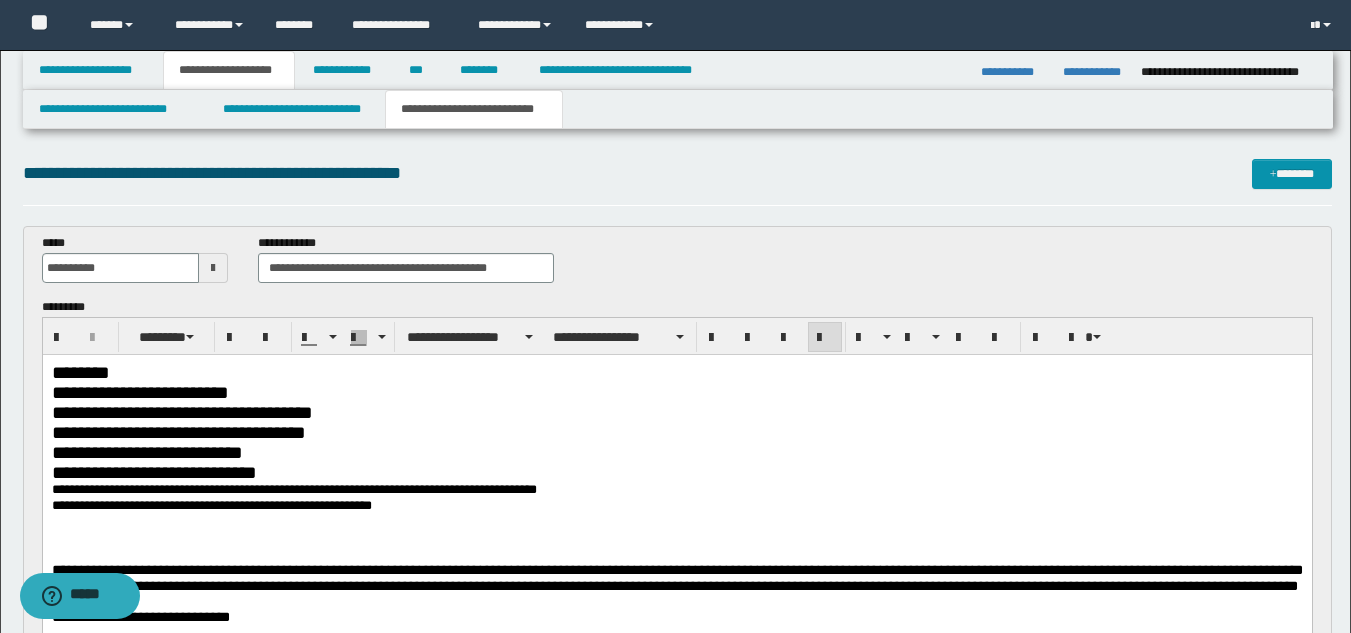 click on "**********" at bounding box center (676, 453) 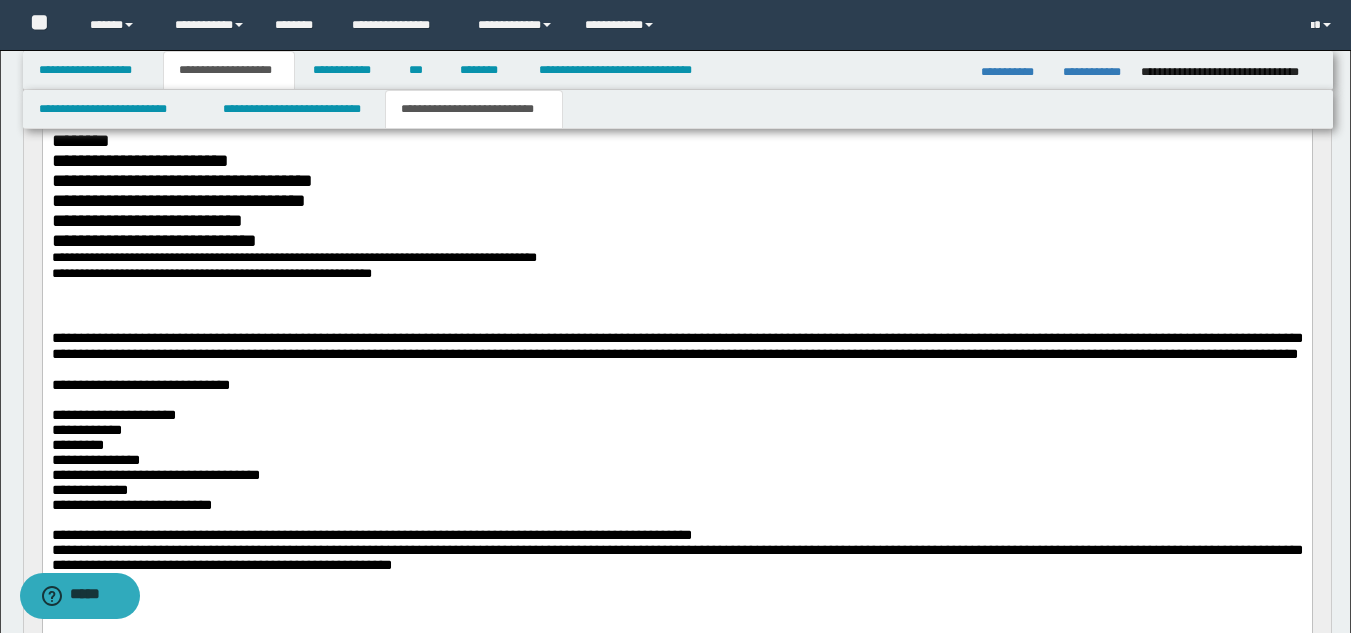 scroll, scrollTop: 300, scrollLeft: 0, axis: vertical 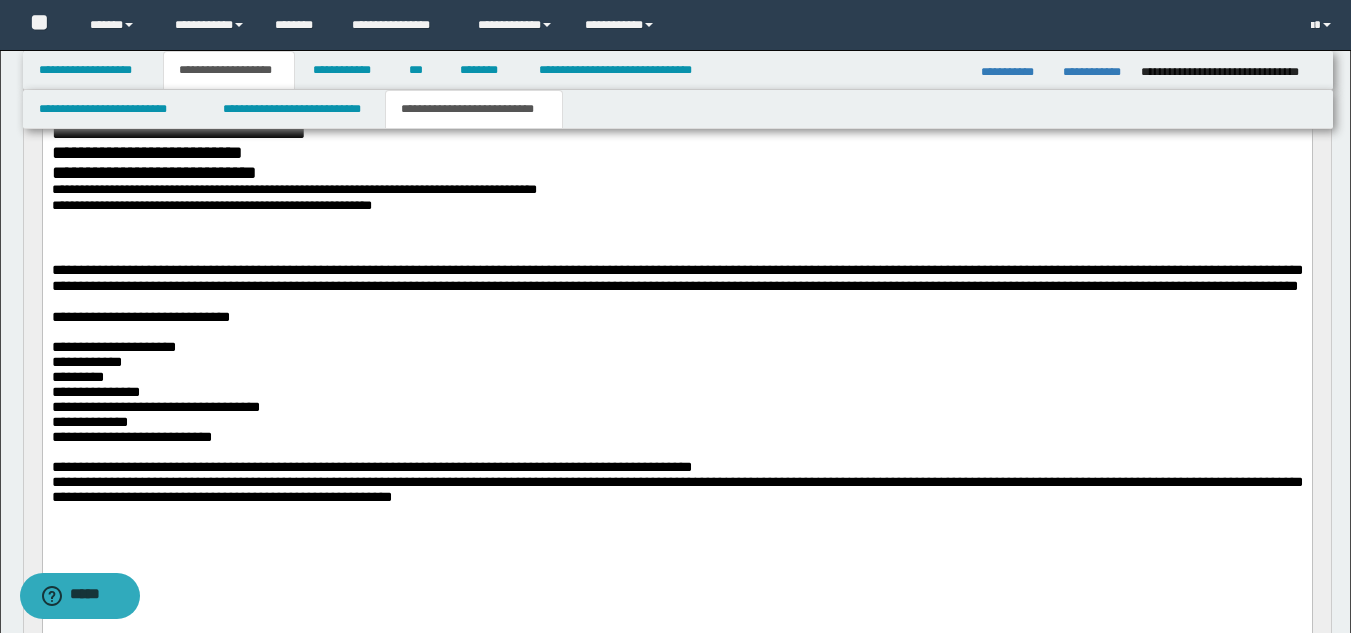 click at bounding box center (676, 223) 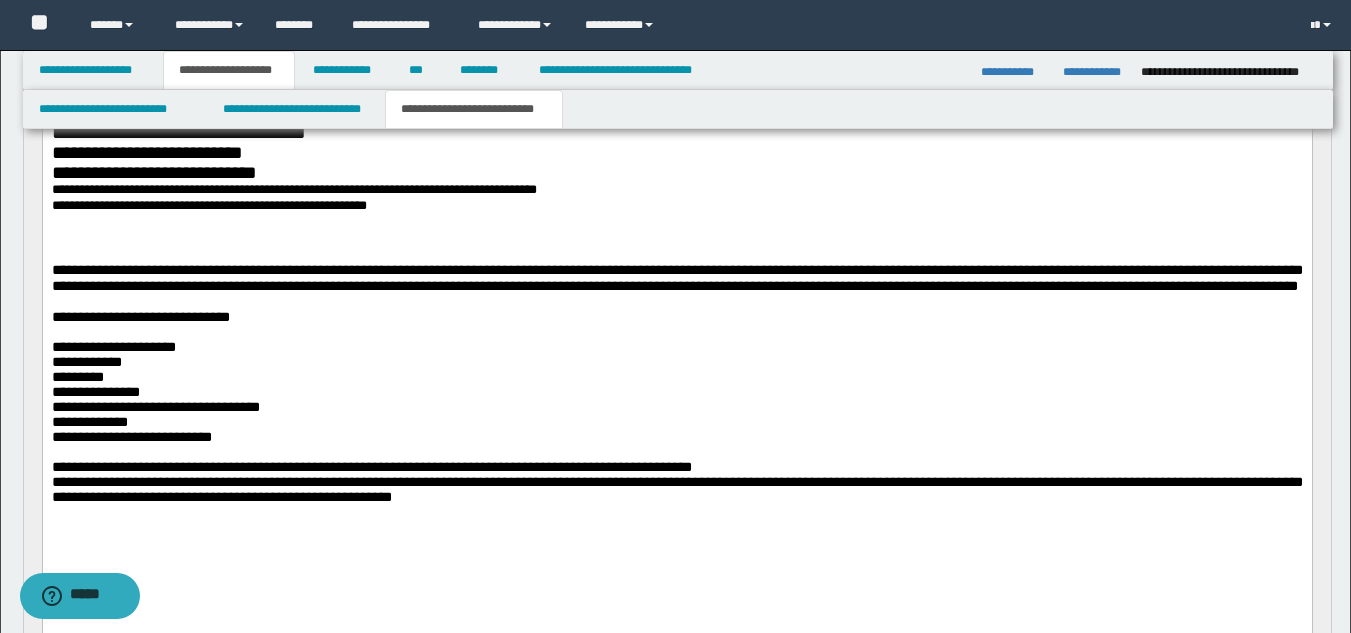 click at bounding box center [676, 223] 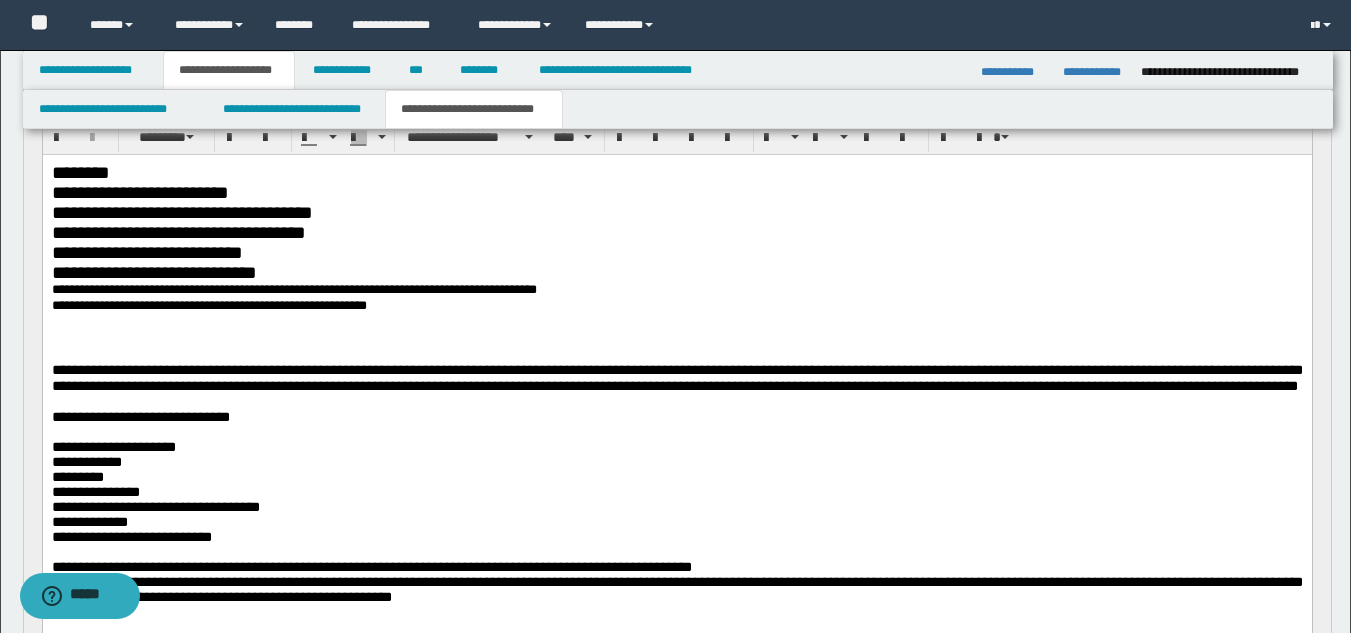 drag, startPoint x: 292, startPoint y: 245, endPoint x: 264, endPoint y: 246, distance: 28.01785 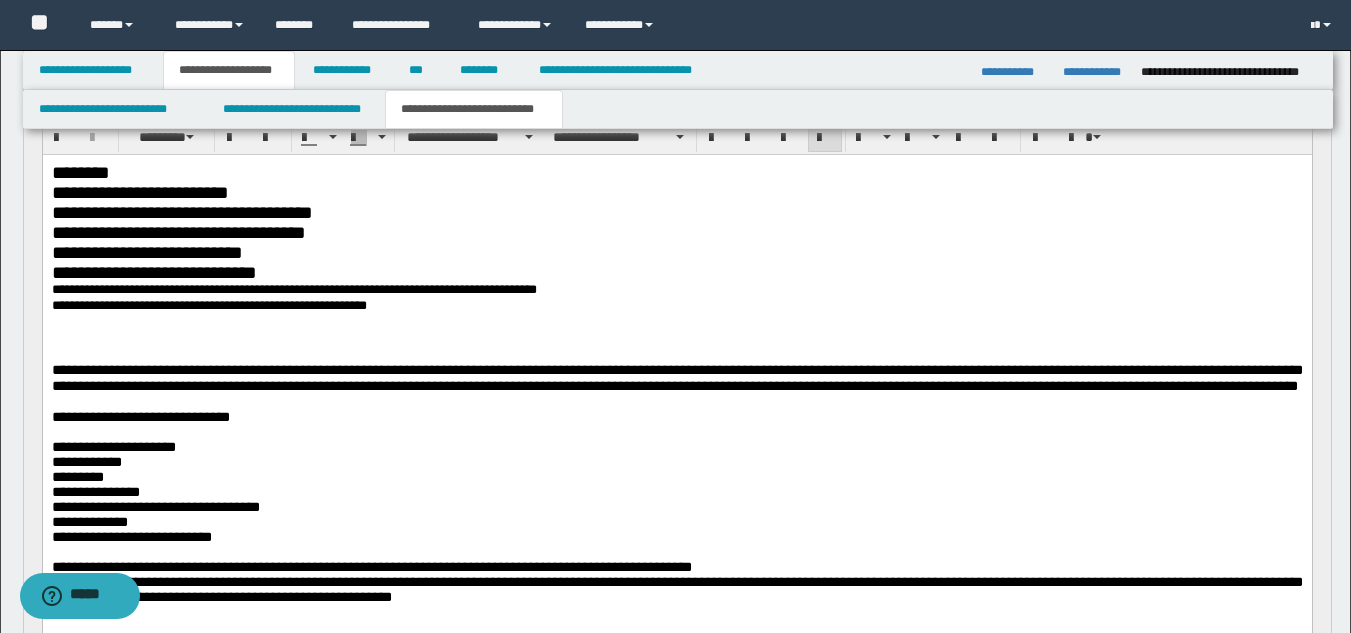 click at bounding box center (676, 323) 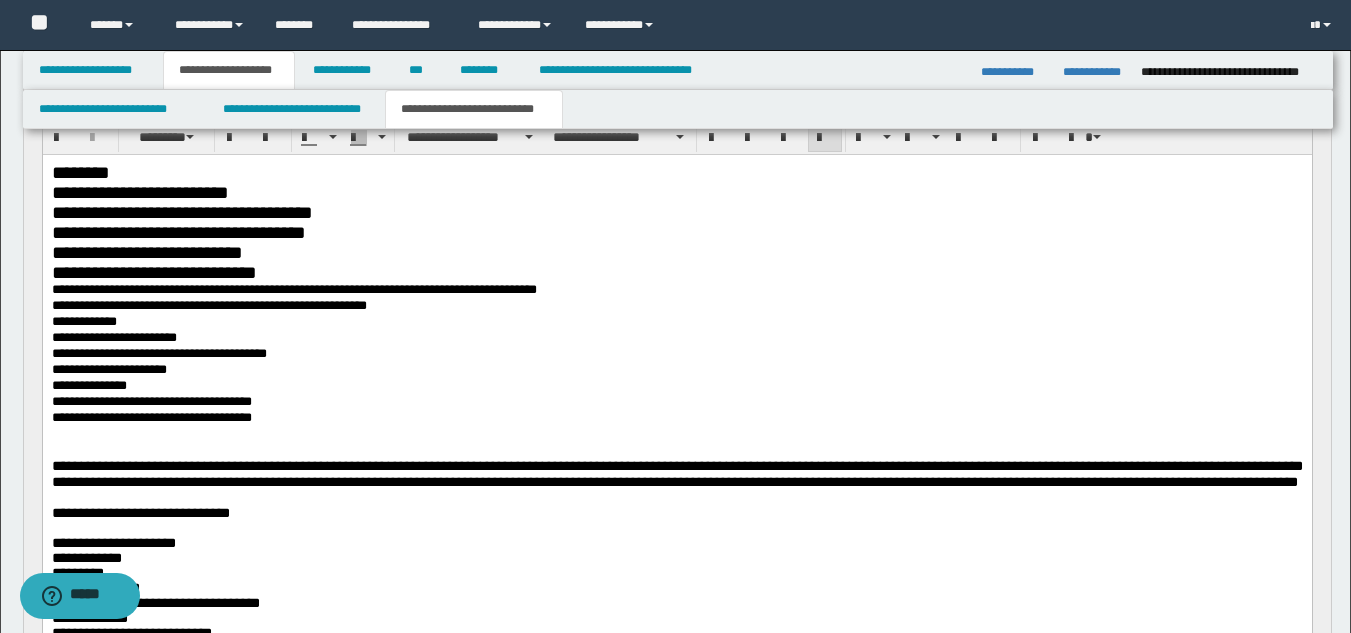 click on "**********" at bounding box center [676, 403] 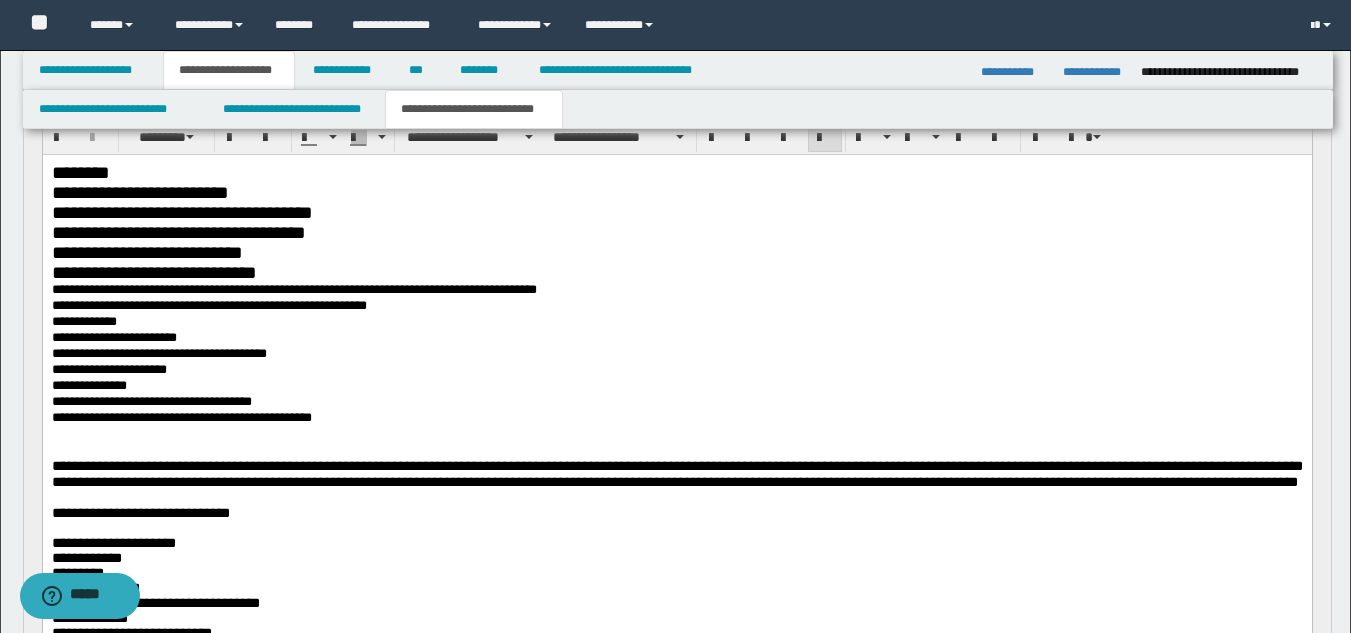drag, startPoint x: 526, startPoint y: 394, endPoint x: 519, endPoint y: 384, distance: 12.206555 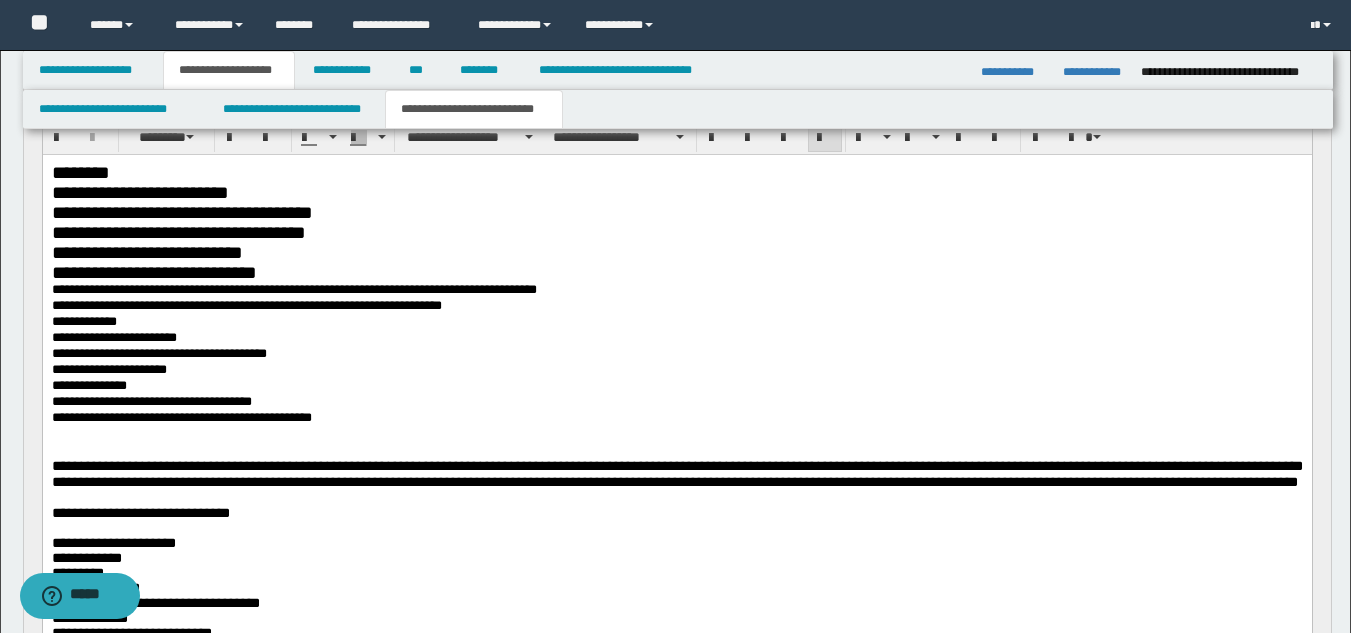 click on "**********" at bounding box center [676, 474] 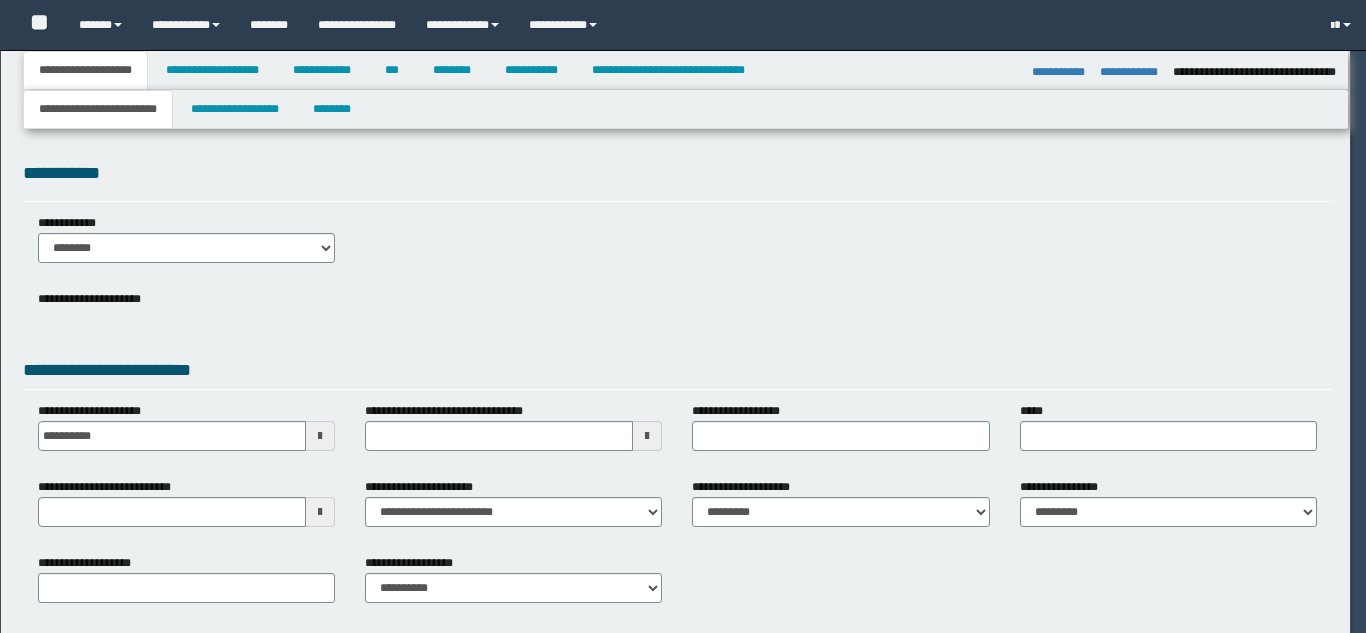 select on "*" 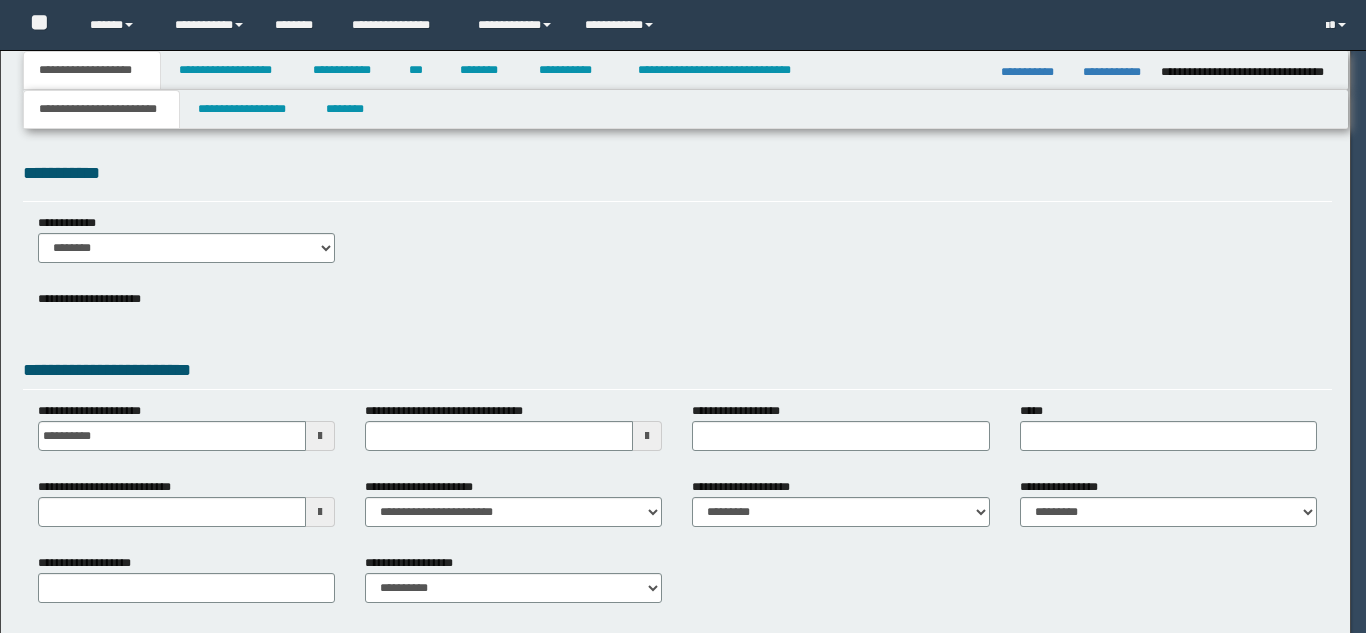 scroll, scrollTop: 0, scrollLeft: 0, axis: both 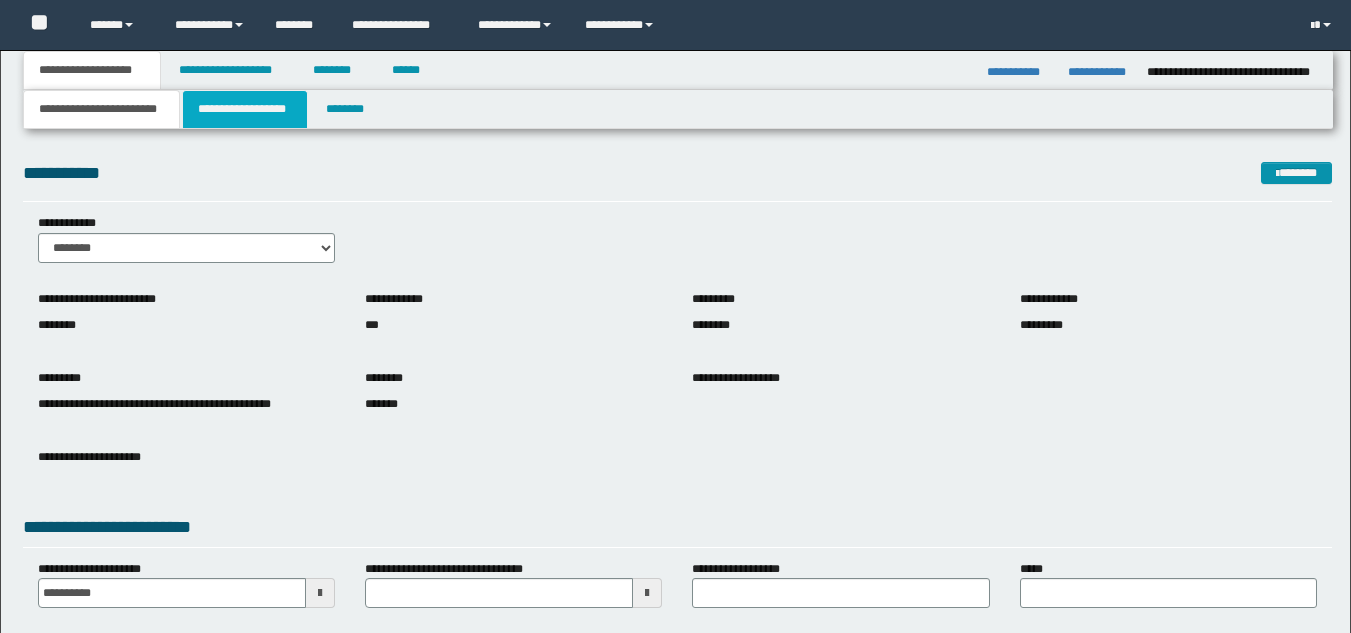 click on "**********" at bounding box center [245, 109] 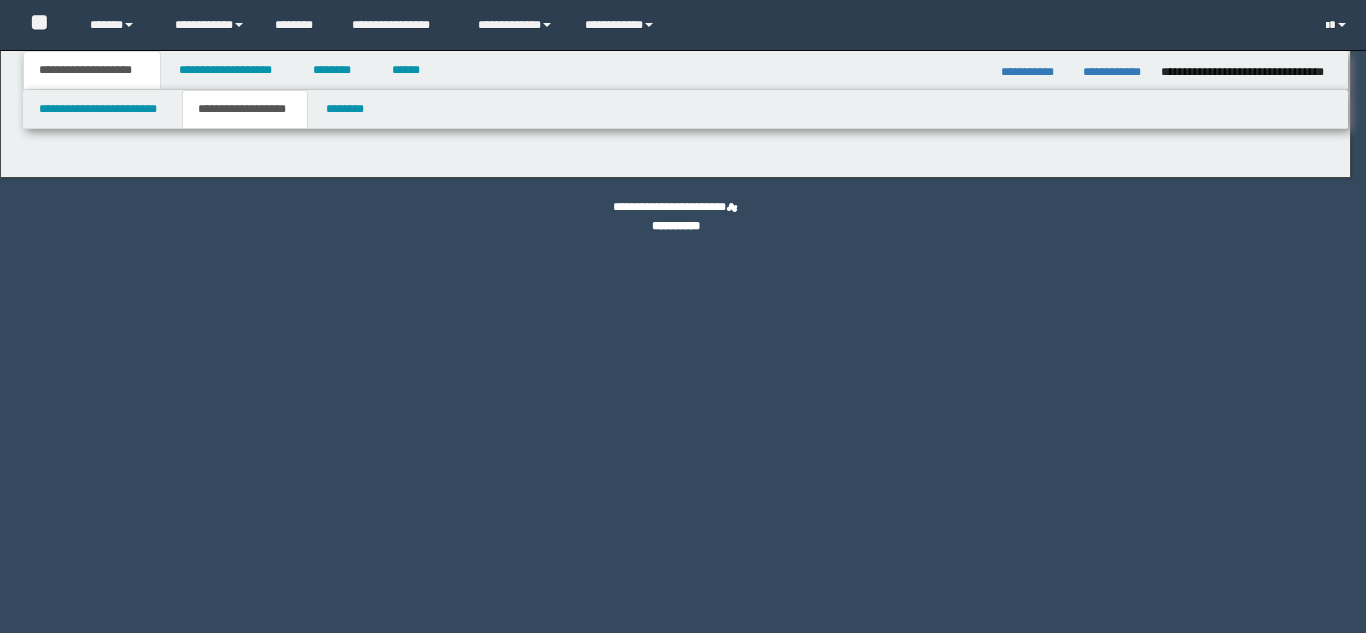 type on "********" 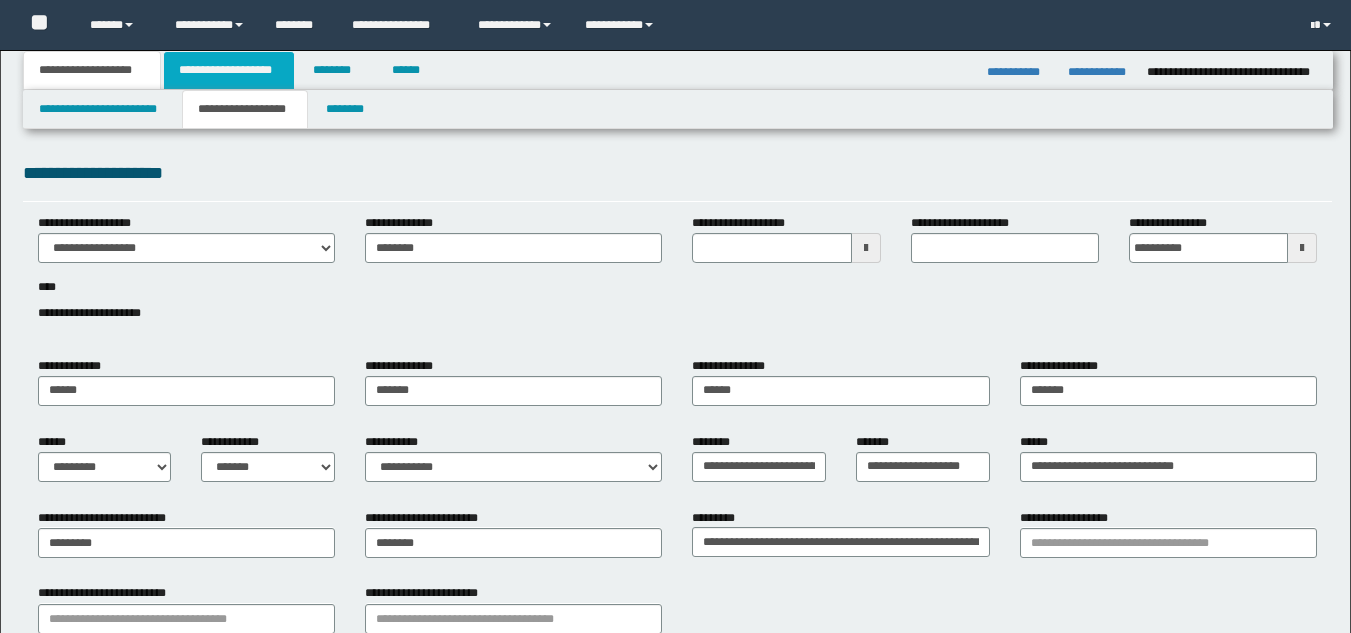 click on "**********" at bounding box center [229, 70] 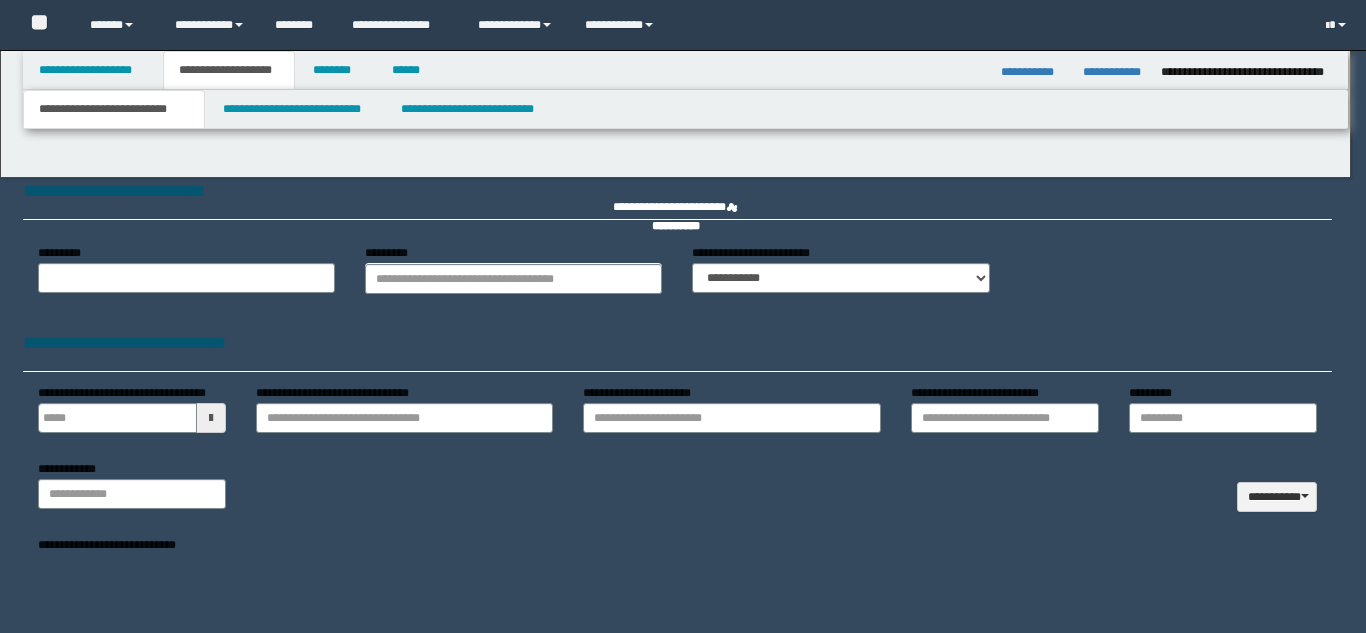 select on "*" 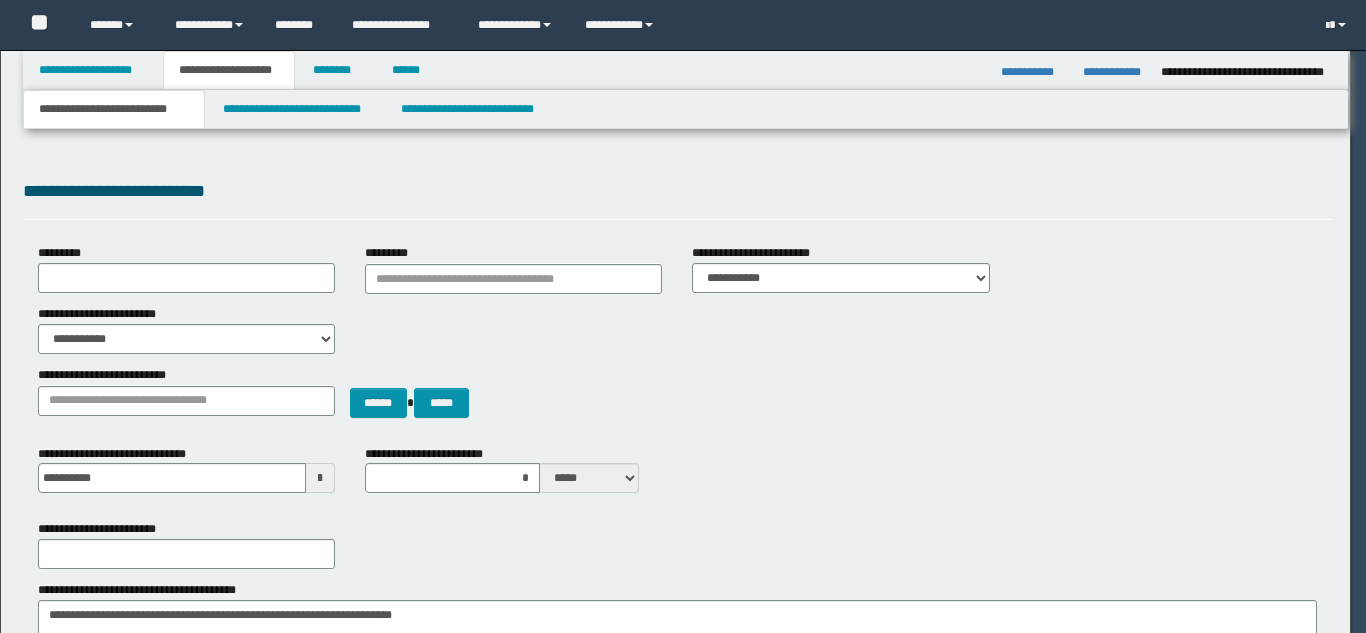 scroll, scrollTop: 0, scrollLeft: 0, axis: both 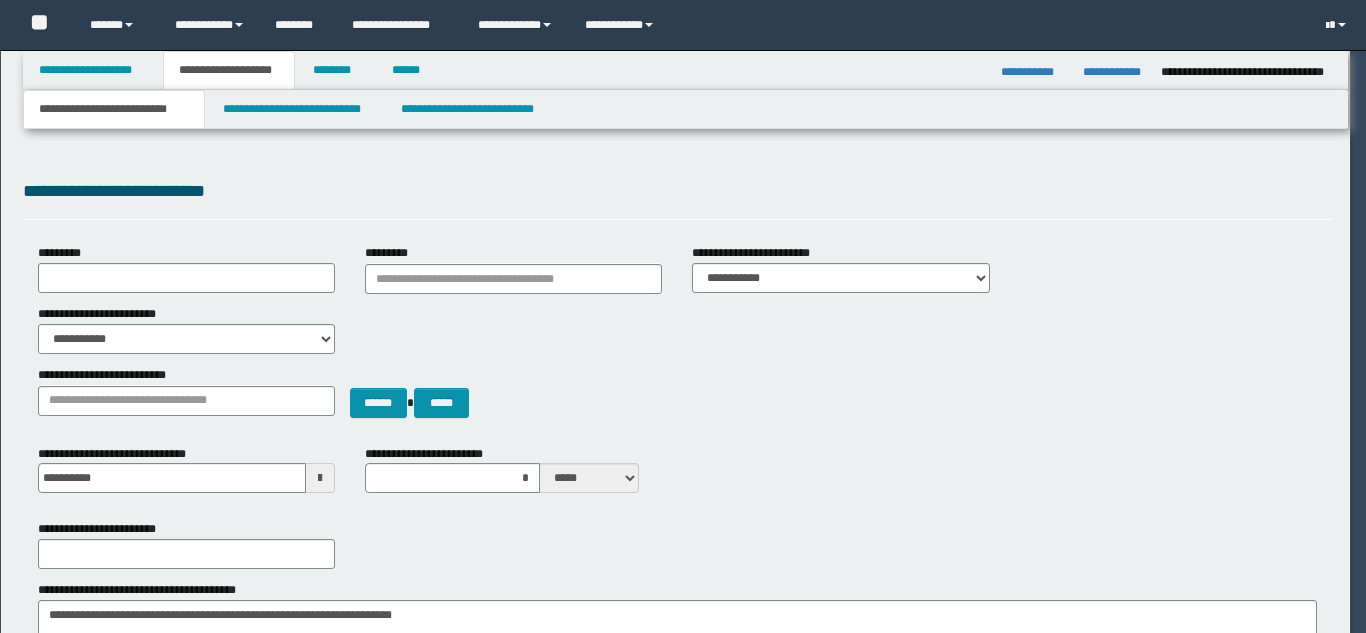 type on "**********" 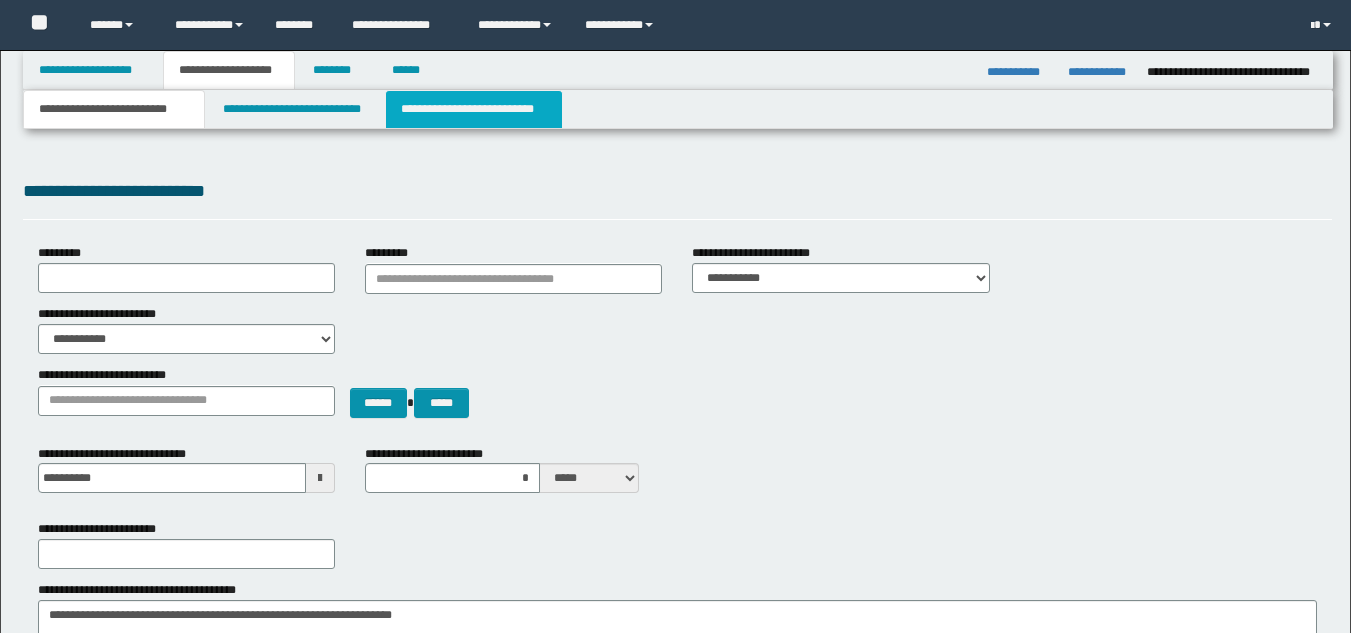 click on "**********" at bounding box center (474, 109) 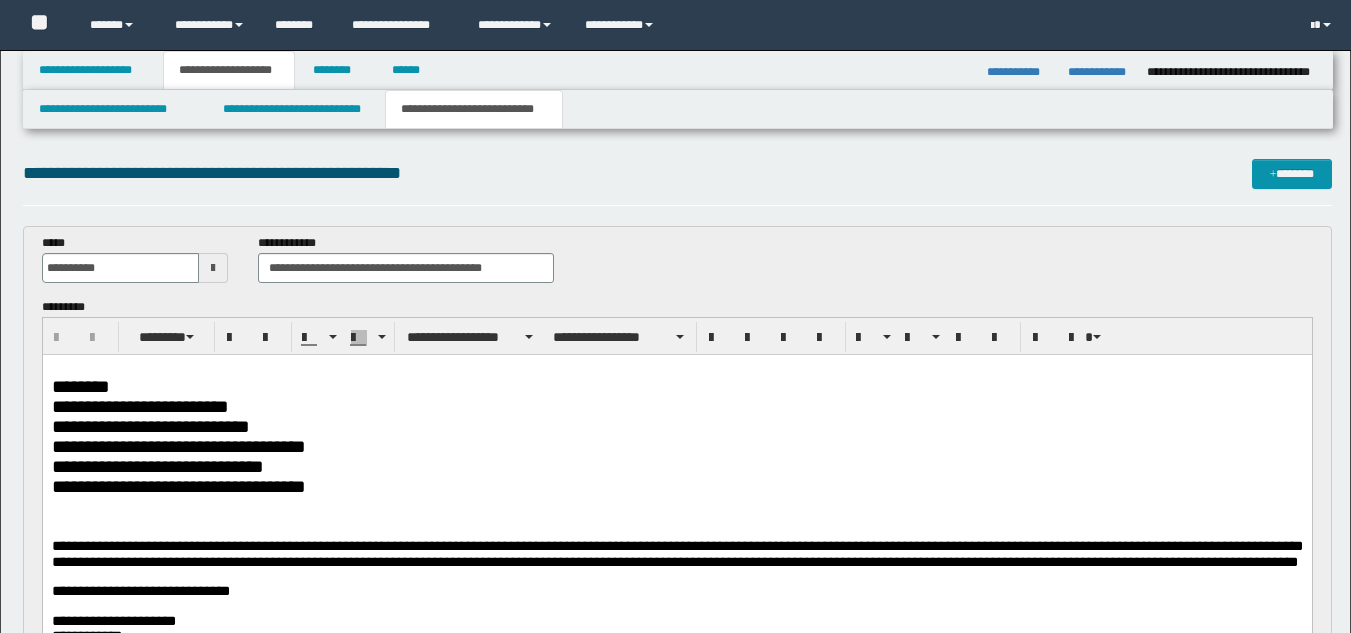 scroll, scrollTop: 0, scrollLeft: 0, axis: both 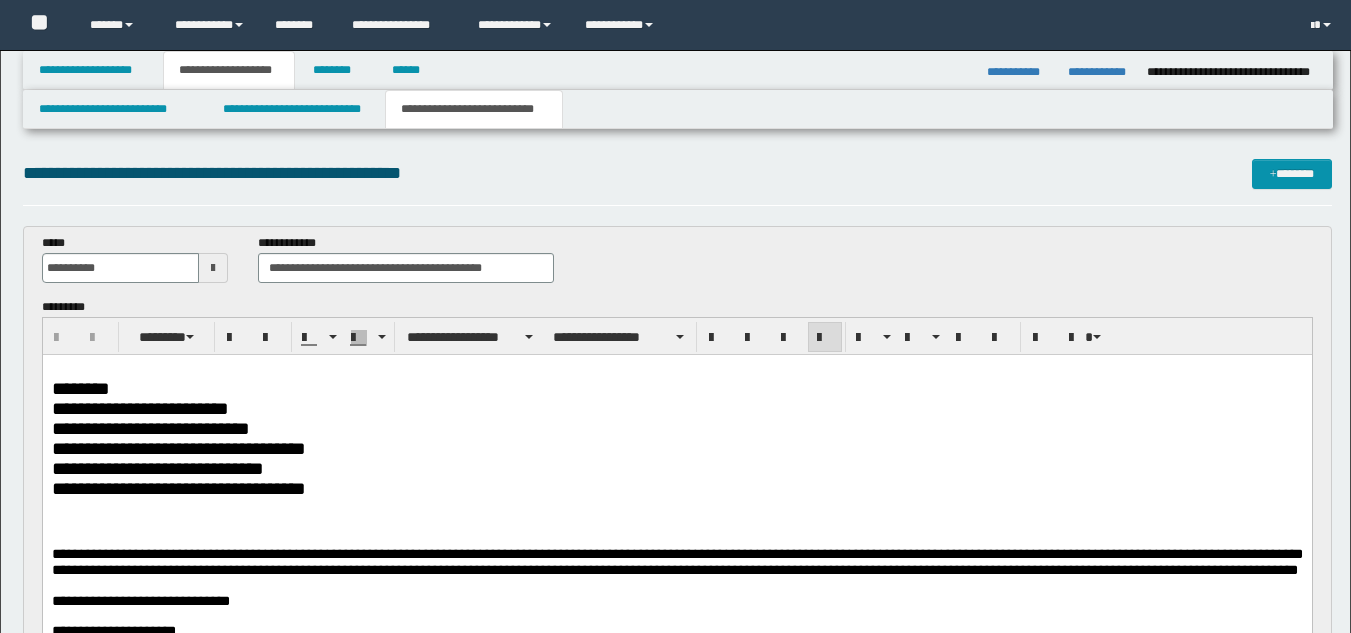 click at bounding box center [676, 539] 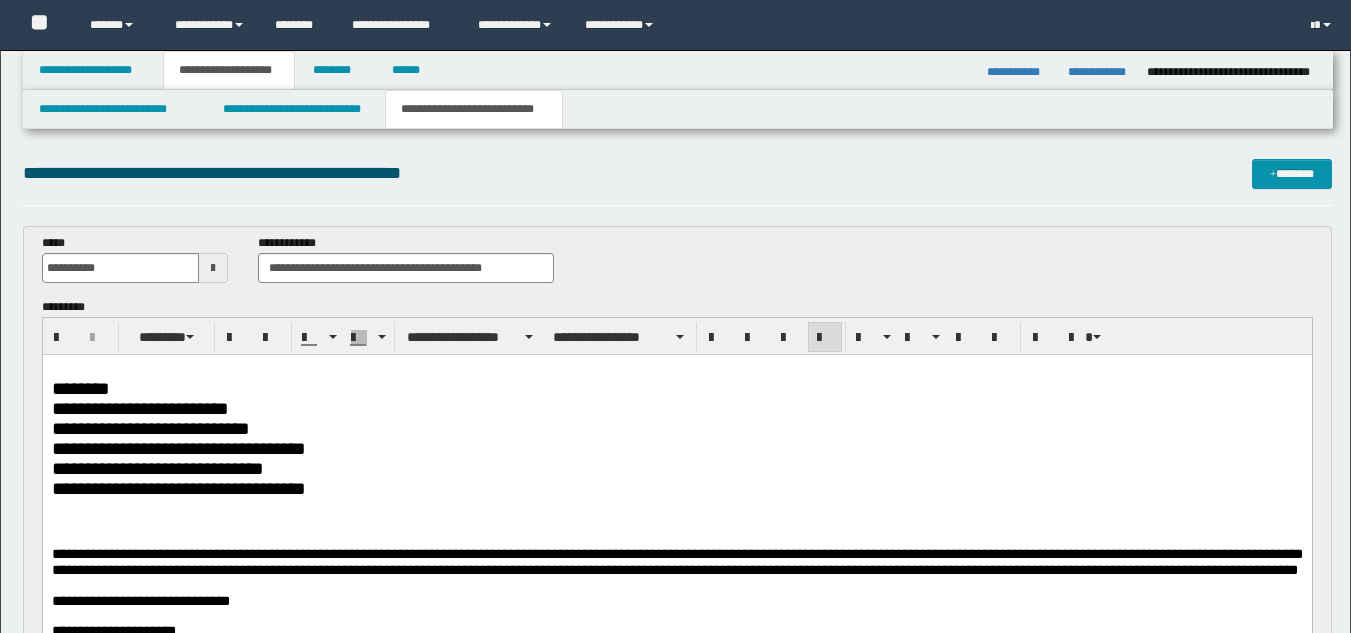 type 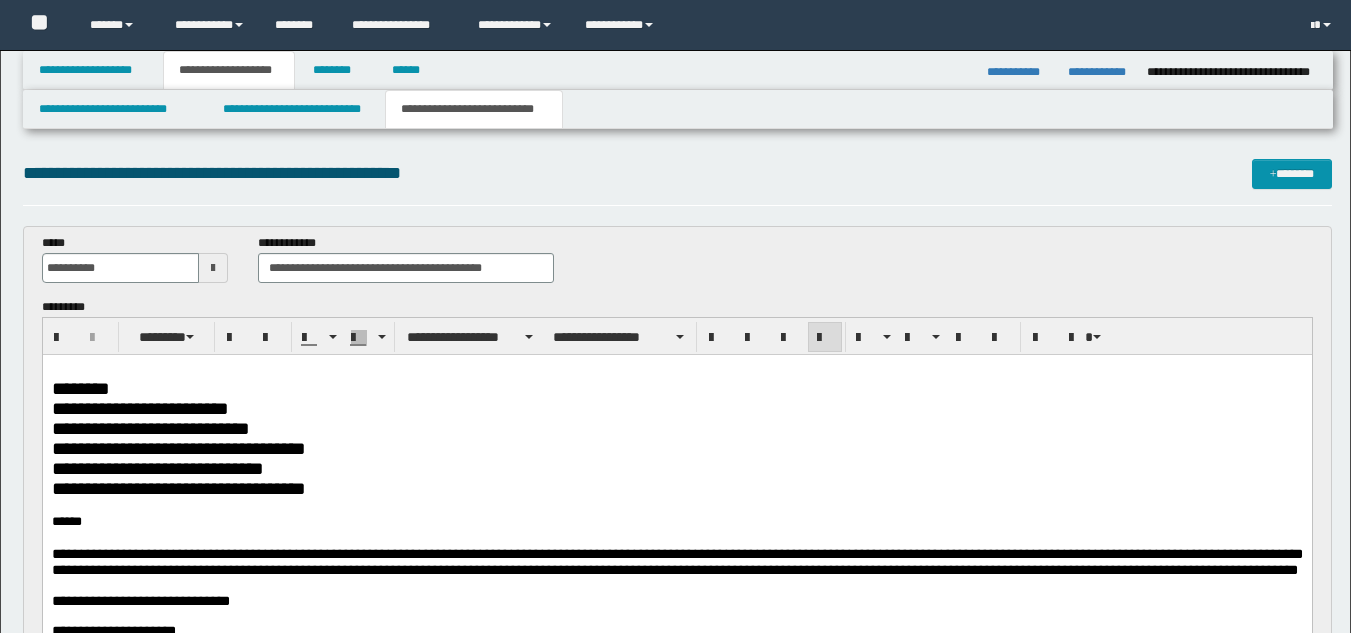 scroll, scrollTop: 0, scrollLeft: 0, axis: both 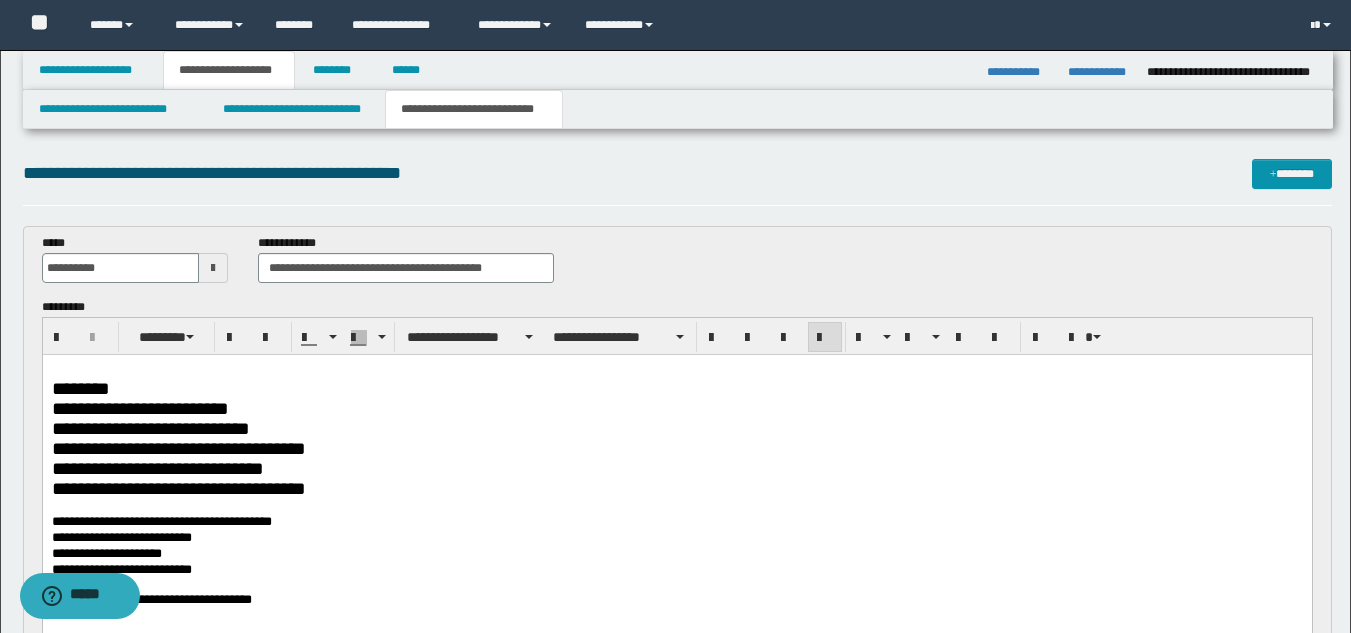 click on "**********" at bounding box center [676, 571] 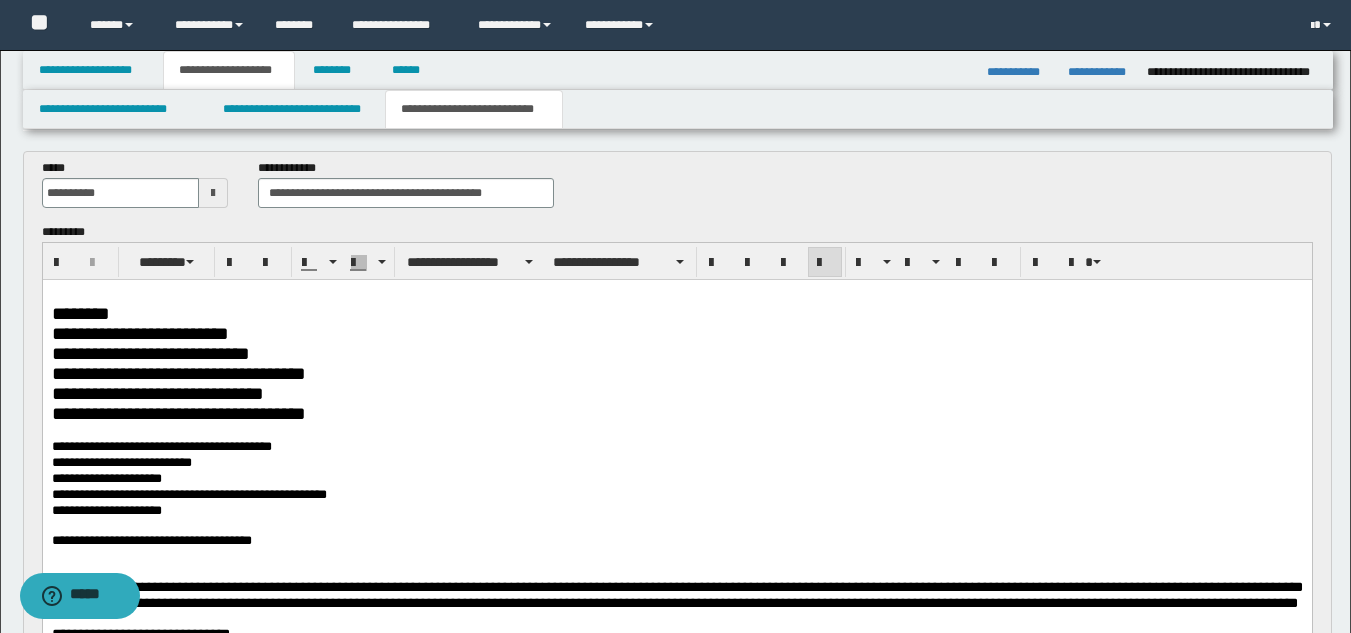 scroll, scrollTop: 200, scrollLeft: 0, axis: vertical 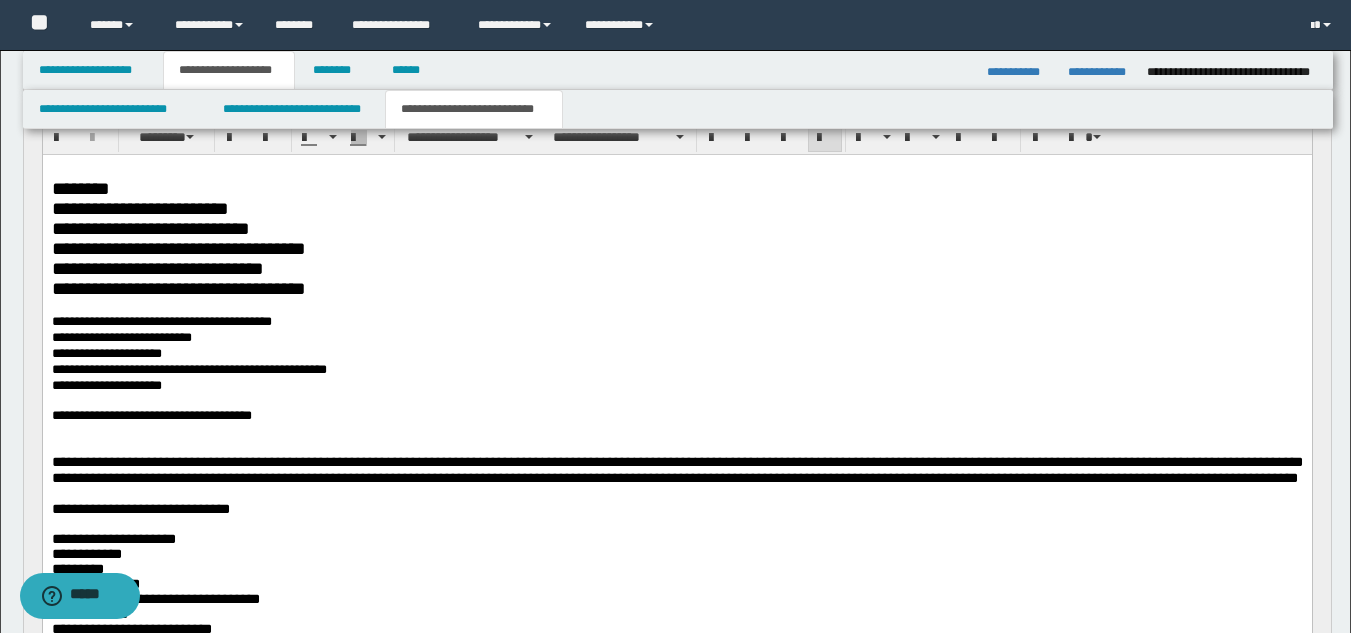 click at bounding box center (676, 402) 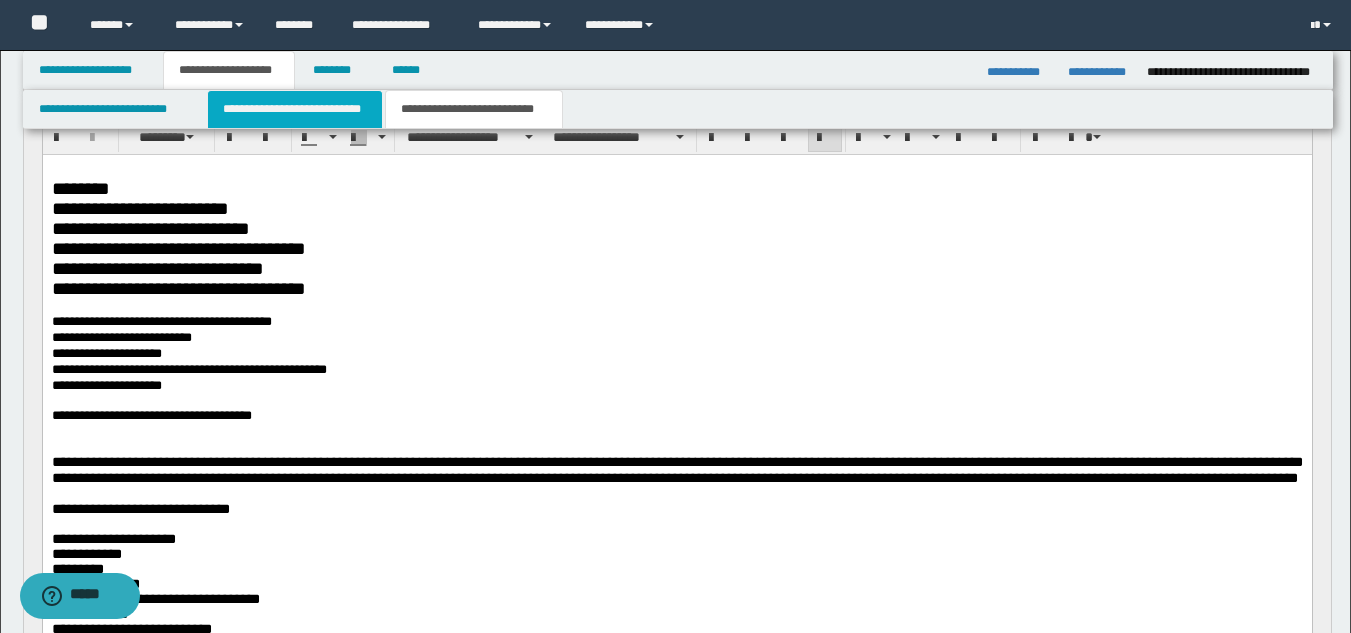 click on "**********" at bounding box center (295, 109) 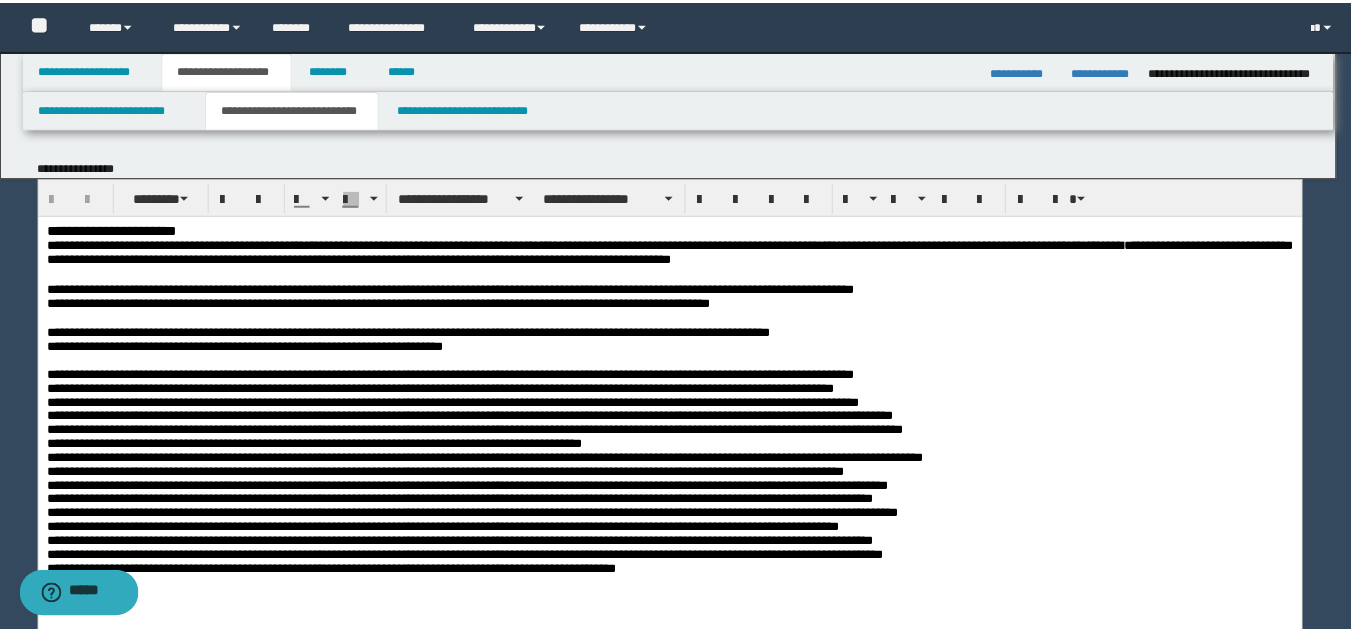 scroll, scrollTop: 0, scrollLeft: 0, axis: both 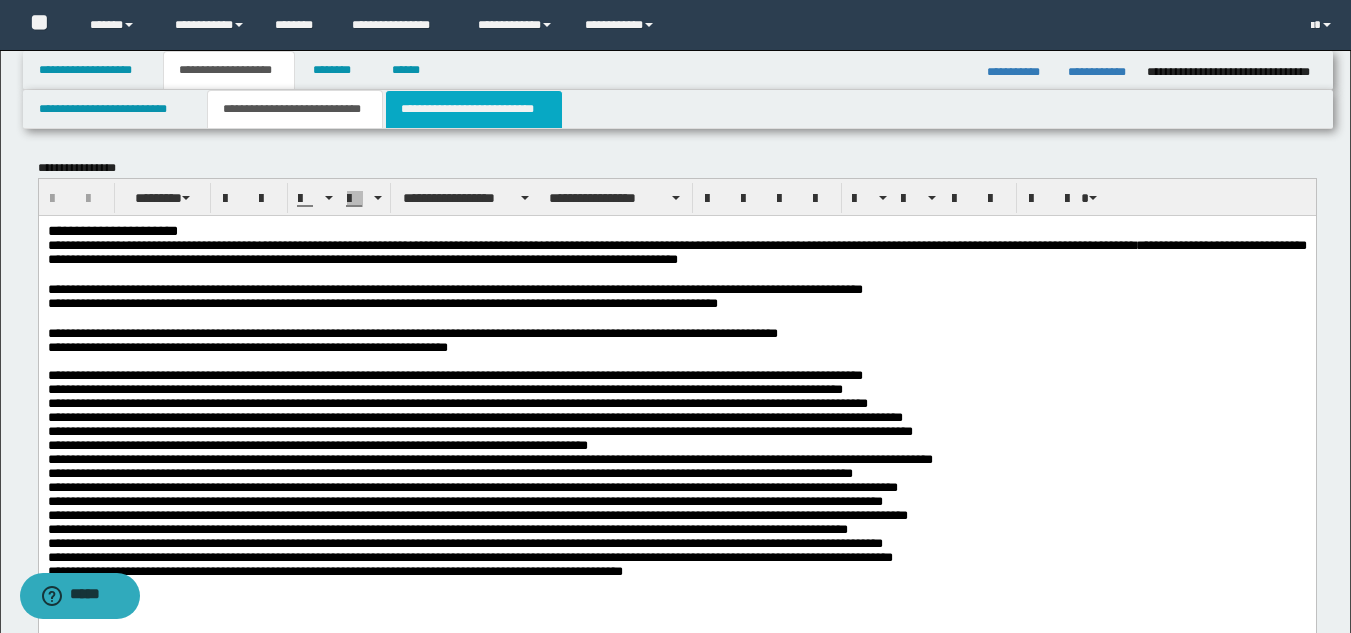 click on "**********" at bounding box center [474, 109] 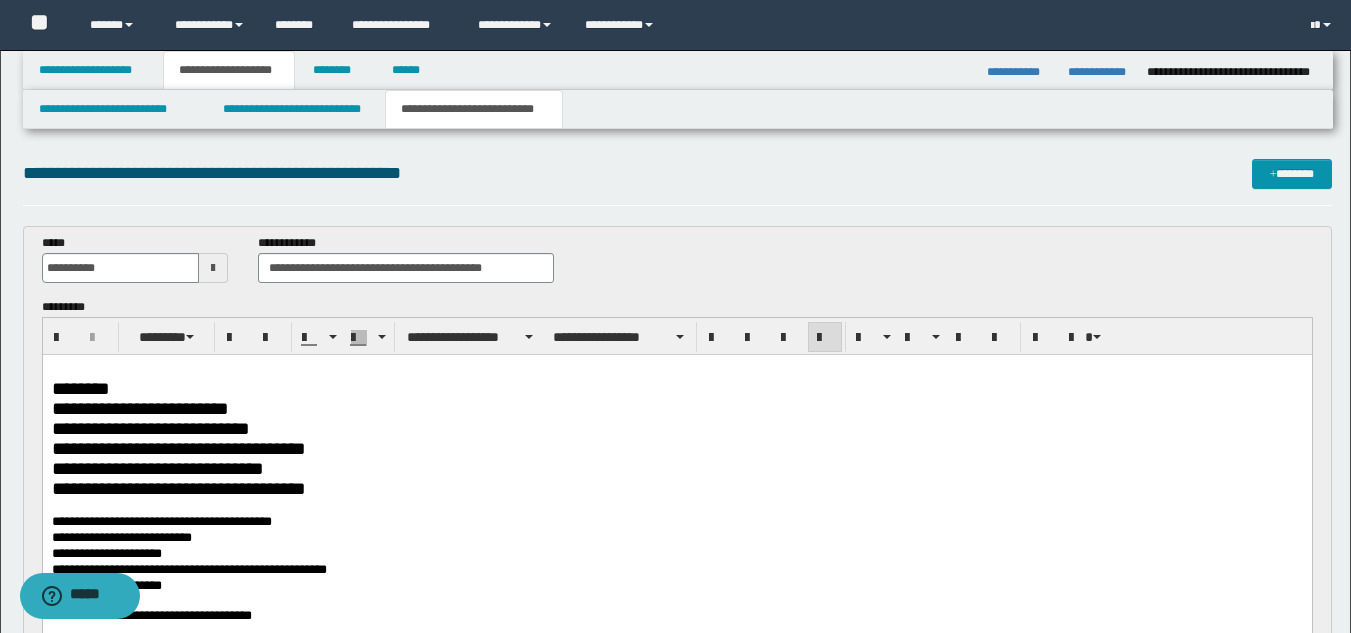 drag, startPoint x: 222, startPoint y: 498, endPoint x: 225, endPoint y: 522, distance: 24.186773 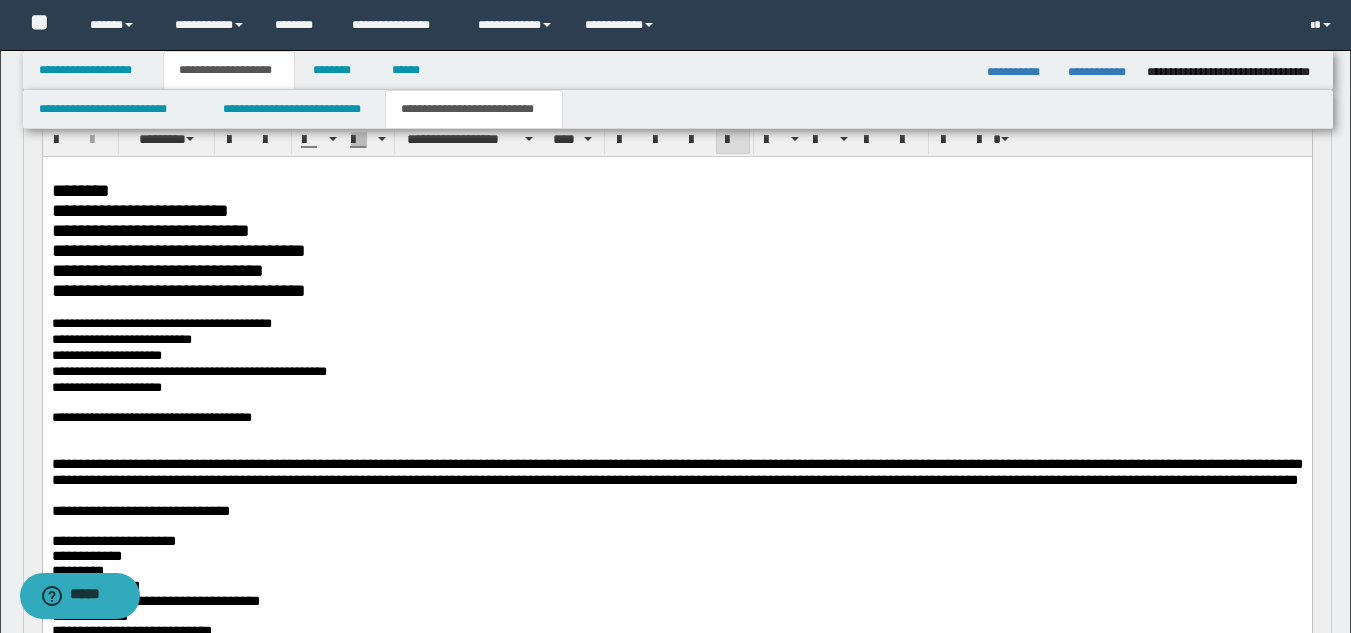 scroll, scrollTop: 200, scrollLeft: 0, axis: vertical 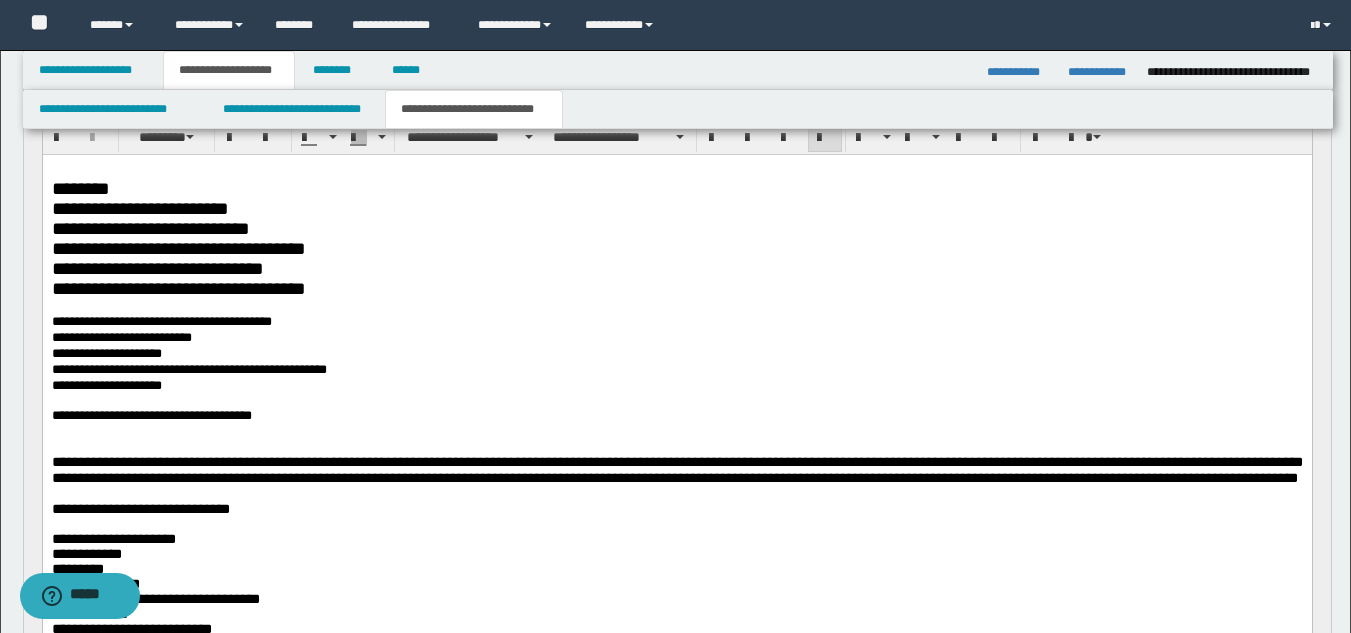 click on "**********" at bounding box center (676, 355) 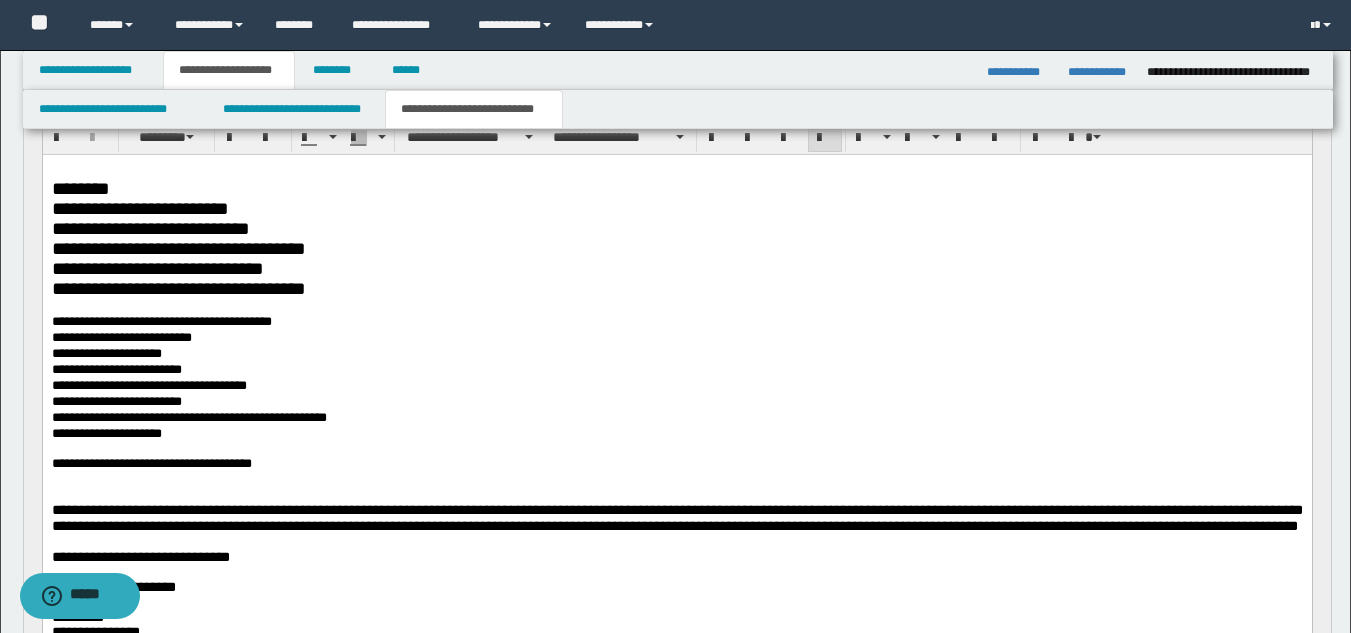 click on "**********" at bounding box center [676, 403] 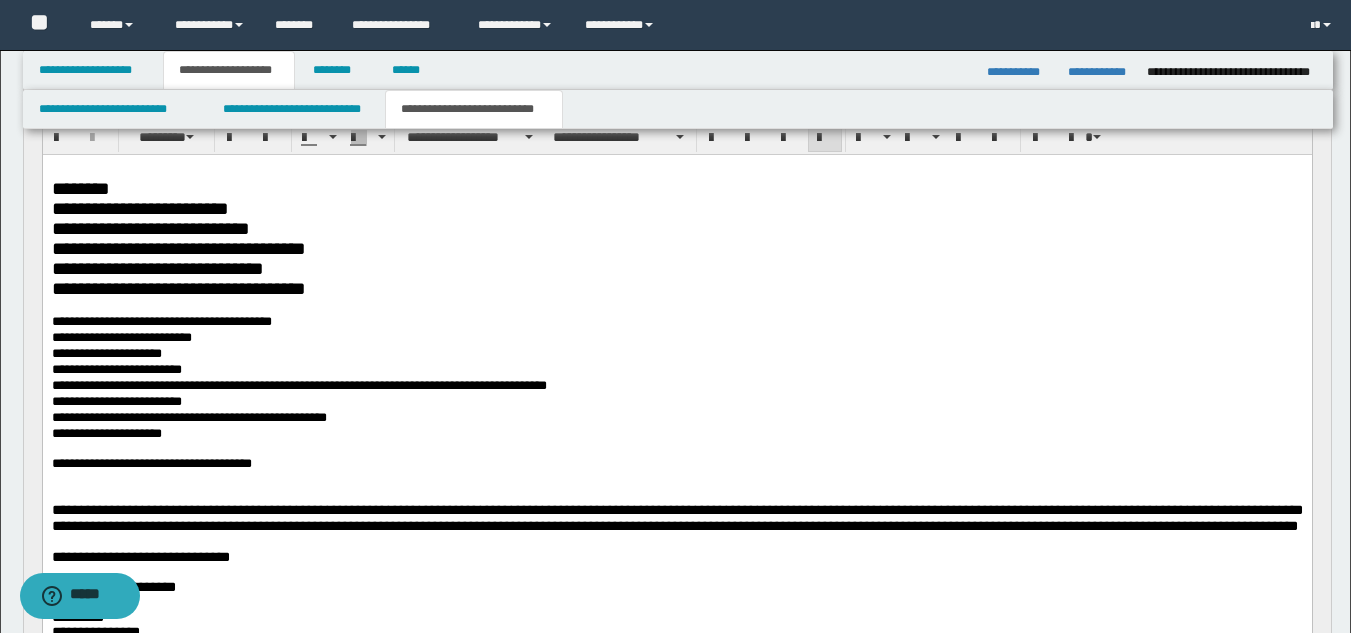 click on "**********" at bounding box center (676, 387) 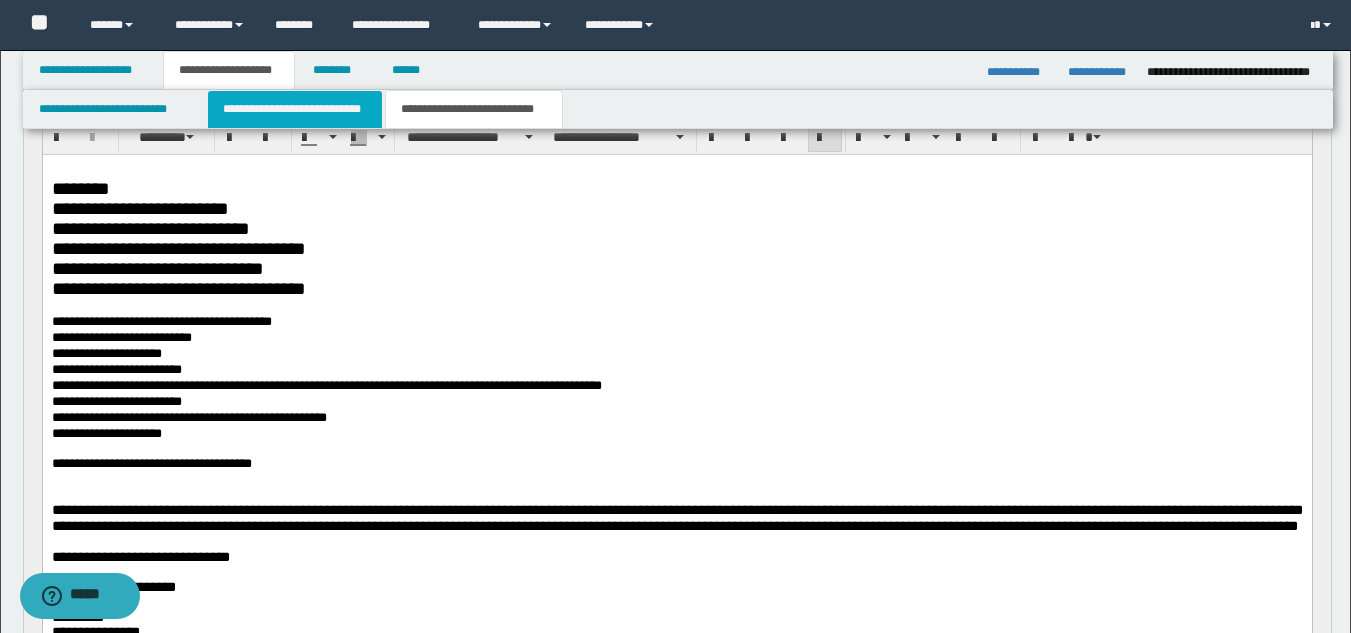 click on "**********" at bounding box center [295, 109] 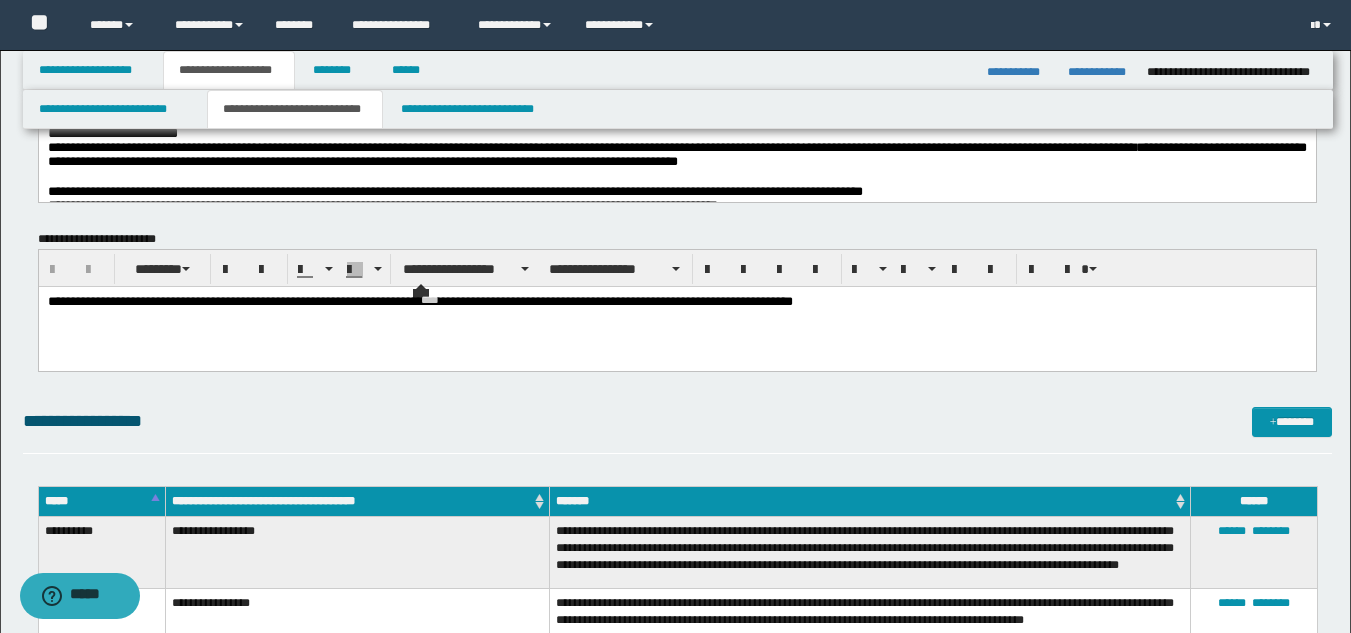 scroll, scrollTop: 0, scrollLeft: 0, axis: both 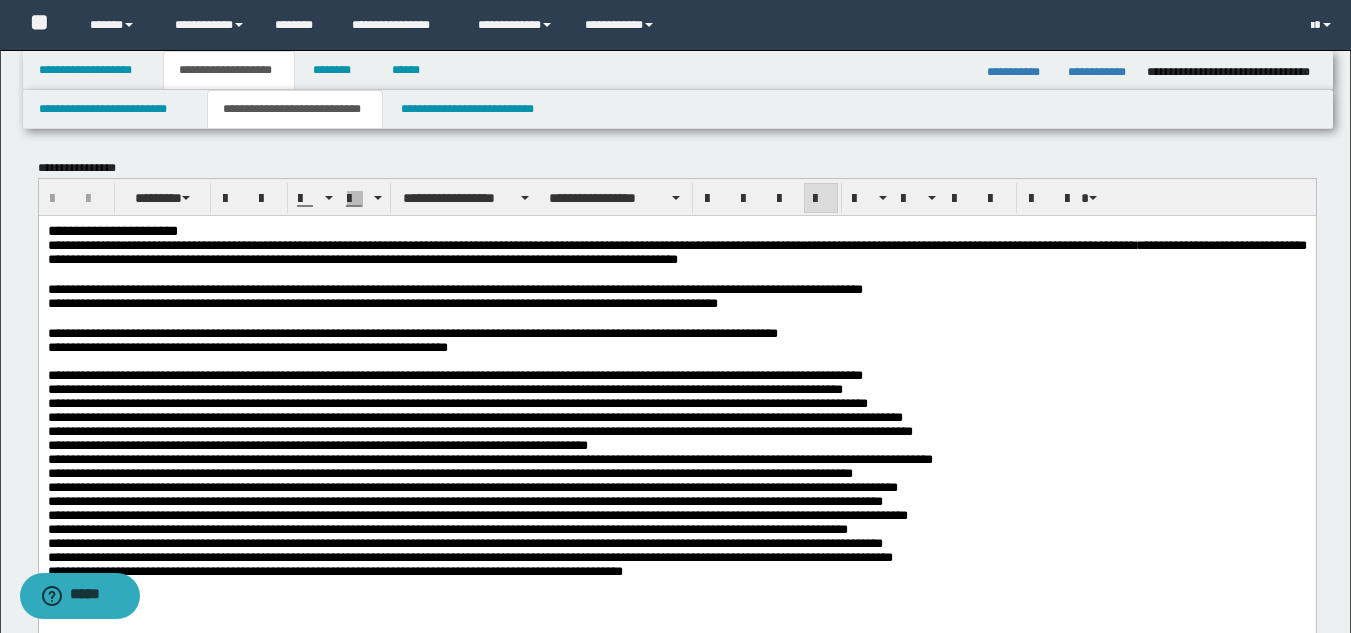click on "**********" at bounding box center [676, 251] 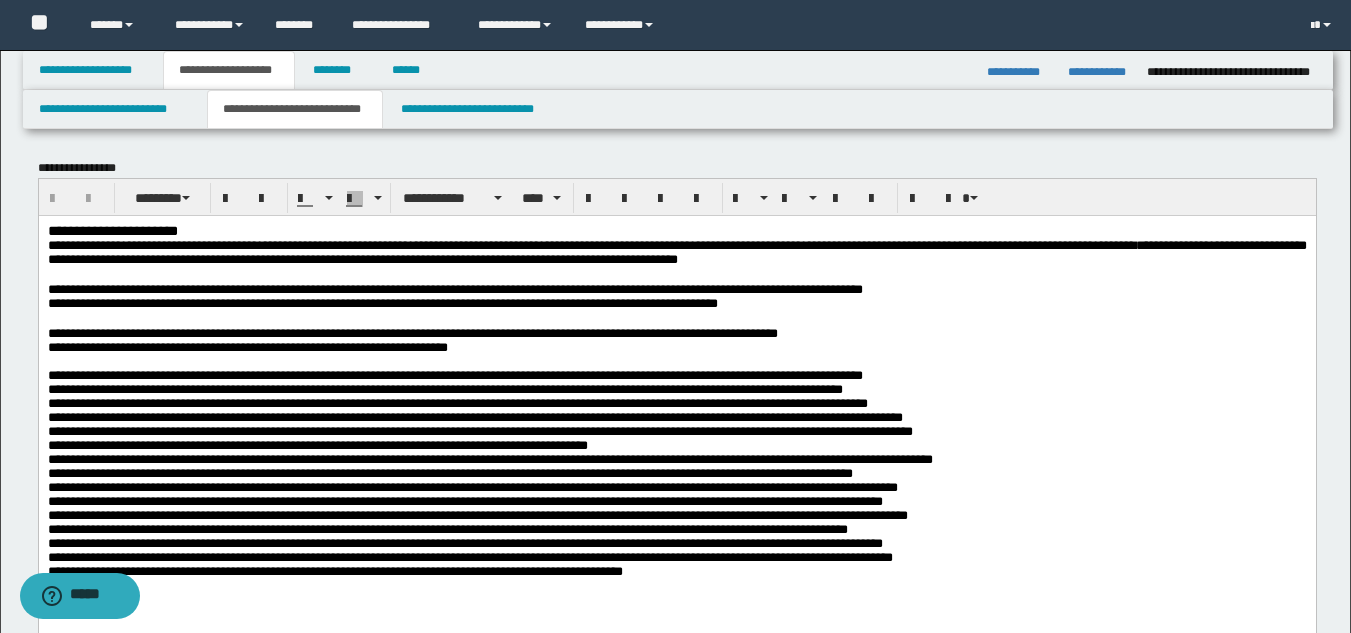drag, startPoint x: 481, startPoint y: 344, endPoint x: 470, endPoint y: 343, distance: 11.045361 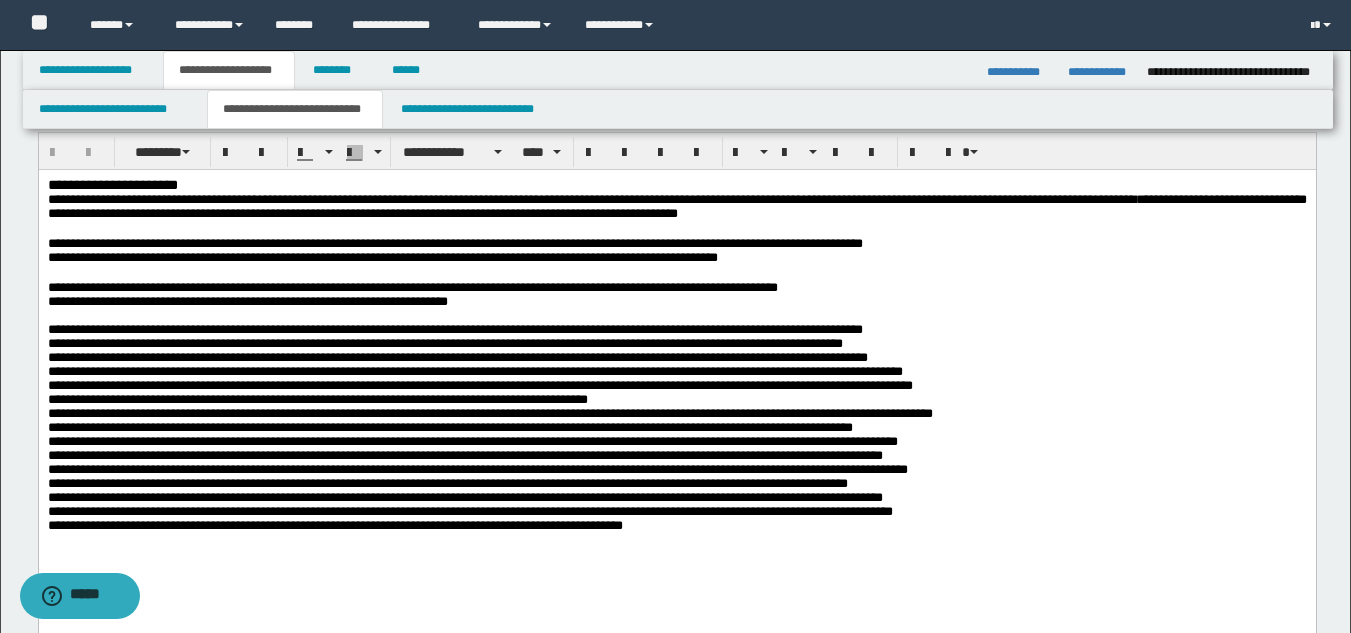 scroll, scrollTop: 0, scrollLeft: 0, axis: both 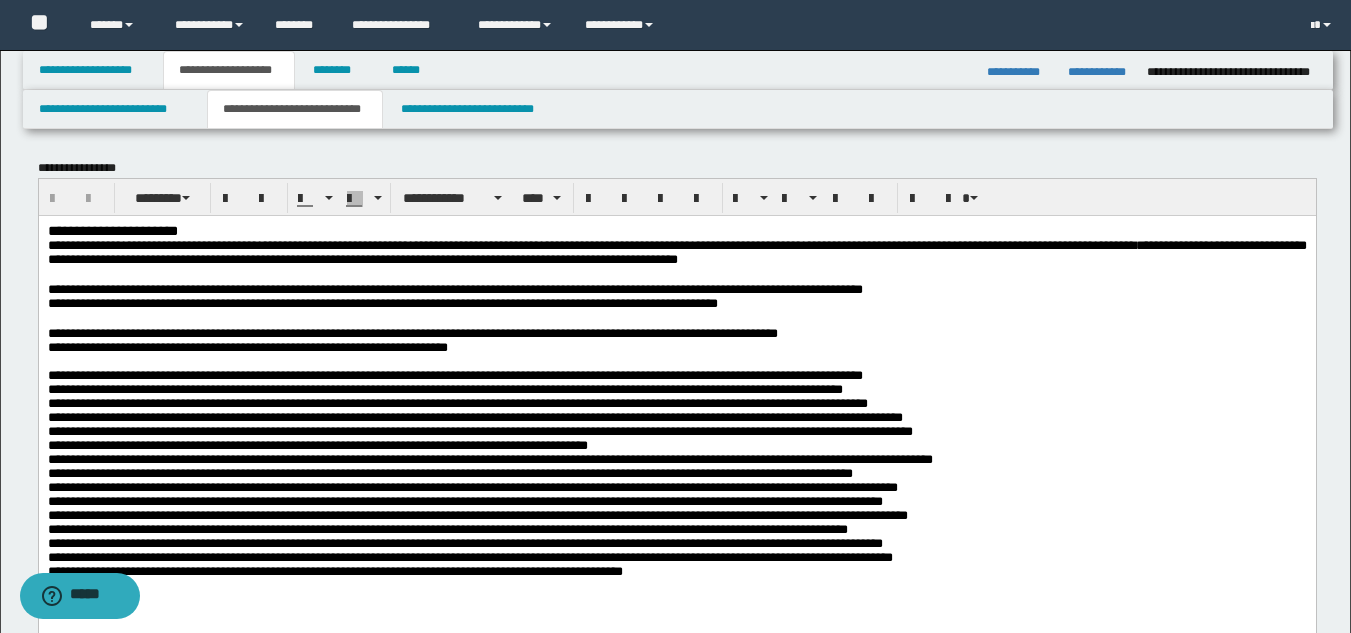 click on "**********" at bounding box center [412, 339] 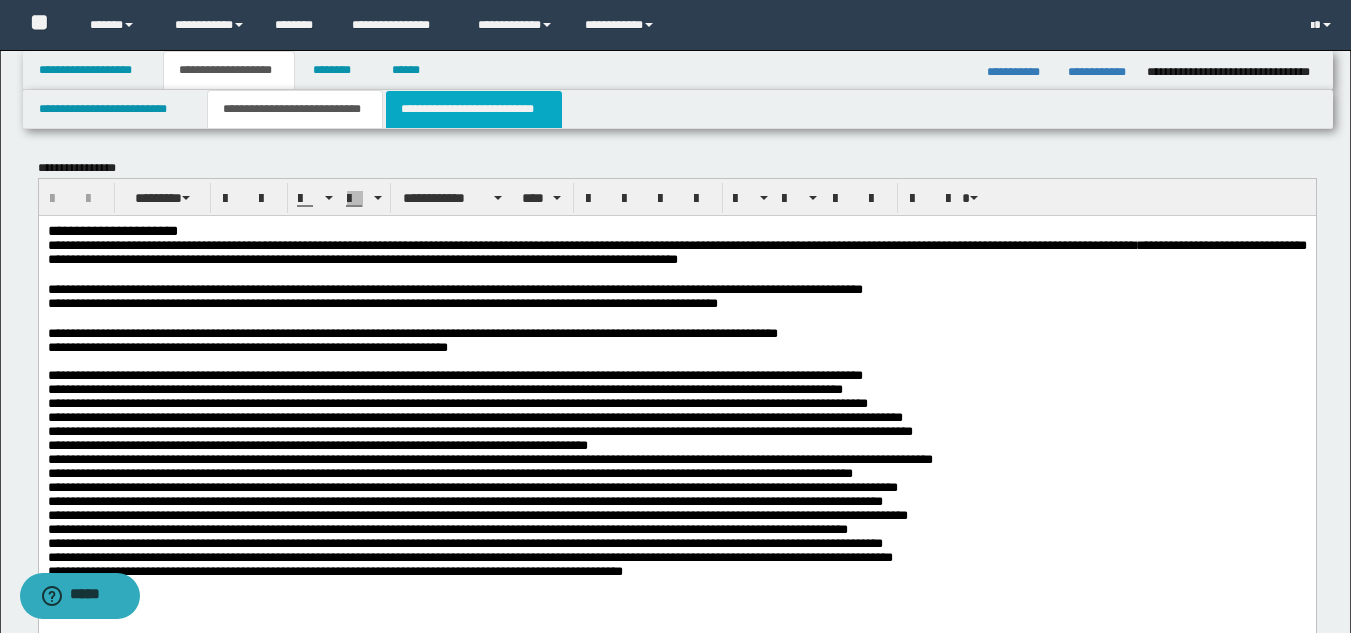 click on "**********" at bounding box center [474, 109] 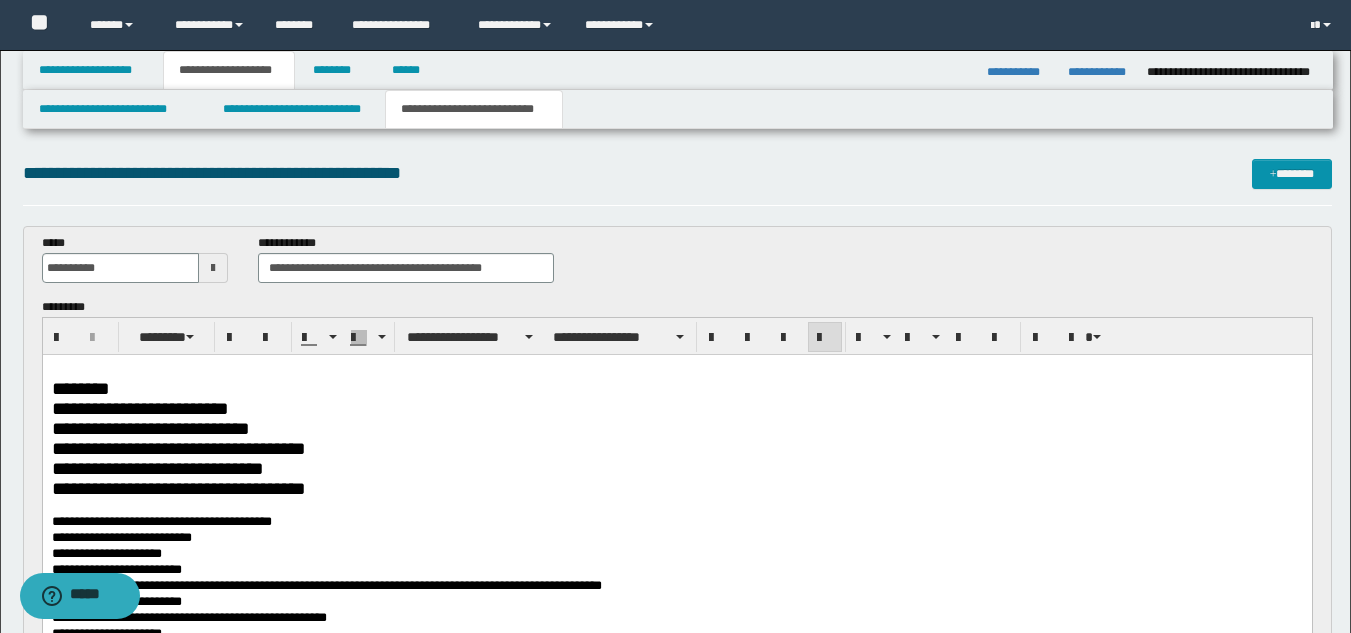 click on "**********" at bounding box center [676, 429] 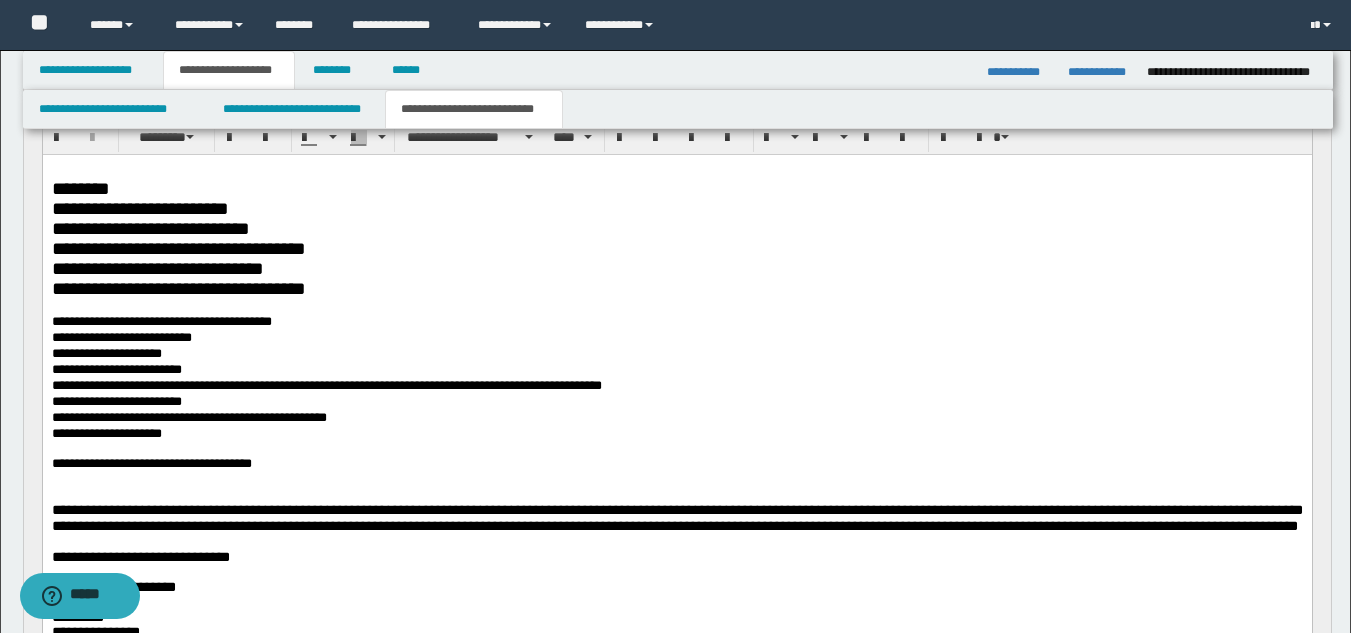click on "**********" at bounding box center [676, 371] 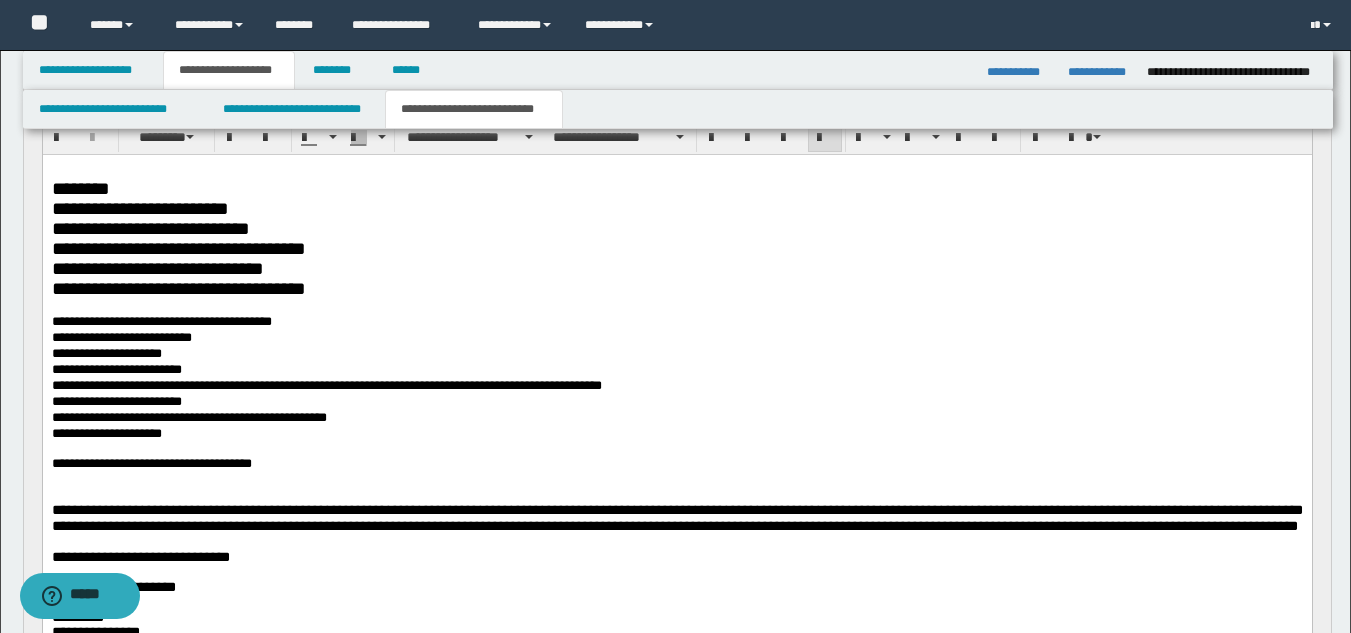 click on "**********" at bounding box center (676, 435) 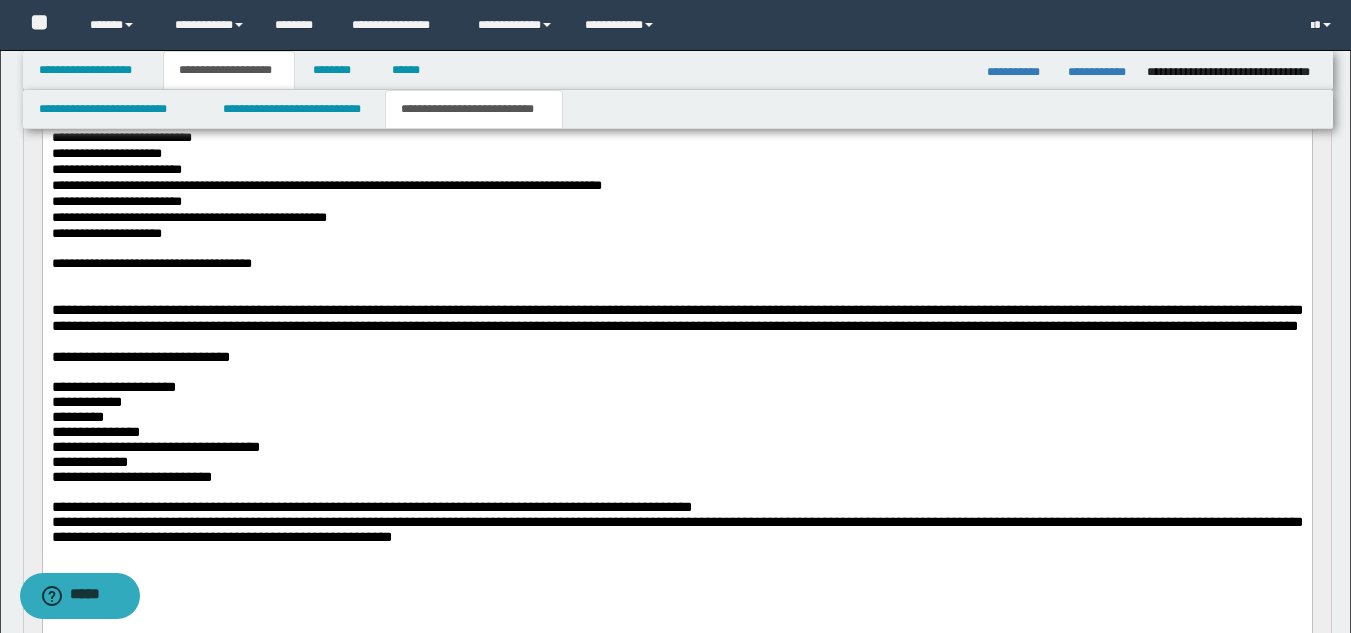 click on "**********" at bounding box center (676, 358) 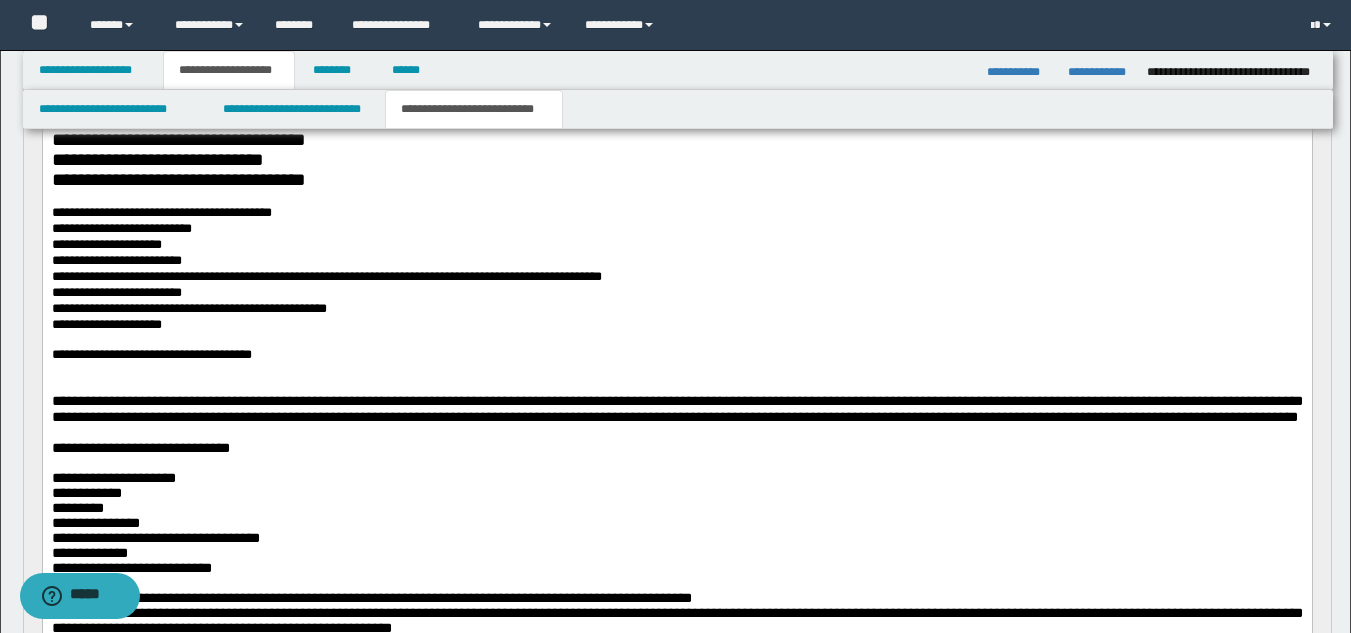 scroll, scrollTop: 300, scrollLeft: 0, axis: vertical 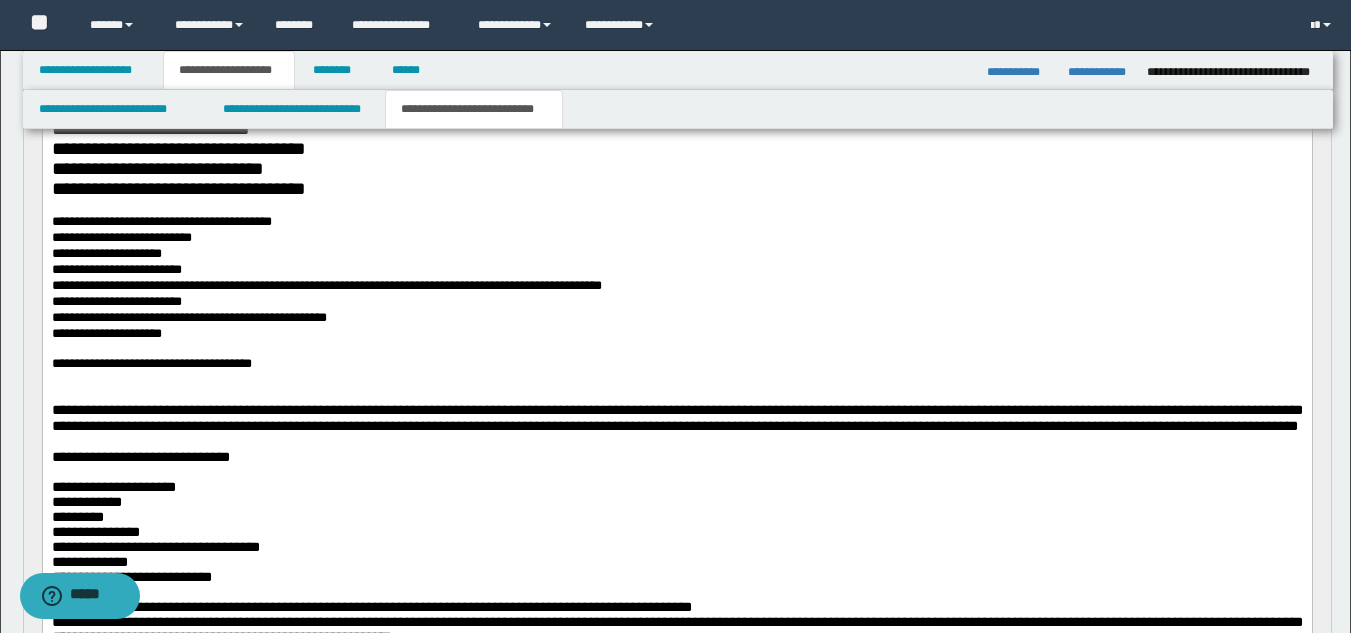 click on "**********" at bounding box center [676, 365] 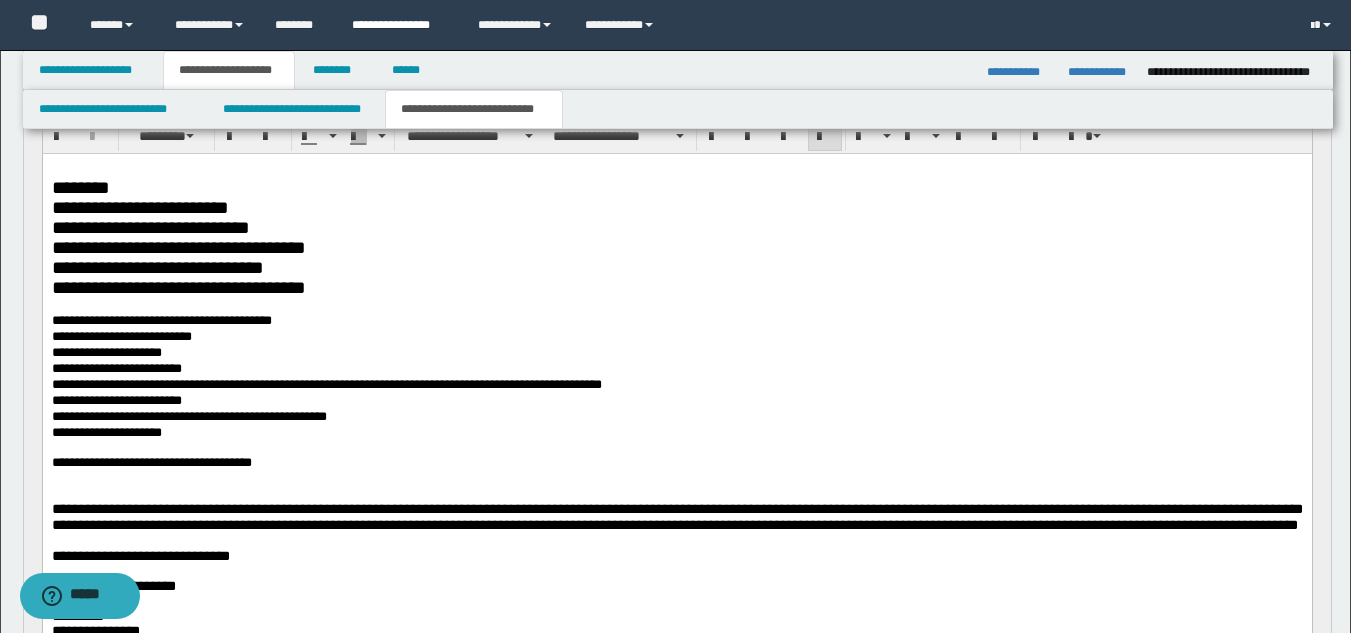scroll, scrollTop: 200, scrollLeft: 0, axis: vertical 